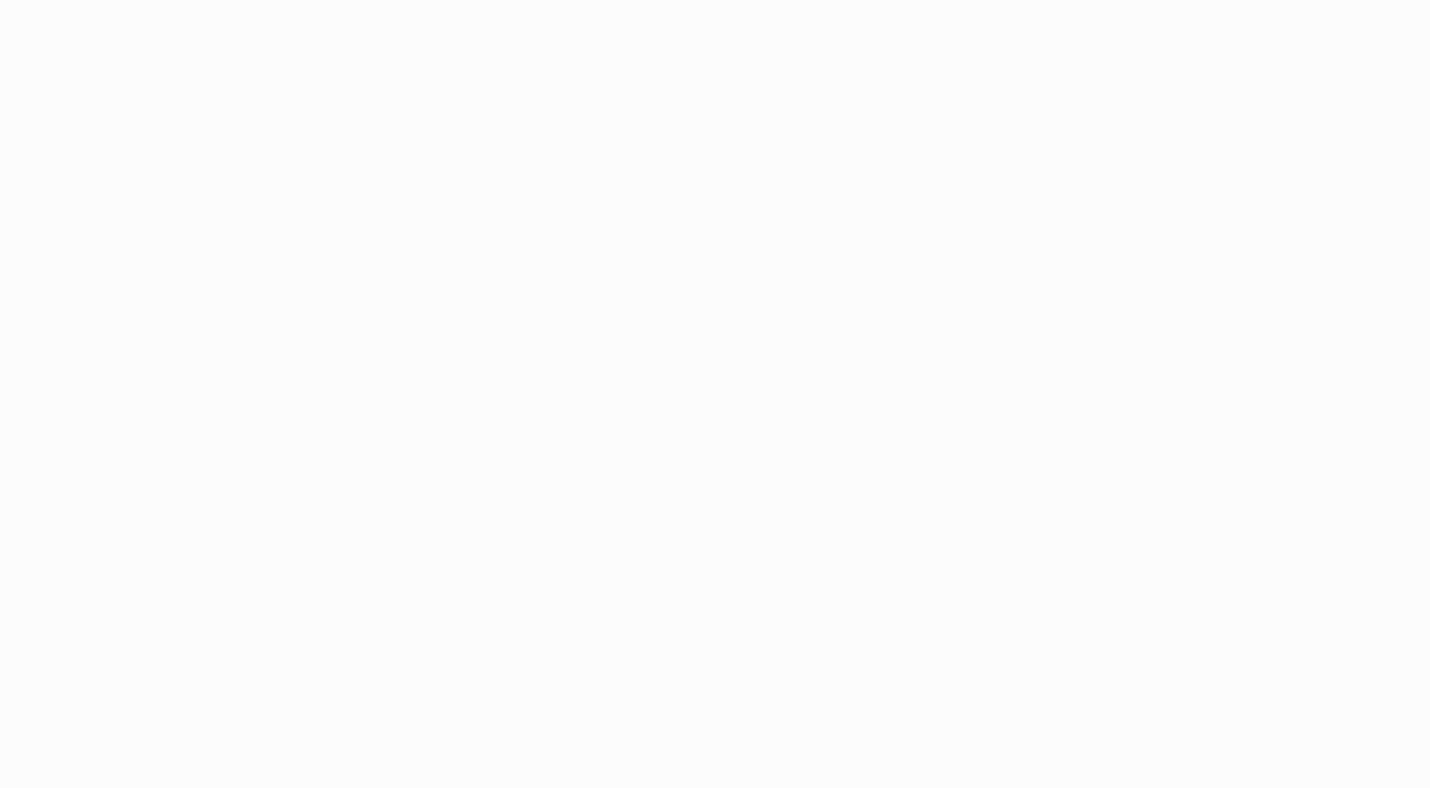 scroll, scrollTop: 0, scrollLeft: 0, axis: both 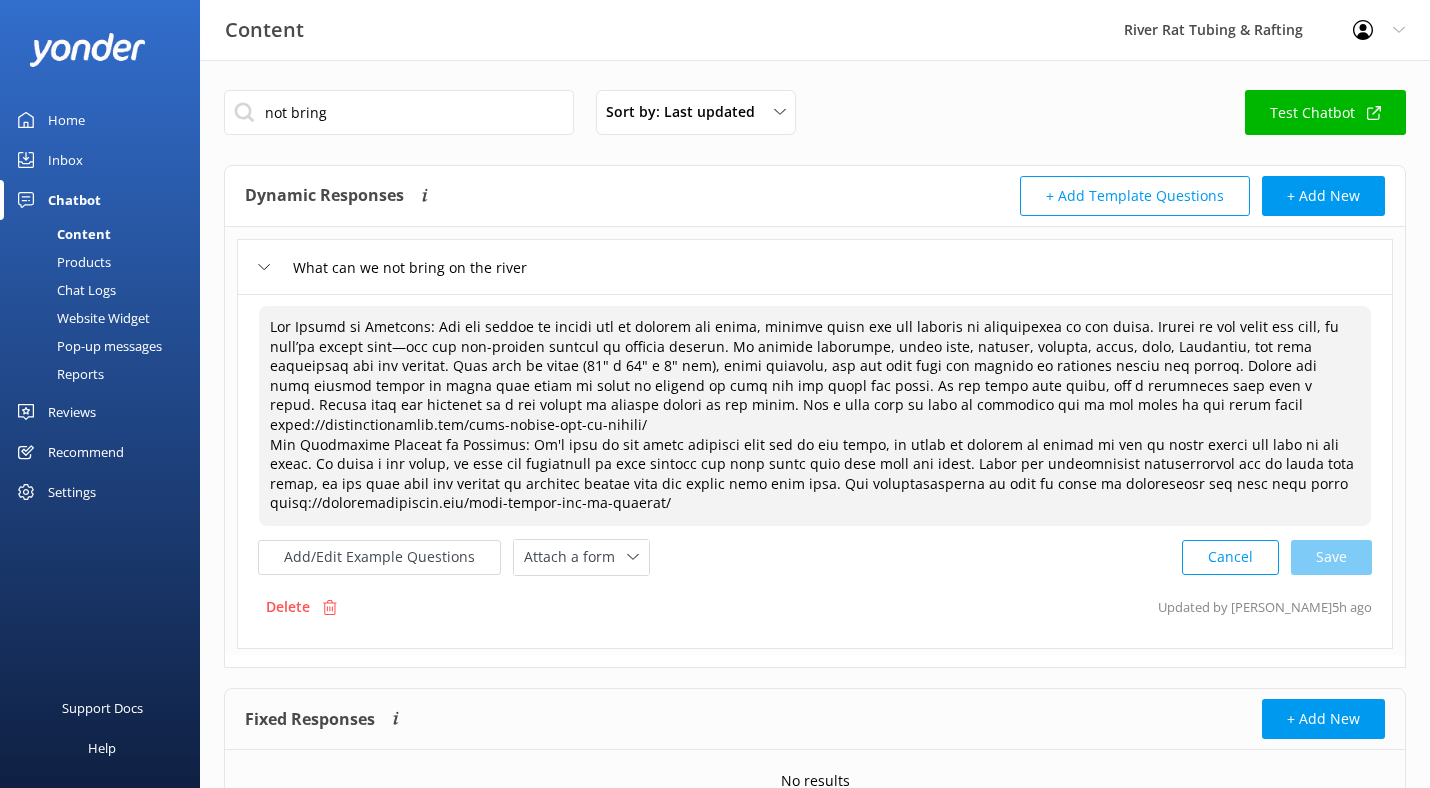 click on "Home" at bounding box center [66, 120] 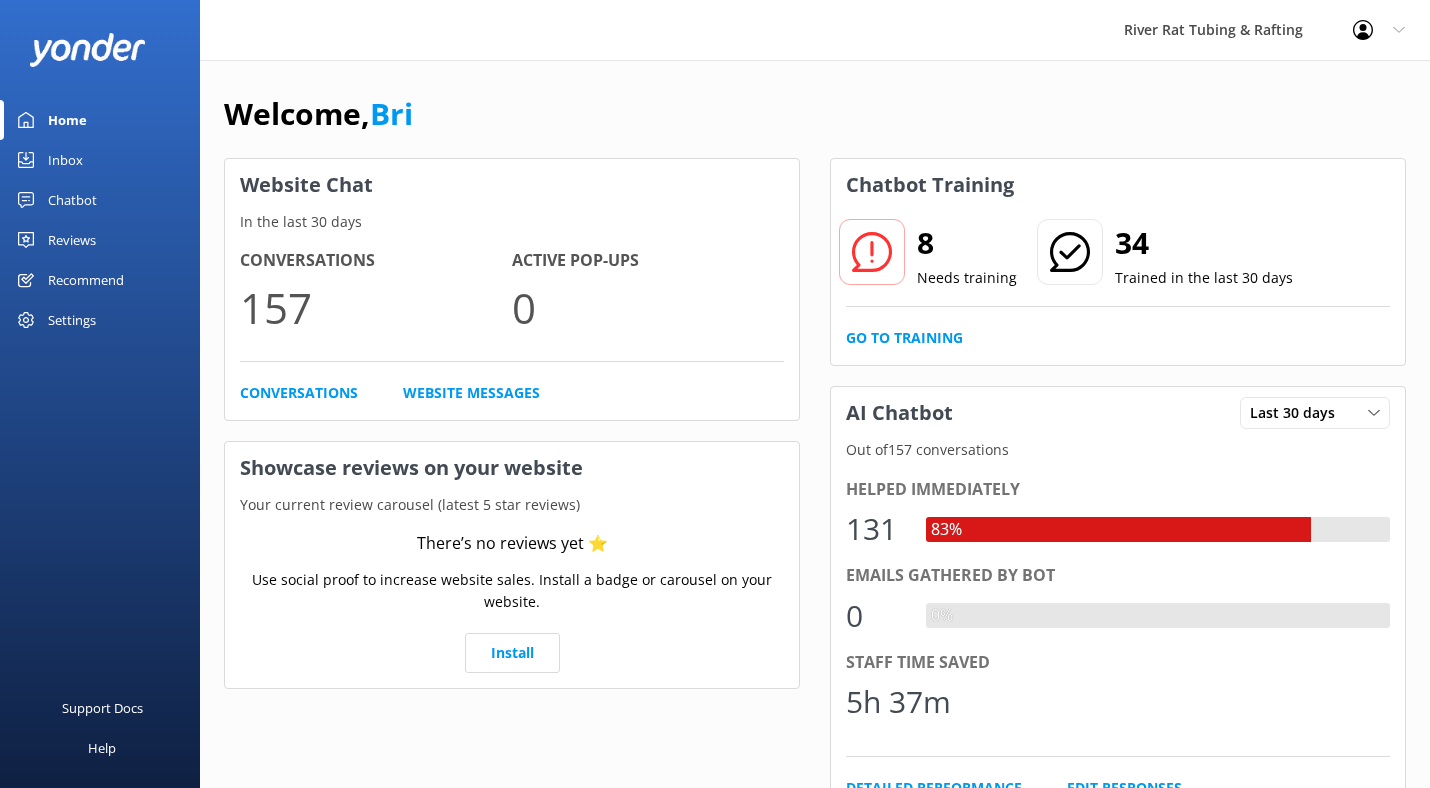 click on "Inbox" at bounding box center (65, 160) 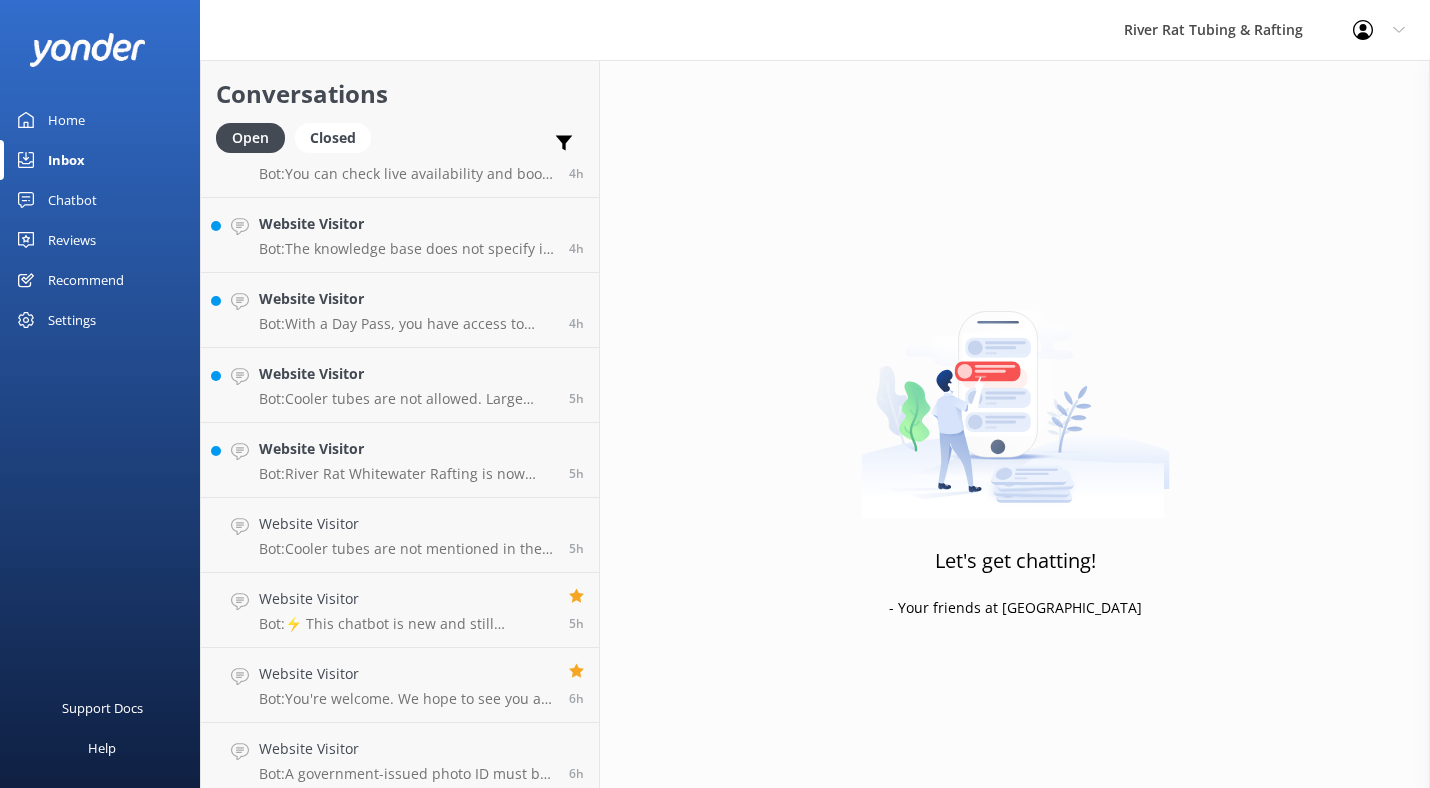 scroll, scrollTop: 571, scrollLeft: 0, axis: vertical 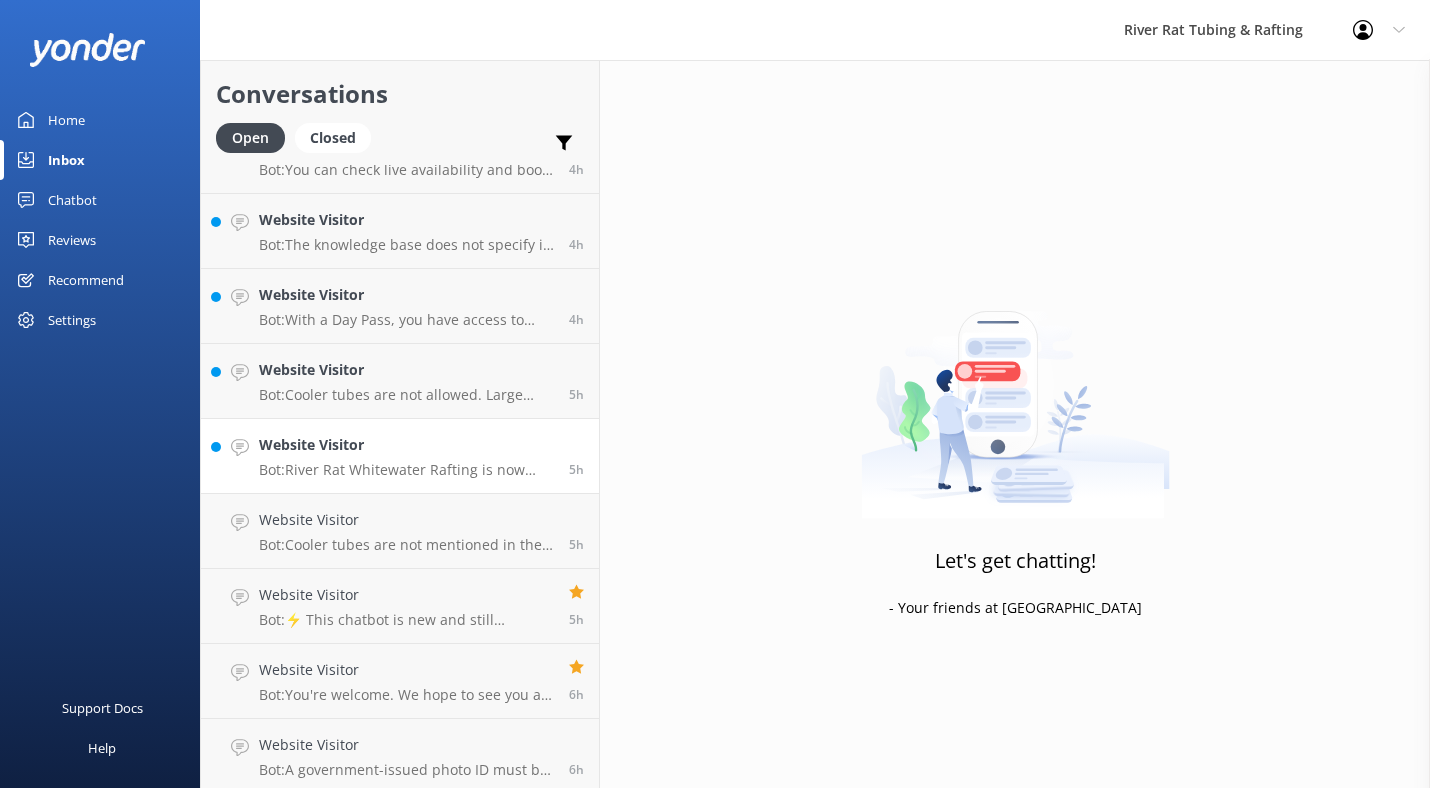 click on "Website Visitor" at bounding box center [406, 445] 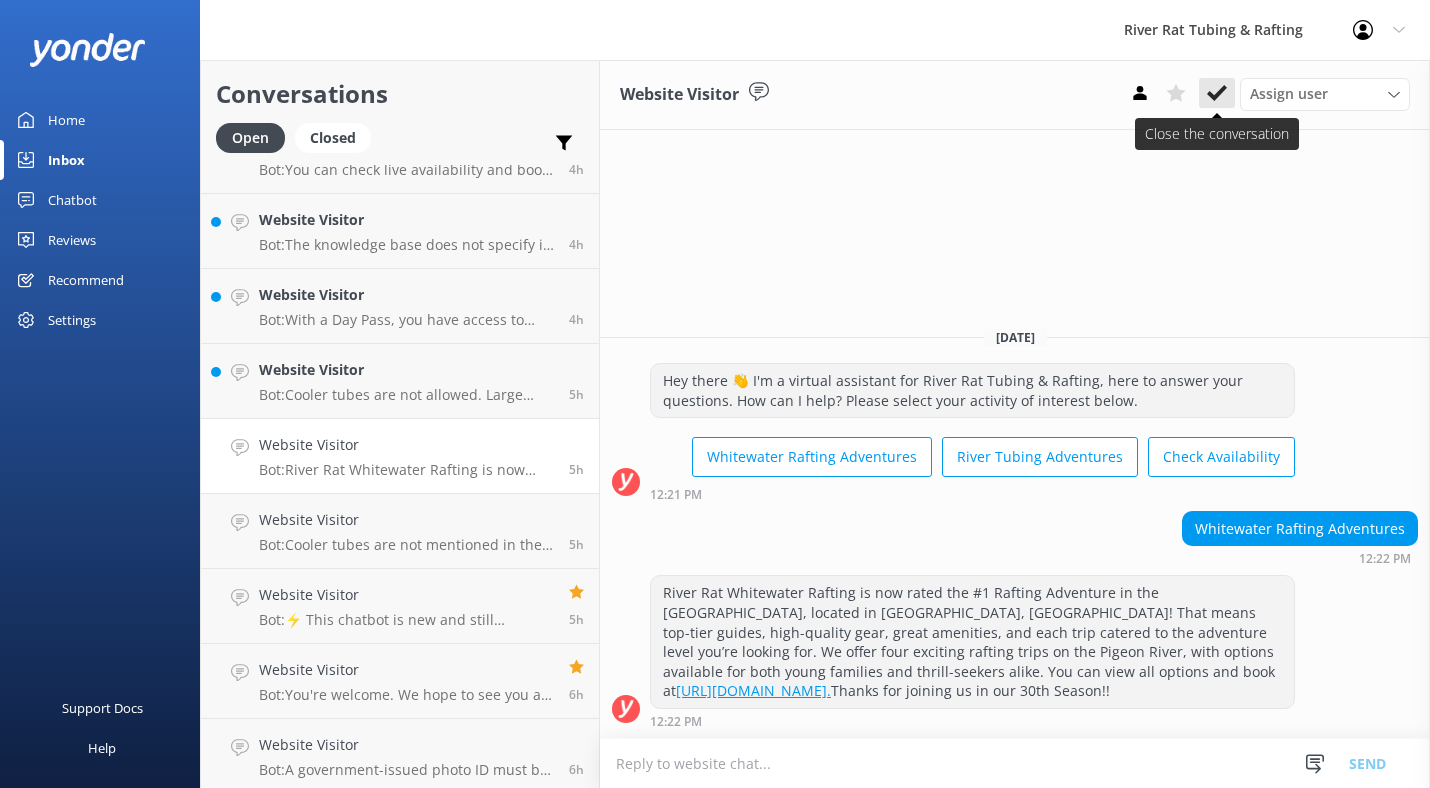click at bounding box center [1217, 93] 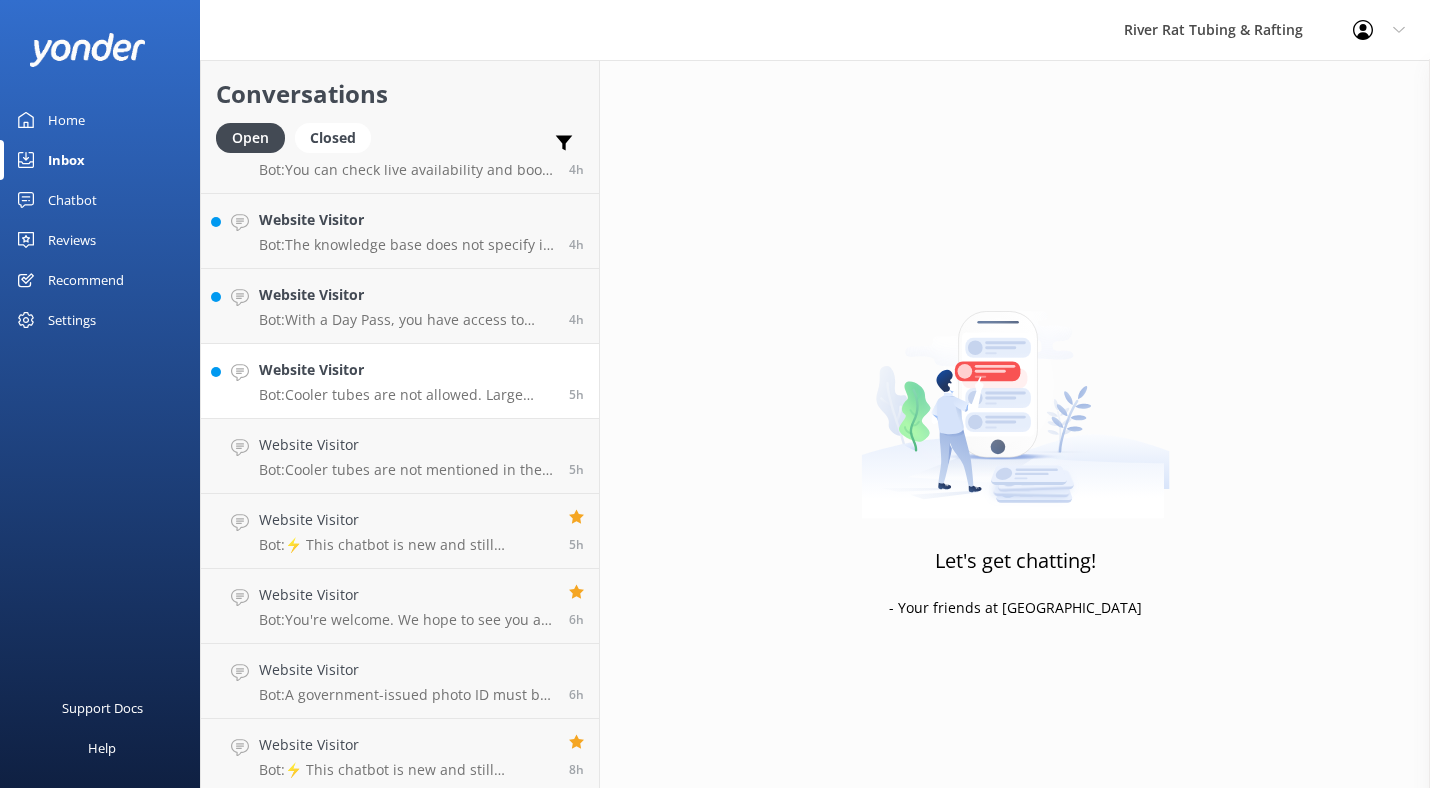 click on "Website Visitor Bot:  Cooler tubes are not allowed. Large bags, coolers, alcohol, glass, cans, Styrofoam, and open containers are not permitted on the river. For more details, visit https://smokymtnriverrat.com/know-before-you-go-tubing/." at bounding box center (406, 381) 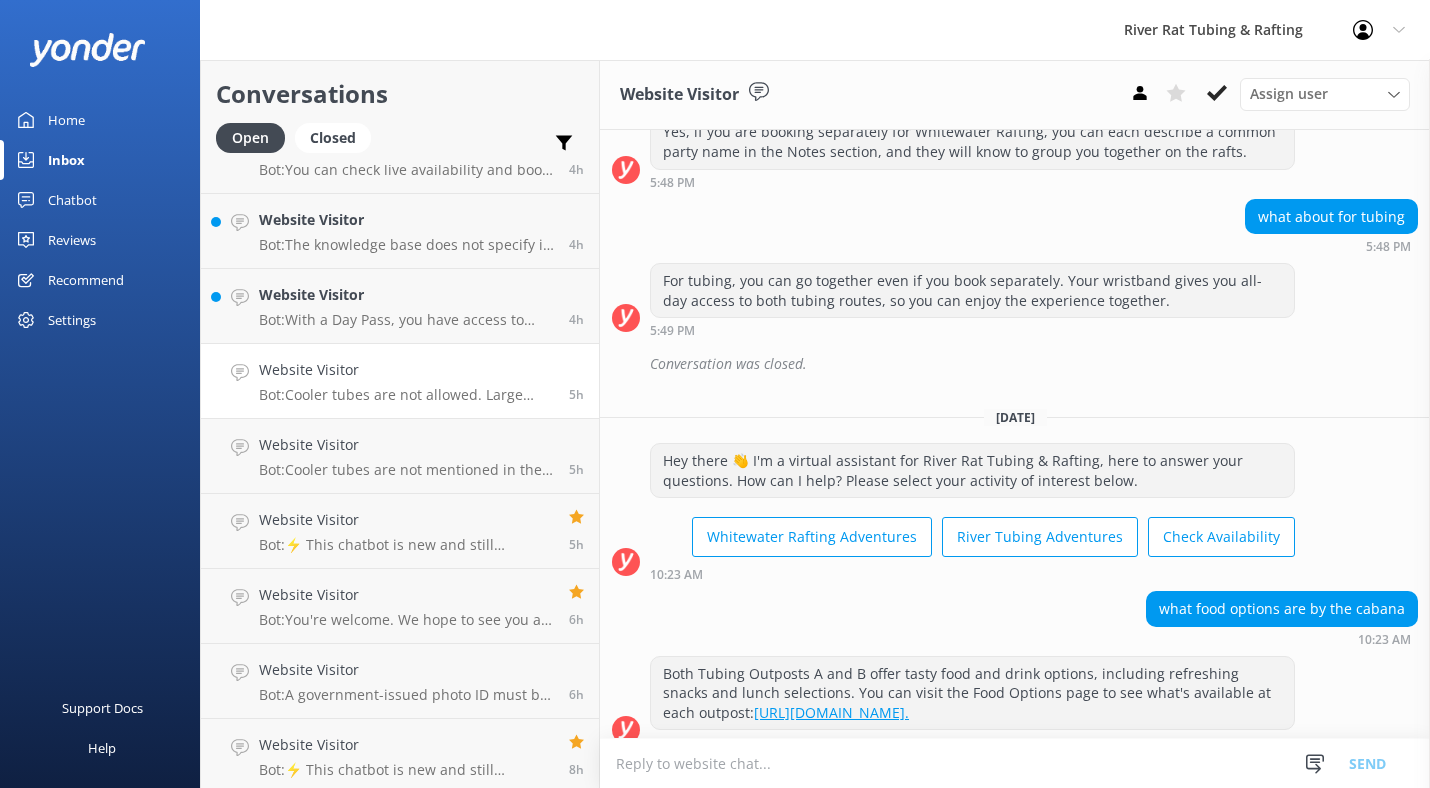scroll, scrollTop: 7563, scrollLeft: 0, axis: vertical 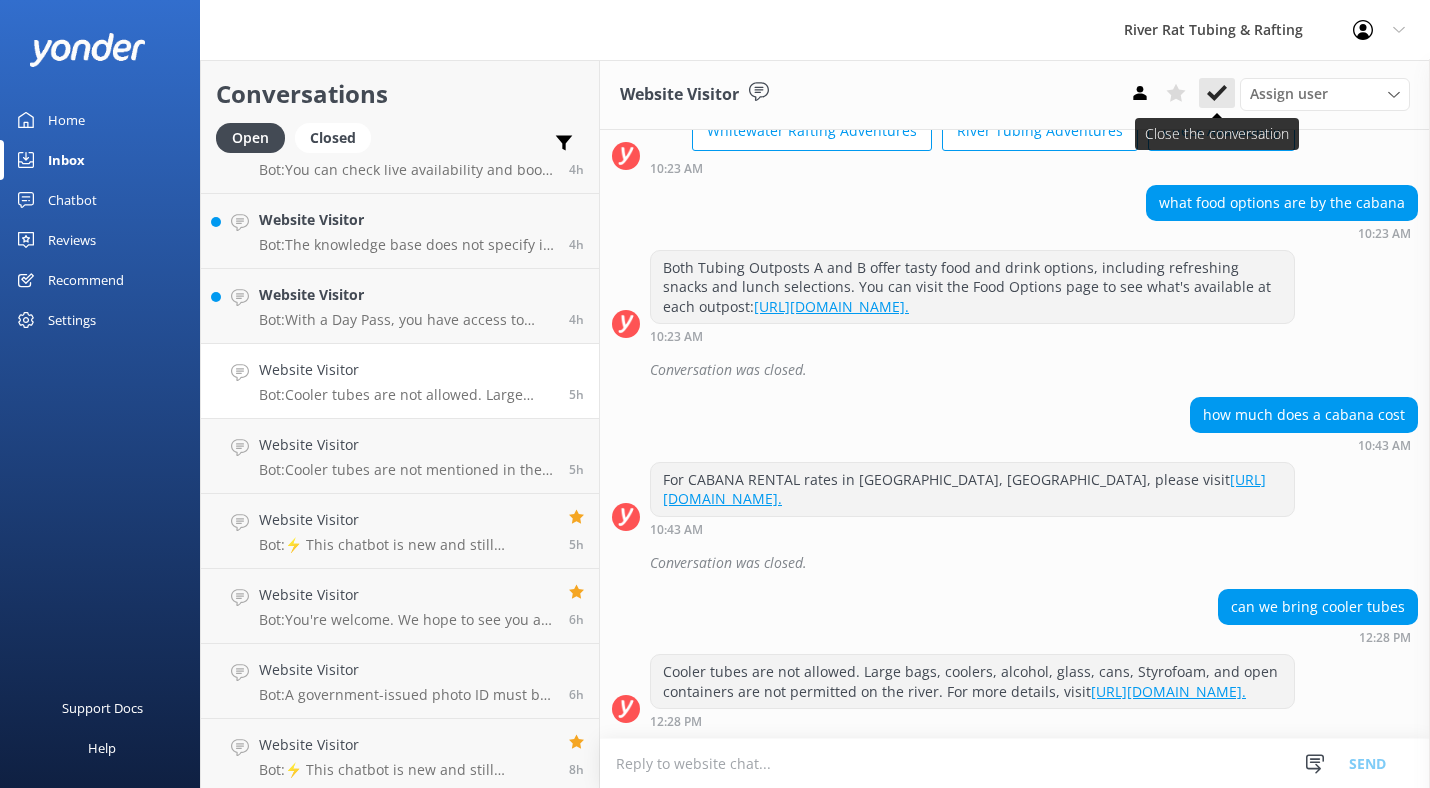 click 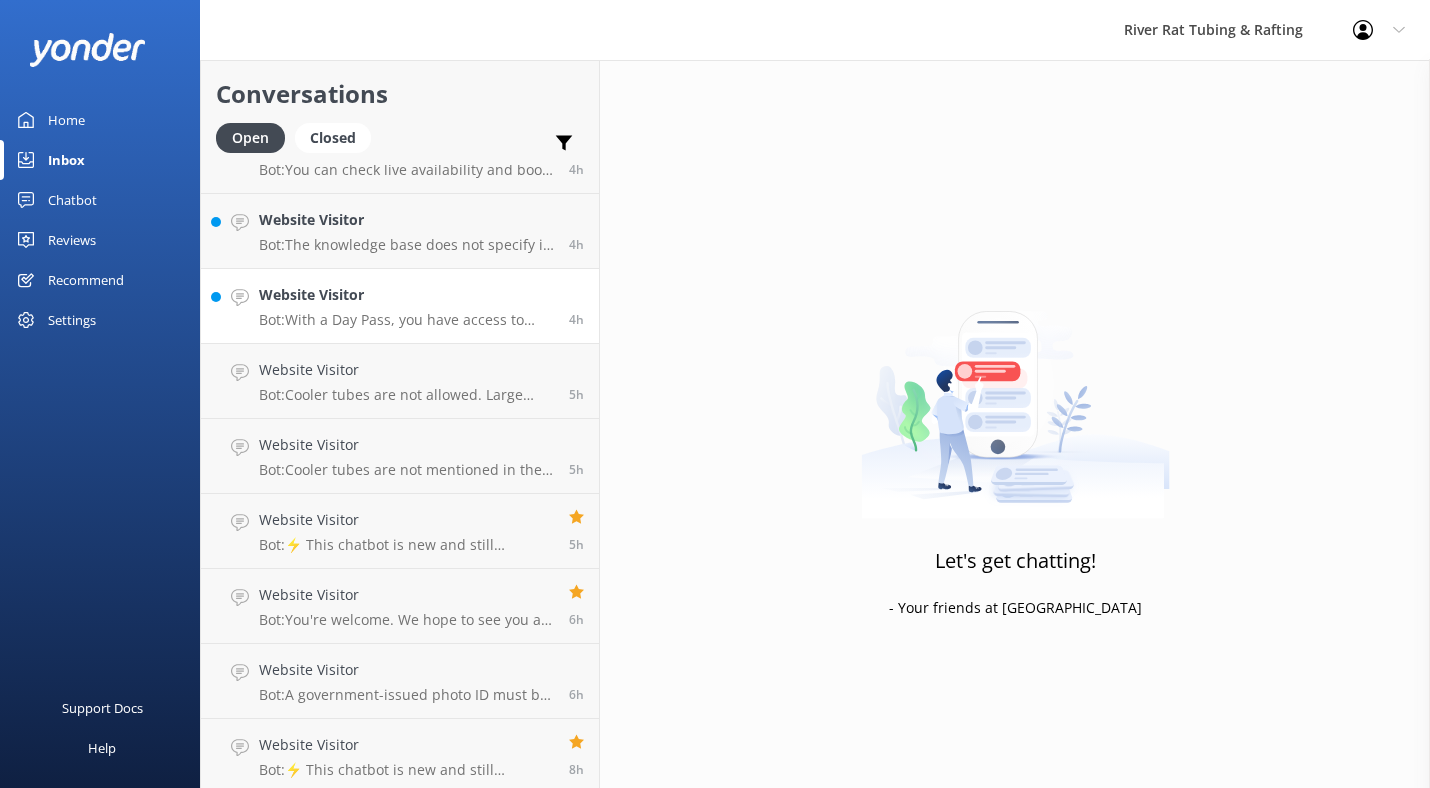 click on "Website Visitor" at bounding box center (406, 295) 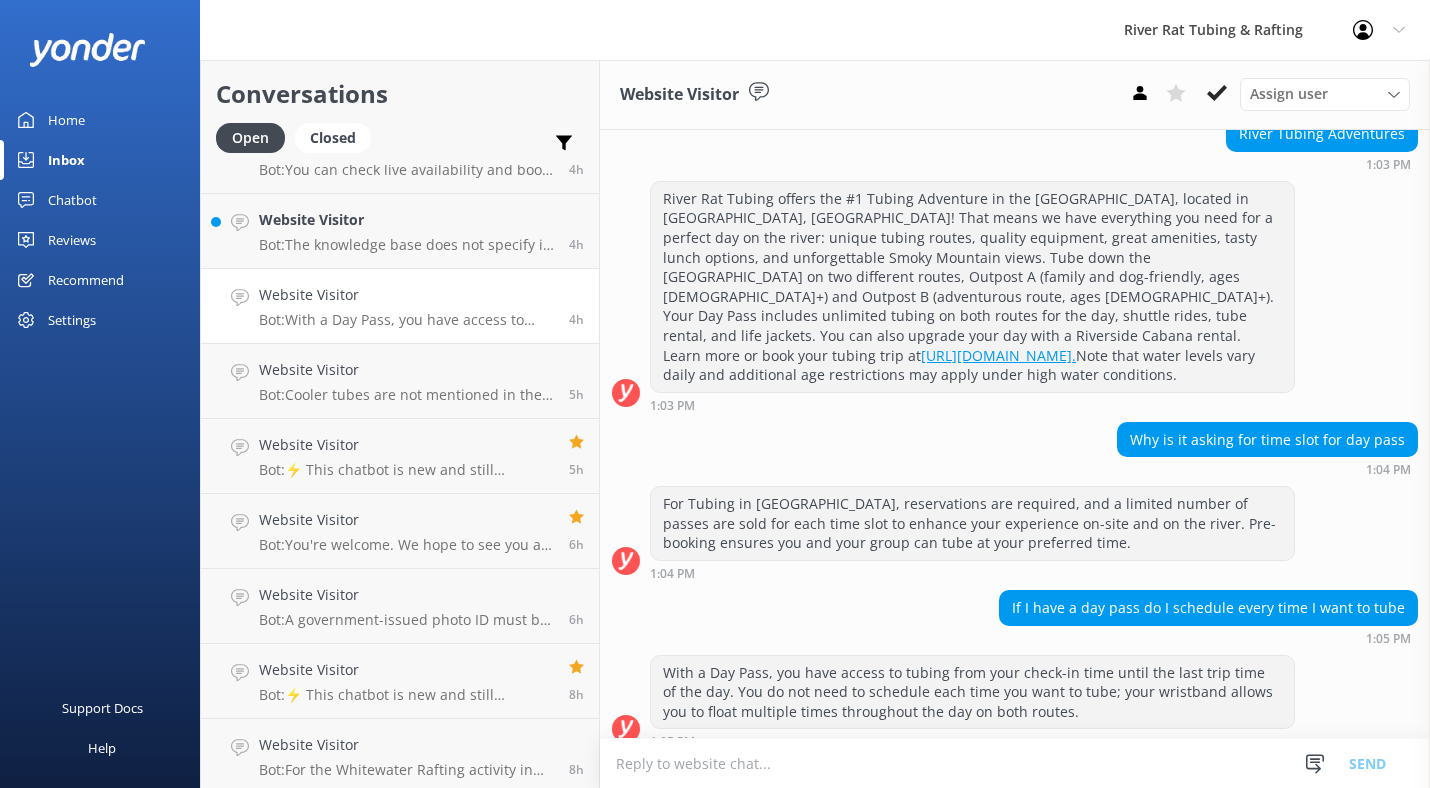 scroll, scrollTop: 201, scrollLeft: 0, axis: vertical 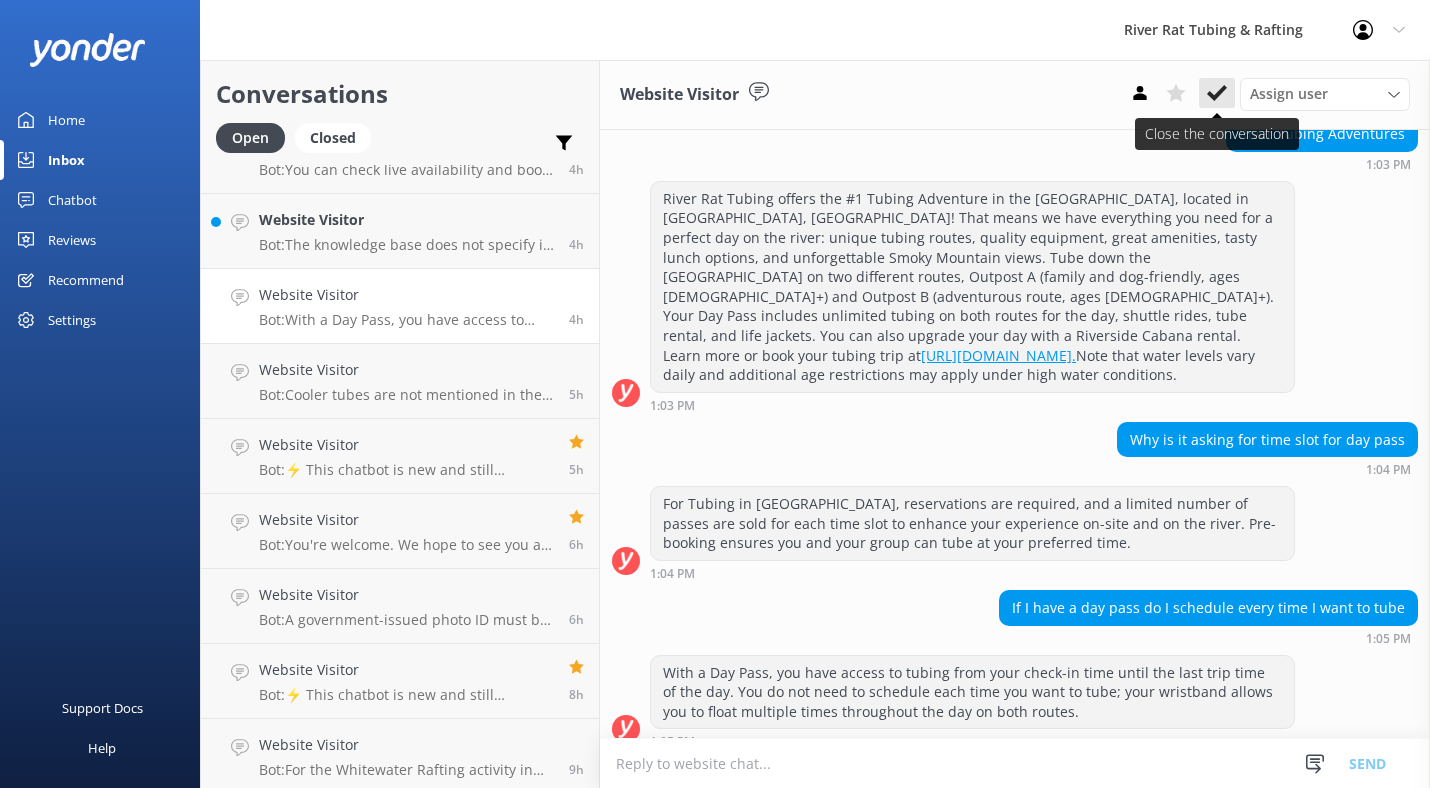 click 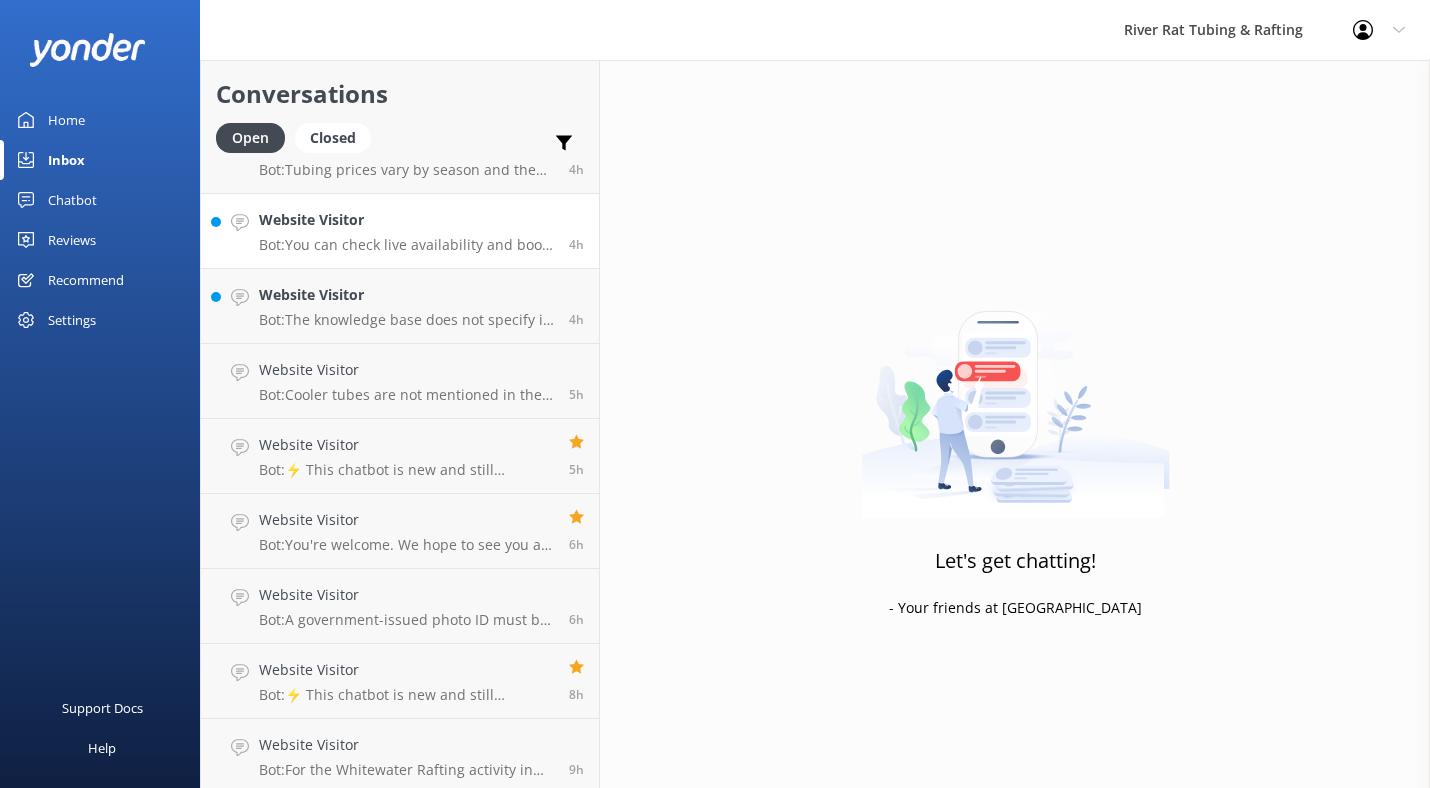 click on "Website Visitor Bot:  You can check live availability and book your tubing, rafting, packages, or gift certificates online anytime at https://smokymtnriverrat.com/book-now/. Prefer to chat? Give us a call at (865) 448-8888." at bounding box center [406, 231] 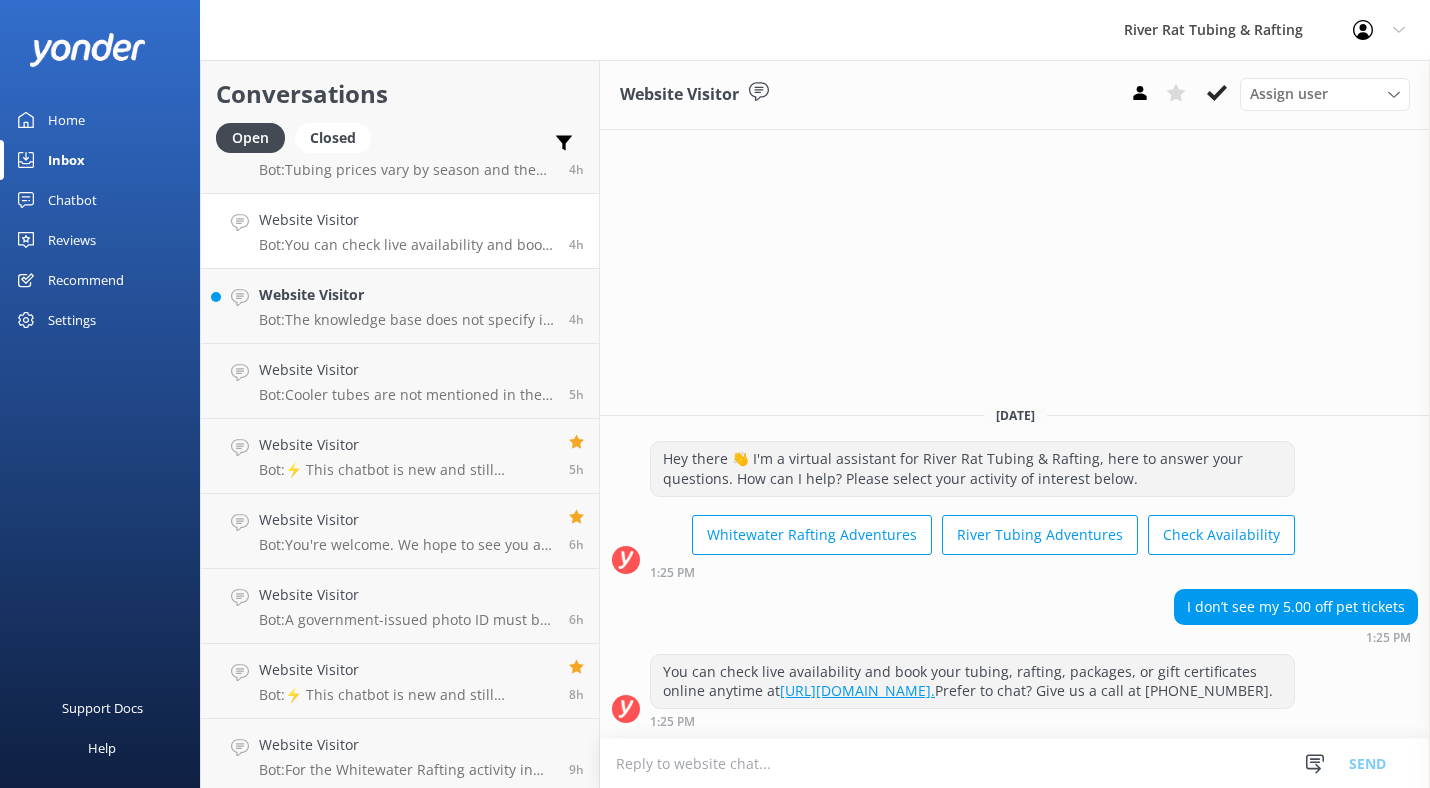 click on "I don’t see my 5.00 off pet tickets" at bounding box center (1296, 607) 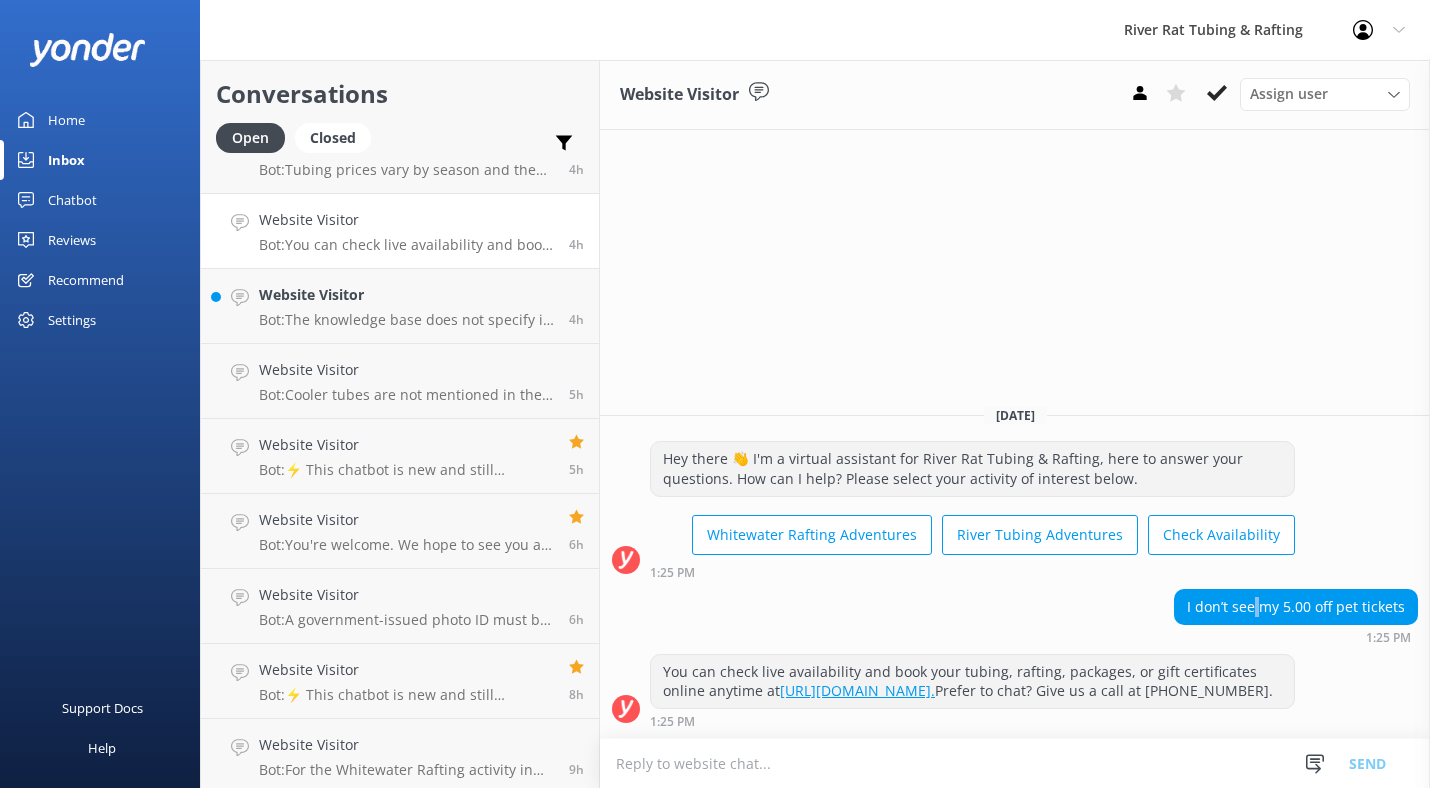 click on "I don’t see my 5.00 off pet tickets" at bounding box center [1296, 607] 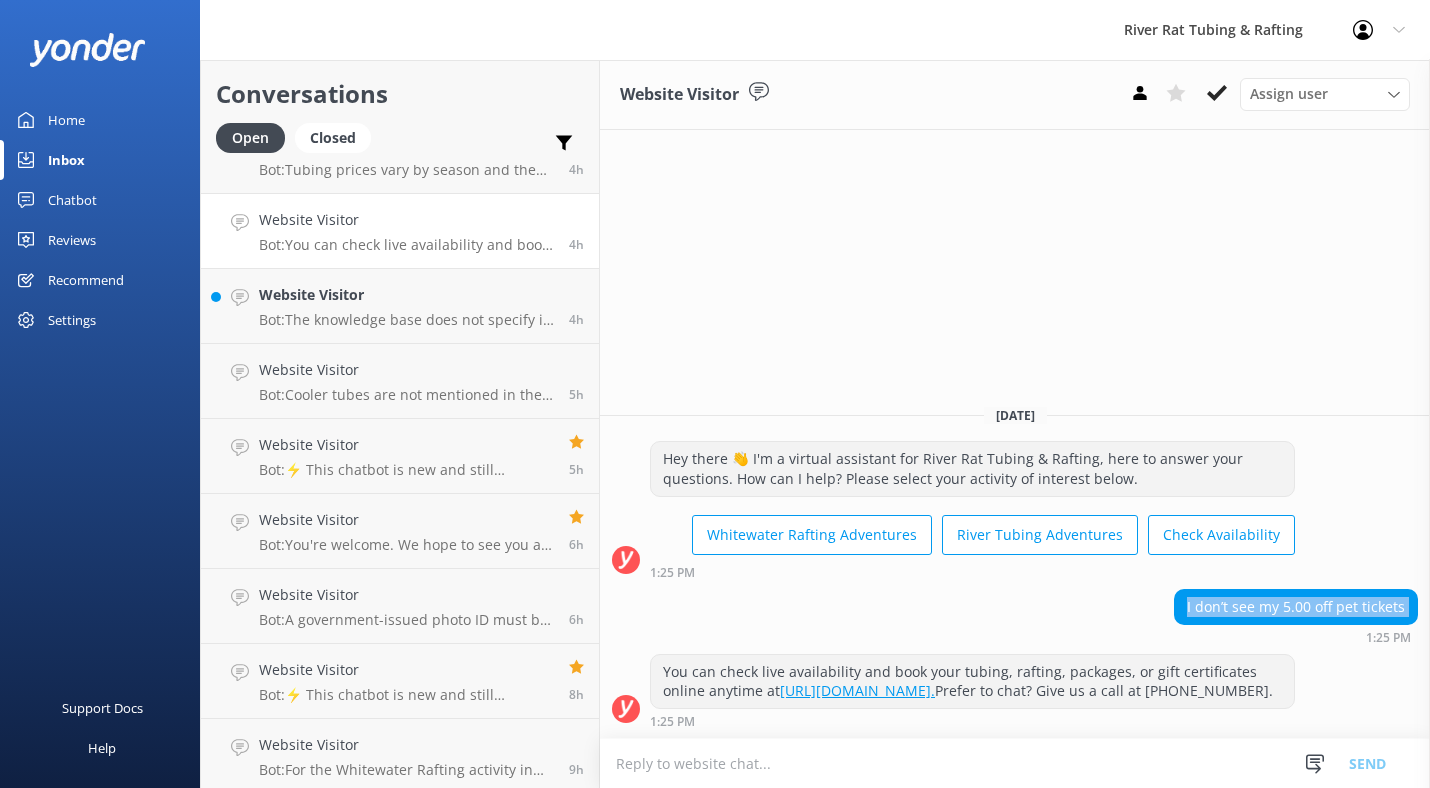 click on "I don’t see my 5.00 off pet tickets" at bounding box center [1296, 607] 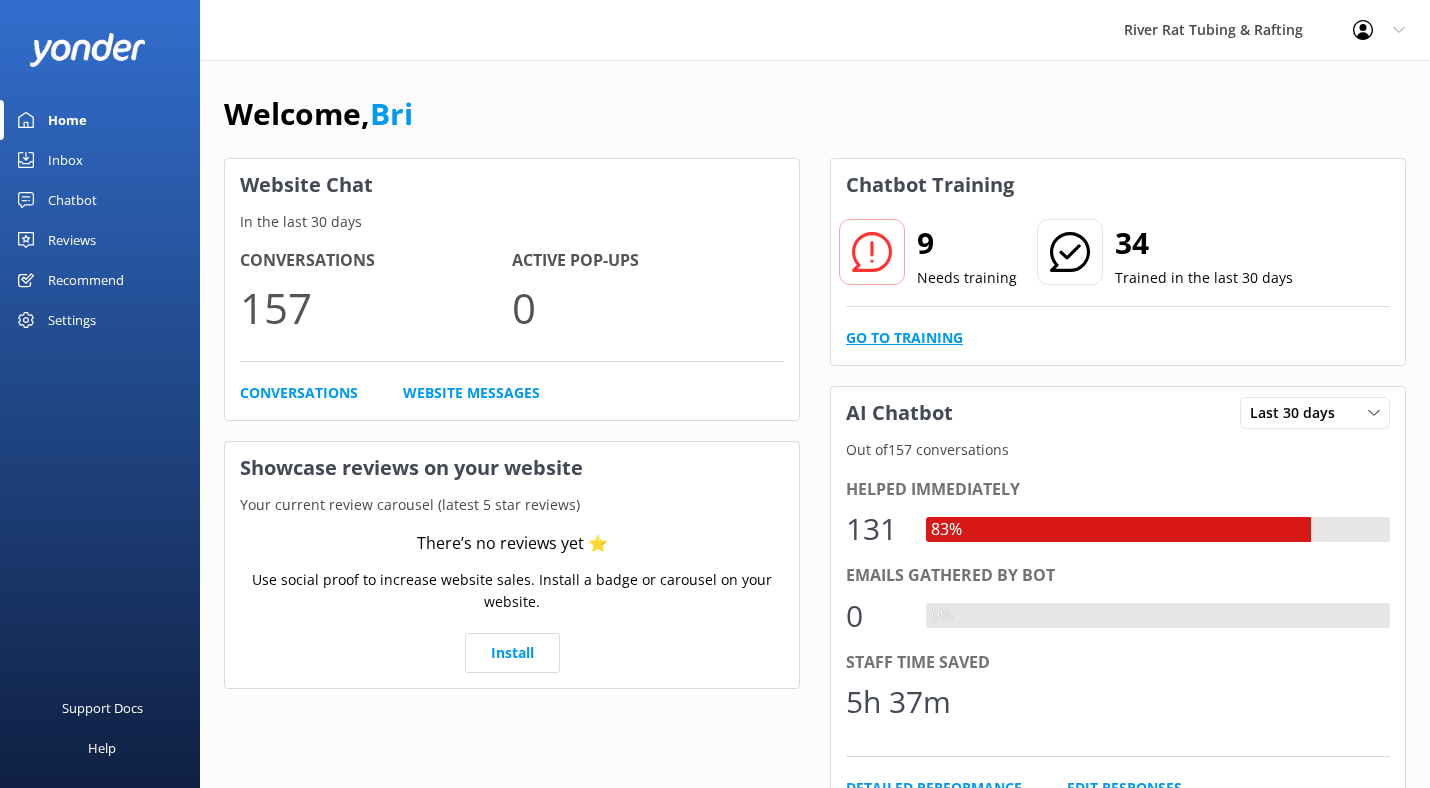 click on "Go to Training" at bounding box center [904, 338] 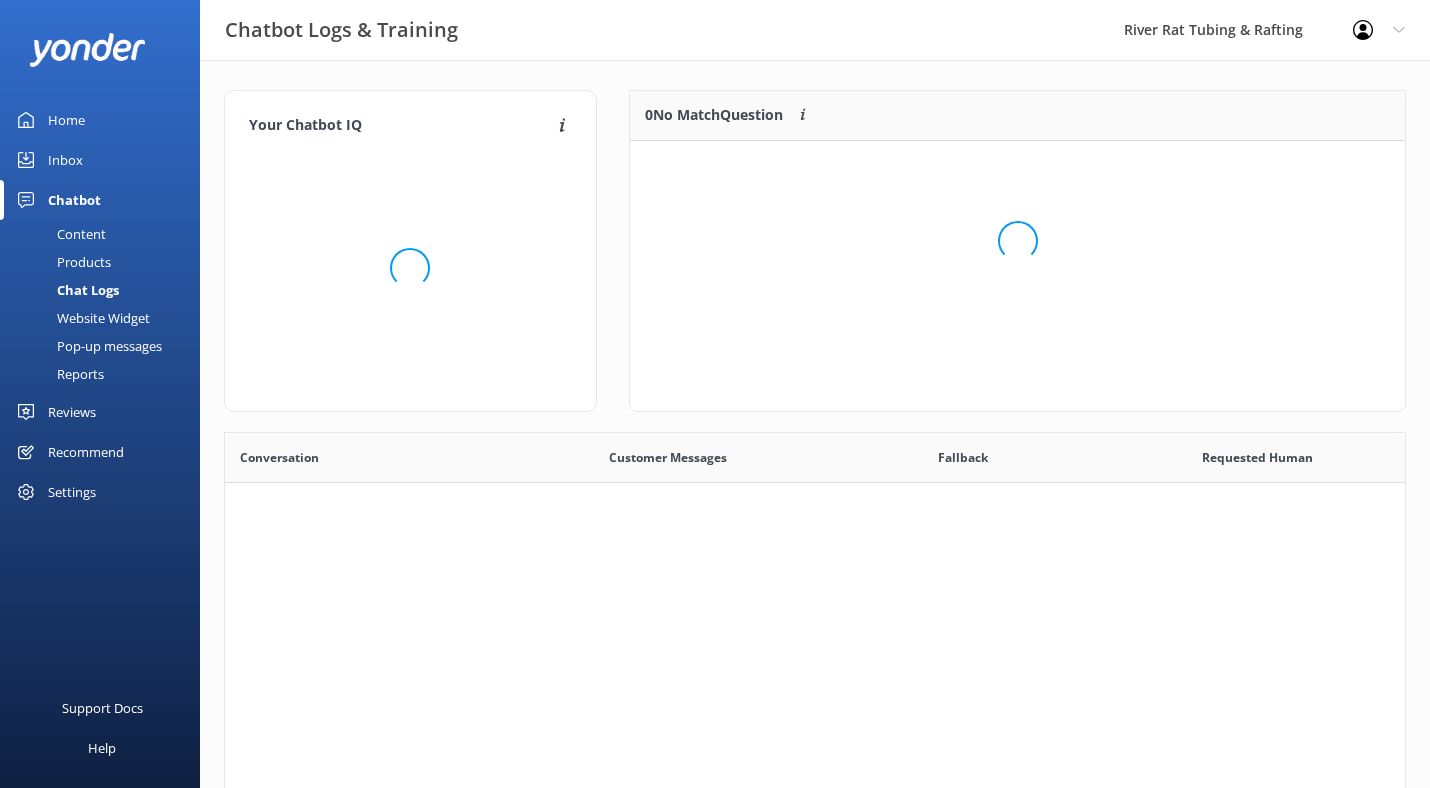 scroll, scrollTop: 1, scrollLeft: 0, axis: vertical 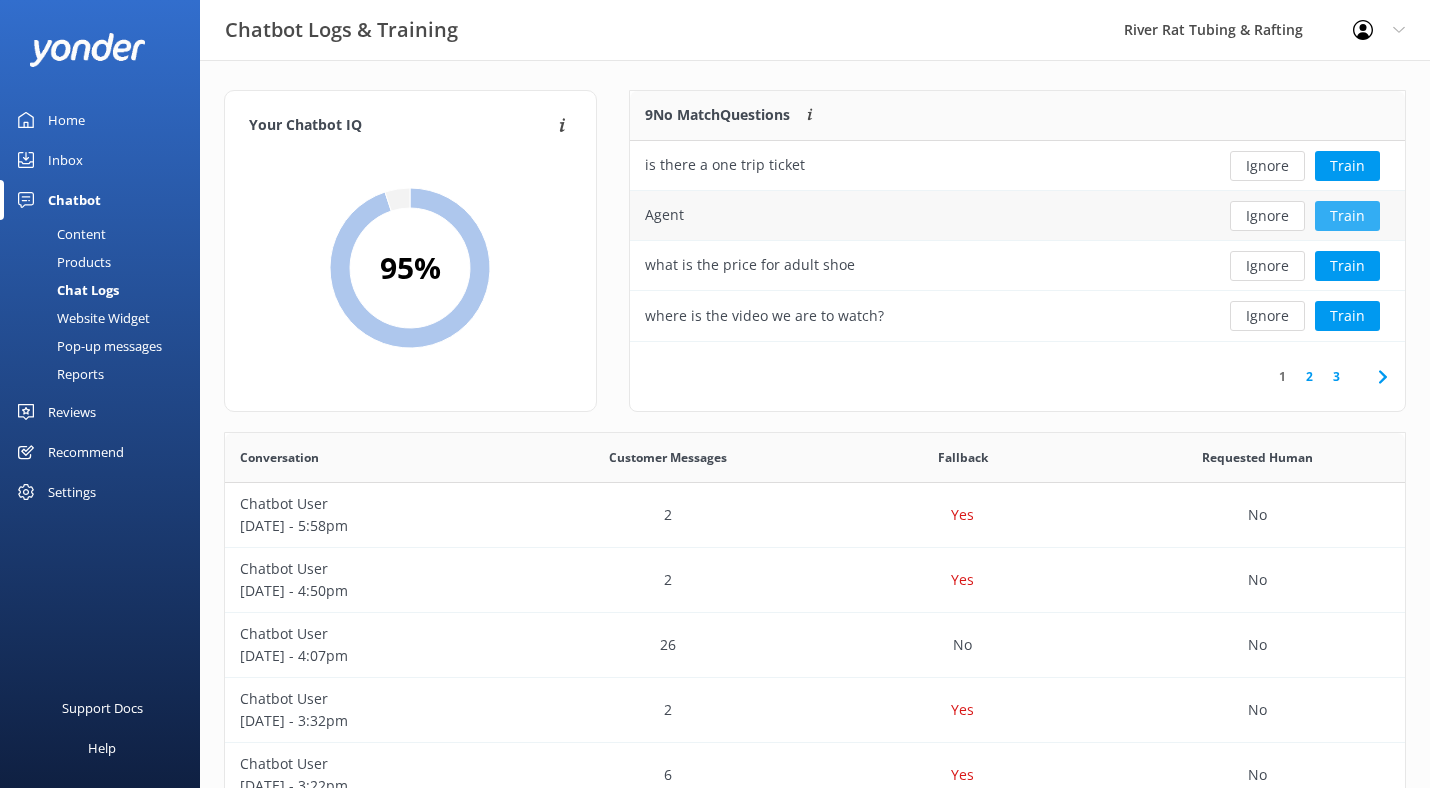 click on "Train" at bounding box center [1347, 216] 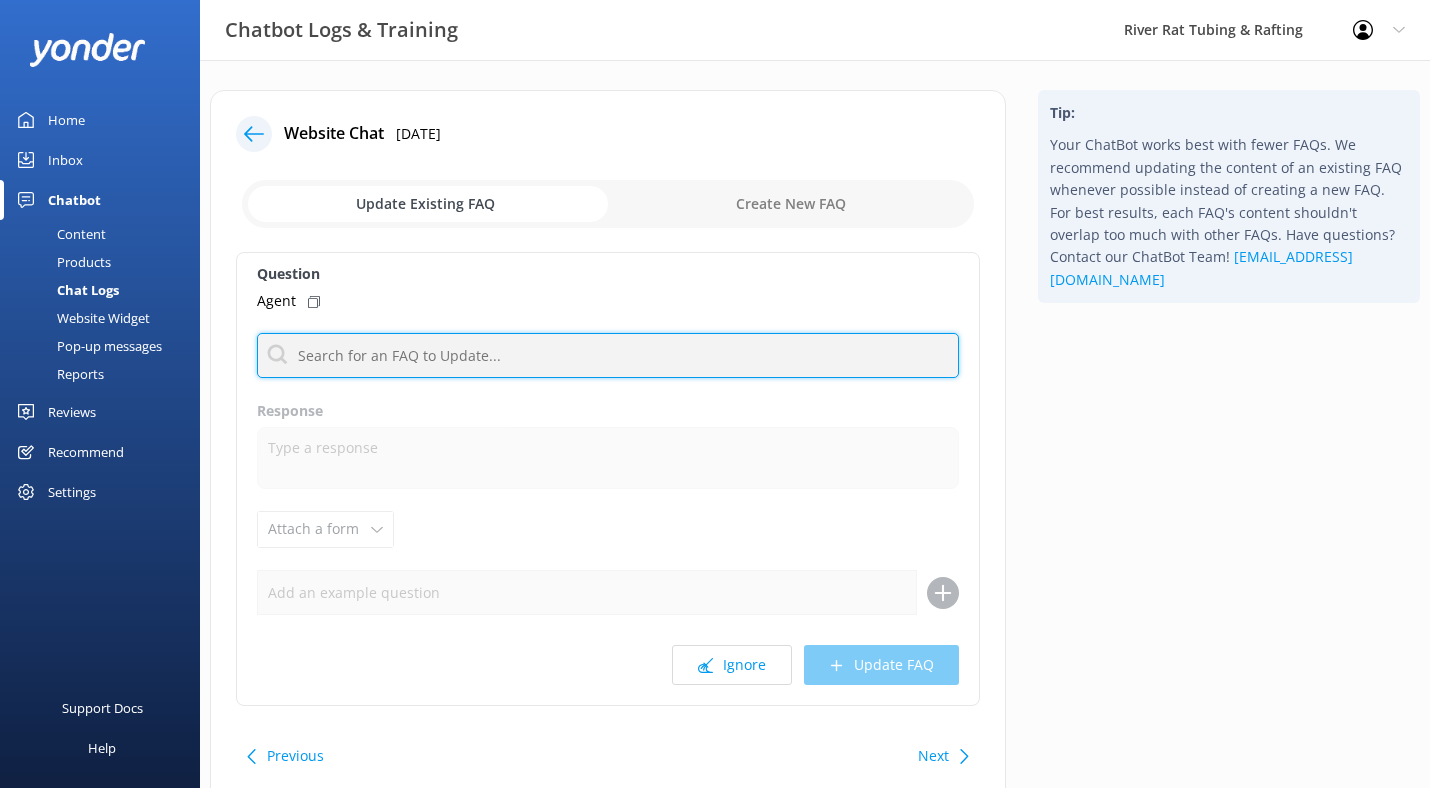 click at bounding box center [608, 355] 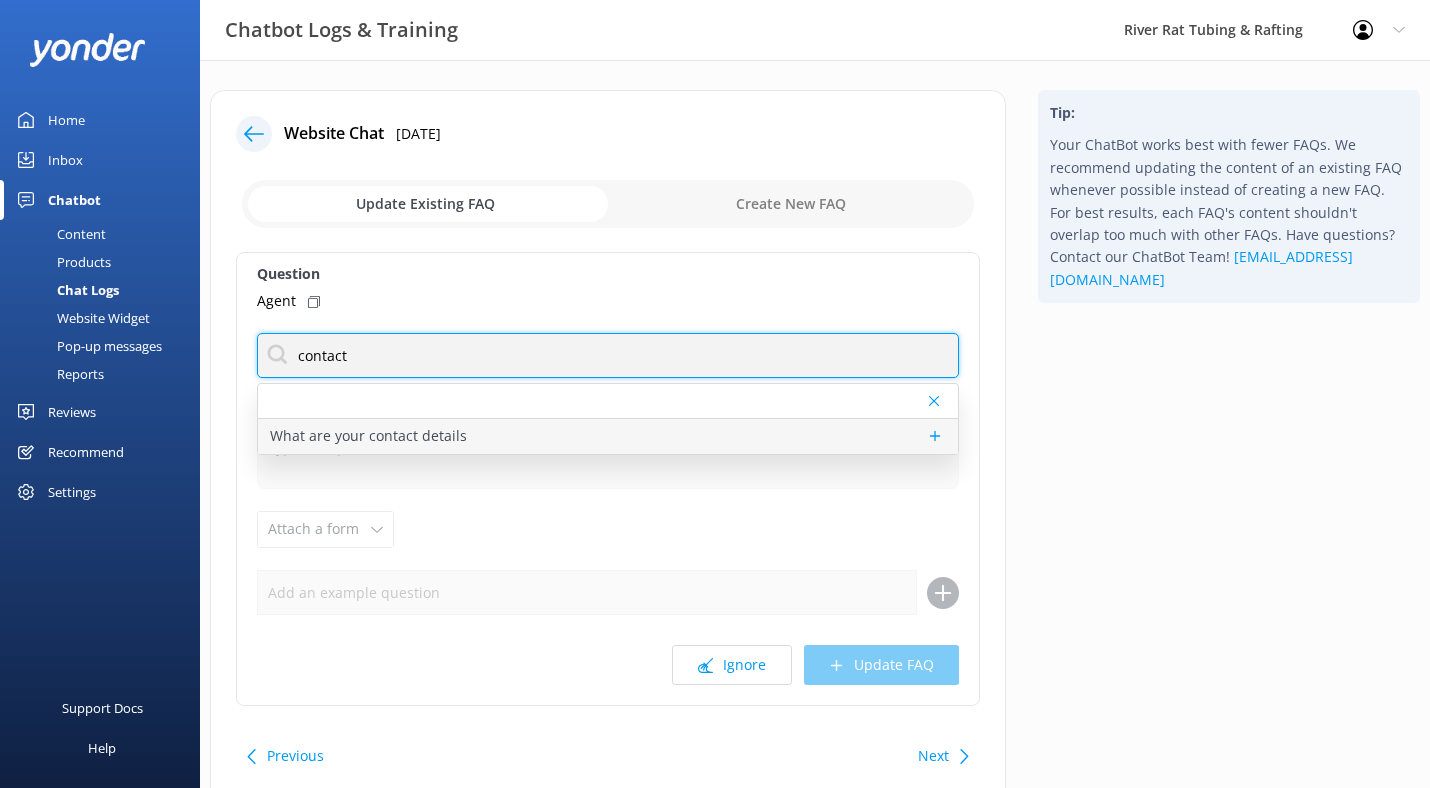 type on "contact" 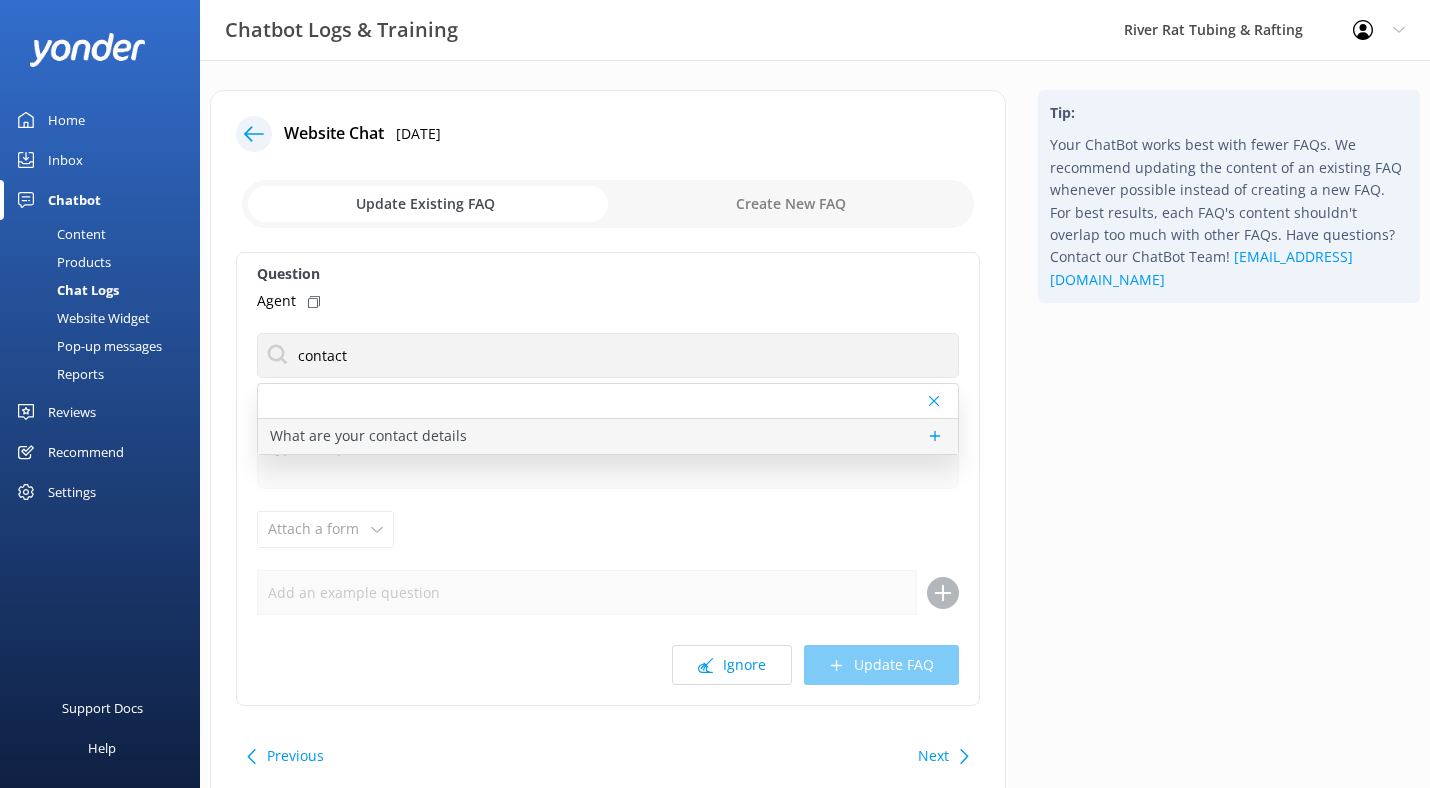 click on "What are your contact details" at bounding box center [368, 436] 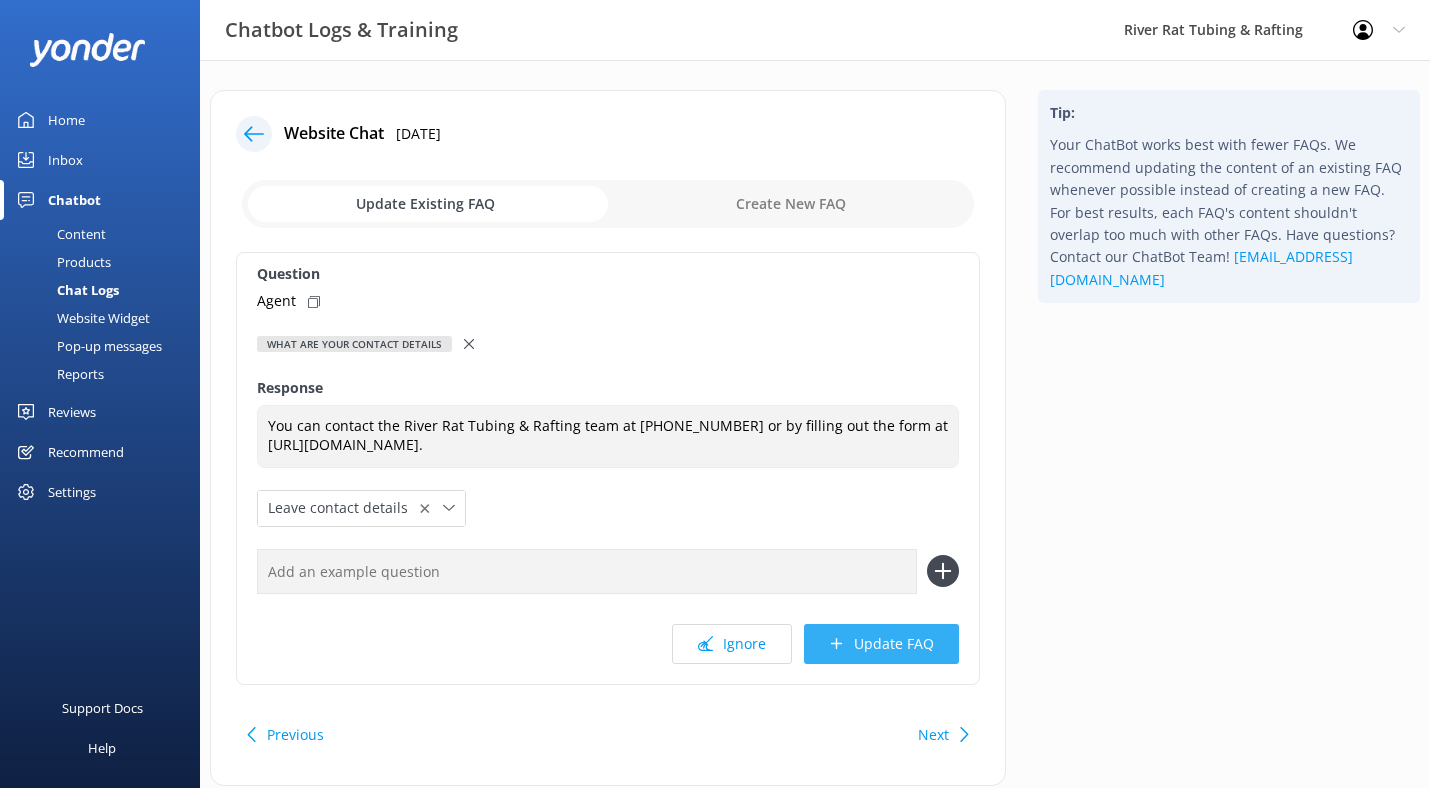click on "Update FAQ" at bounding box center (881, 644) 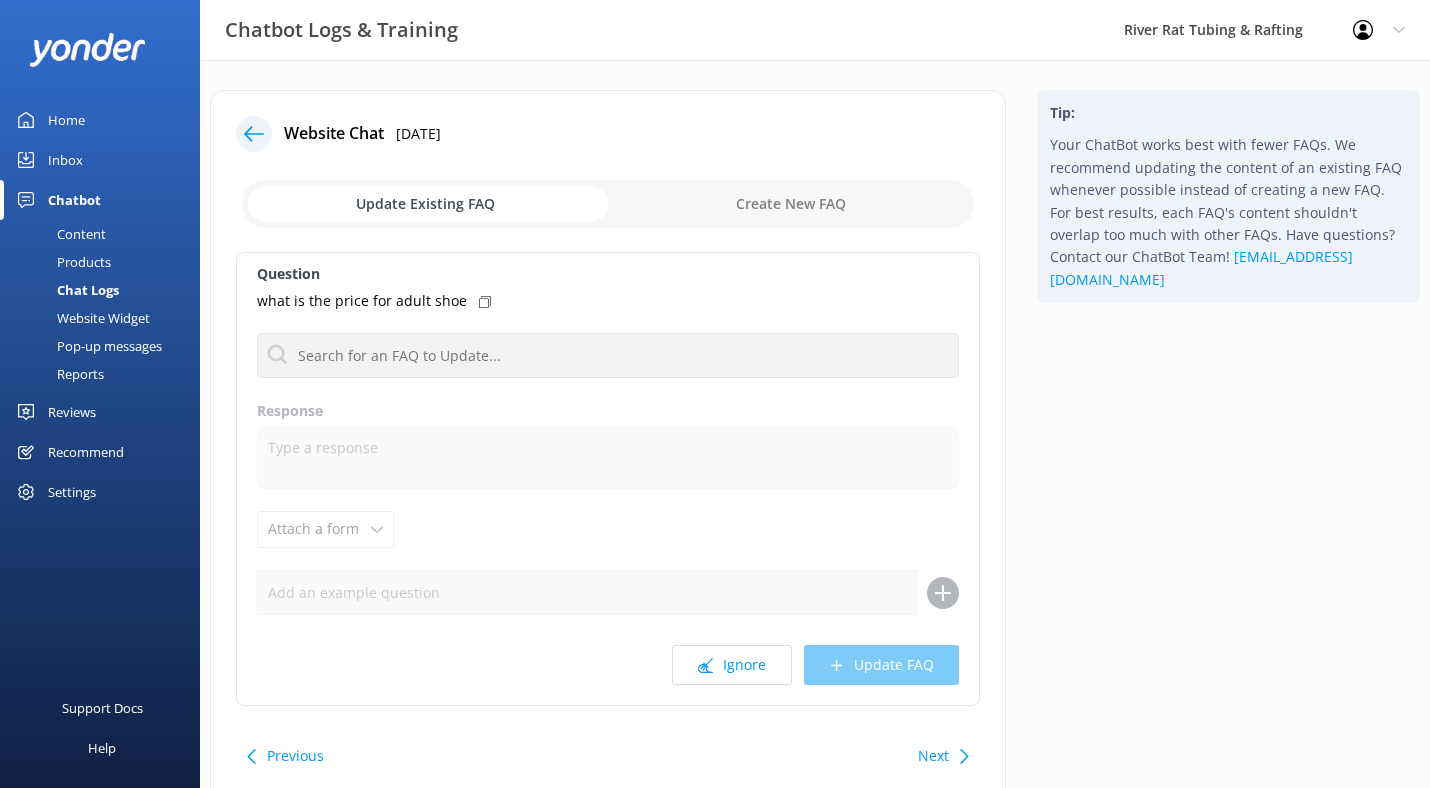 click on "Inbox" at bounding box center [65, 160] 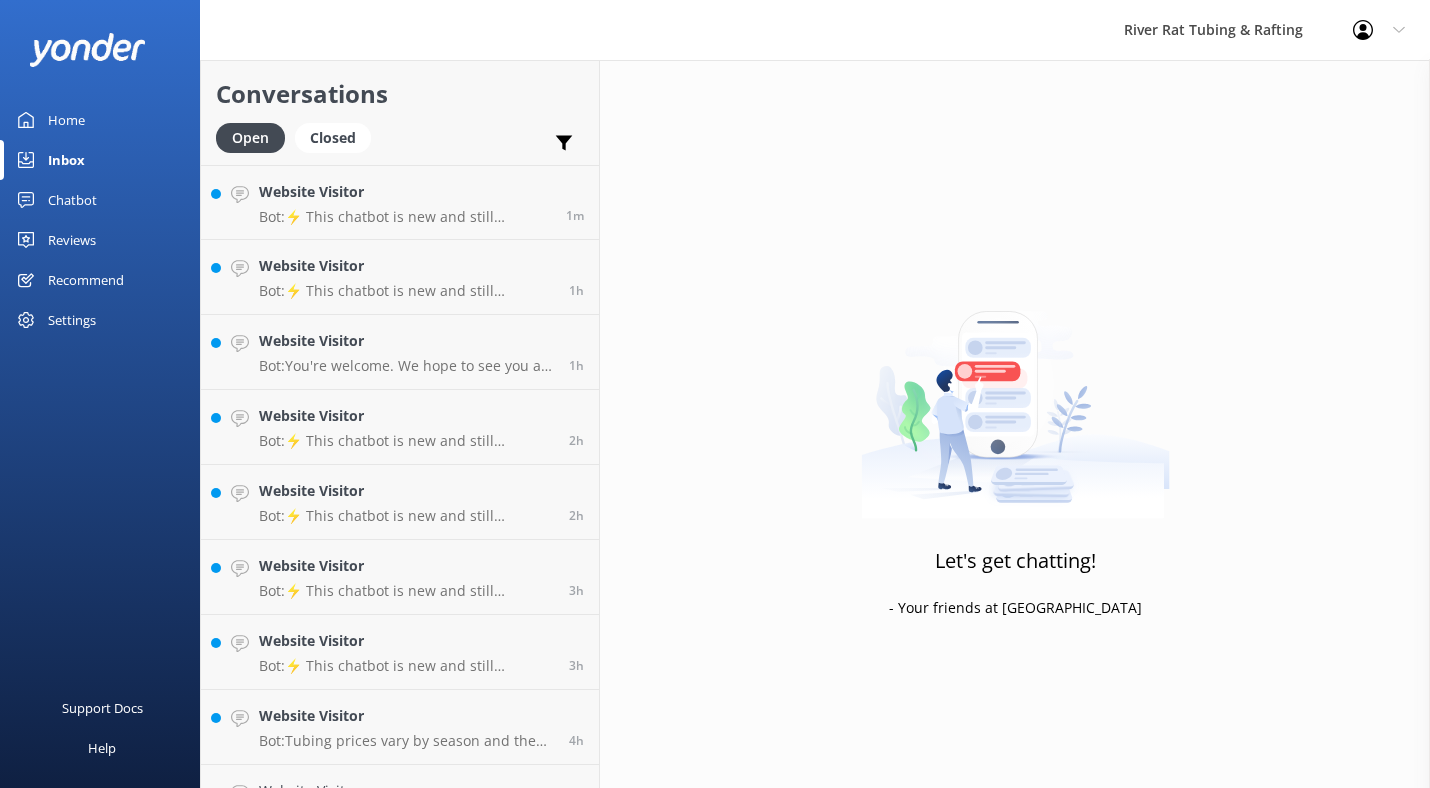 click on "Chatbot" at bounding box center (72, 200) 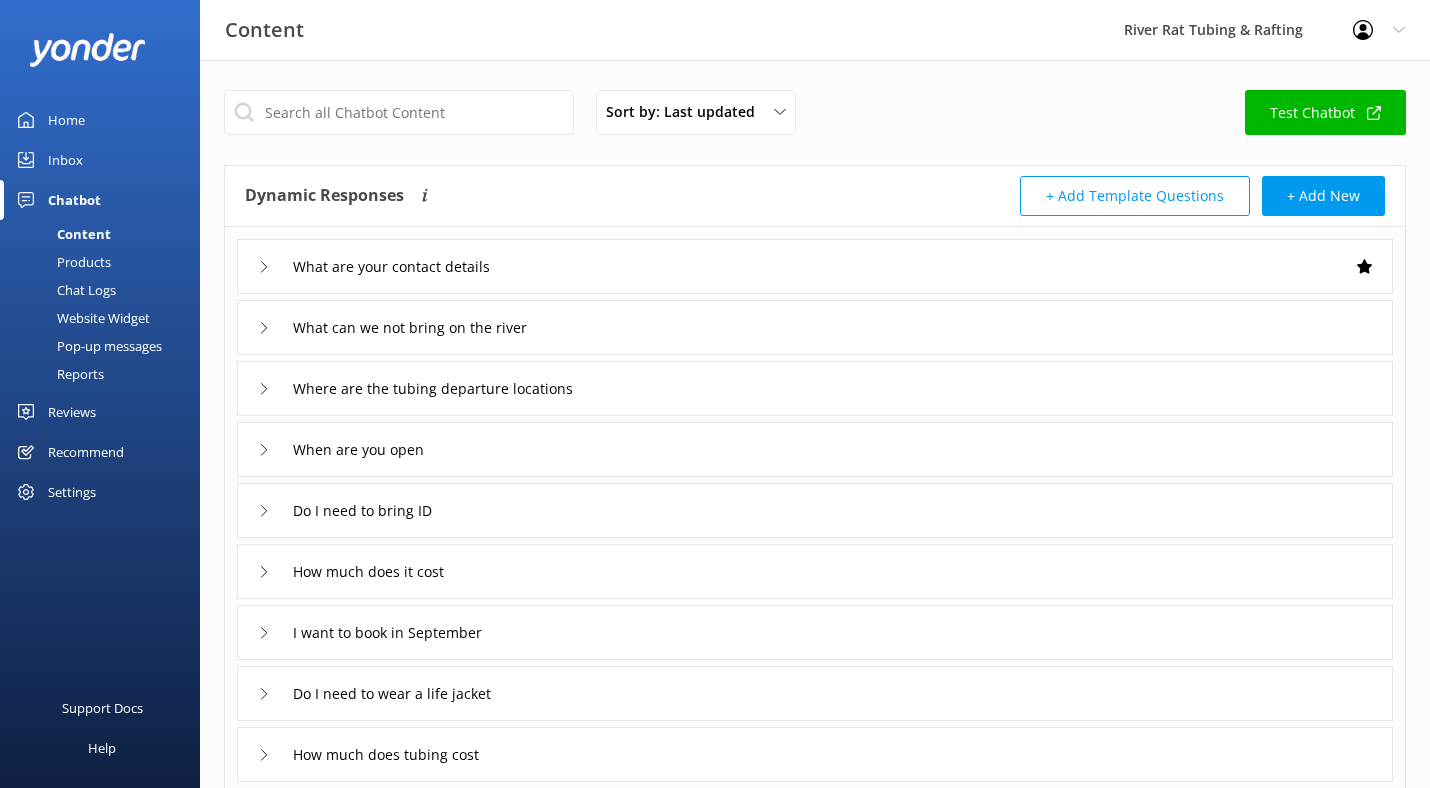click 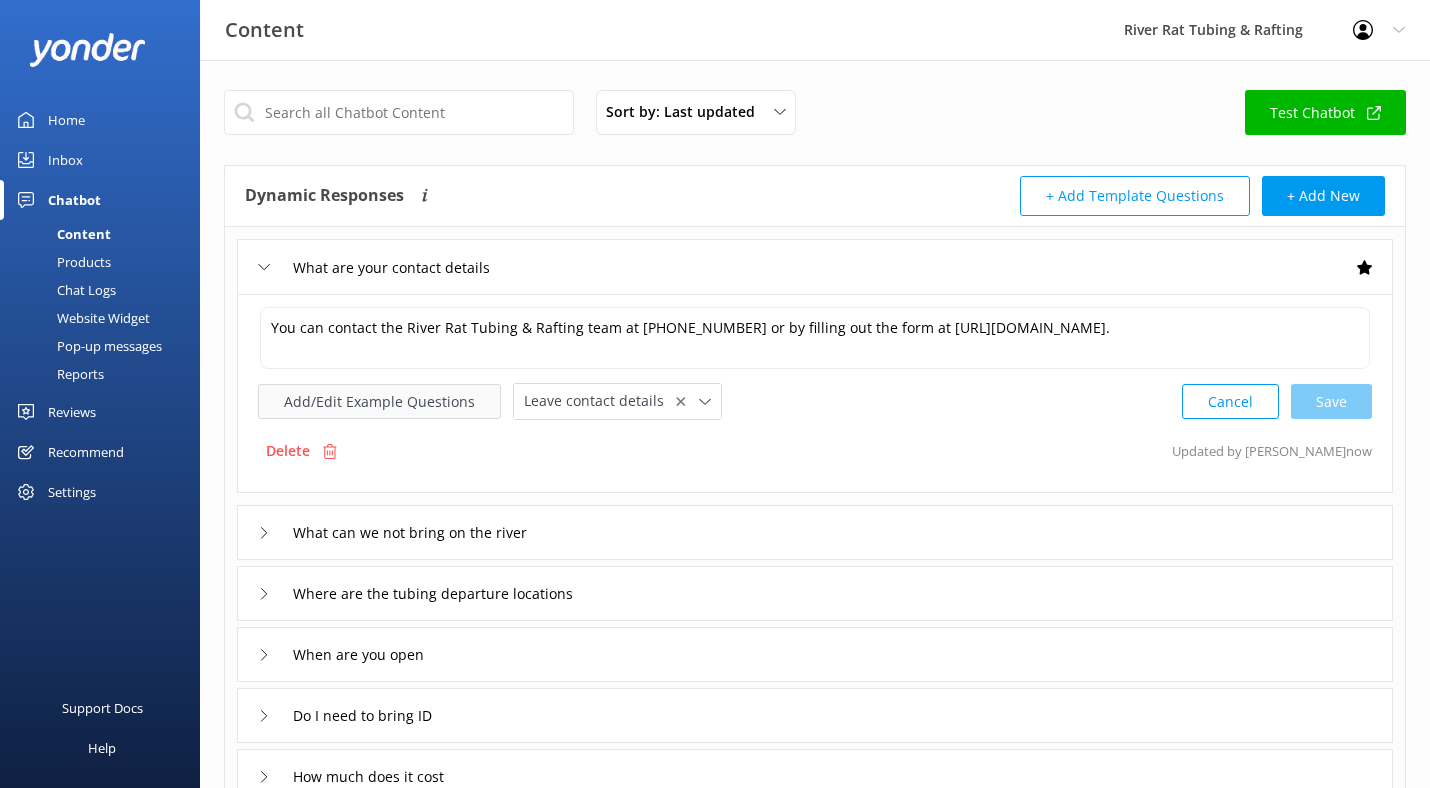 click on "Add/Edit Example Questions" at bounding box center [379, 401] 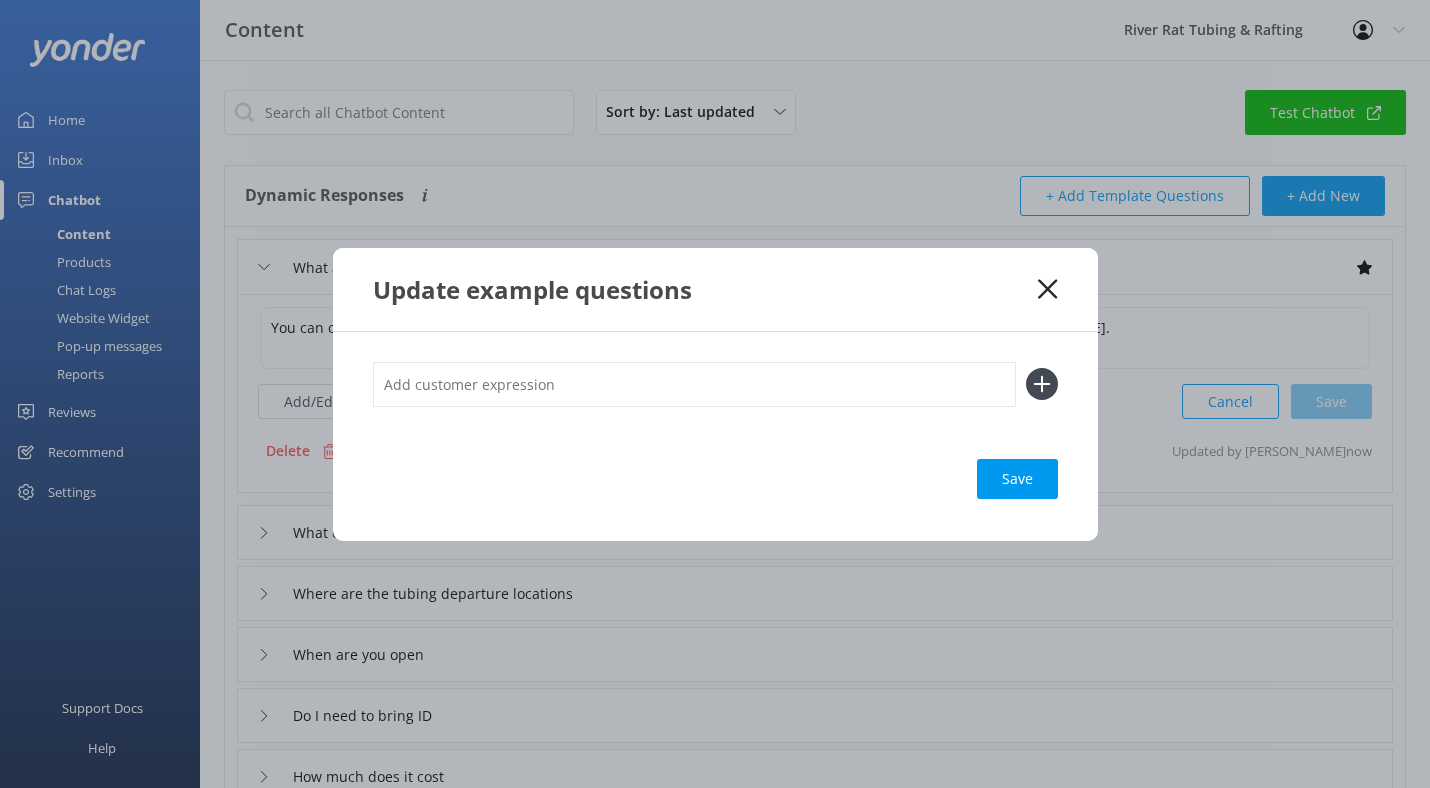 click at bounding box center (694, 384) 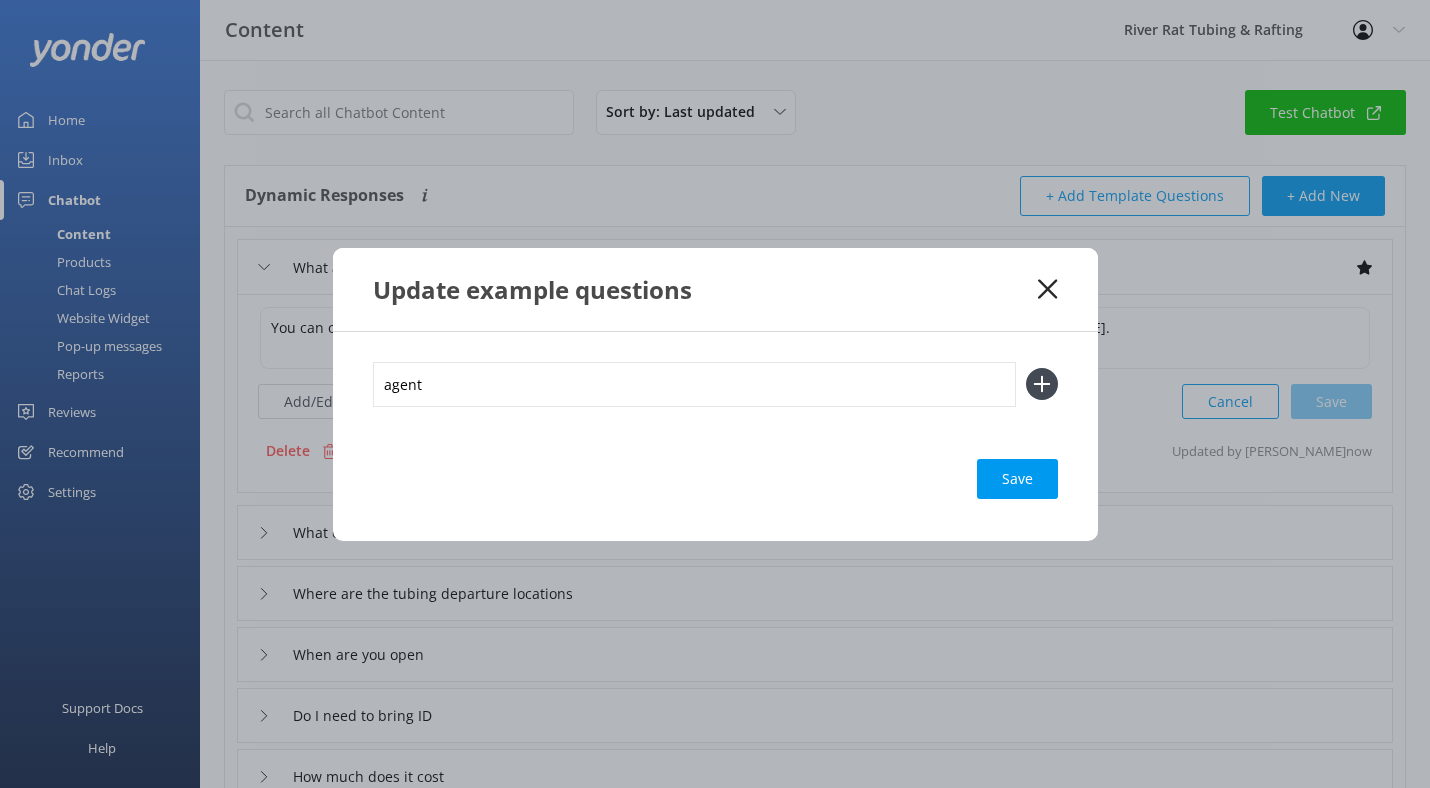 type on "agent" 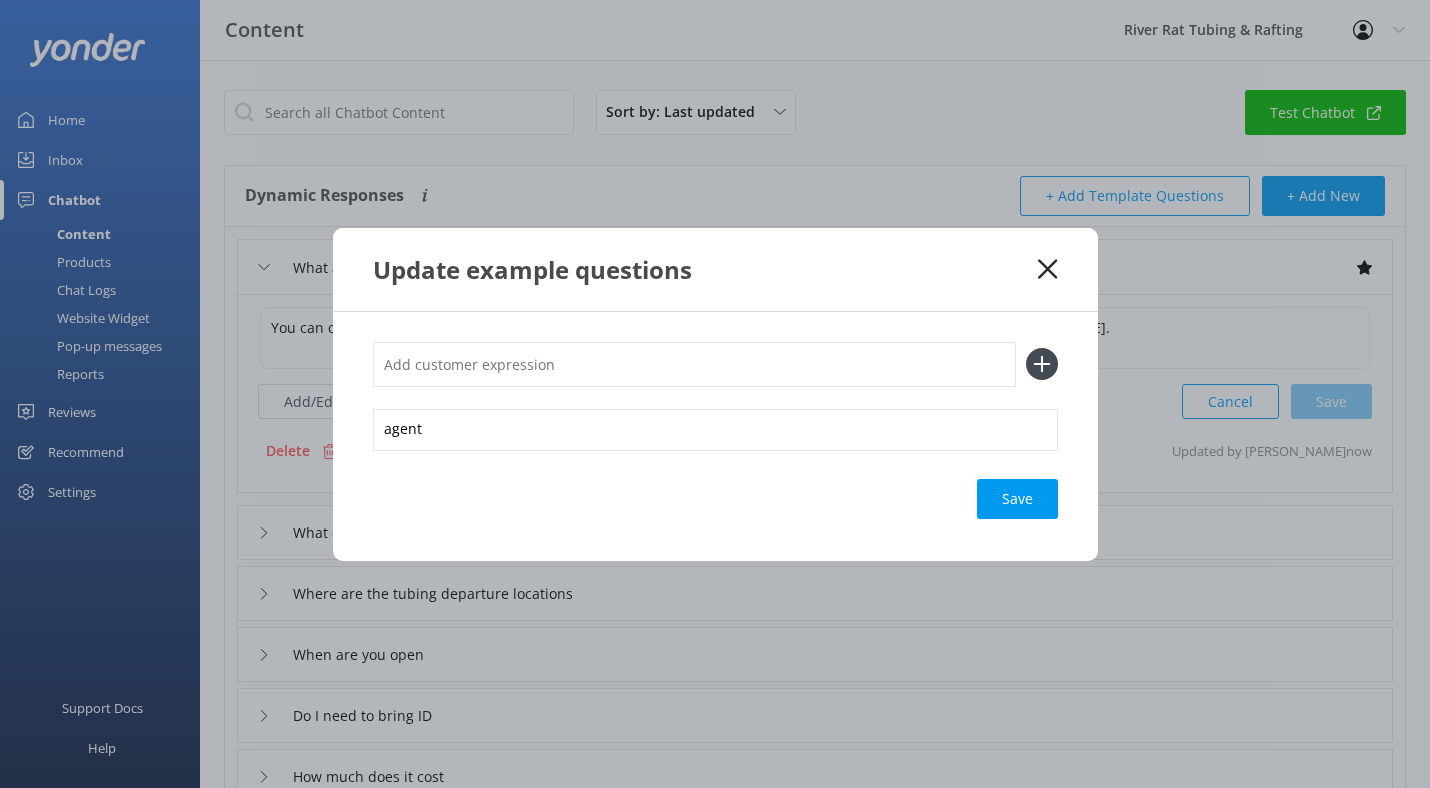 click at bounding box center (694, 364) 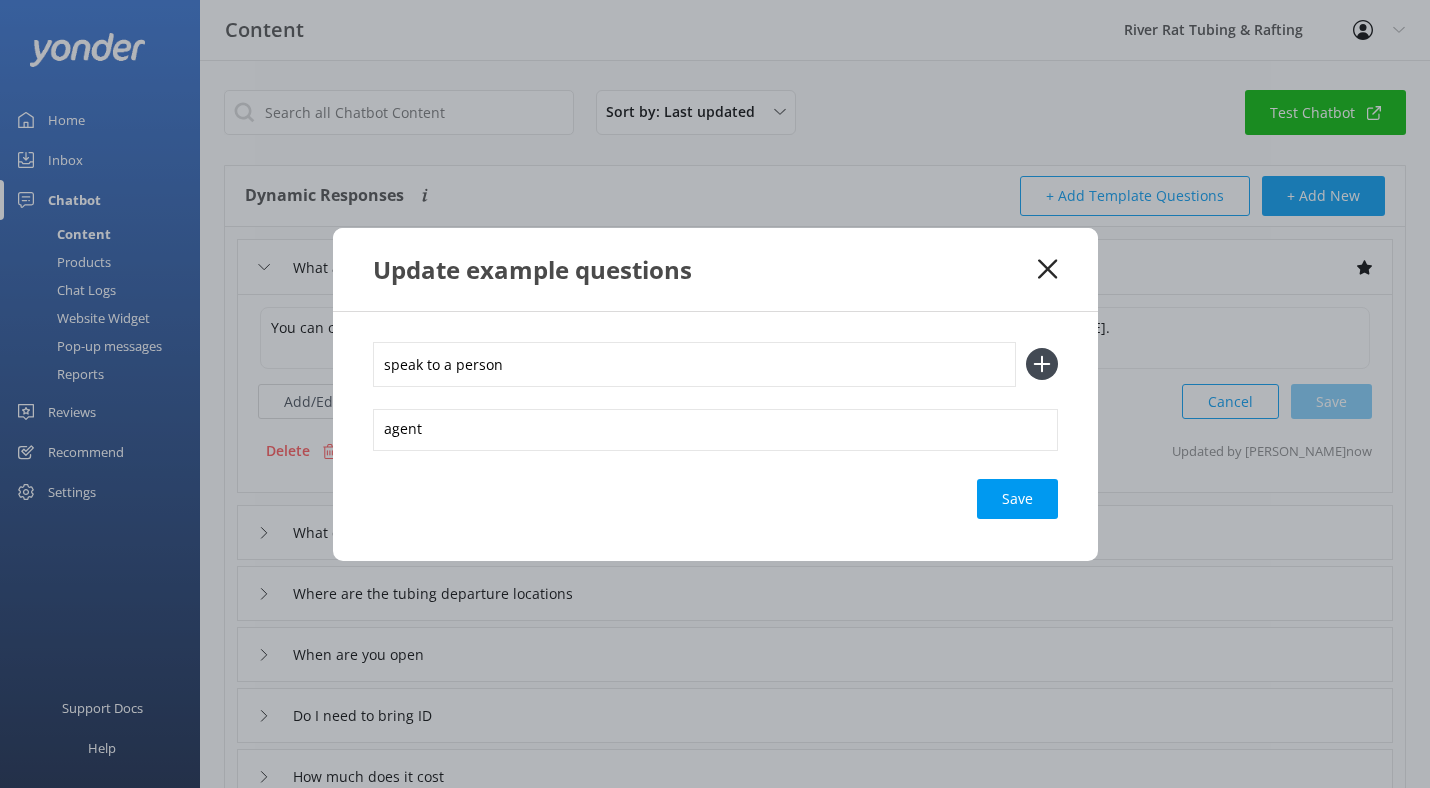 type on "speak to a person" 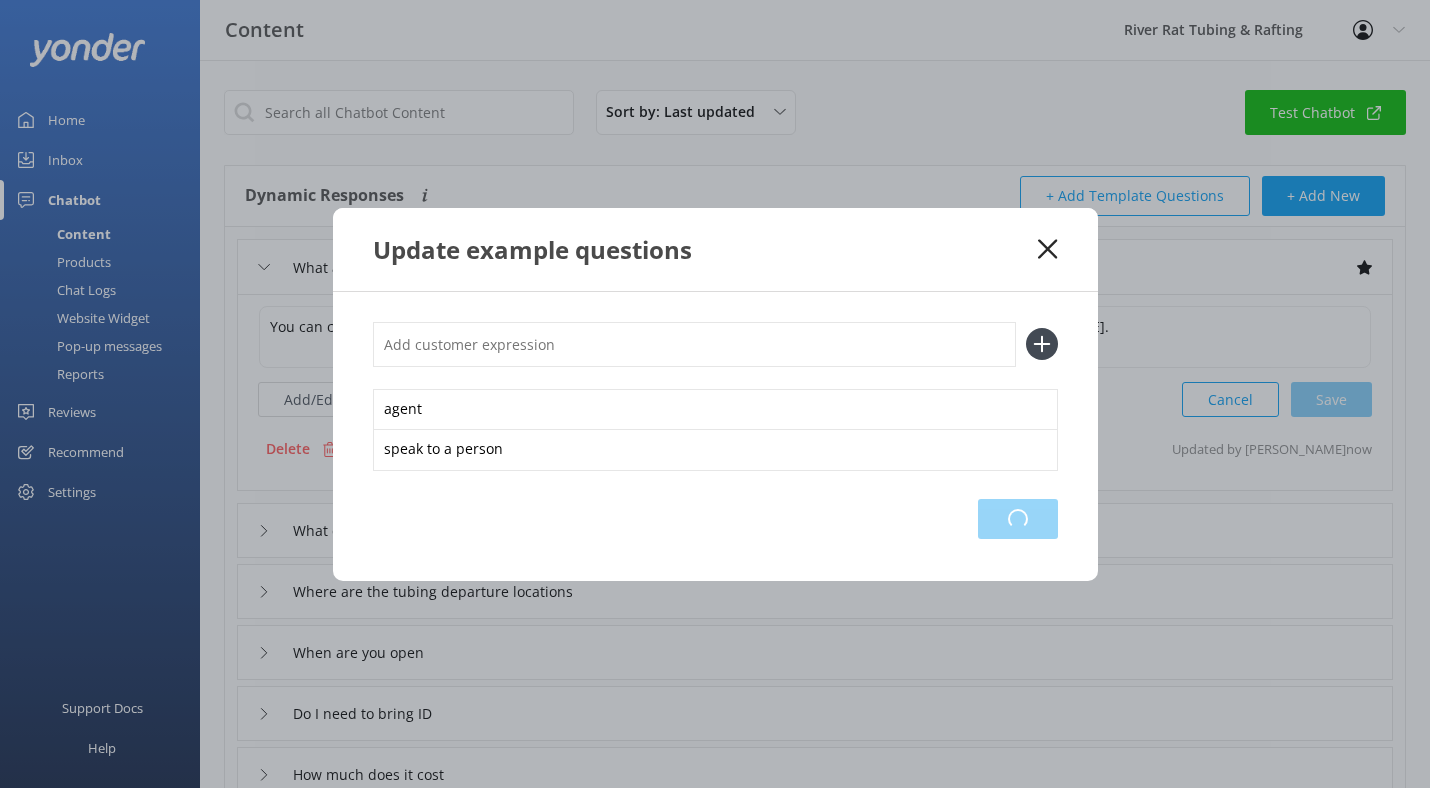 click on "Loading.." at bounding box center [1018, 519] 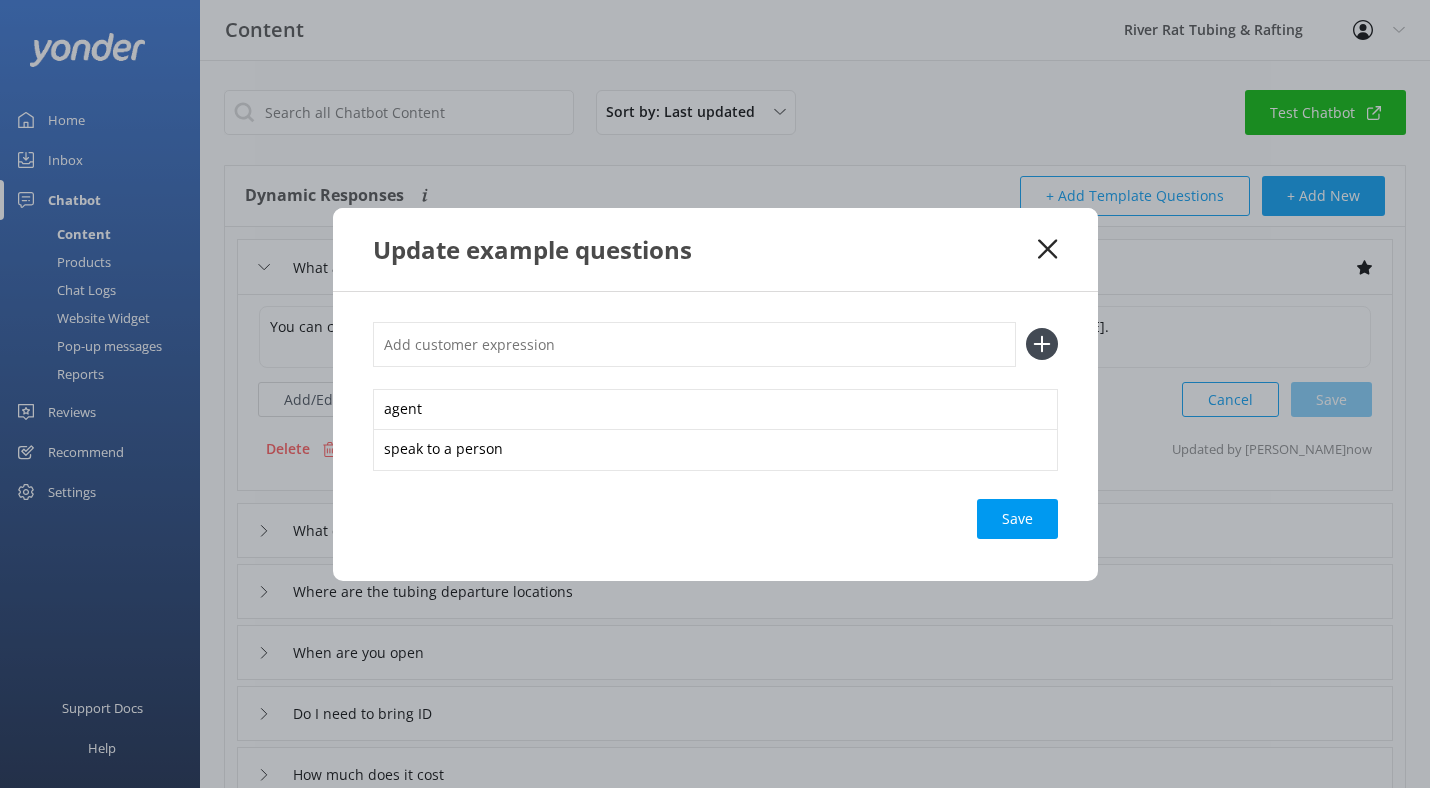 click 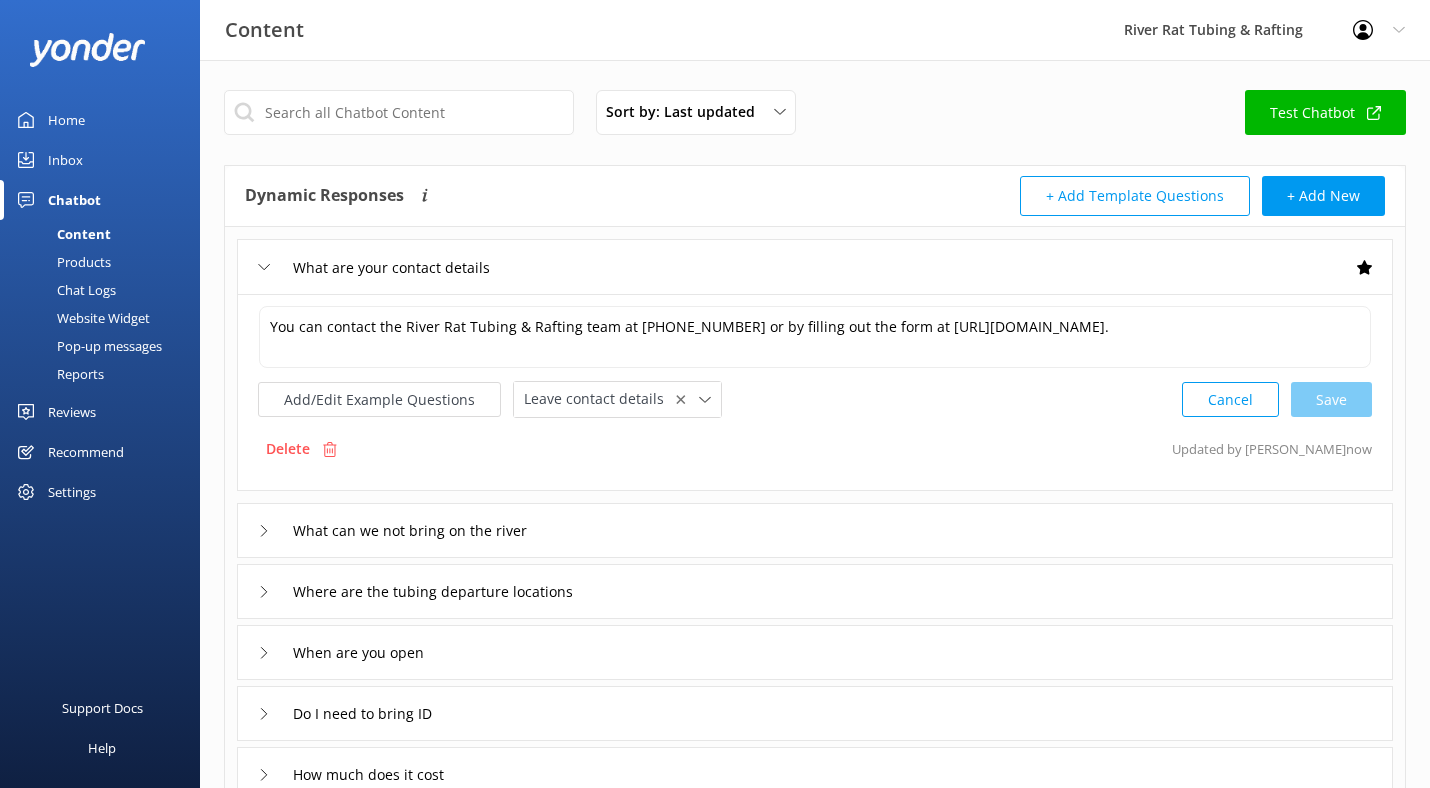 click on "Inbox" at bounding box center [65, 160] 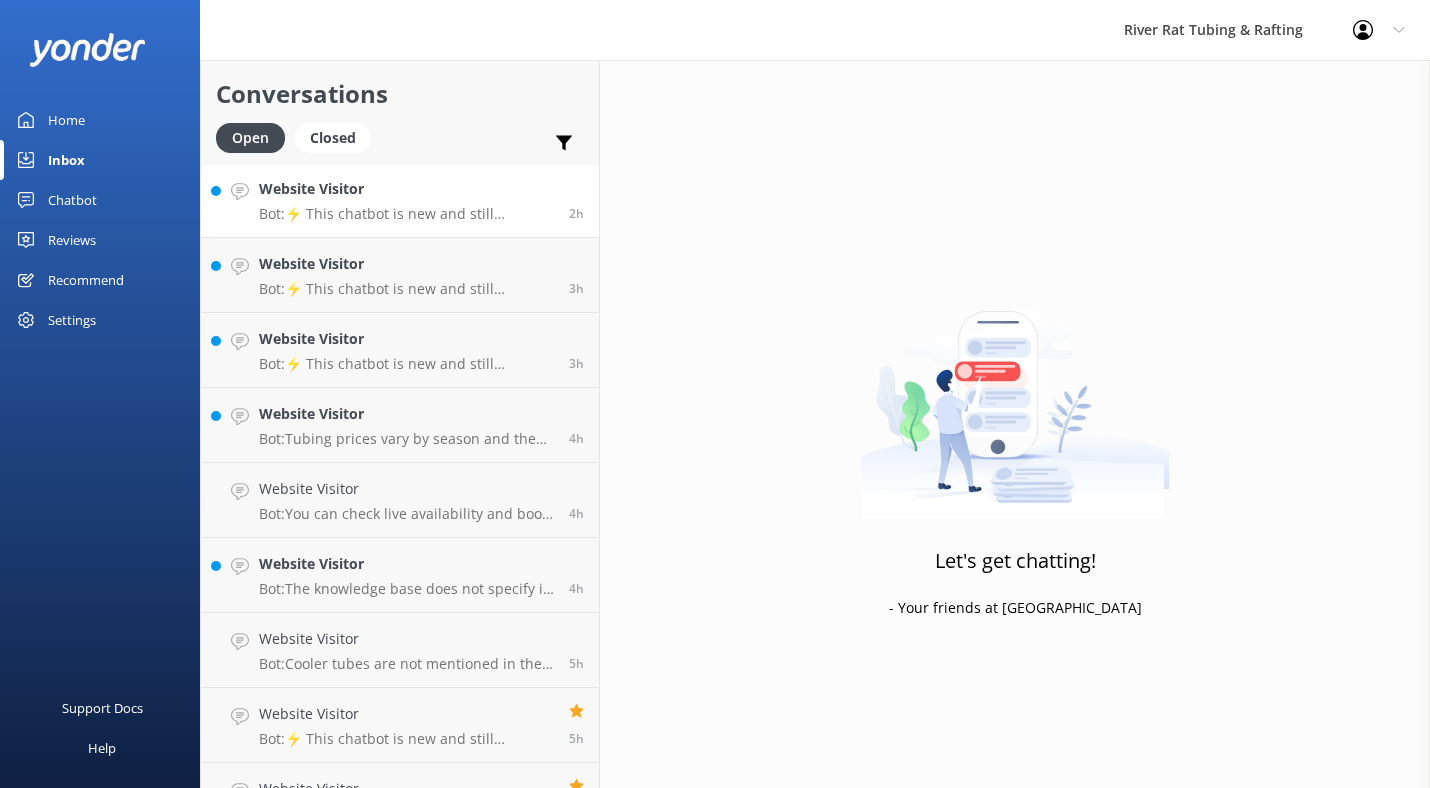 scroll, scrollTop: 303, scrollLeft: 0, axis: vertical 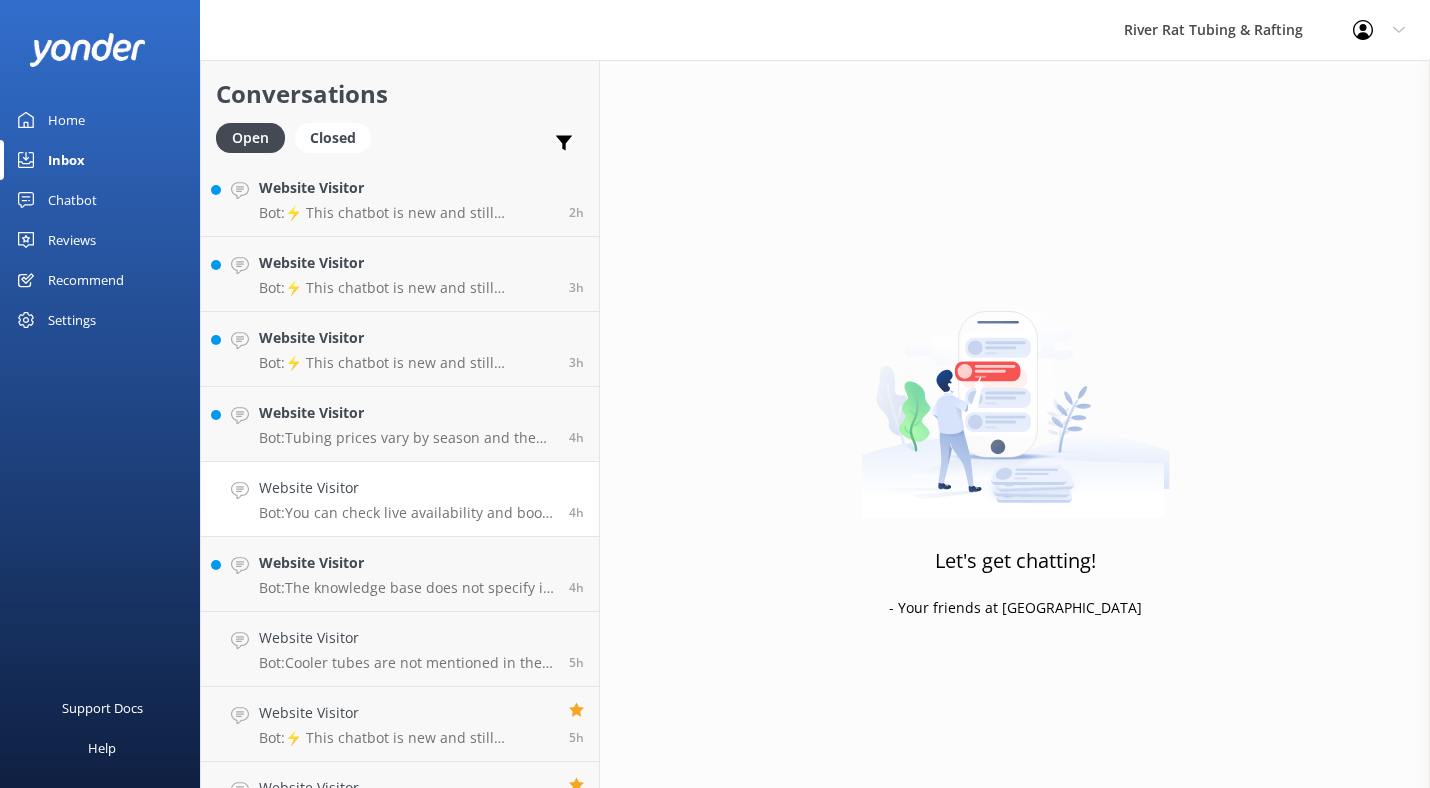 click on "Website Visitor Bot:  You can check live availability and book your tubing, rafting, packages, or gift certificates online anytime at https://smokymtnriverrat.com/book-now/. Prefer to chat? Give us a call at (865) 448-8888." at bounding box center [406, 499] 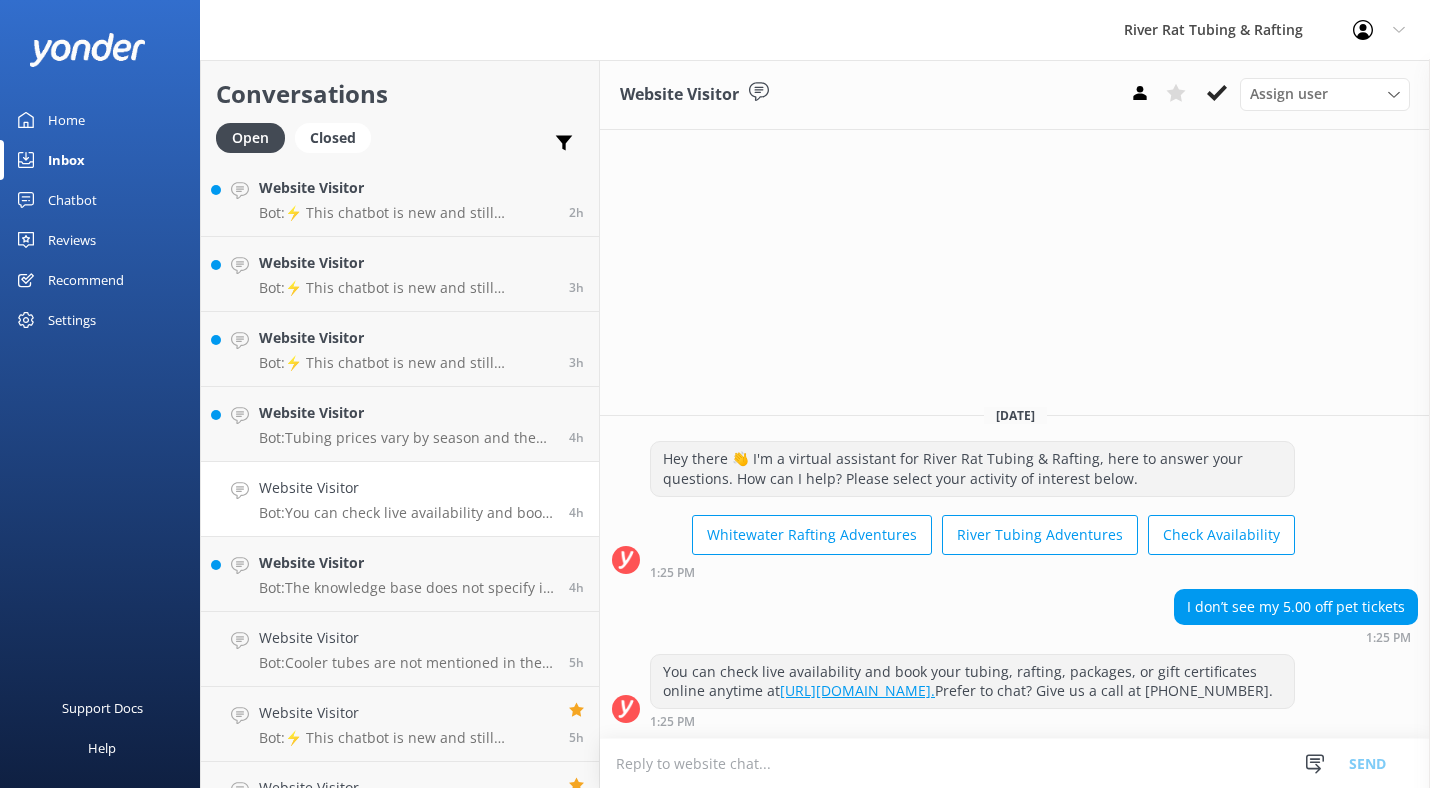 click on "Chatbot" at bounding box center [72, 200] 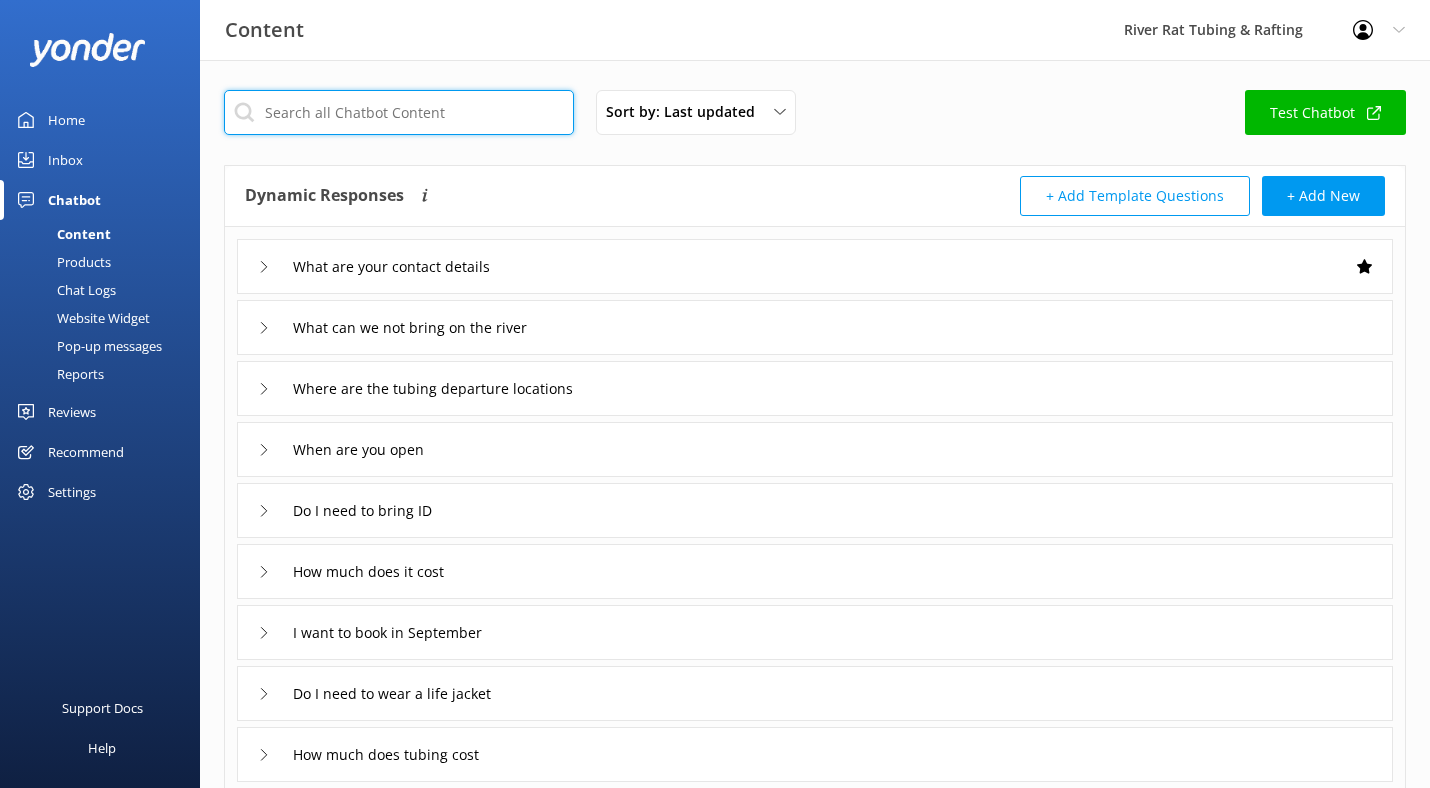 click at bounding box center [399, 112] 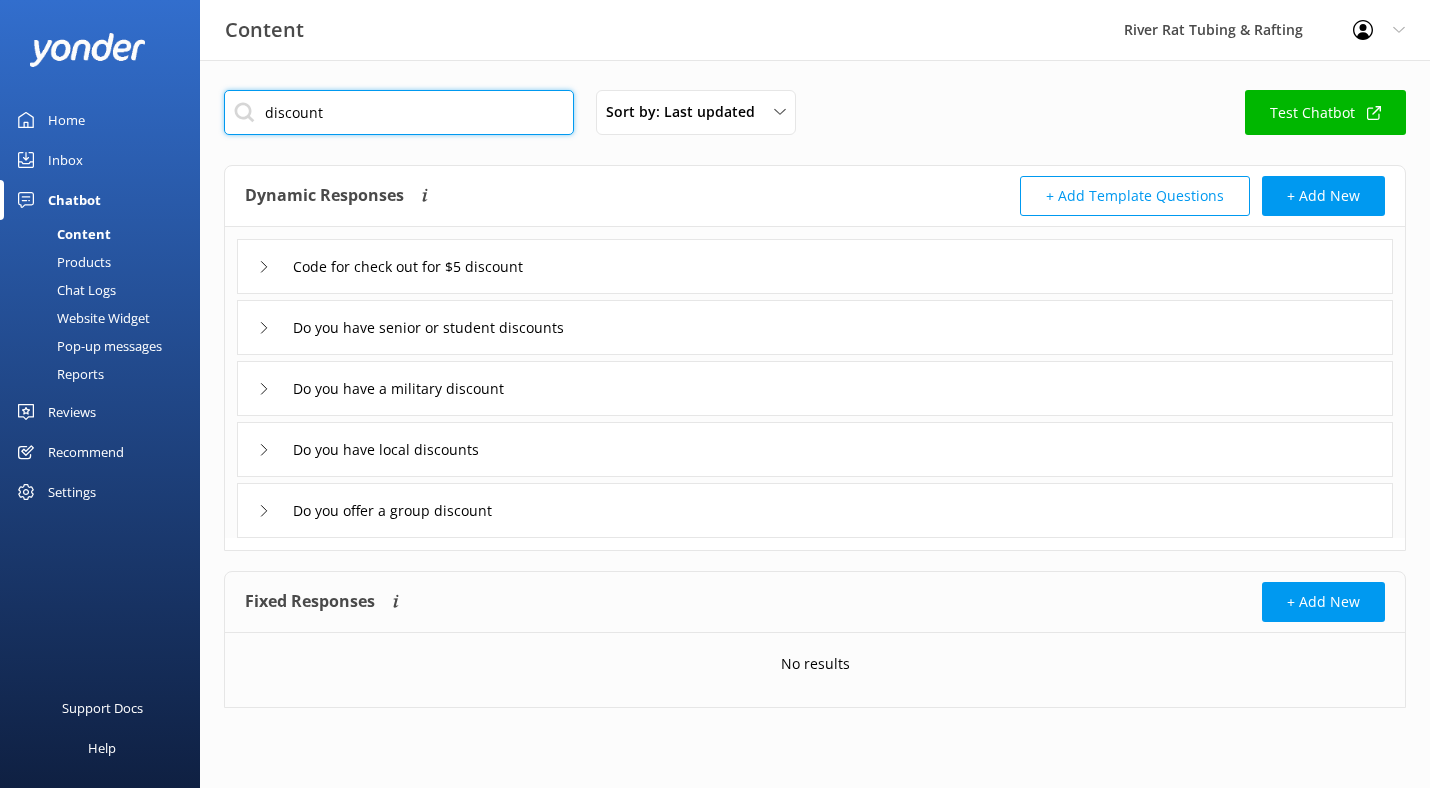 type on "discount" 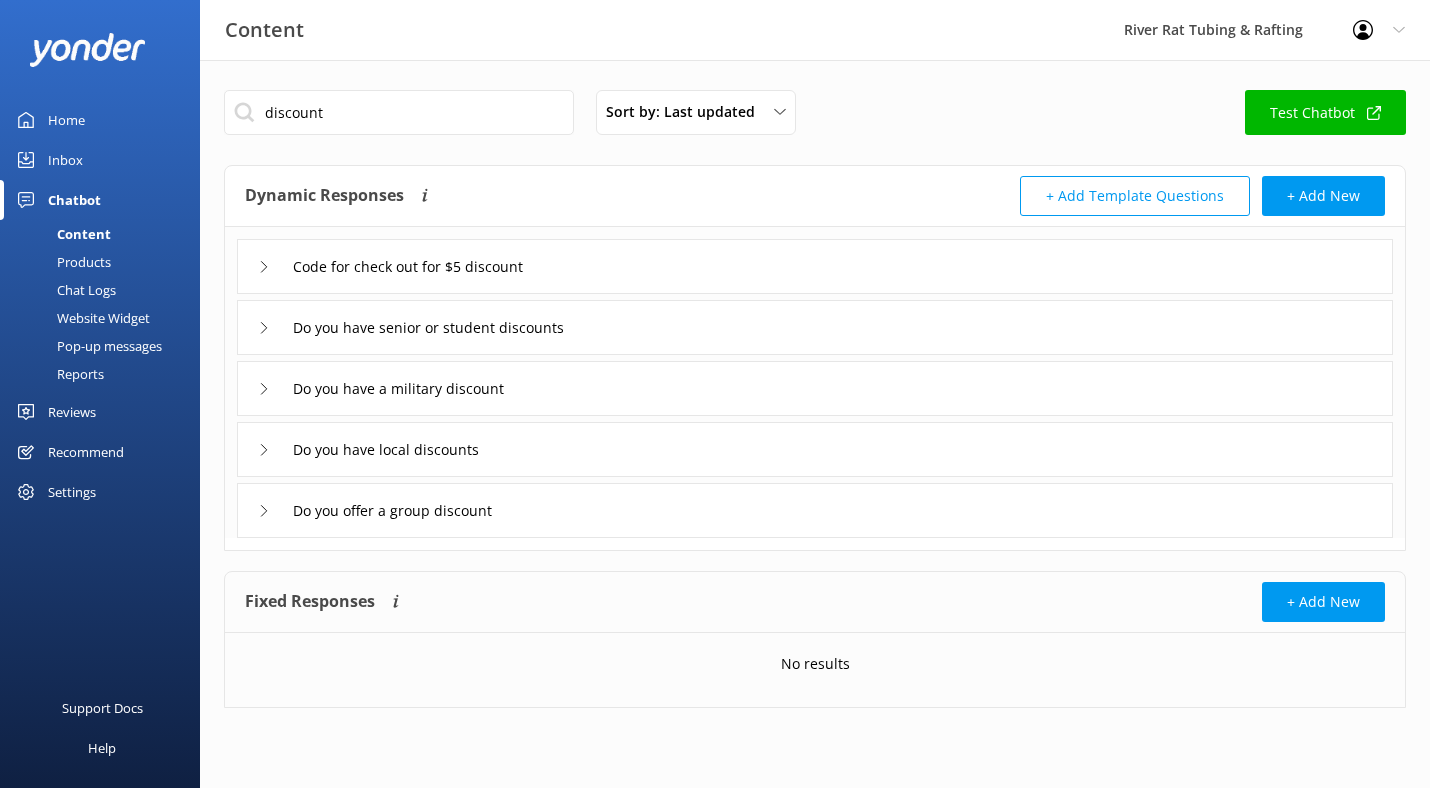 click 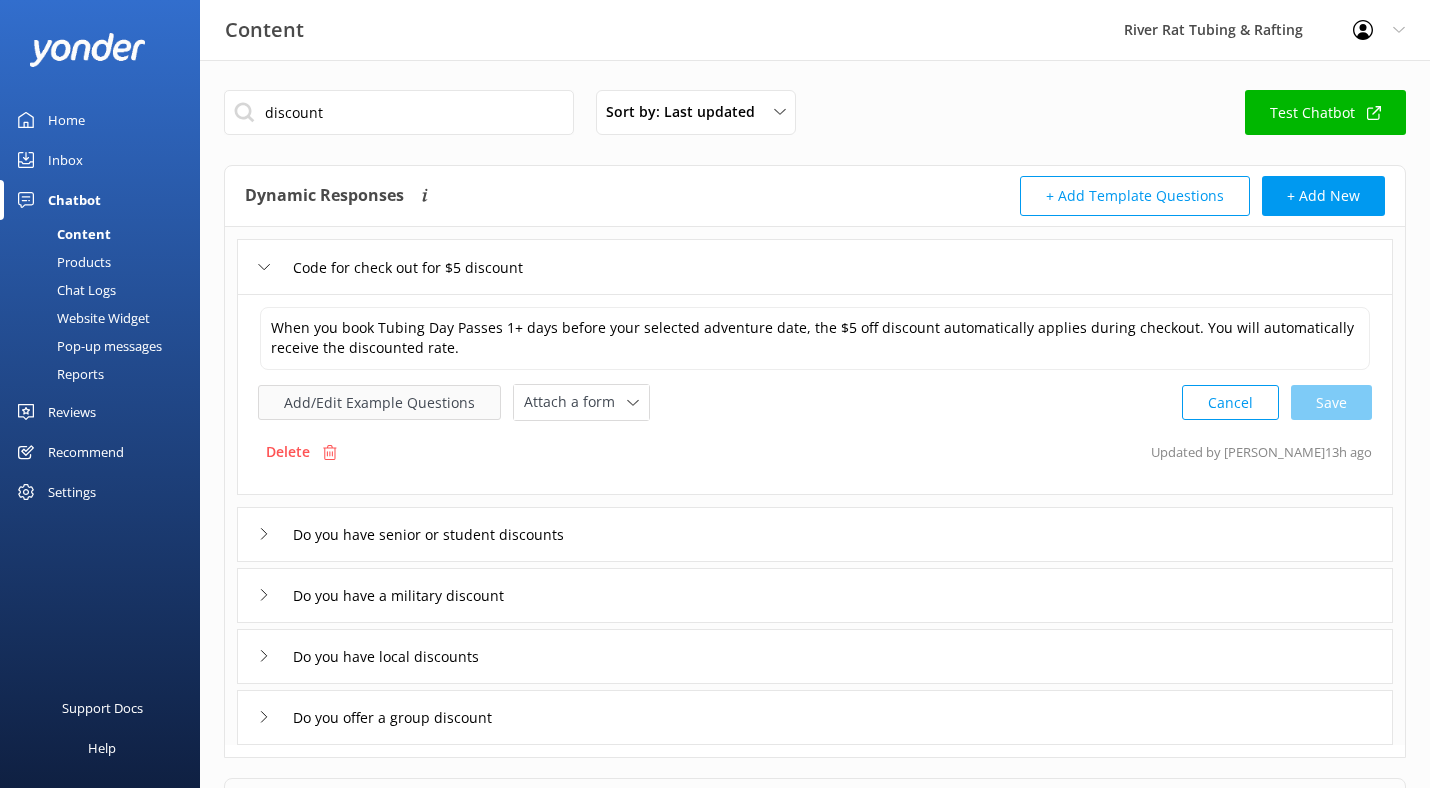 click on "Add/Edit Example Questions" at bounding box center [379, 402] 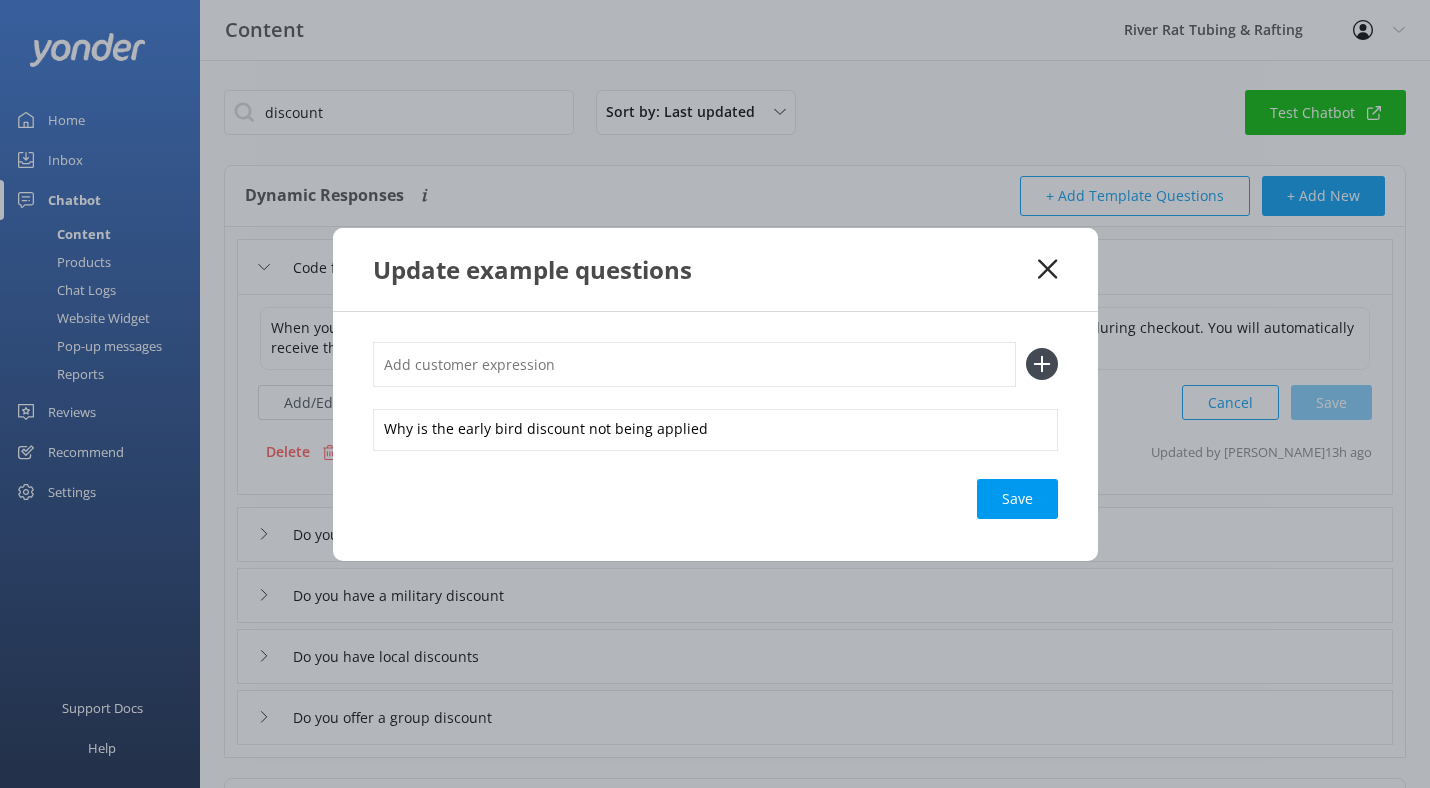 click at bounding box center (694, 364) 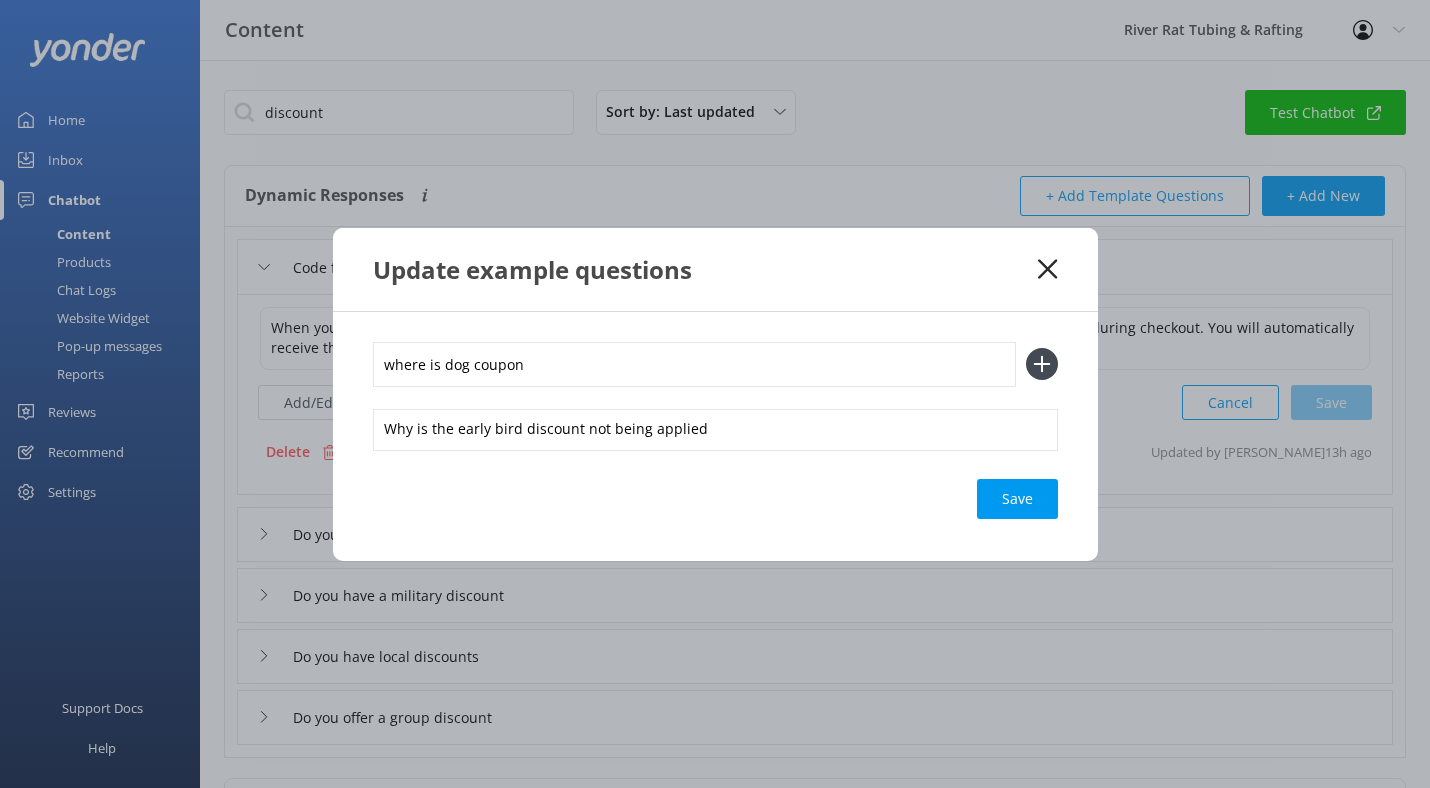 type on "where is dog coupon" 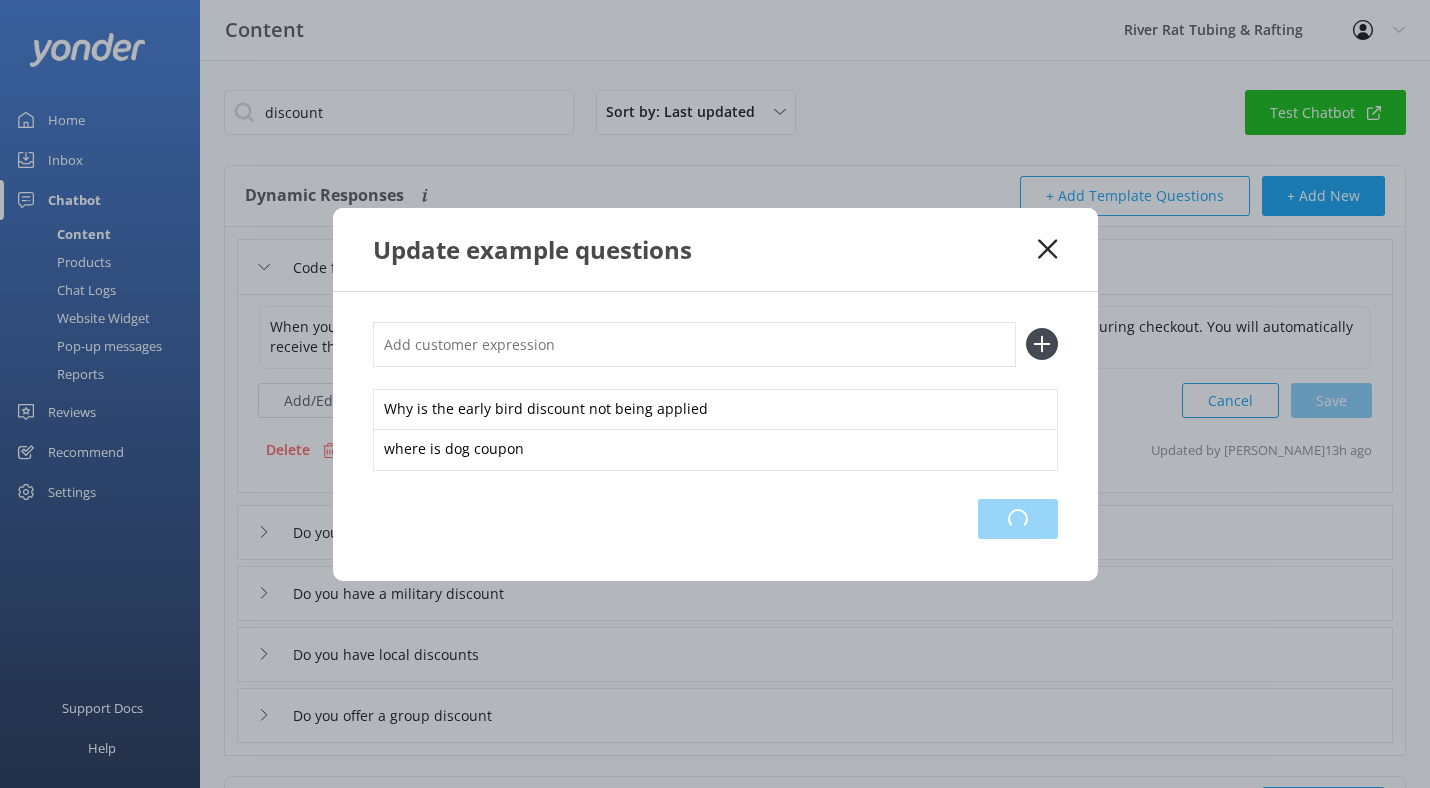 click on "Loading.." at bounding box center (1018, 519) 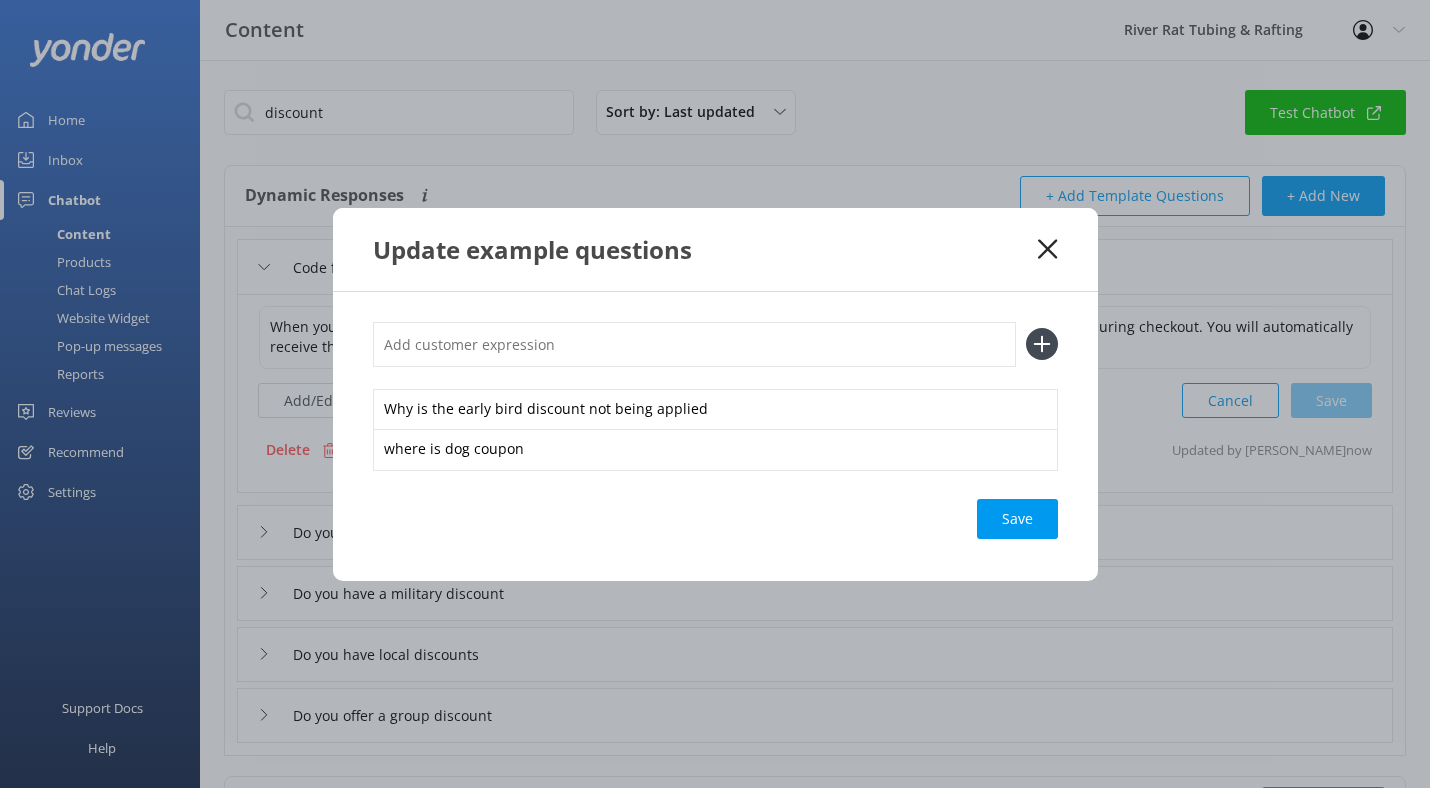click 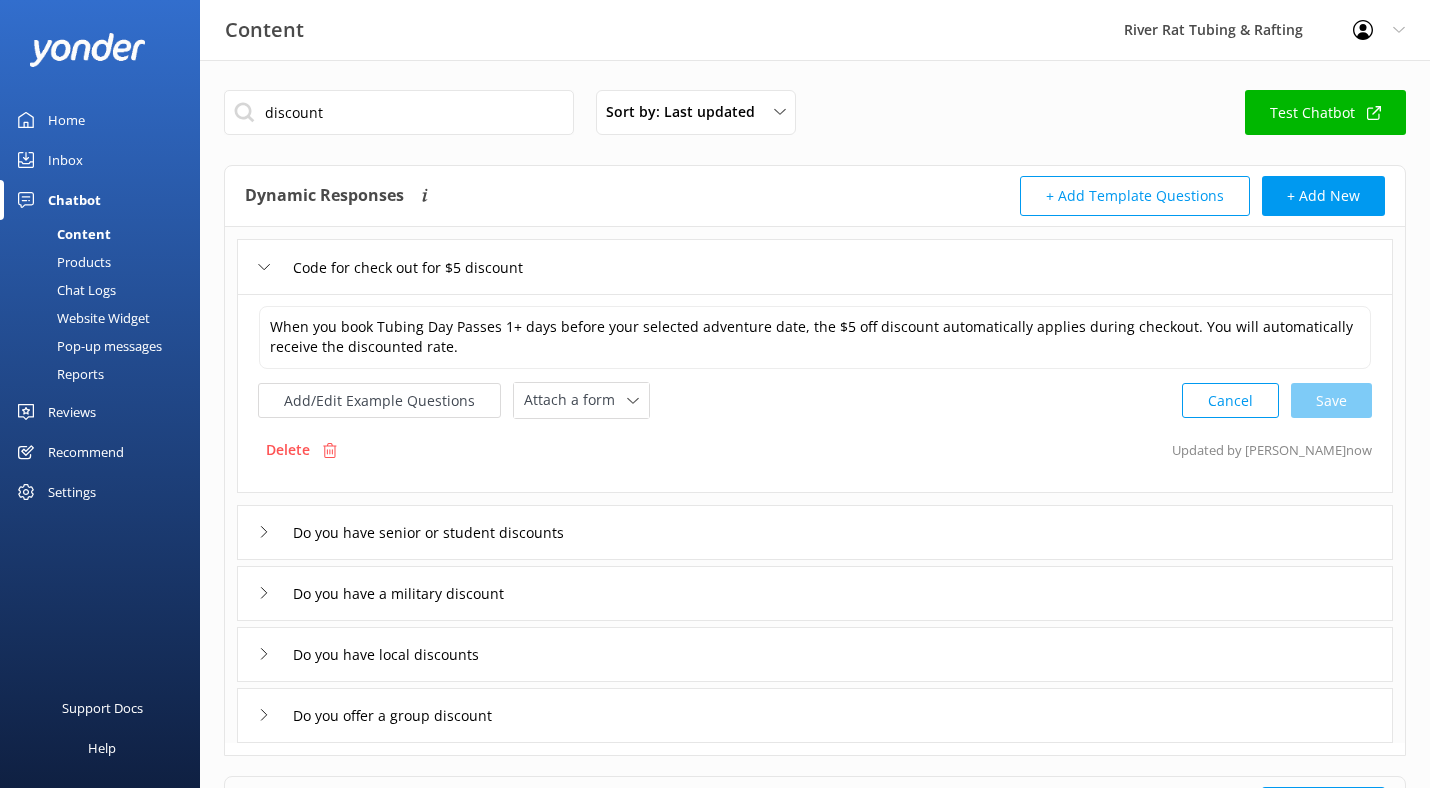 click on "Inbox" at bounding box center [65, 160] 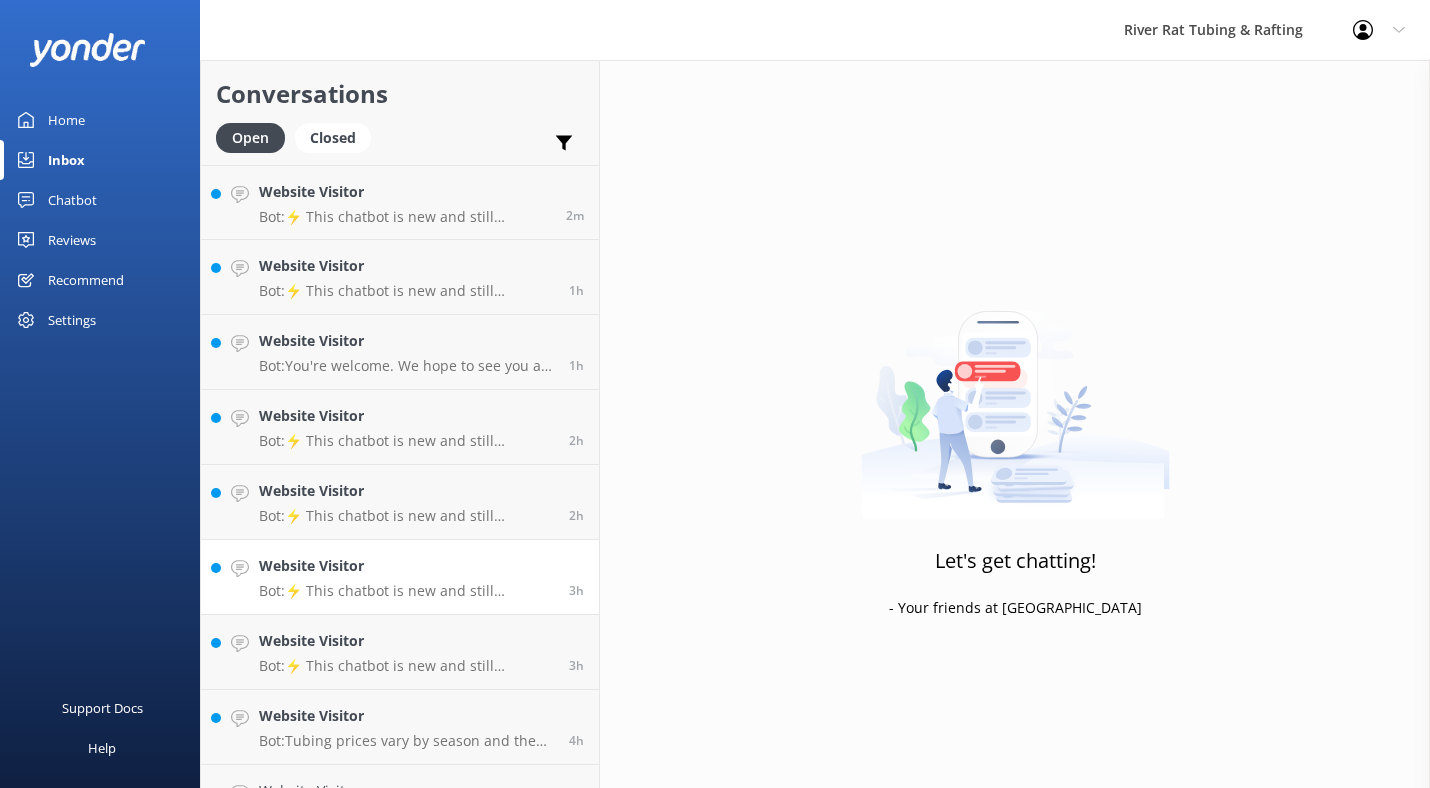 scroll, scrollTop: 302, scrollLeft: 0, axis: vertical 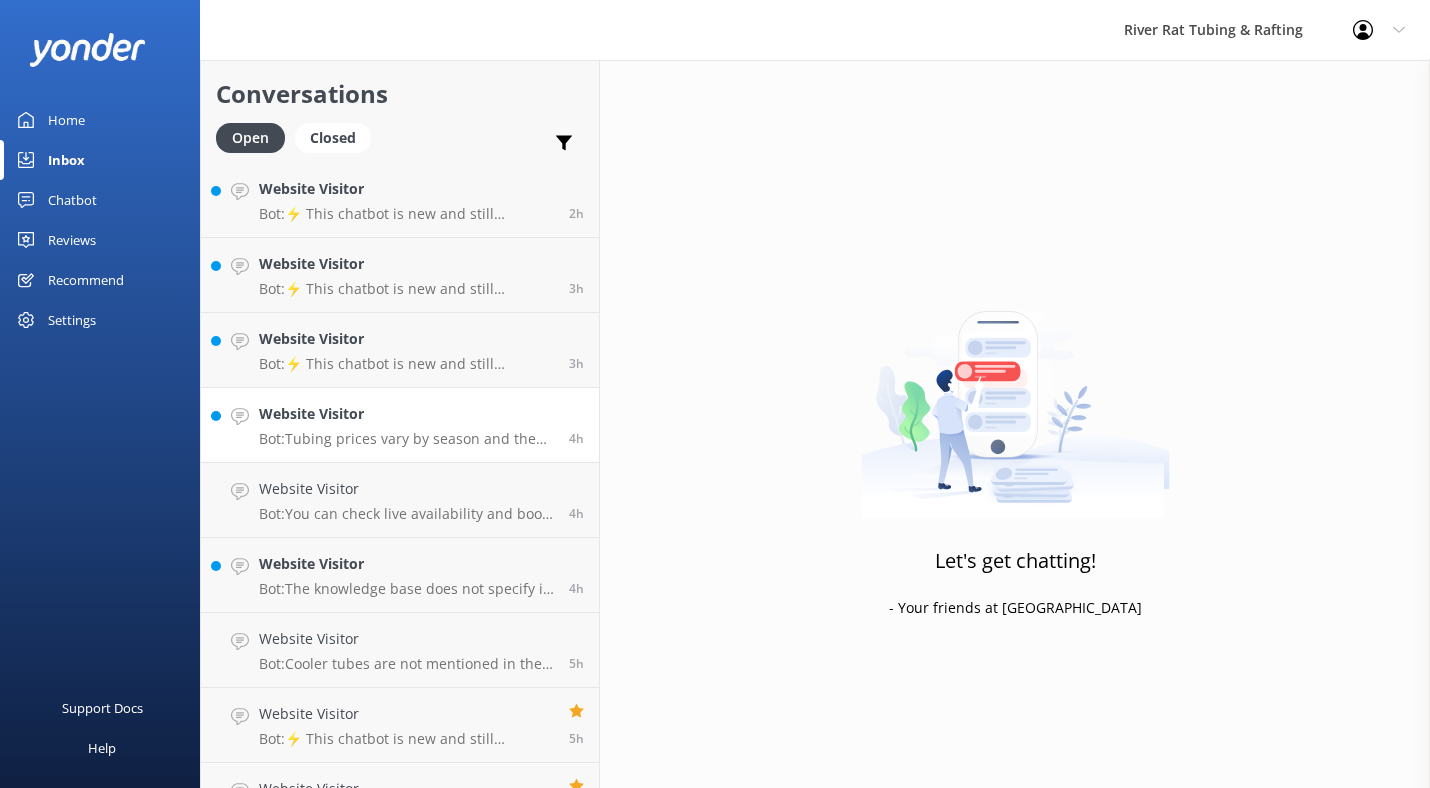 click on "Bot:  Tubing prices vary by season and the type of pass you choose. For full pricing details, visit https://smokymtnriverrat.com/tubing-rates/." at bounding box center (406, 439) 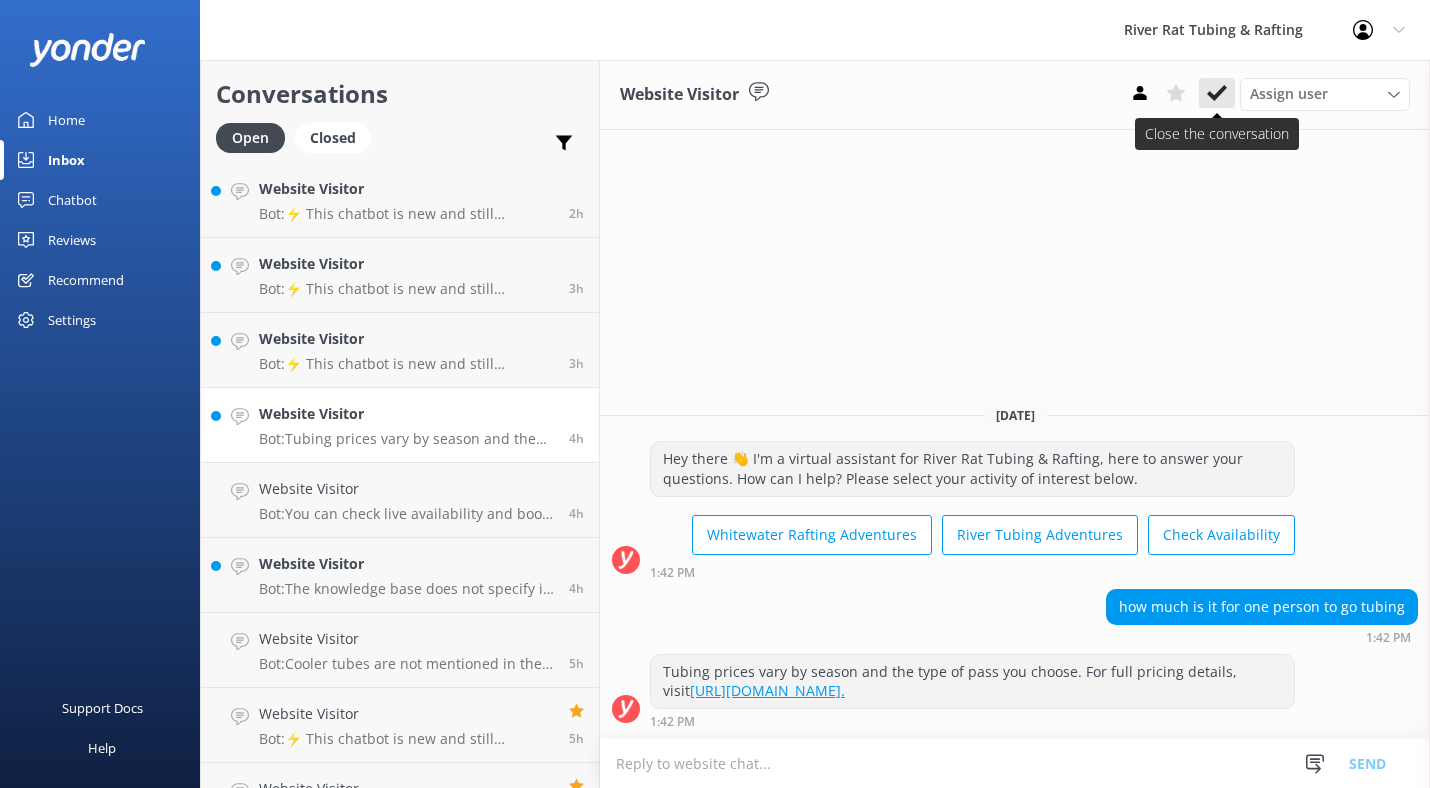 click 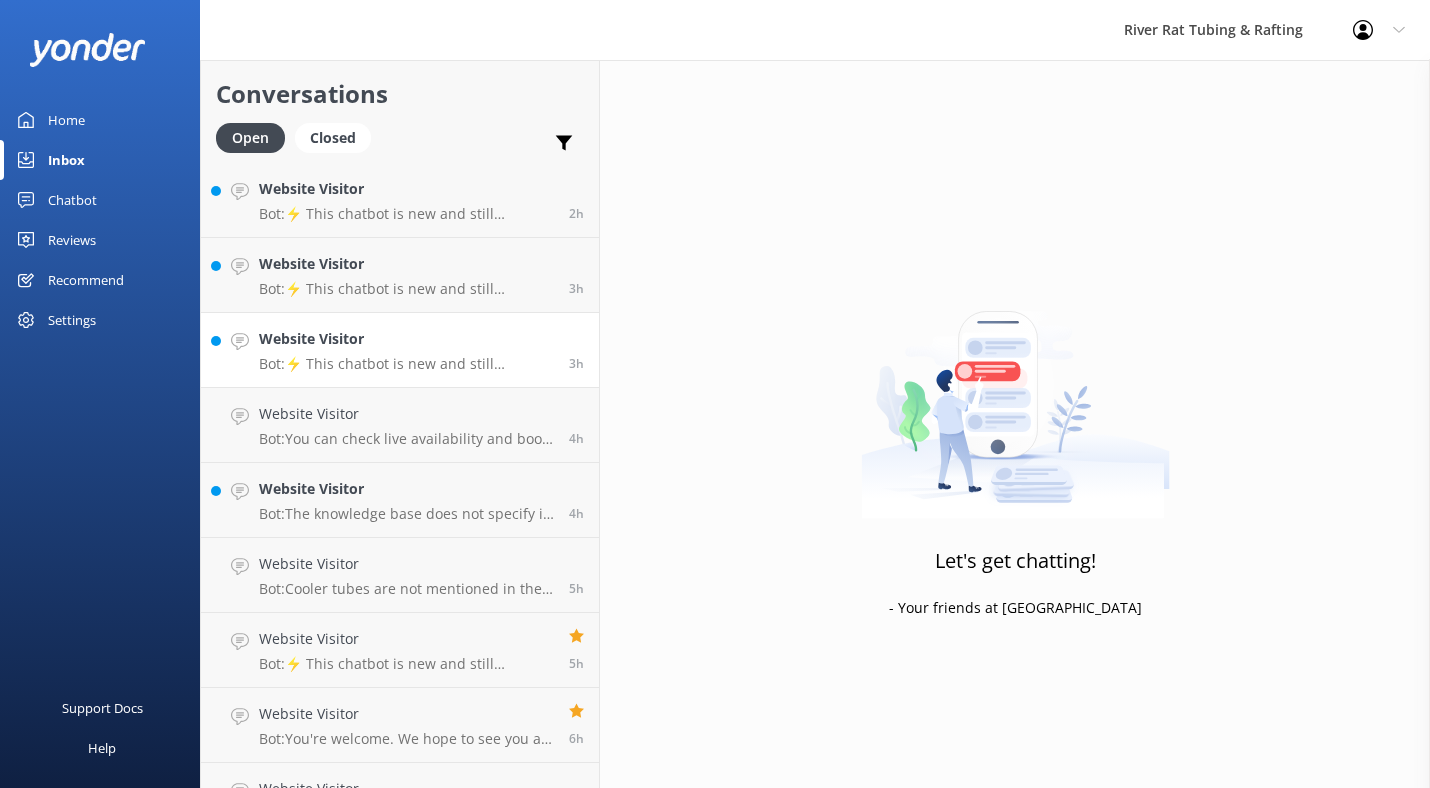 click on "Website Visitor" at bounding box center (406, 339) 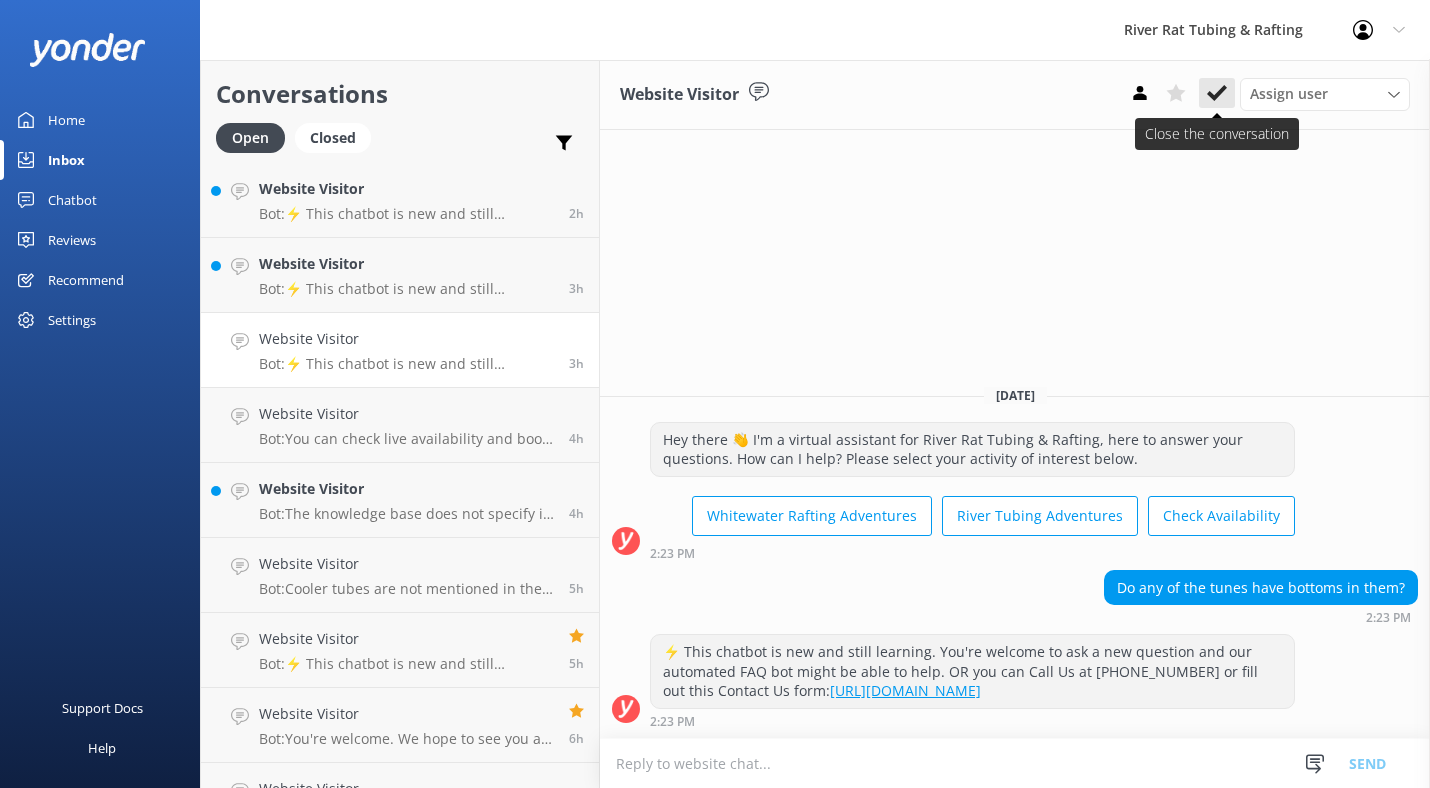 click 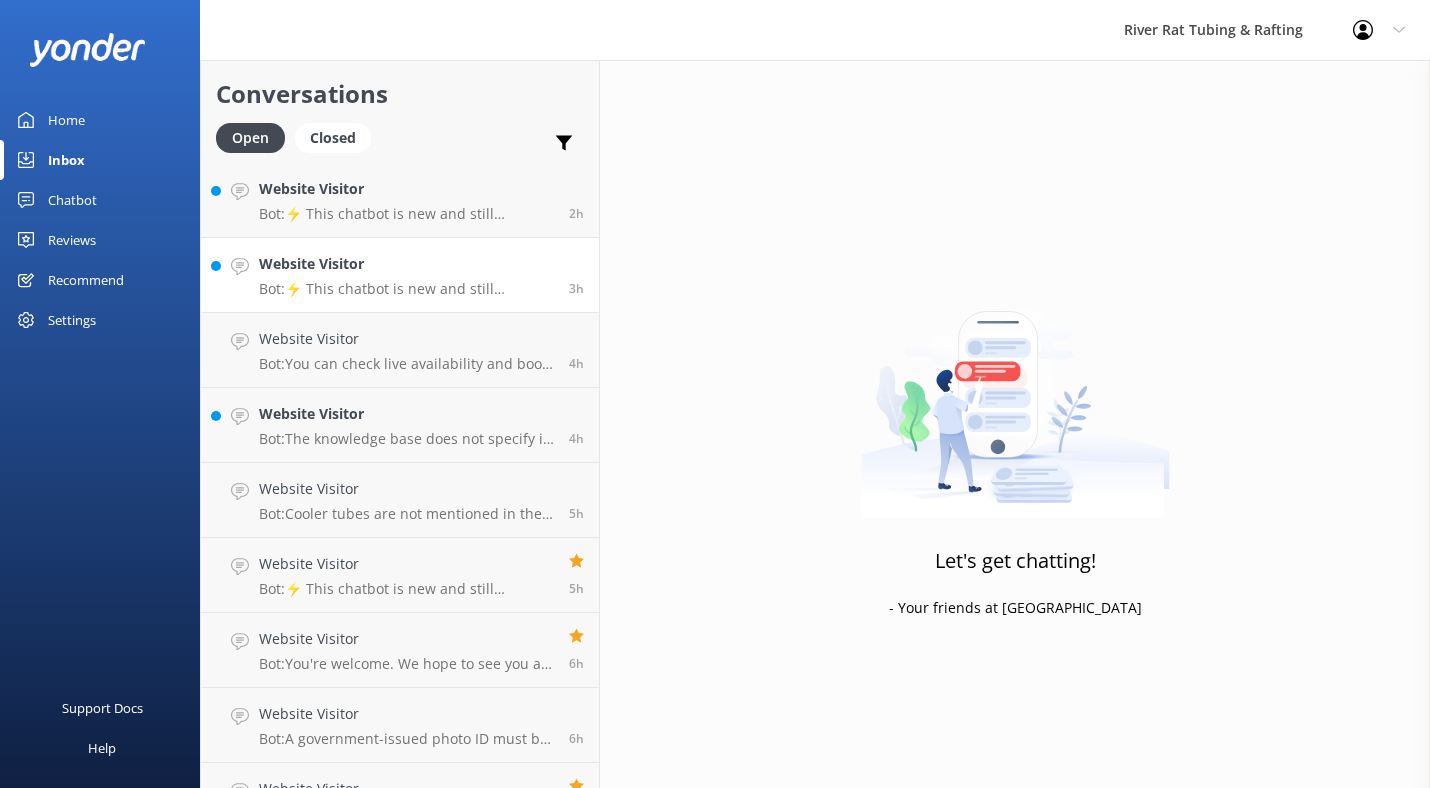 click on "Bot:  ⚡ This chatbot is new and still learning. You're welcome to ask a new question and our automated FAQ bot might be able to help. OR you can Call Us at (865) 448-8888 or fill out this Contact Us form: https://smokymtnriverrat.com/contact-us/" at bounding box center (406, 289) 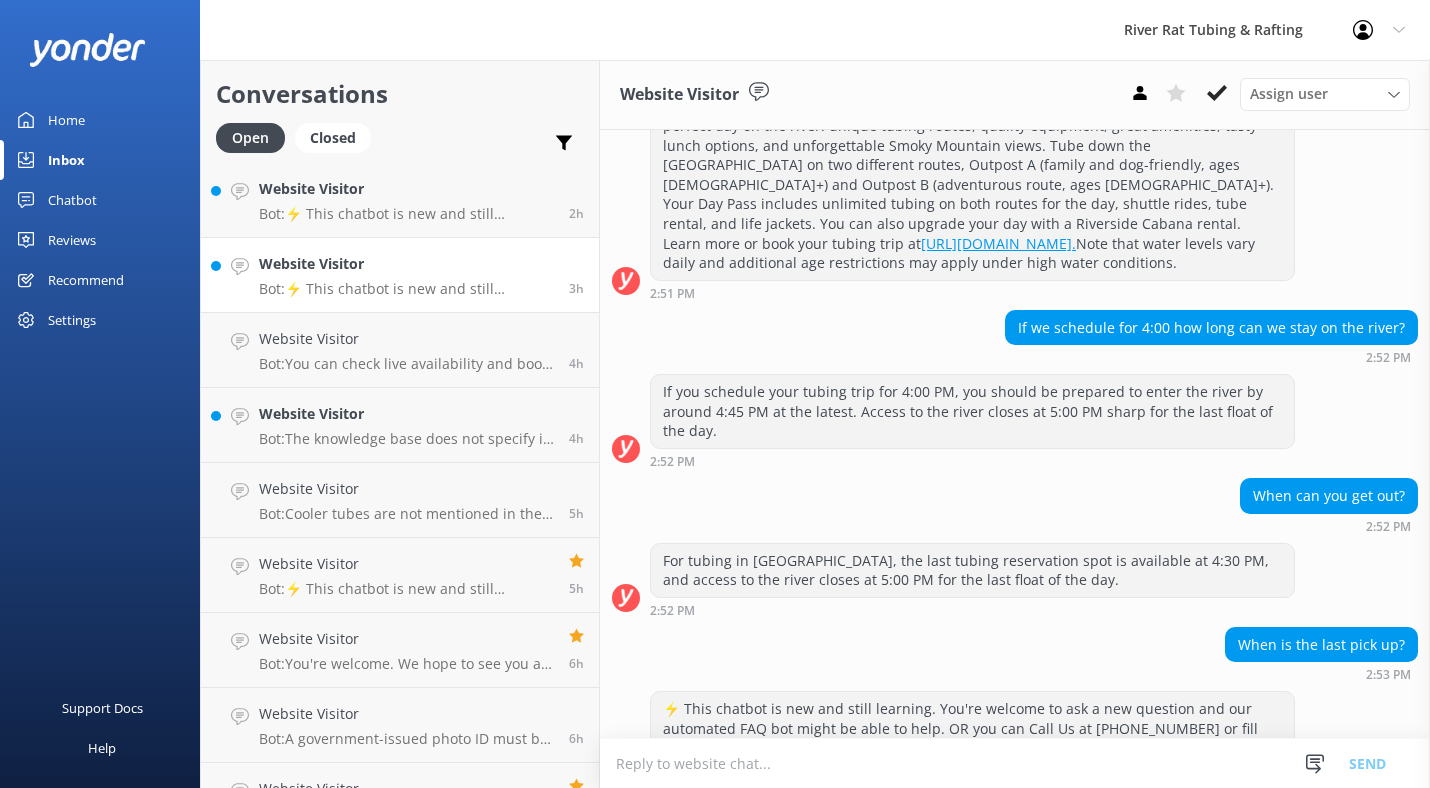 scroll, scrollTop: 362, scrollLeft: 0, axis: vertical 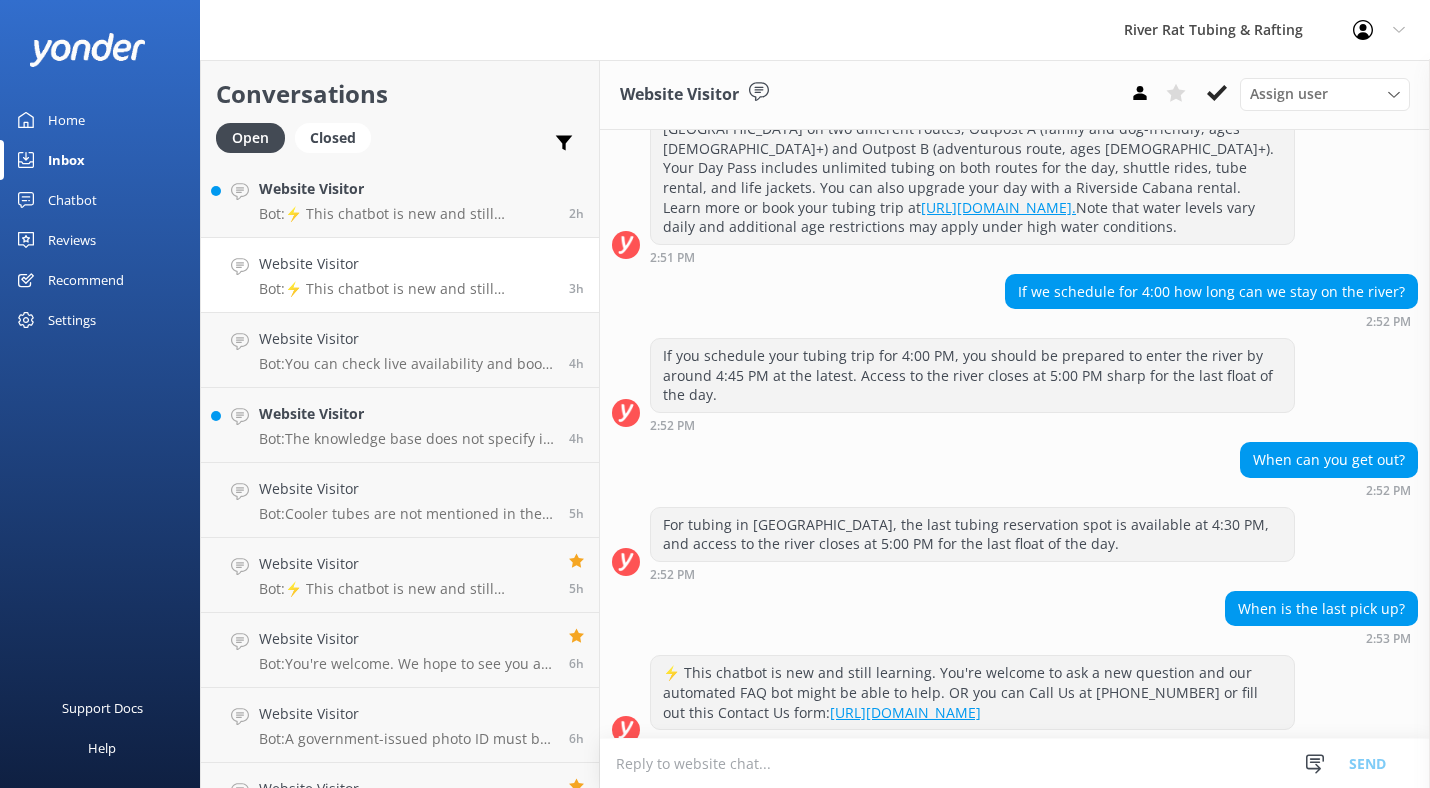 click on "Inbox" at bounding box center (66, 160) 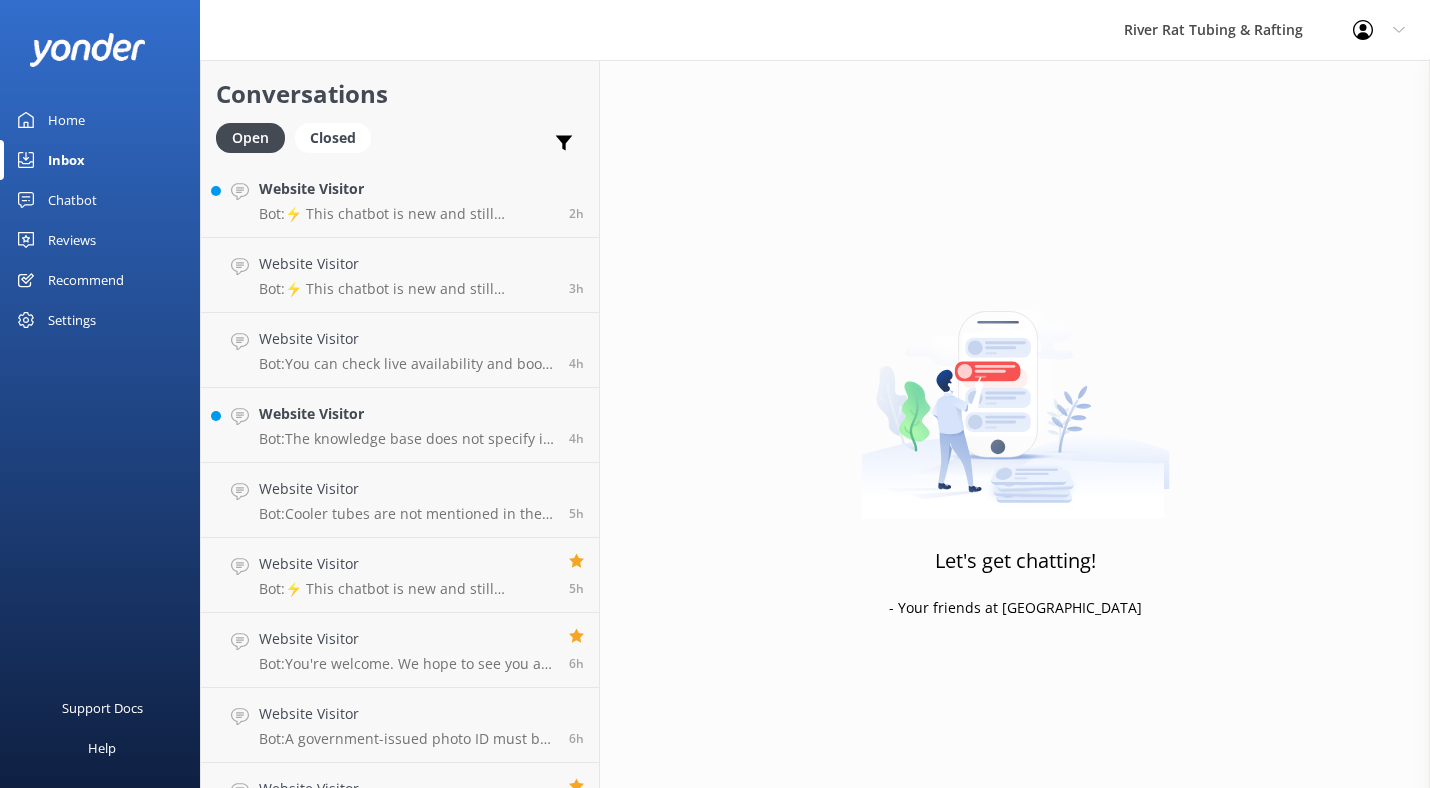 click on "Home" at bounding box center (66, 120) 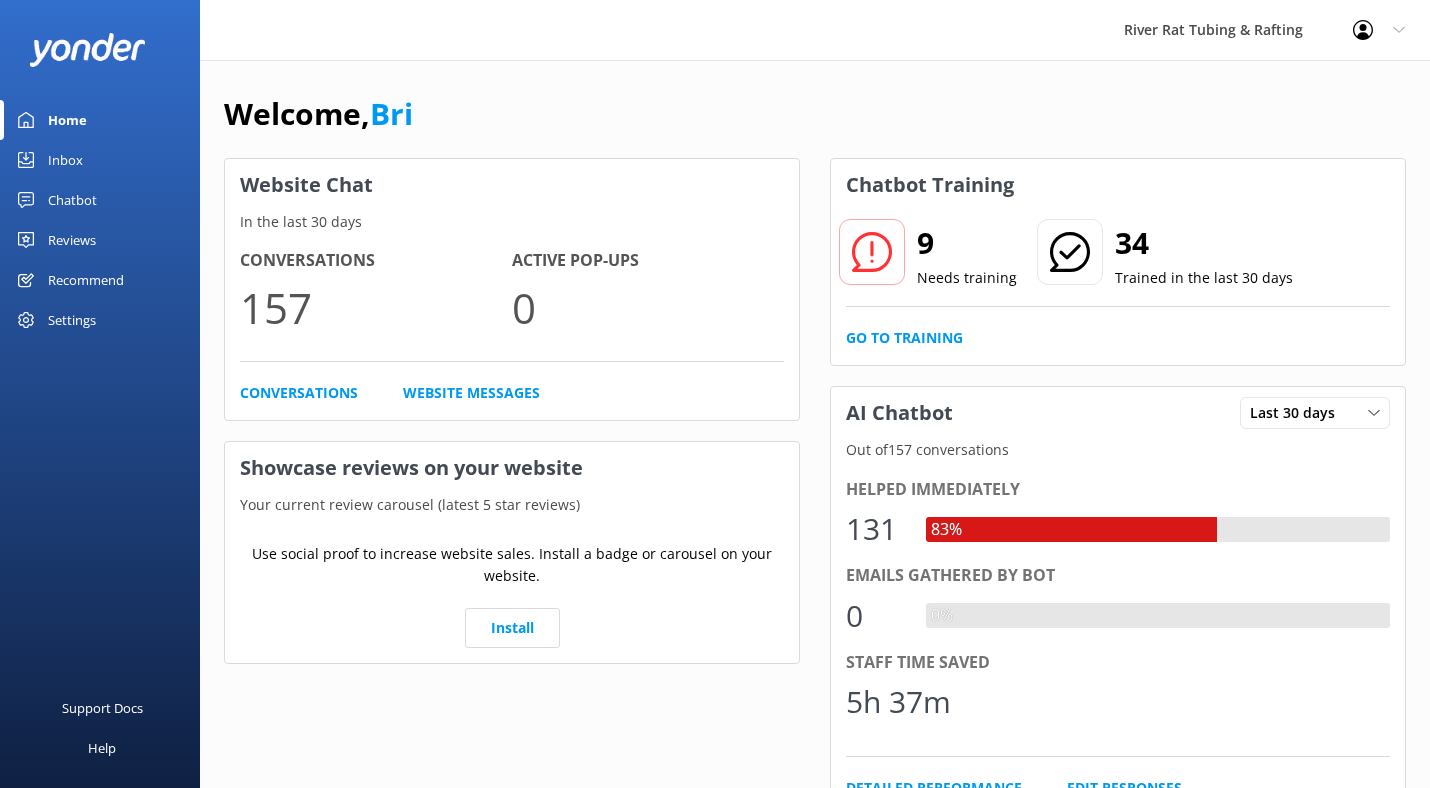 click on "Chatbot" at bounding box center [72, 200] 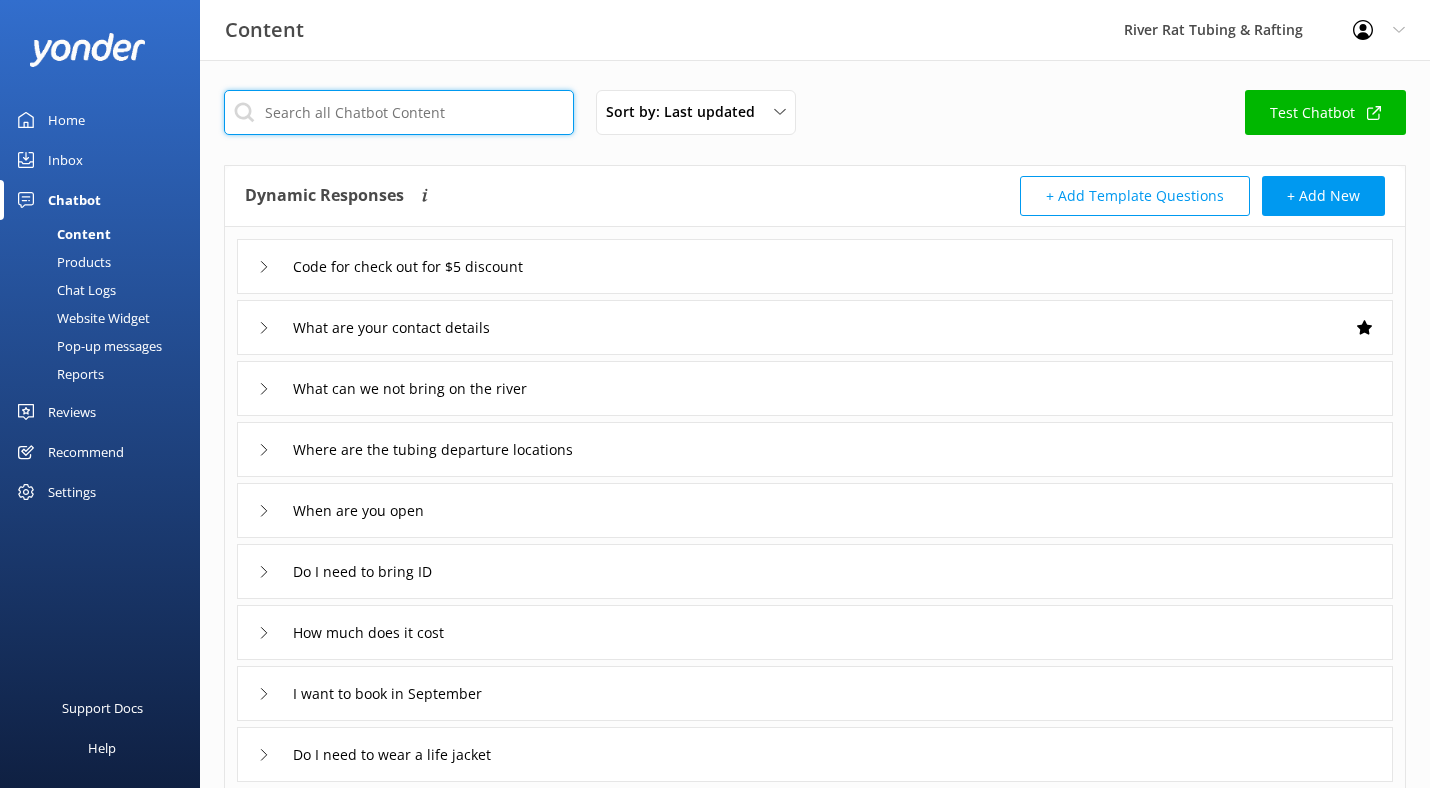 click at bounding box center (399, 112) 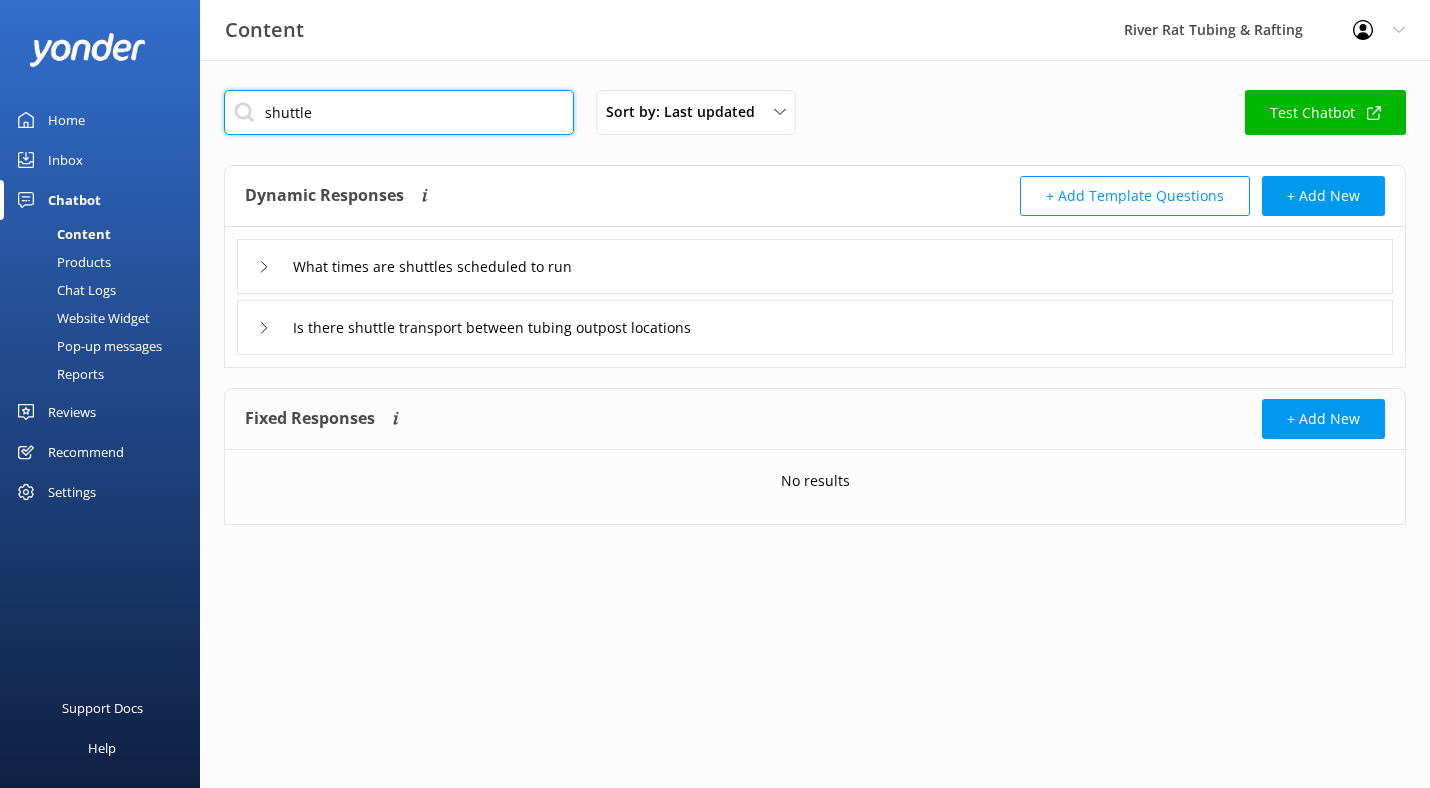 type on "shuttle" 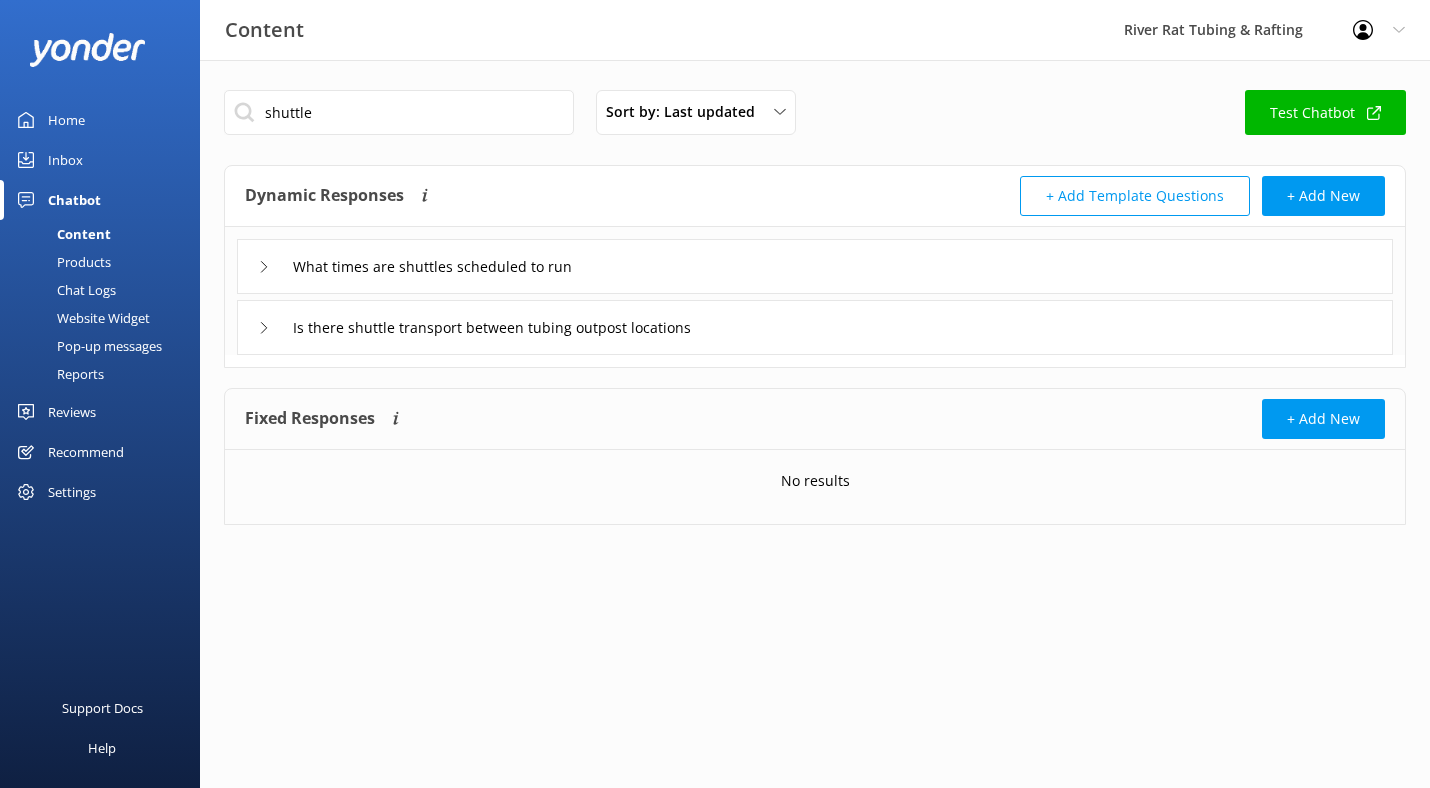 click 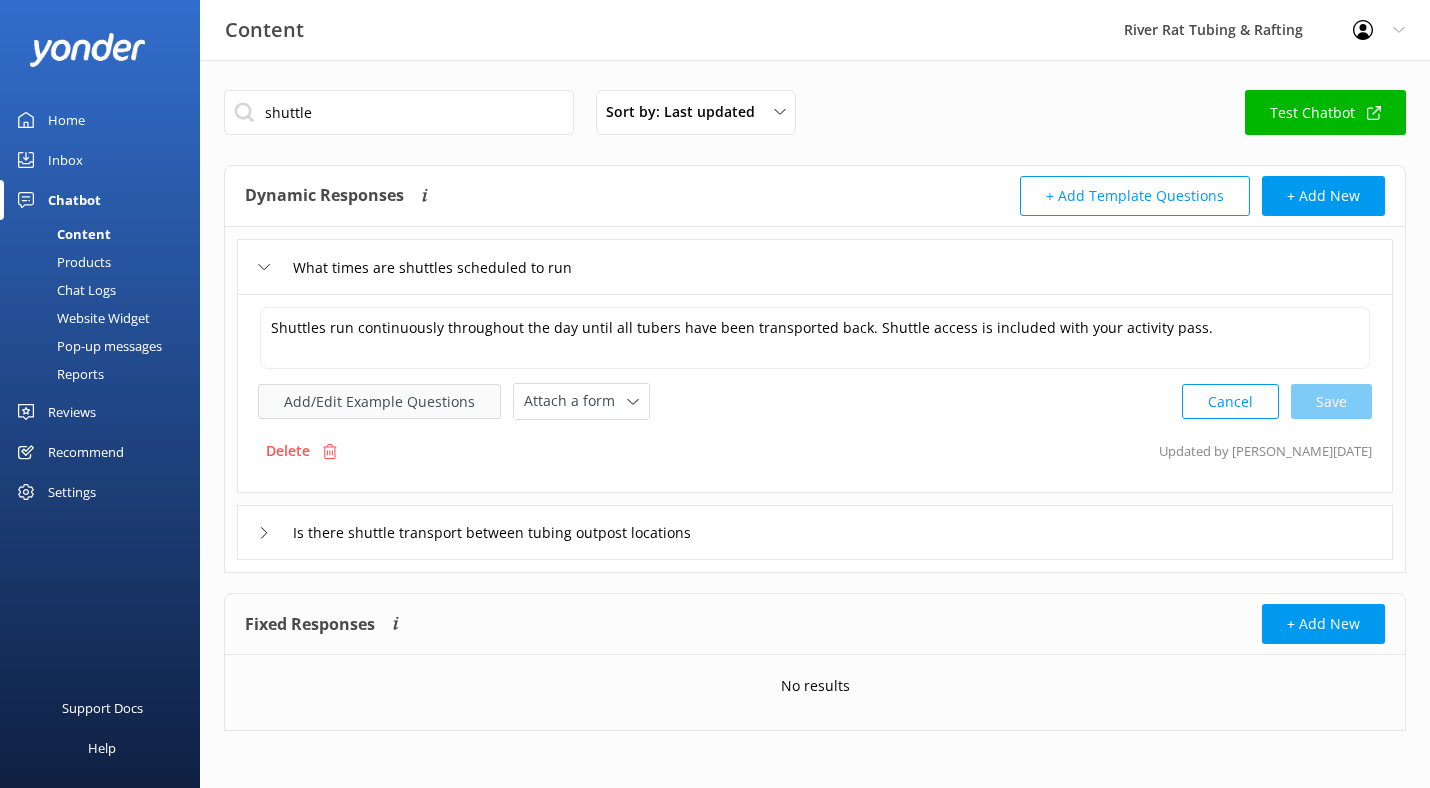 click on "Add/Edit Example Questions" at bounding box center (379, 401) 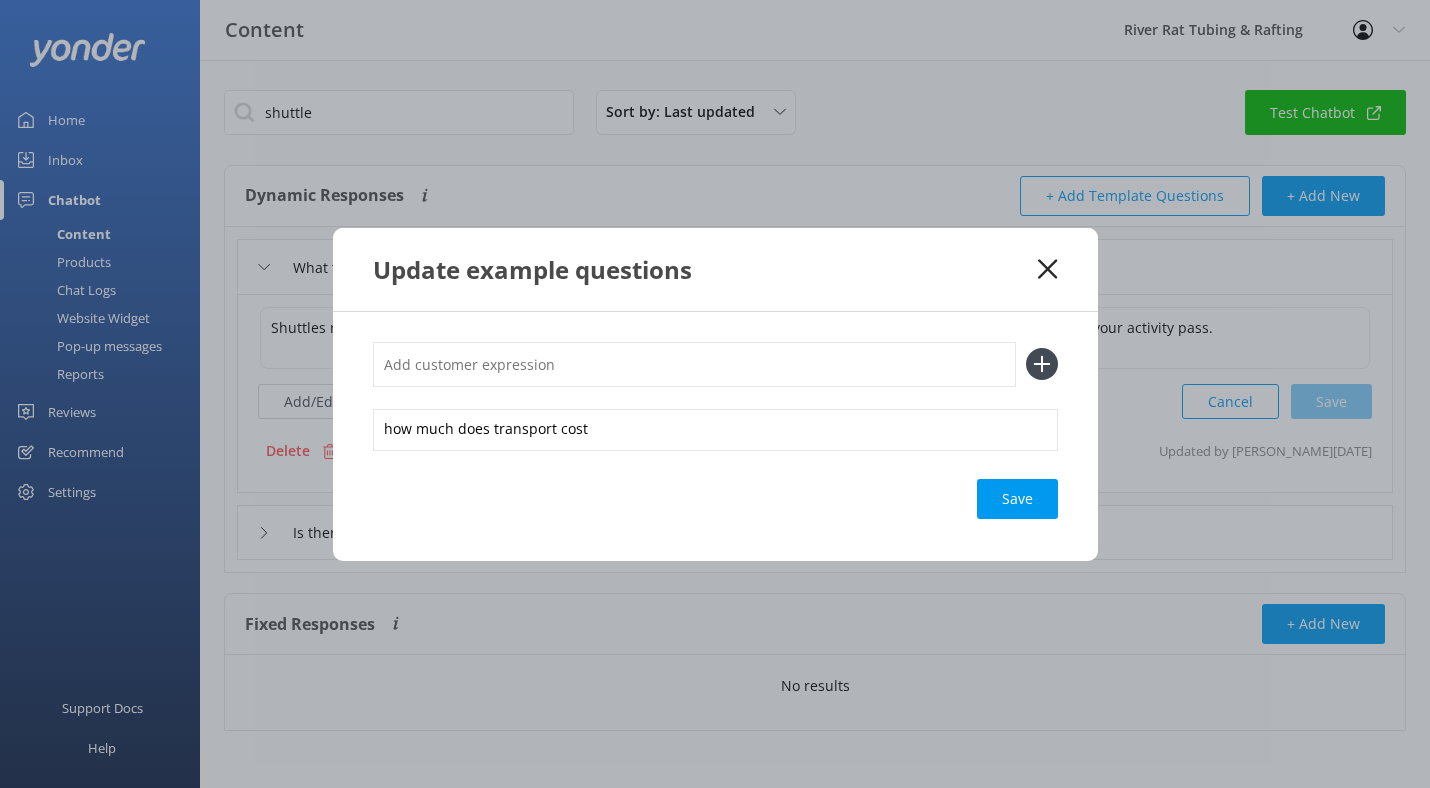 click at bounding box center [694, 364] 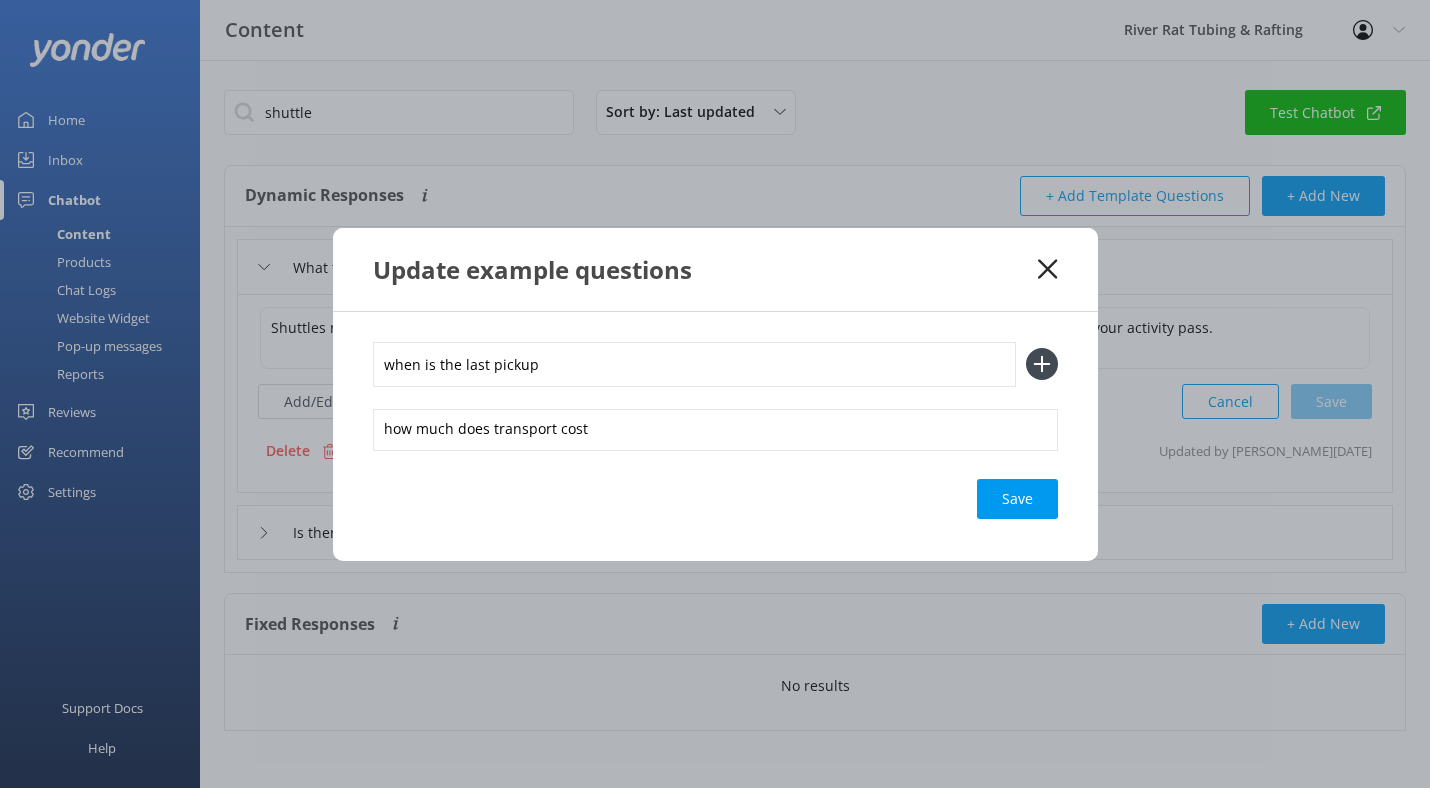 type on "when is the last pickup" 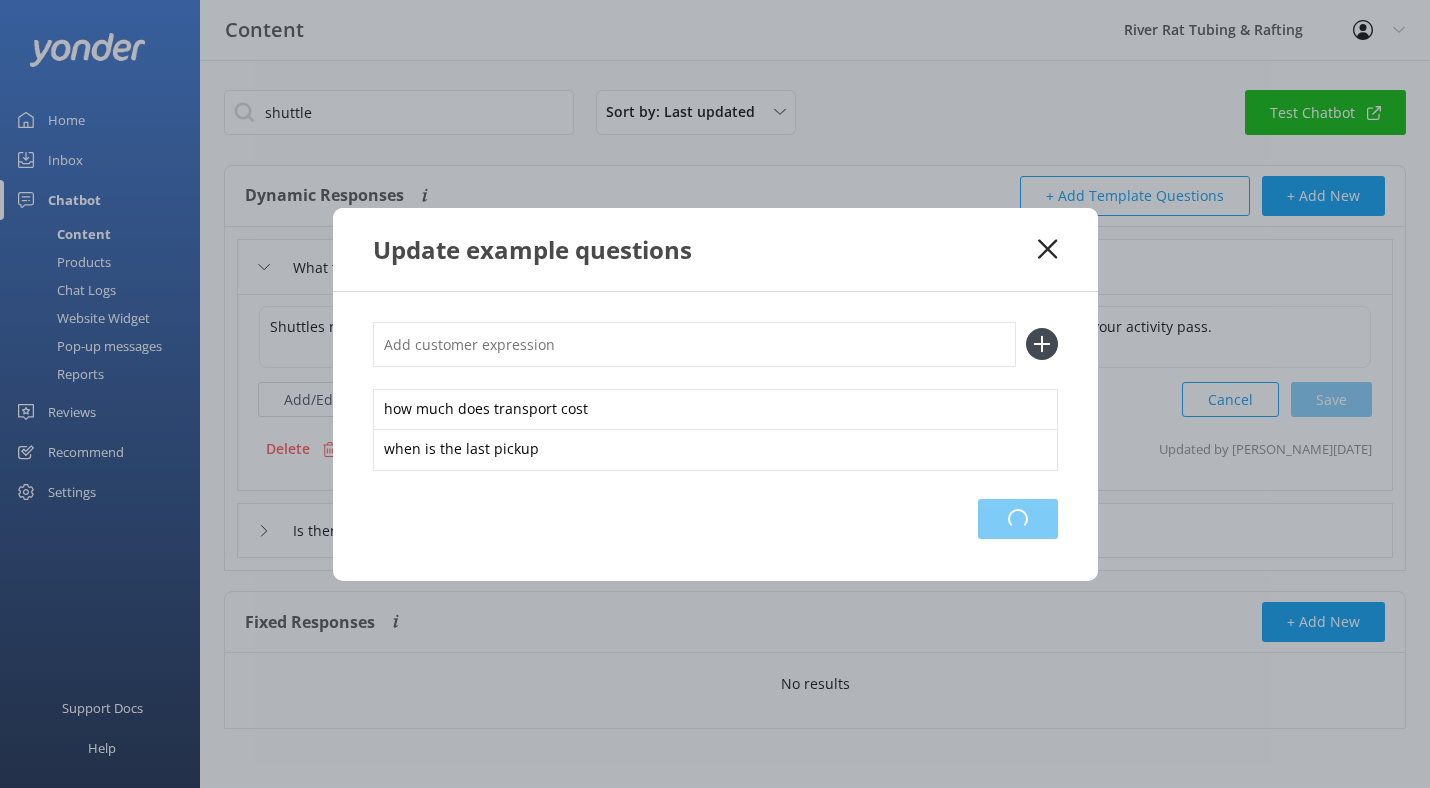 click on "Loading.." at bounding box center [1018, 519] 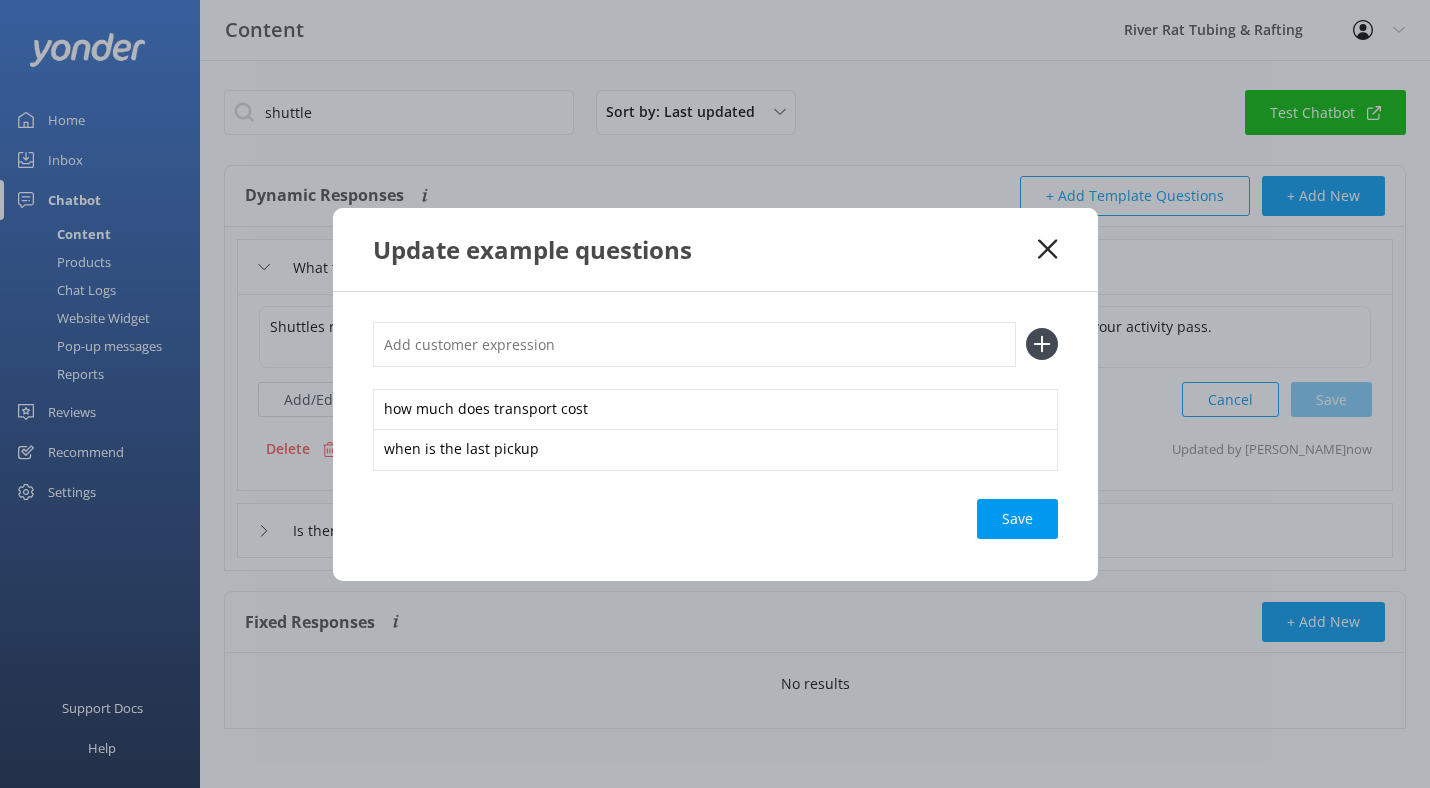 click 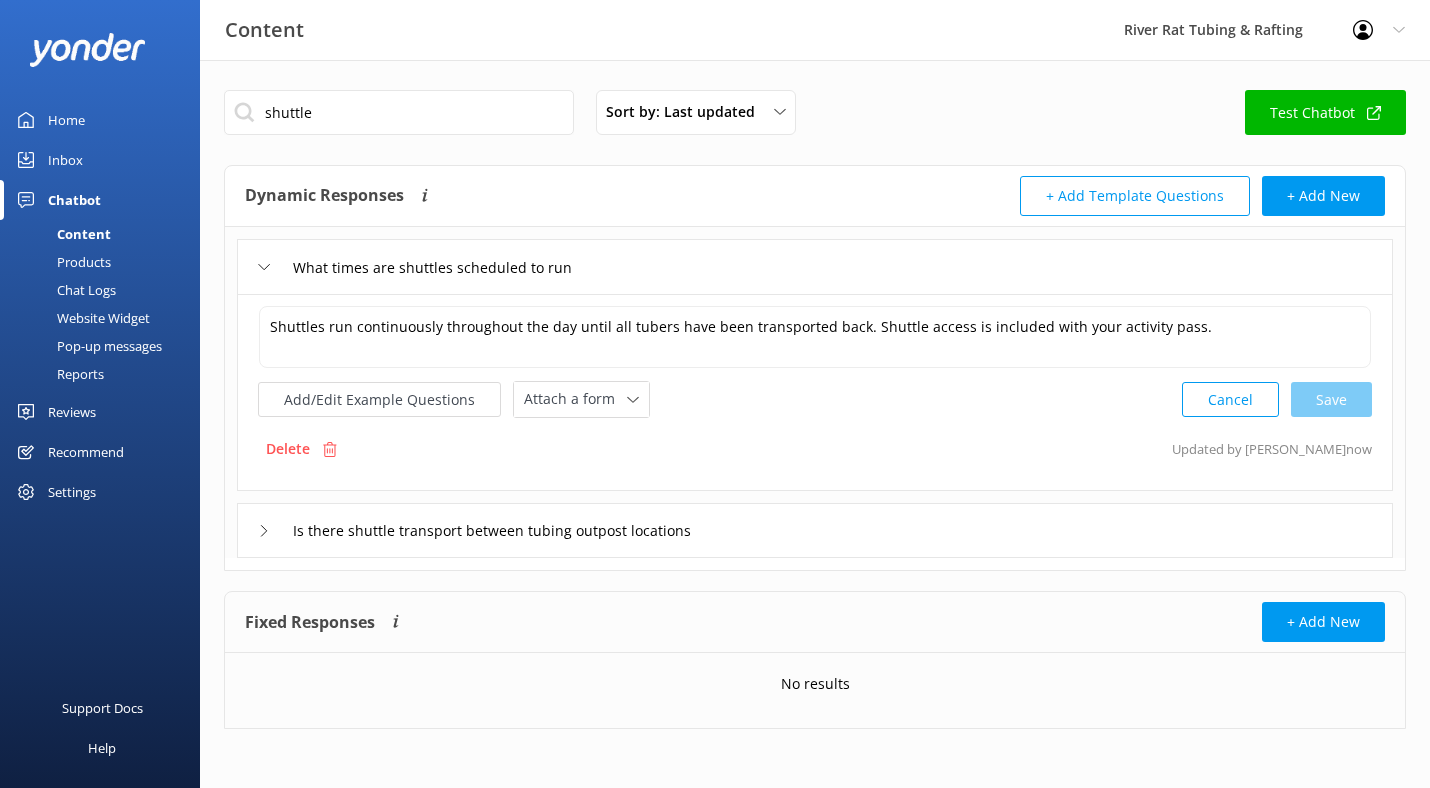 click on "Inbox" at bounding box center (65, 160) 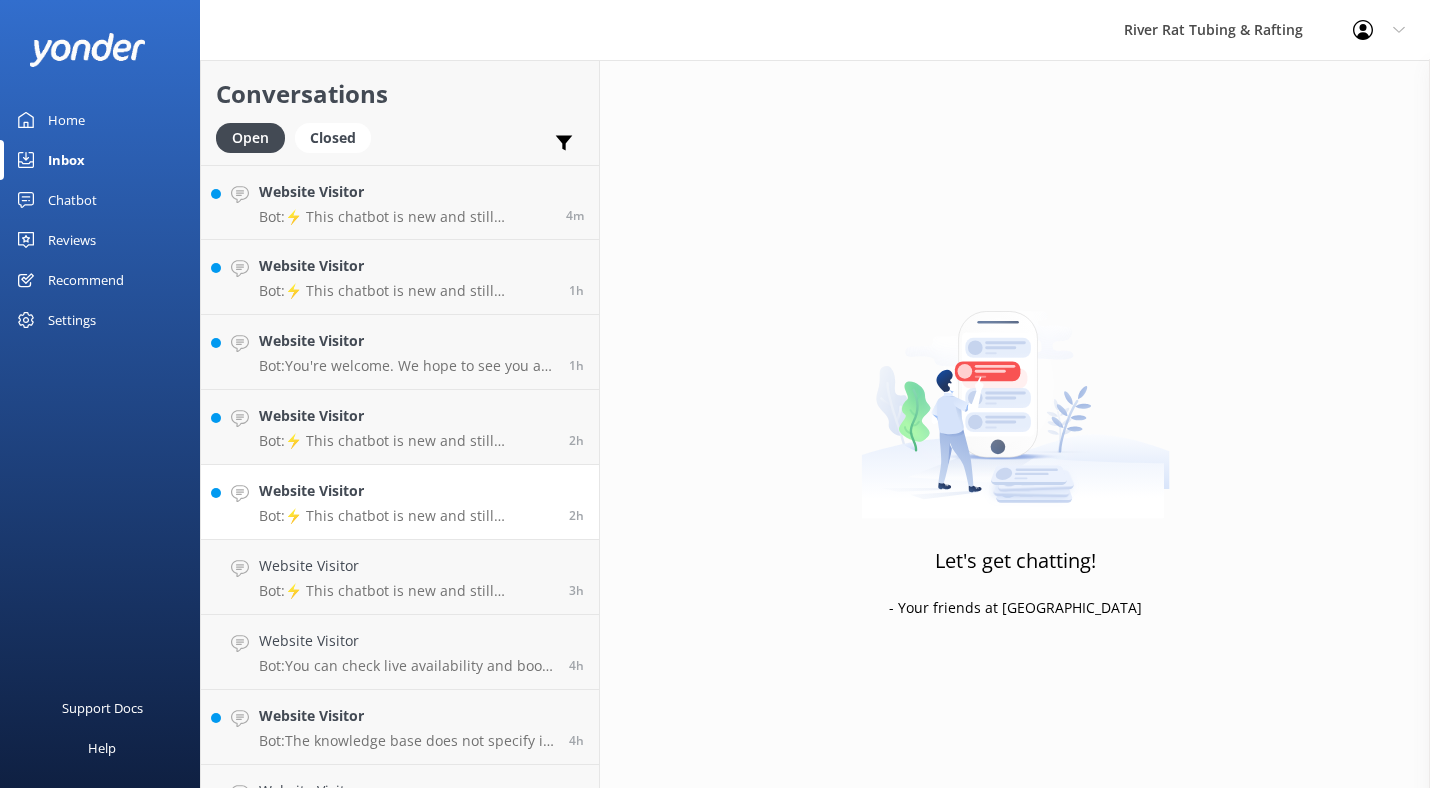 click on "Bot:  ⚡ This chatbot is new and still learning. You're welcome to ask a new question and our automated FAQ bot might be able to help. OR you can Call Us at (865) 448-8888 or fill out this Contact Us form: https://smokymtnriverrat.com/contact-us/" at bounding box center (406, 516) 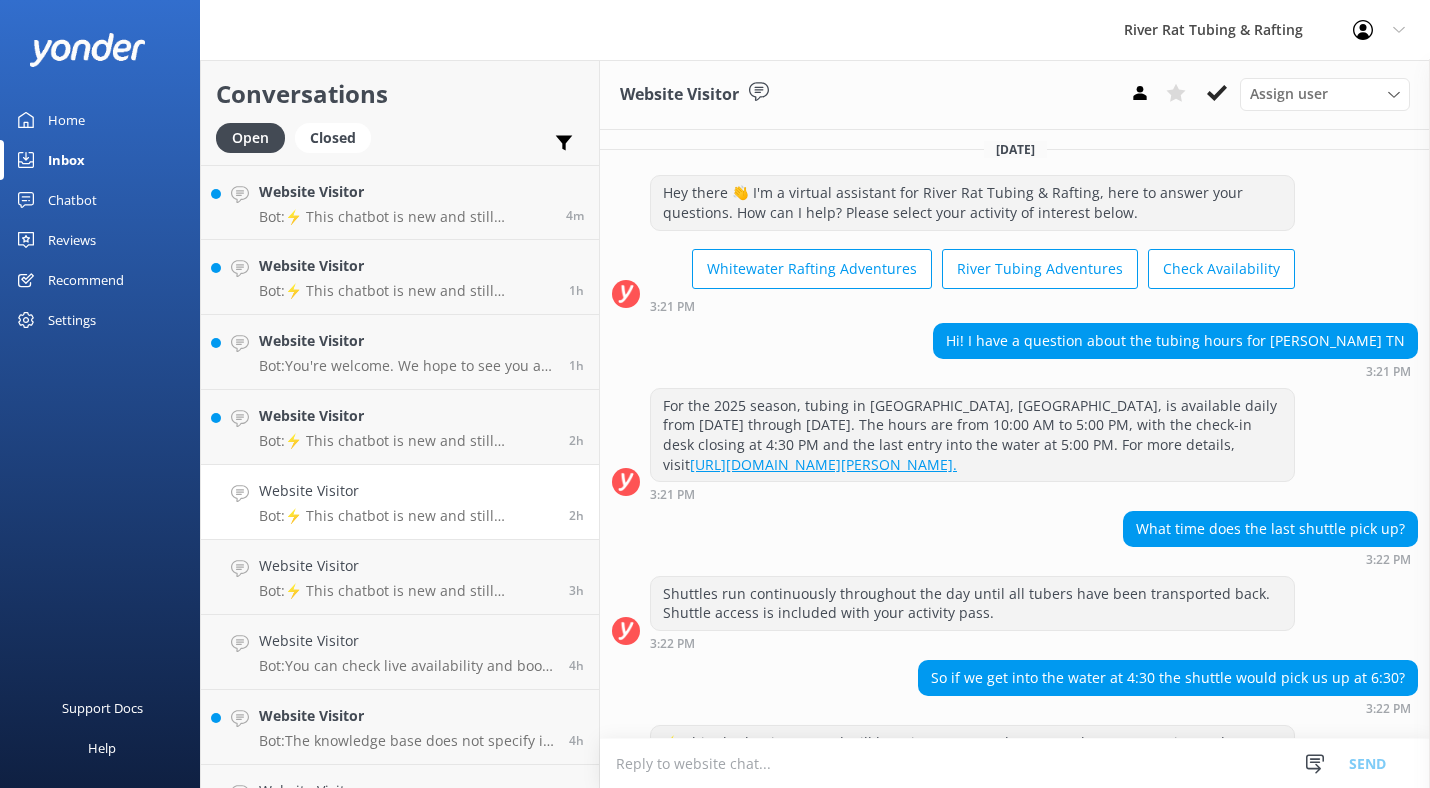 scroll, scrollTop: 0, scrollLeft: 0, axis: both 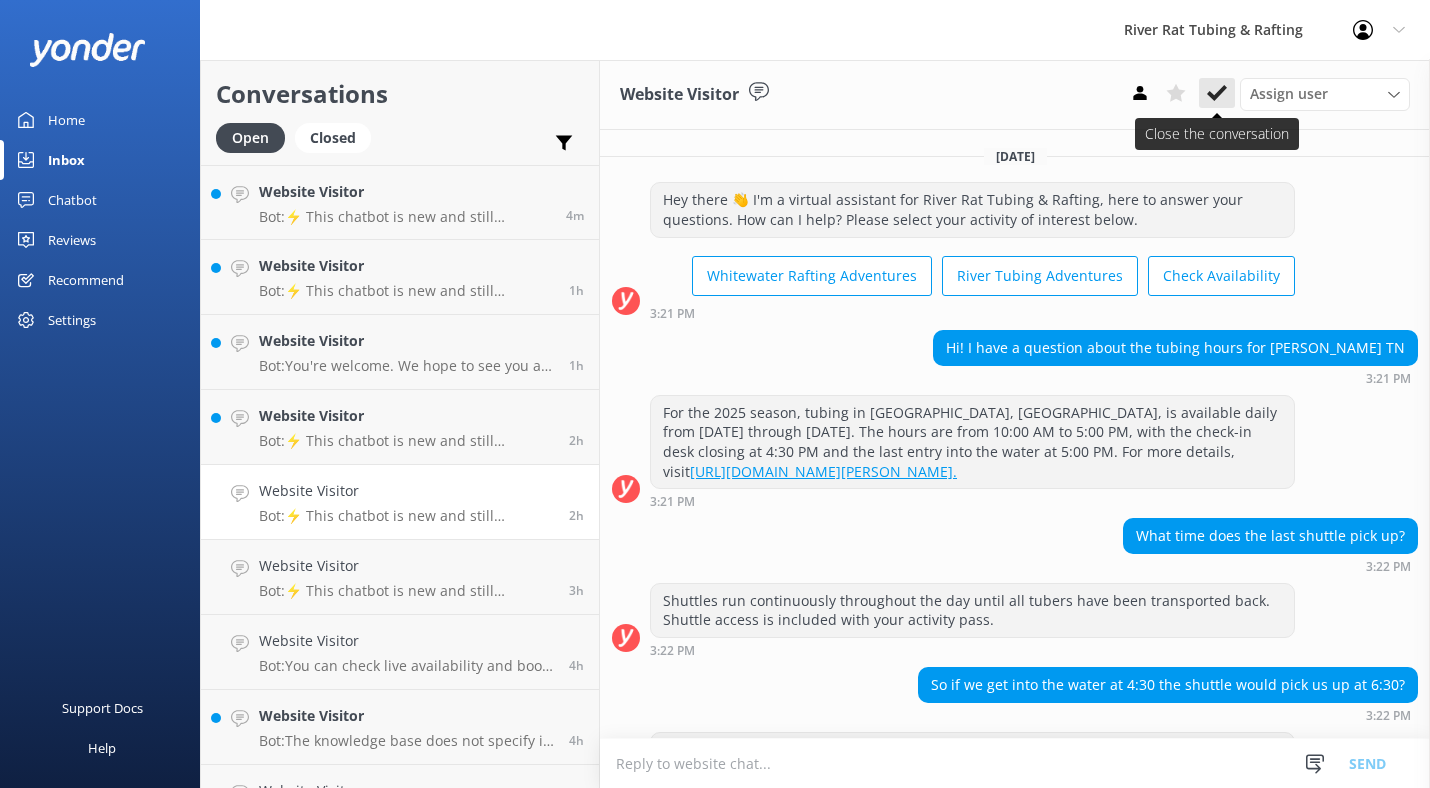 click 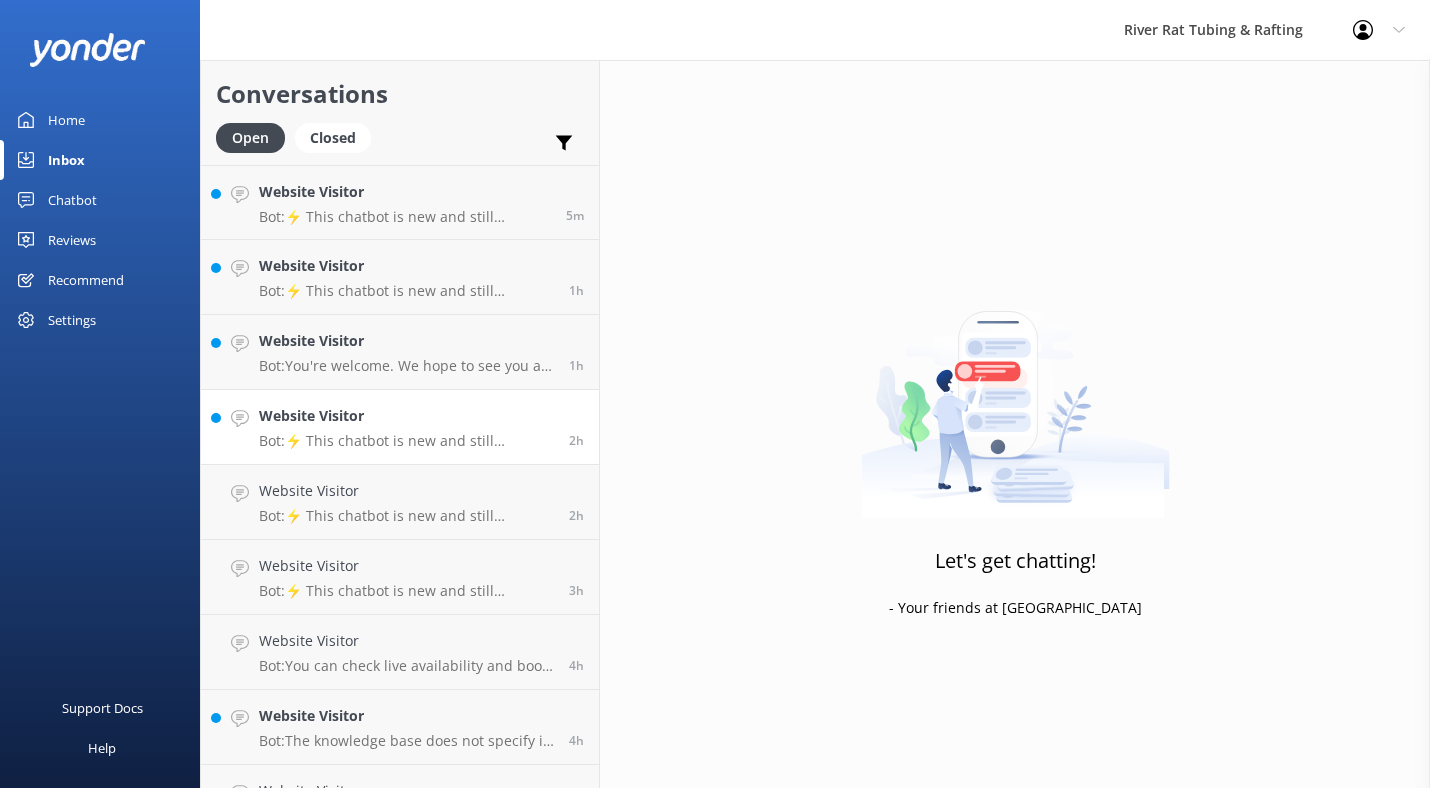 click on "Website Visitor Bot:  ⚡ This chatbot is new and still learning. You're welcome to ask a new question and our automated FAQ bot might be able to help. OR you can Call Us at (865) 448-8888 or fill out this Contact Us form: https://smokymtnriverrat.com/contact-us/" at bounding box center [406, 427] 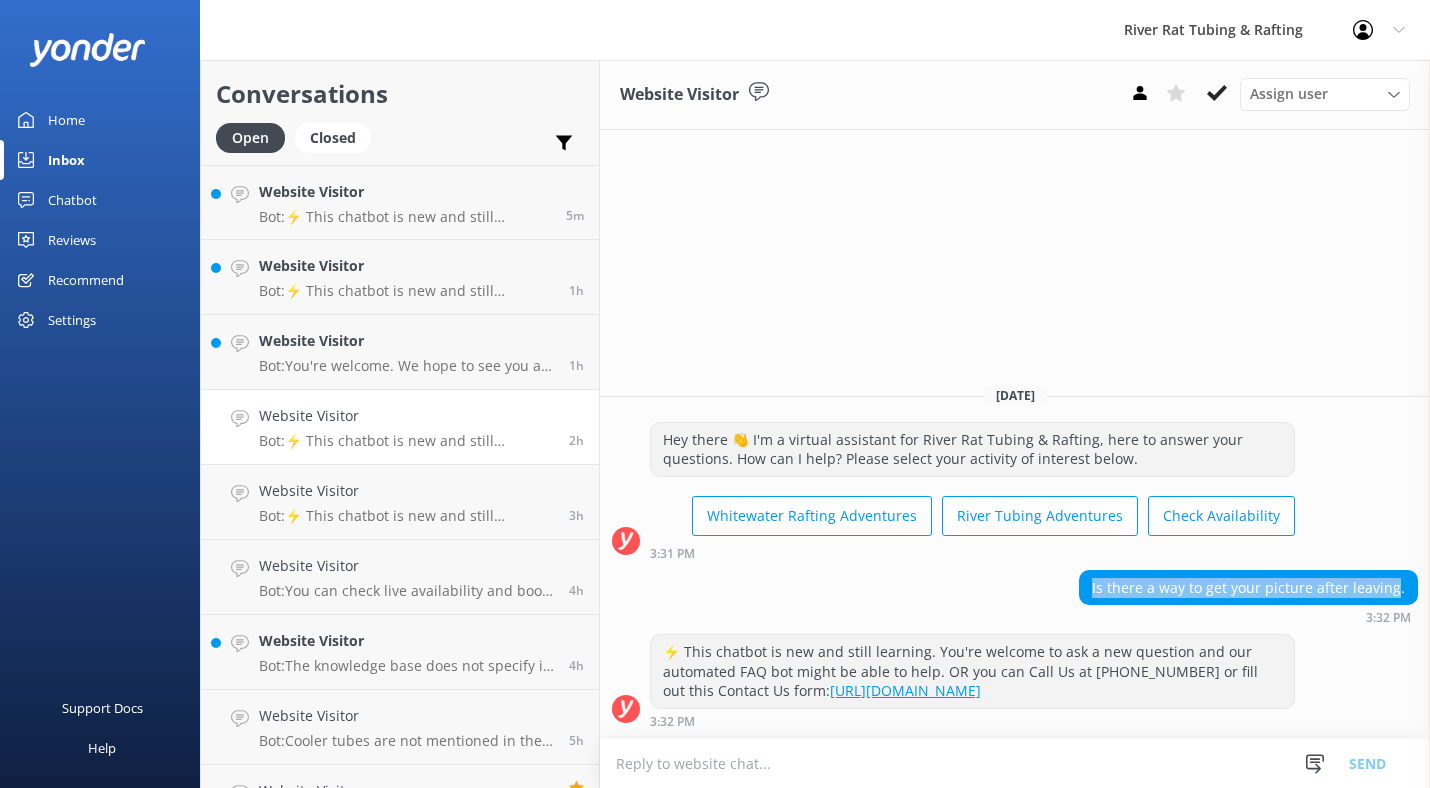 drag, startPoint x: 1104, startPoint y: 591, endPoint x: 1399, endPoint y: 593, distance: 295.00677 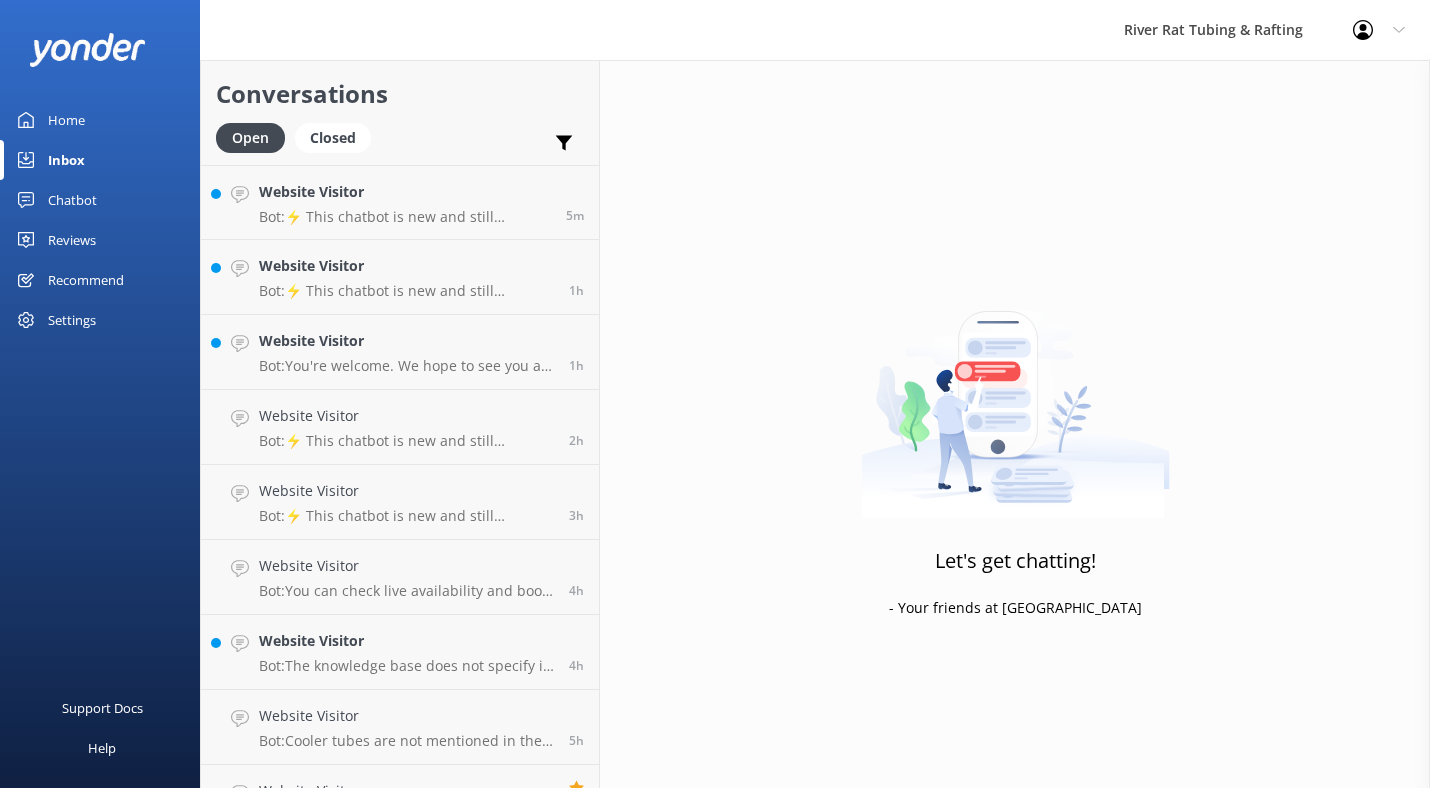 click on "Chatbot" at bounding box center [72, 200] 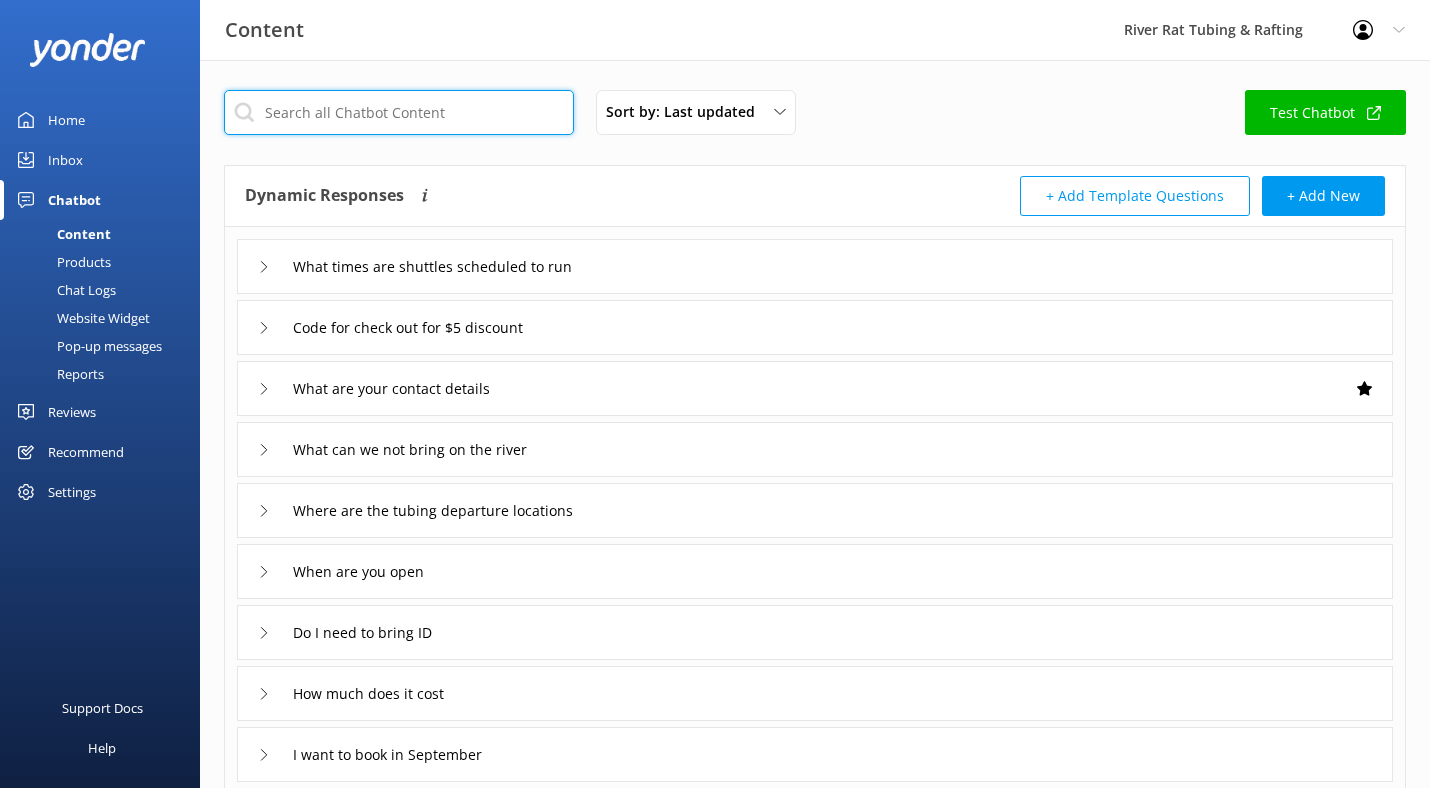 click at bounding box center (399, 112) 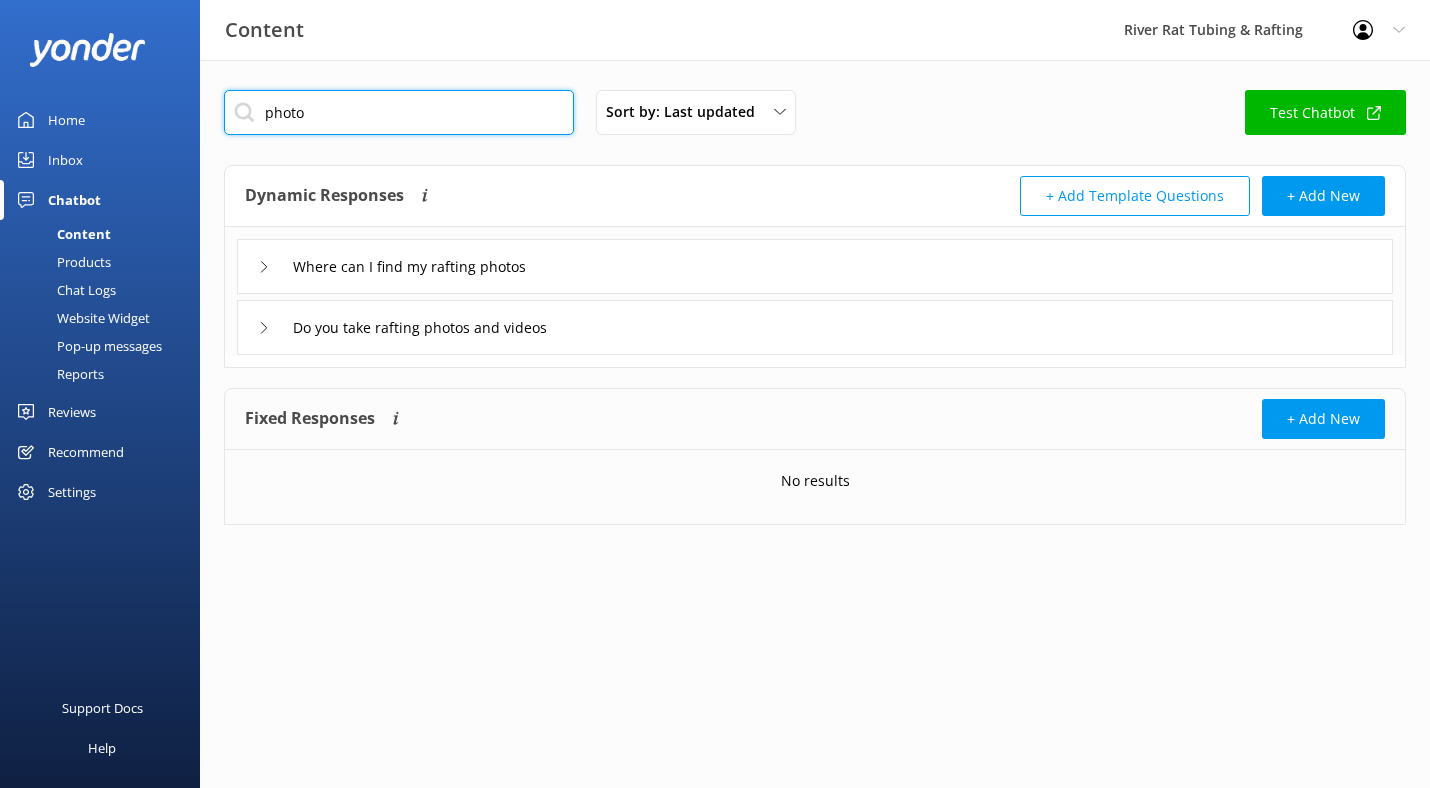 type on "photo" 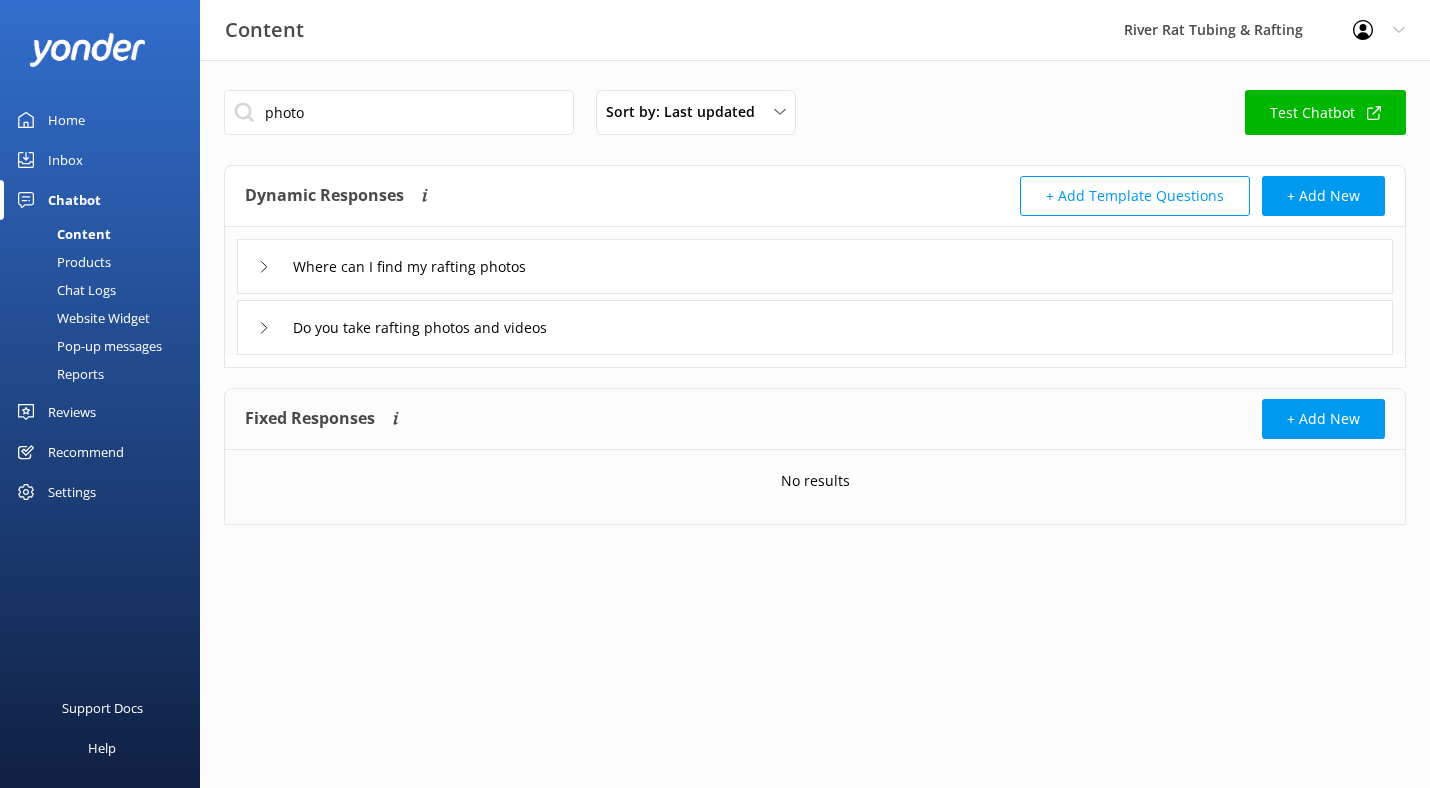 click on "Where can I find my rafting photos" at bounding box center (815, 266) 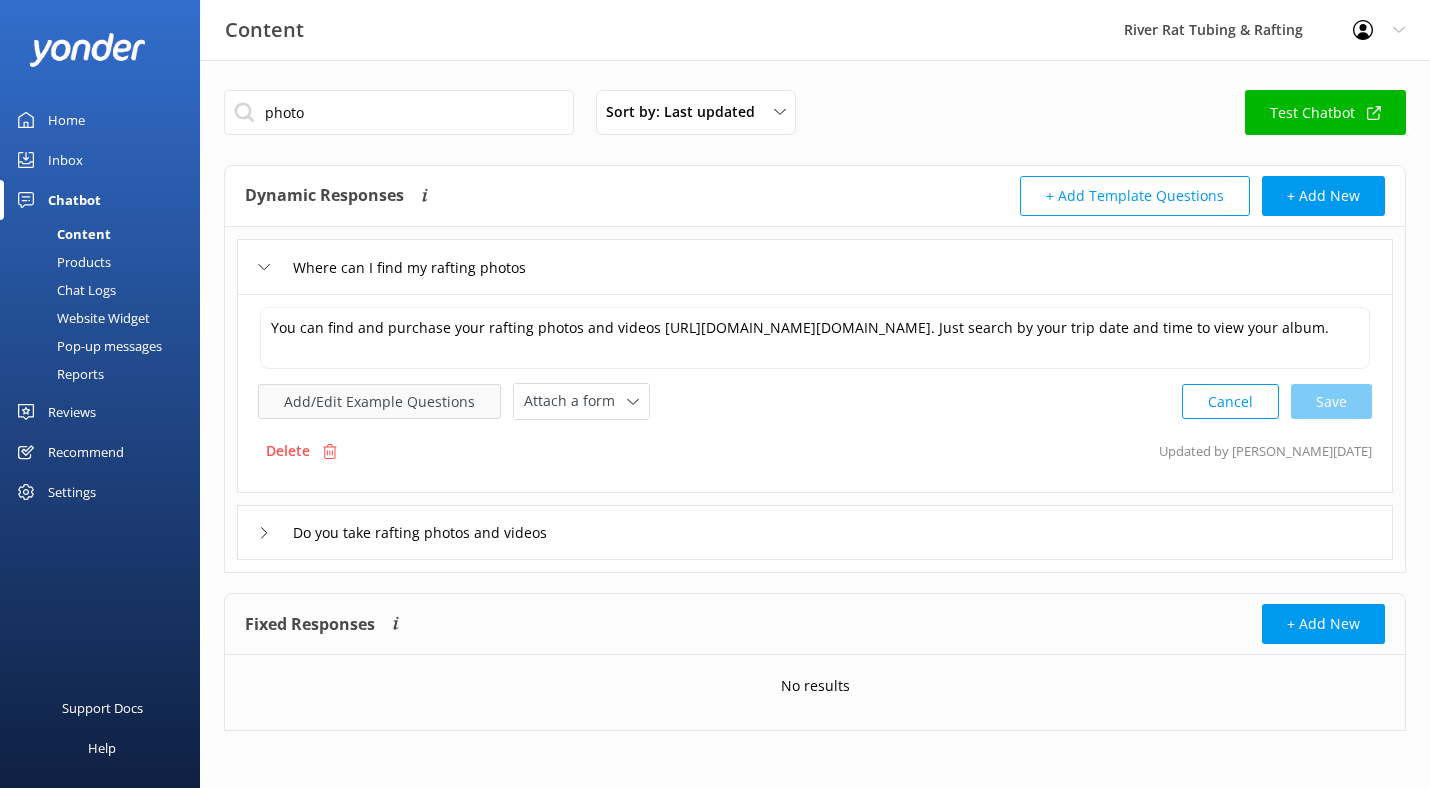 click on "Add/Edit Example Questions" at bounding box center (379, 401) 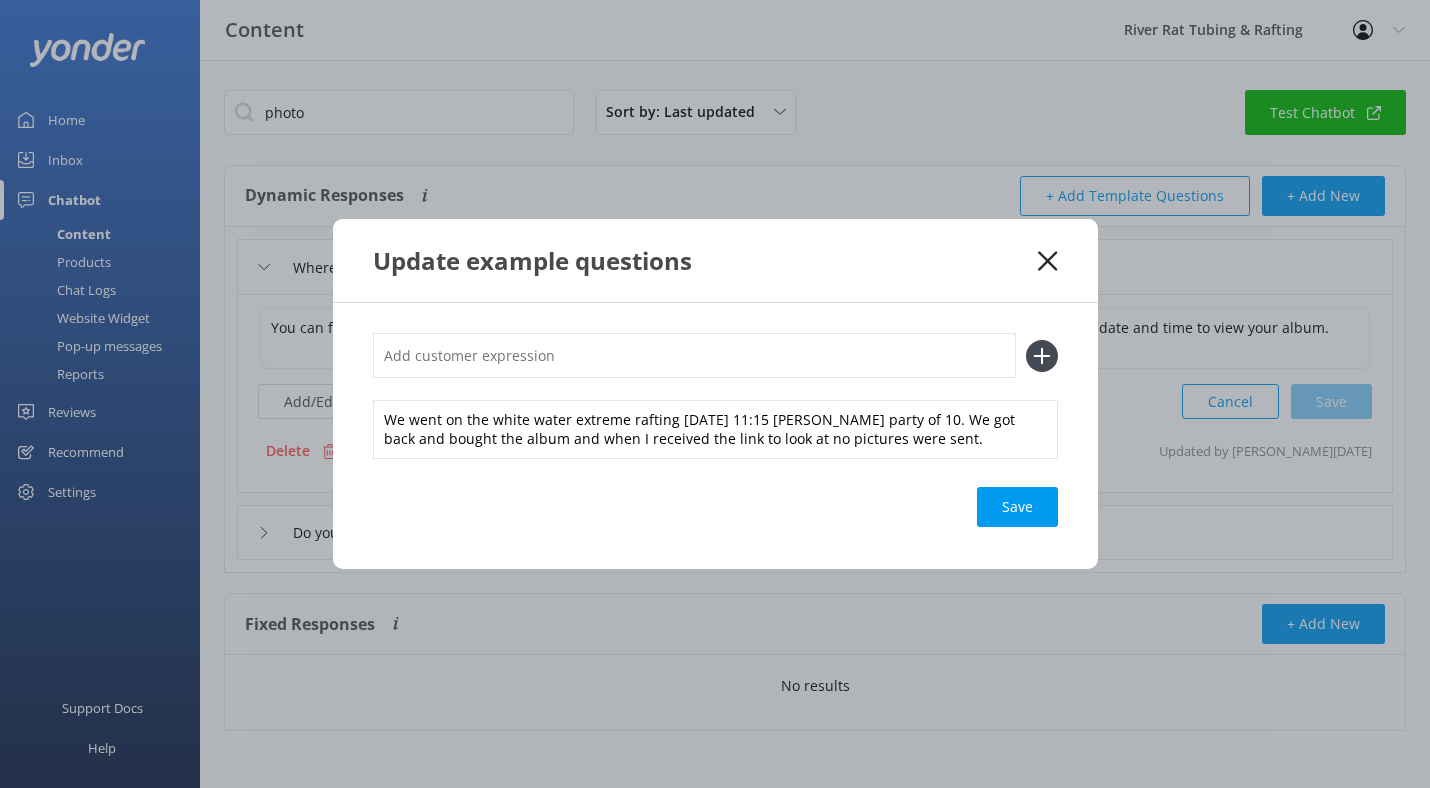click at bounding box center (694, 355) 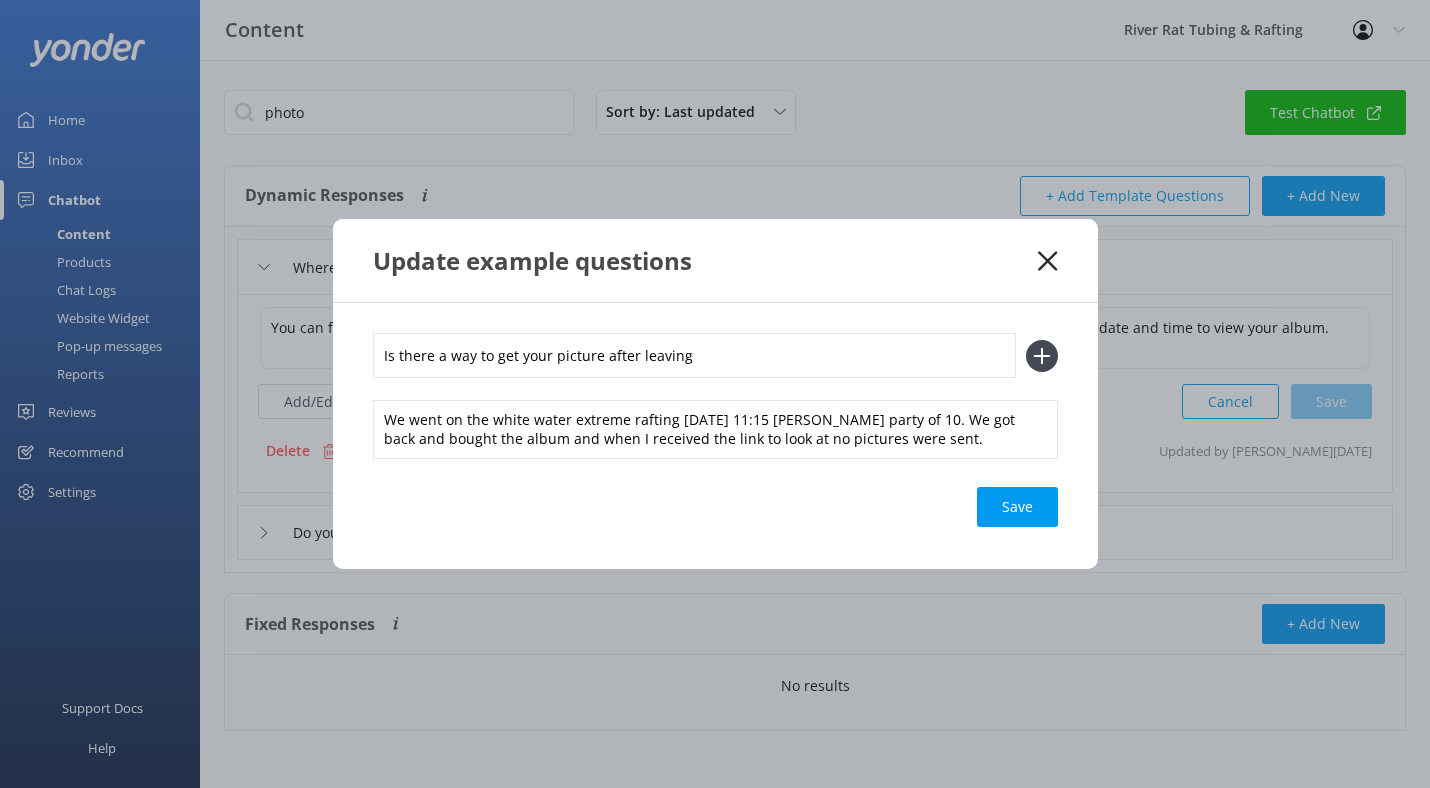 type on "Is there a way to get your picture after leaving" 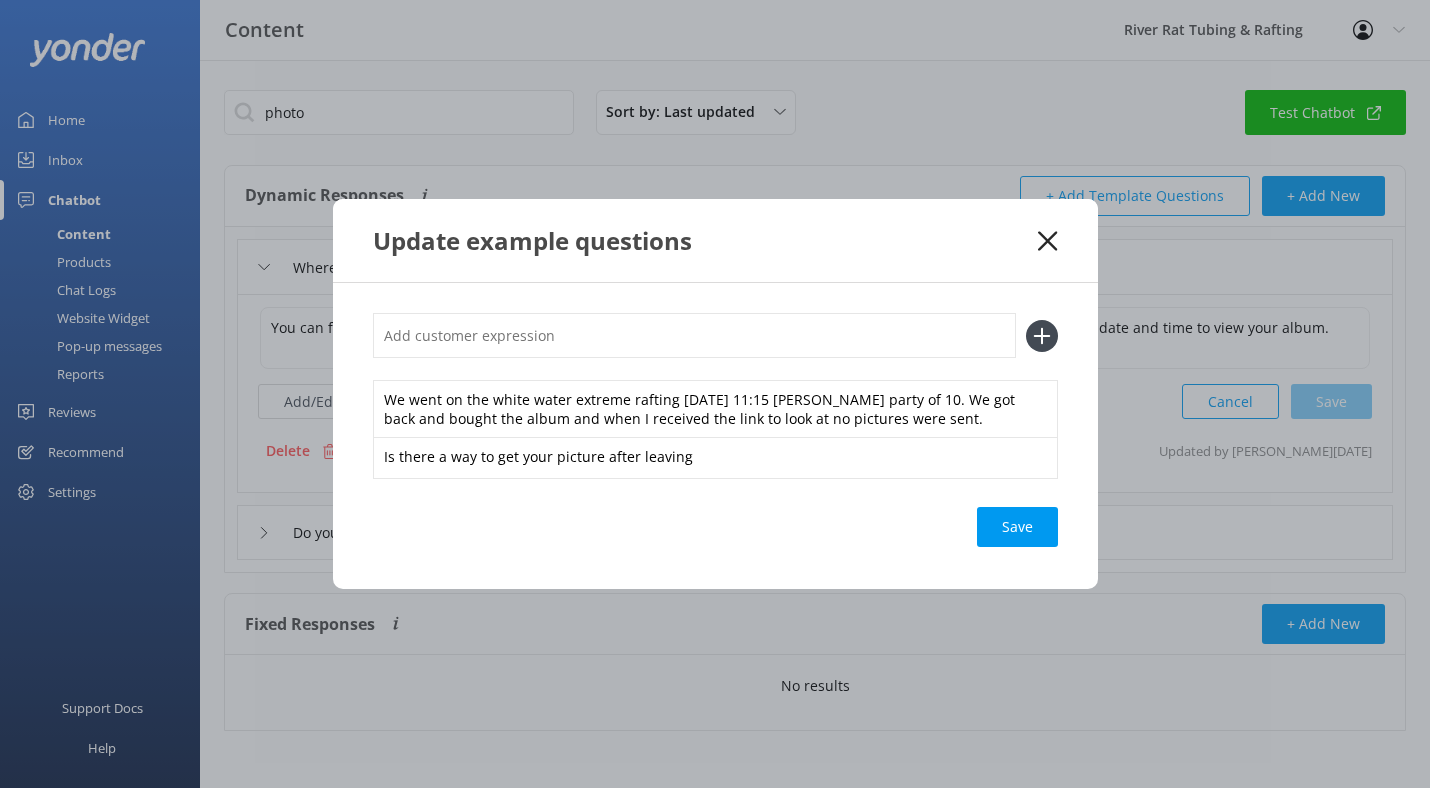 click on "Save" at bounding box center (1017, 527) 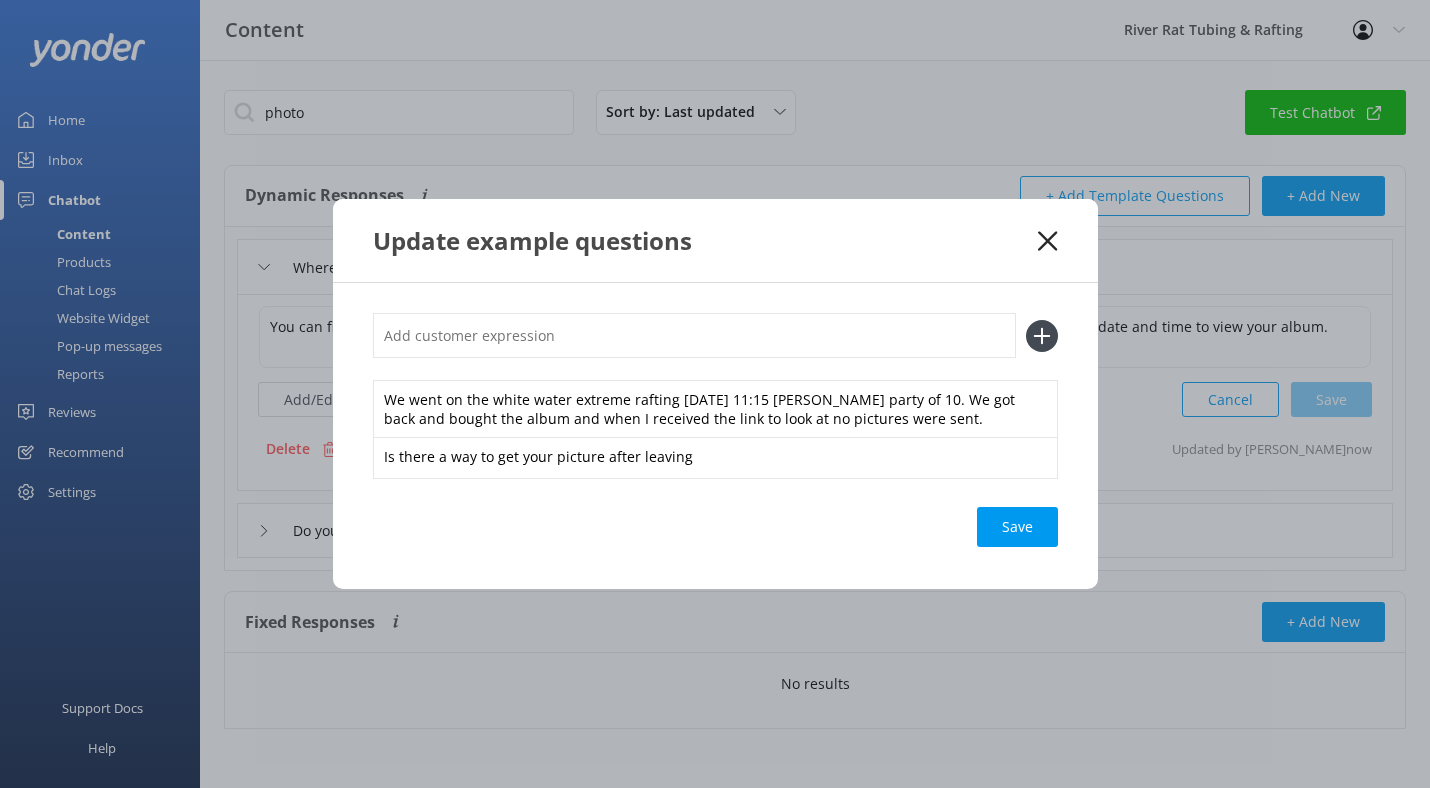 click 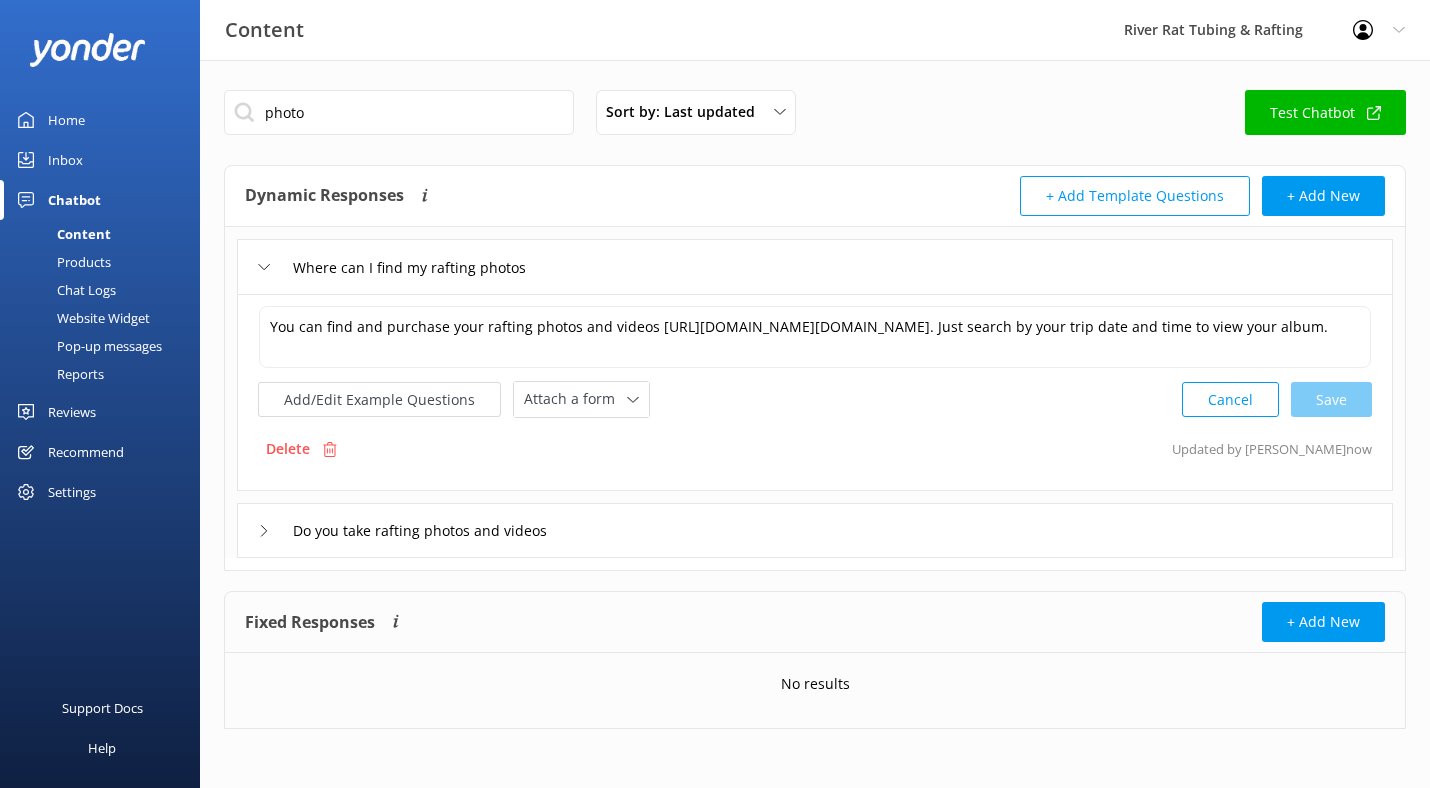 click on "Inbox" at bounding box center (65, 160) 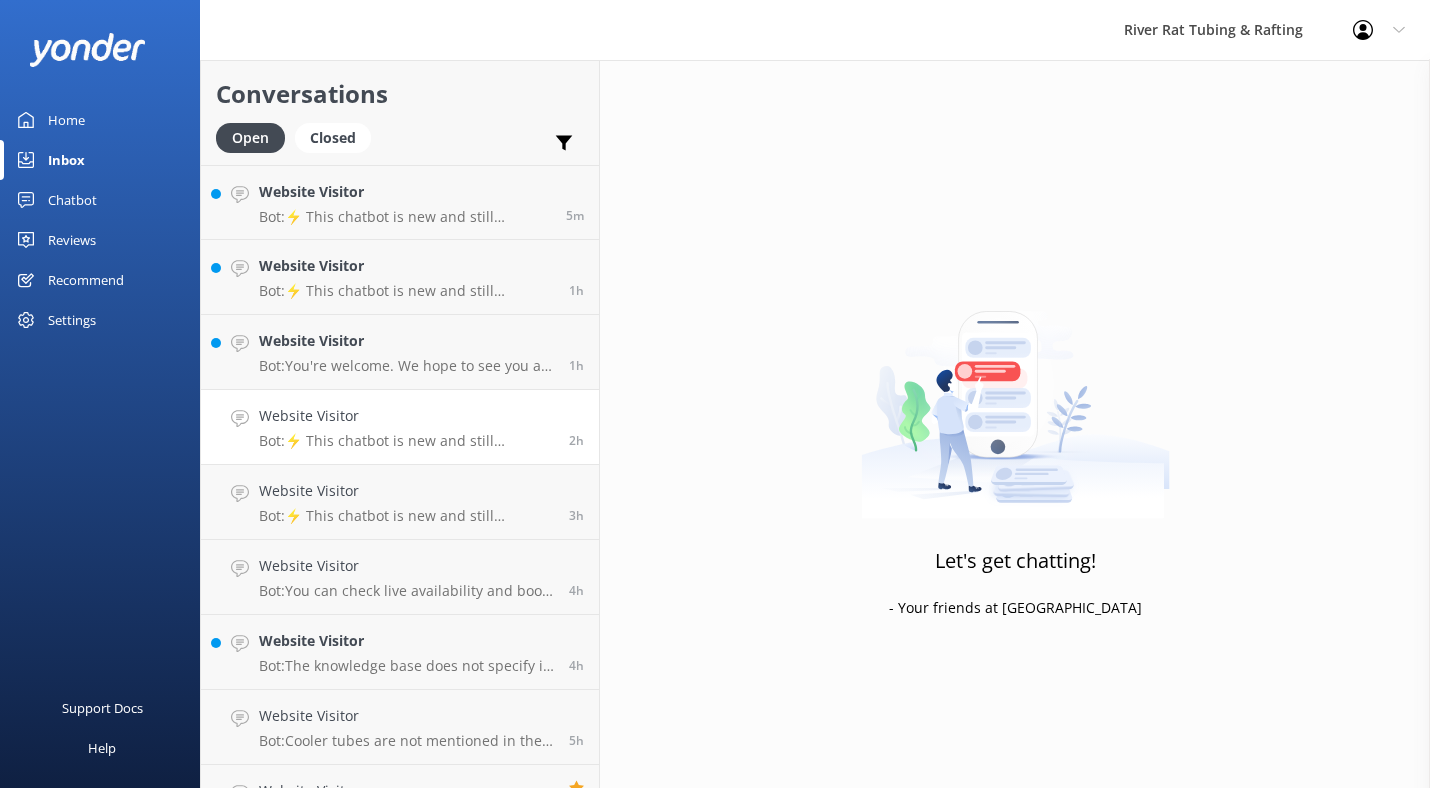 click on "Website Visitor Bot:  ⚡ This chatbot is new and still learning. You're welcome to ask a new question and our automated FAQ bot might be able to help. OR you can Call Us at (865) 448-8888 or fill out this Contact Us form: https://smokymtnriverrat.com/contact-us/" at bounding box center [406, 427] 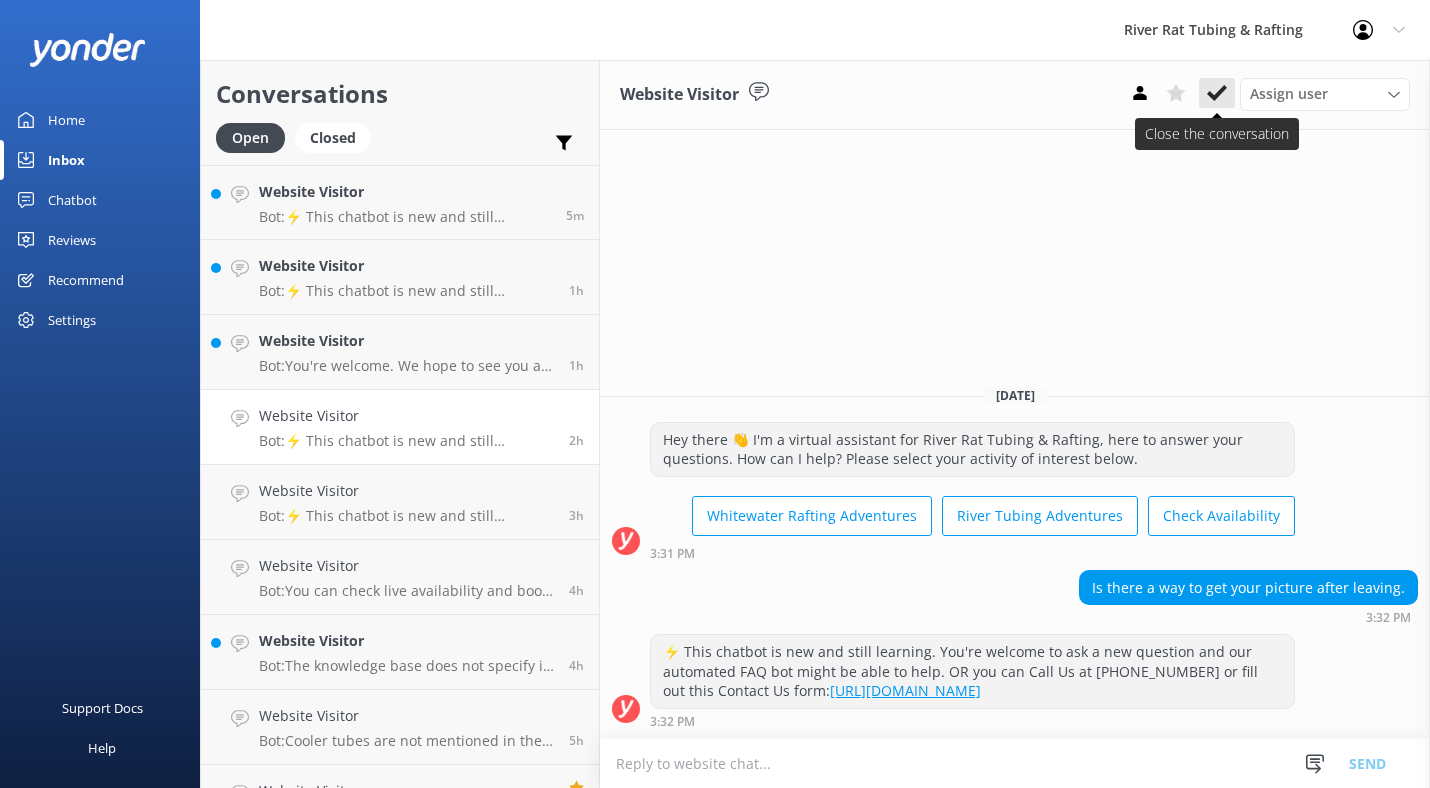 click 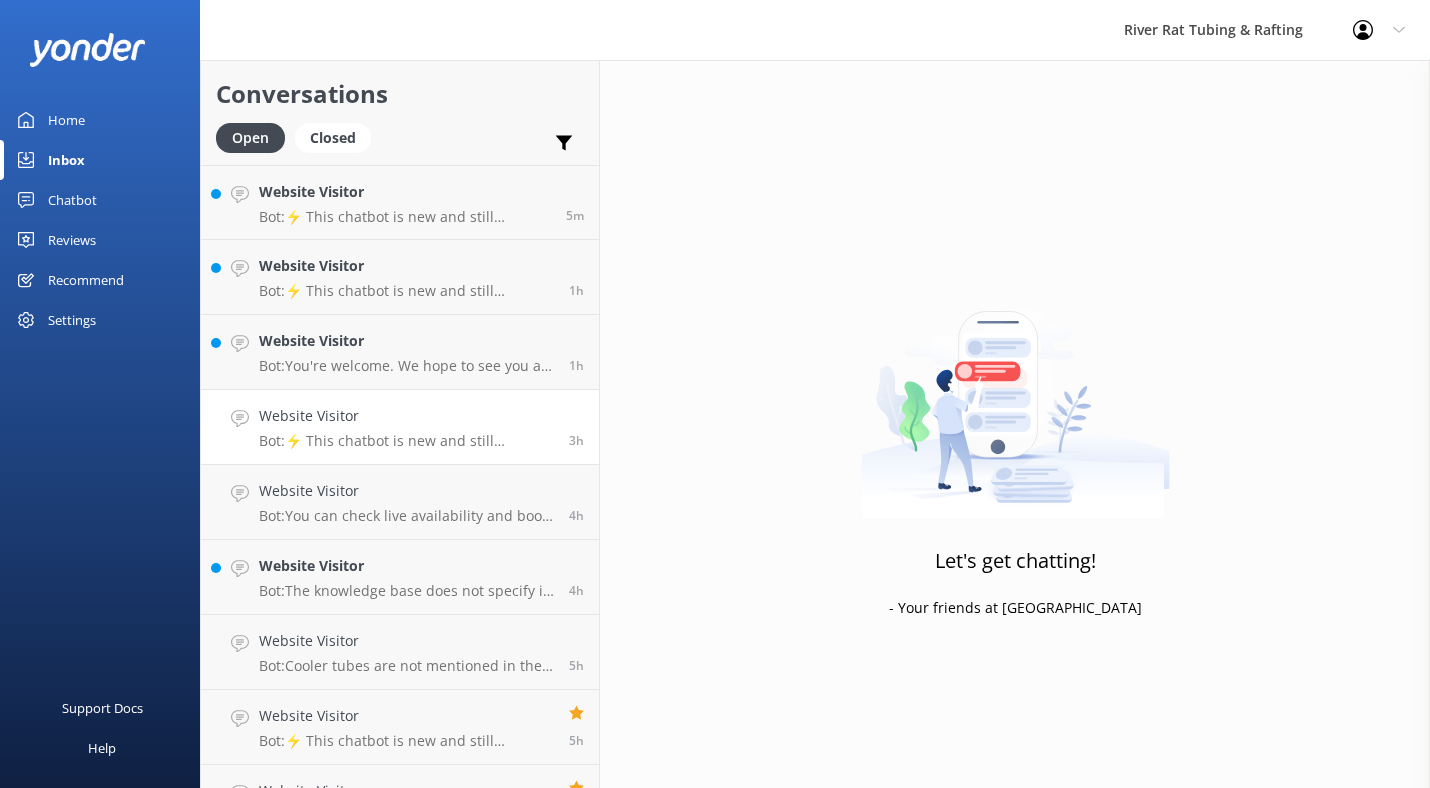 click on "Bot:  ⚡ This chatbot is new and still learning. You're welcome to ask a new question and our automated FAQ bot might be able to help. OR you can Call Us at (865) 448-8888 or fill out this Contact Us form: https://smokymtnriverrat.com/contact-us/" at bounding box center (406, 441) 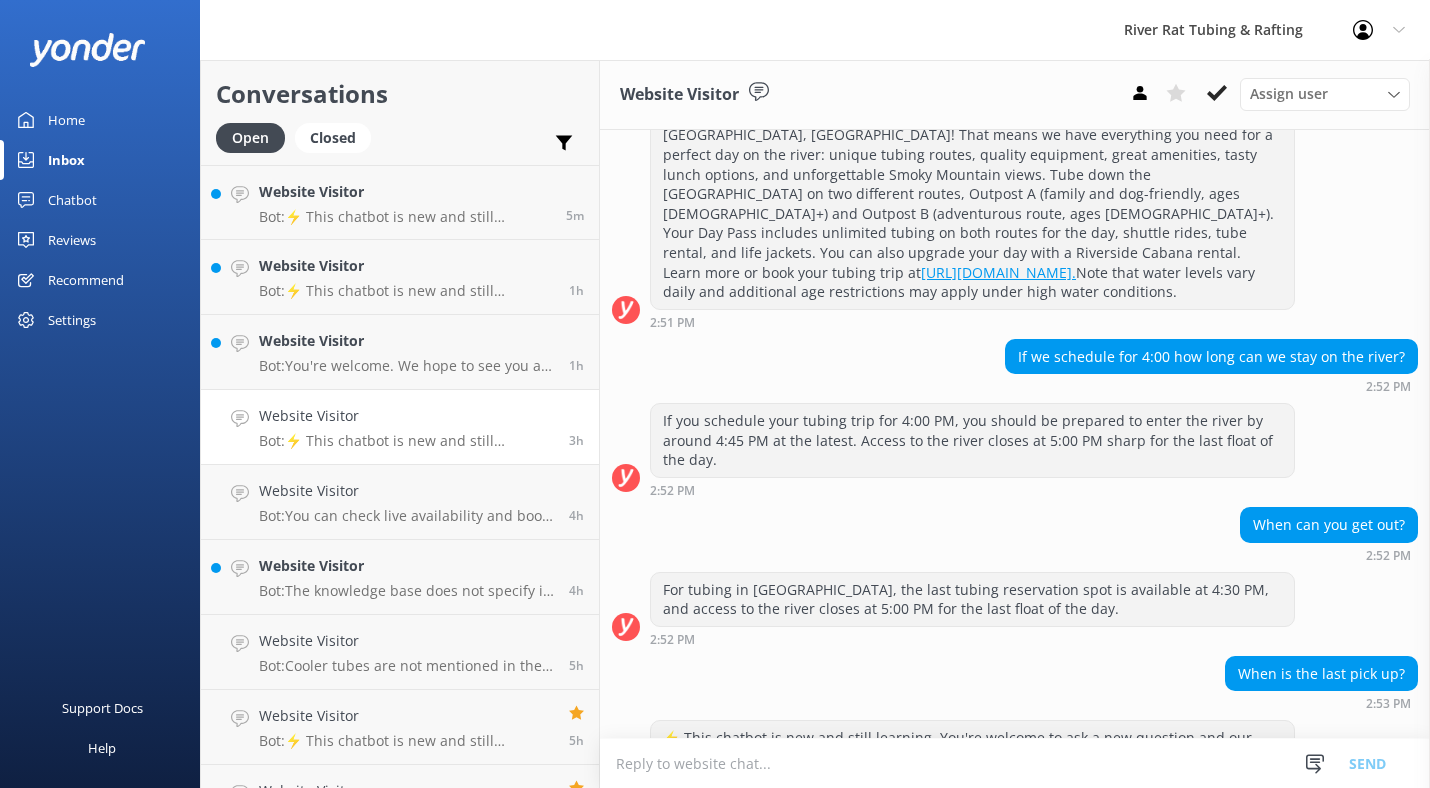scroll, scrollTop: 362, scrollLeft: 0, axis: vertical 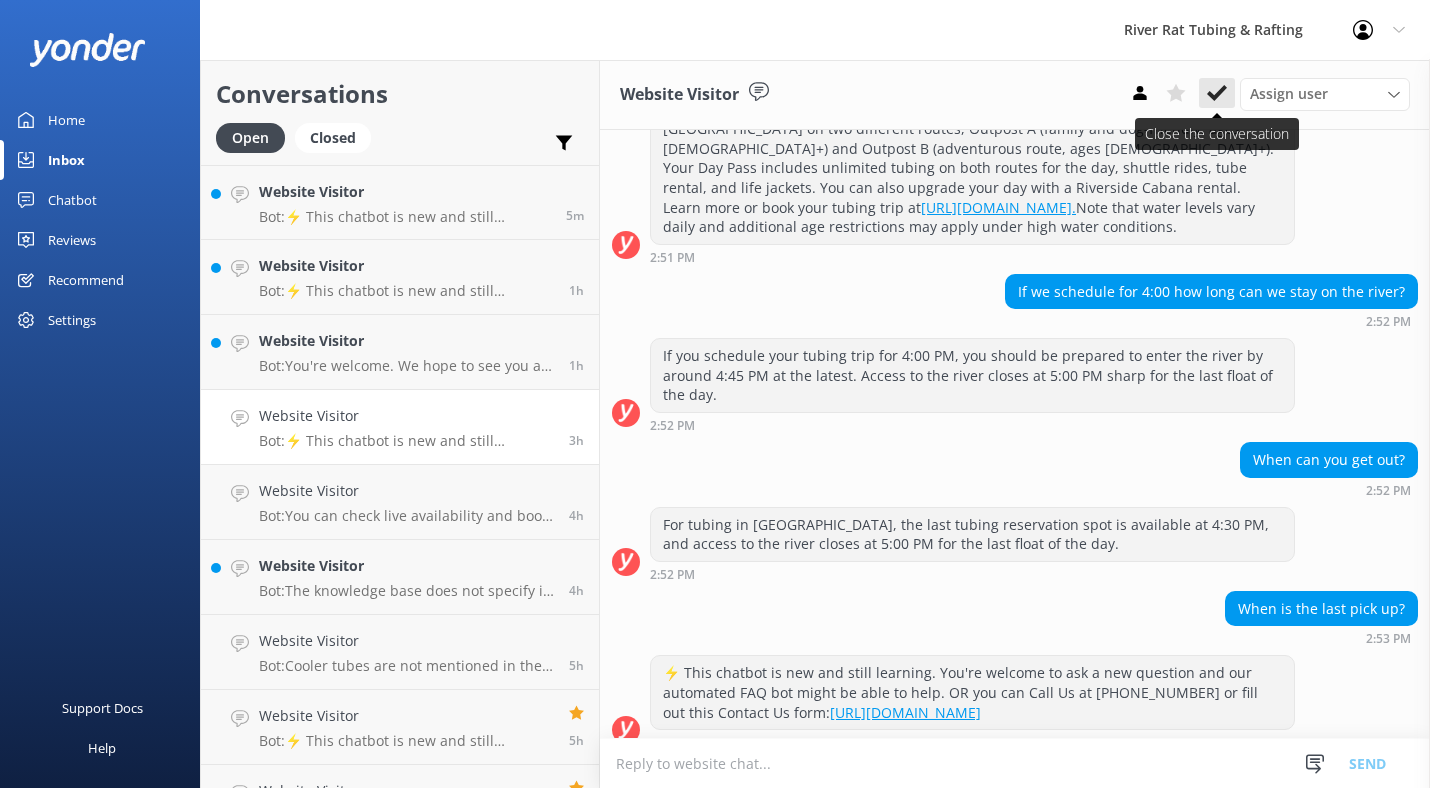 click 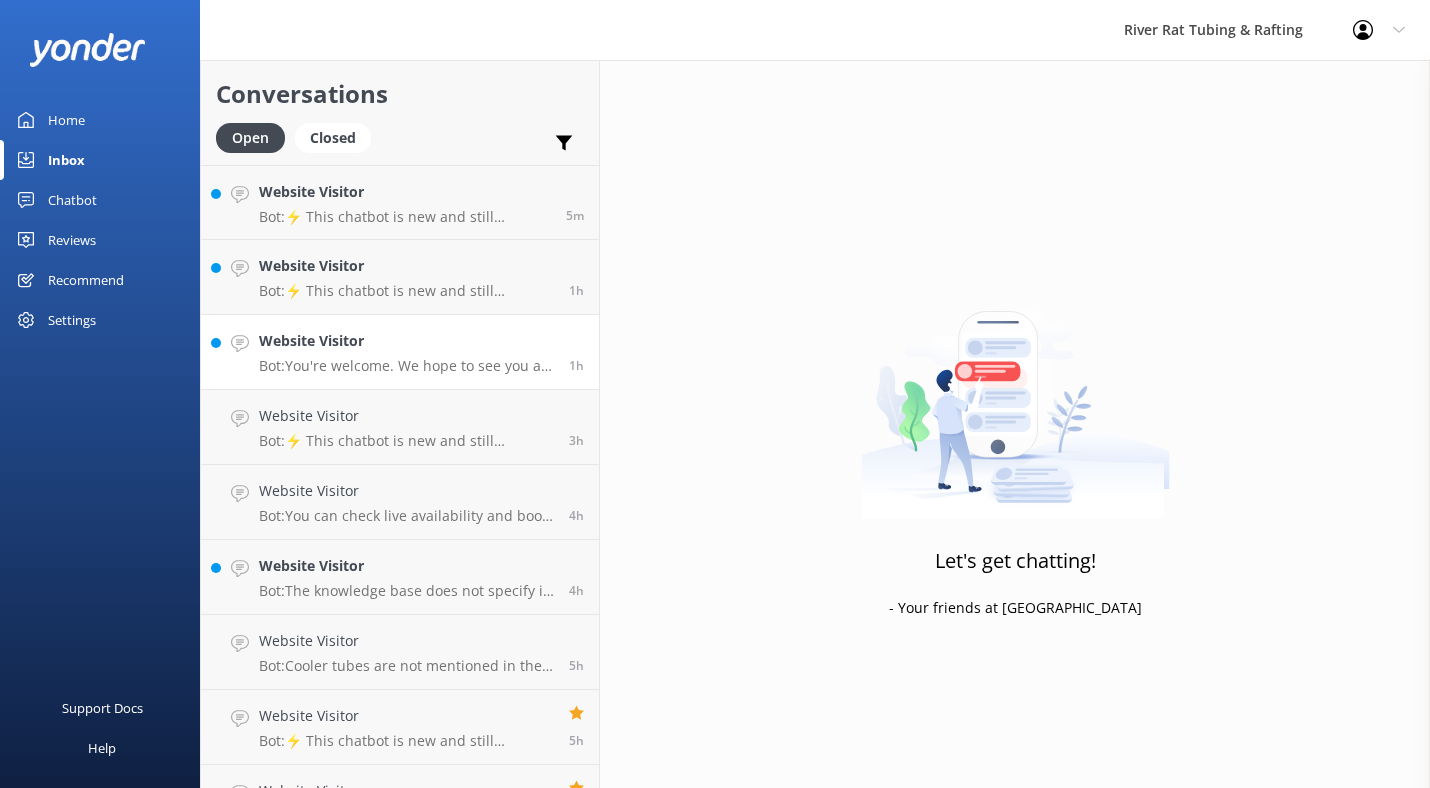 click on "Website Visitor Bot:  You're welcome. We hope to see you at River Rat Rubing & Rafting soon!" at bounding box center [406, 352] 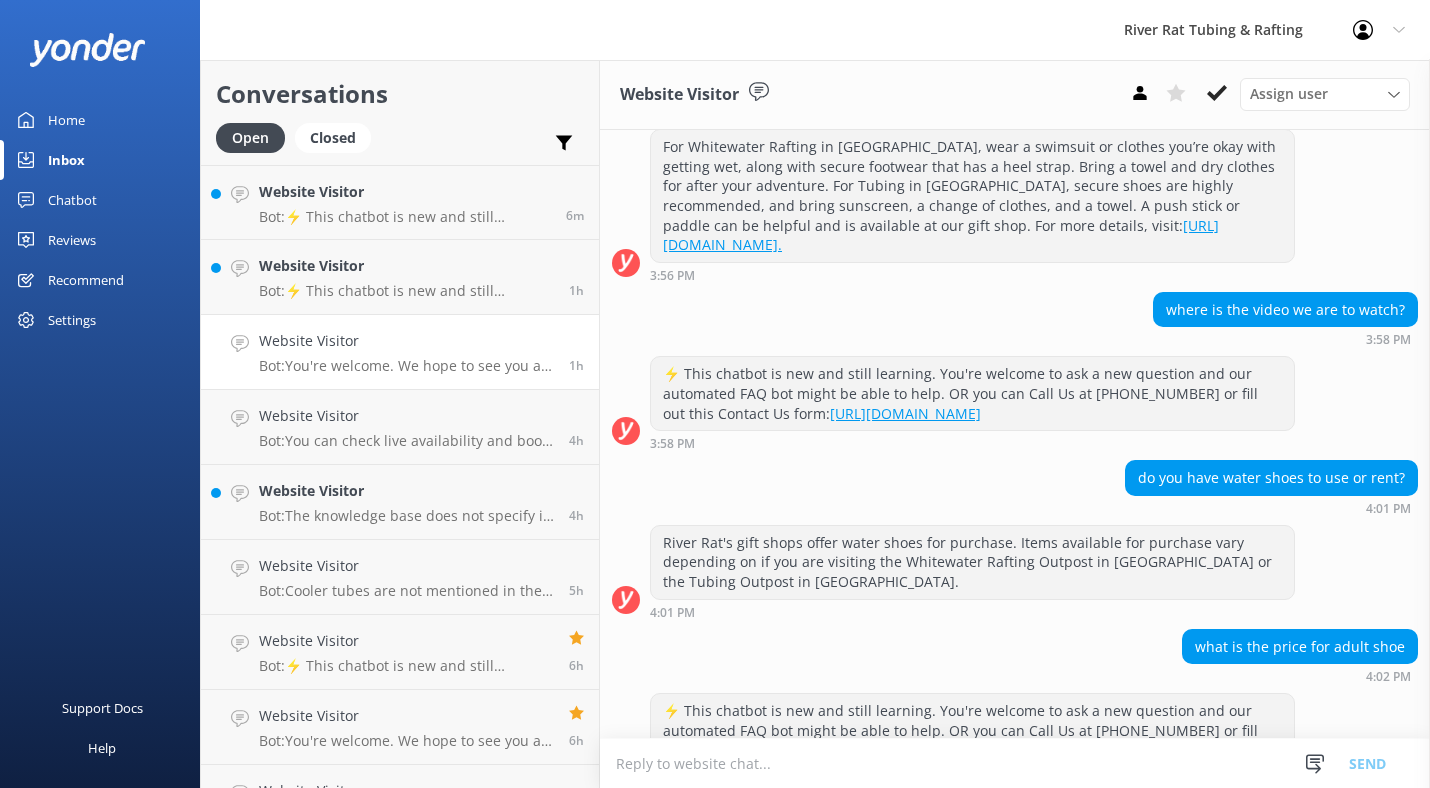scroll, scrollTop: 1046, scrollLeft: 0, axis: vertical 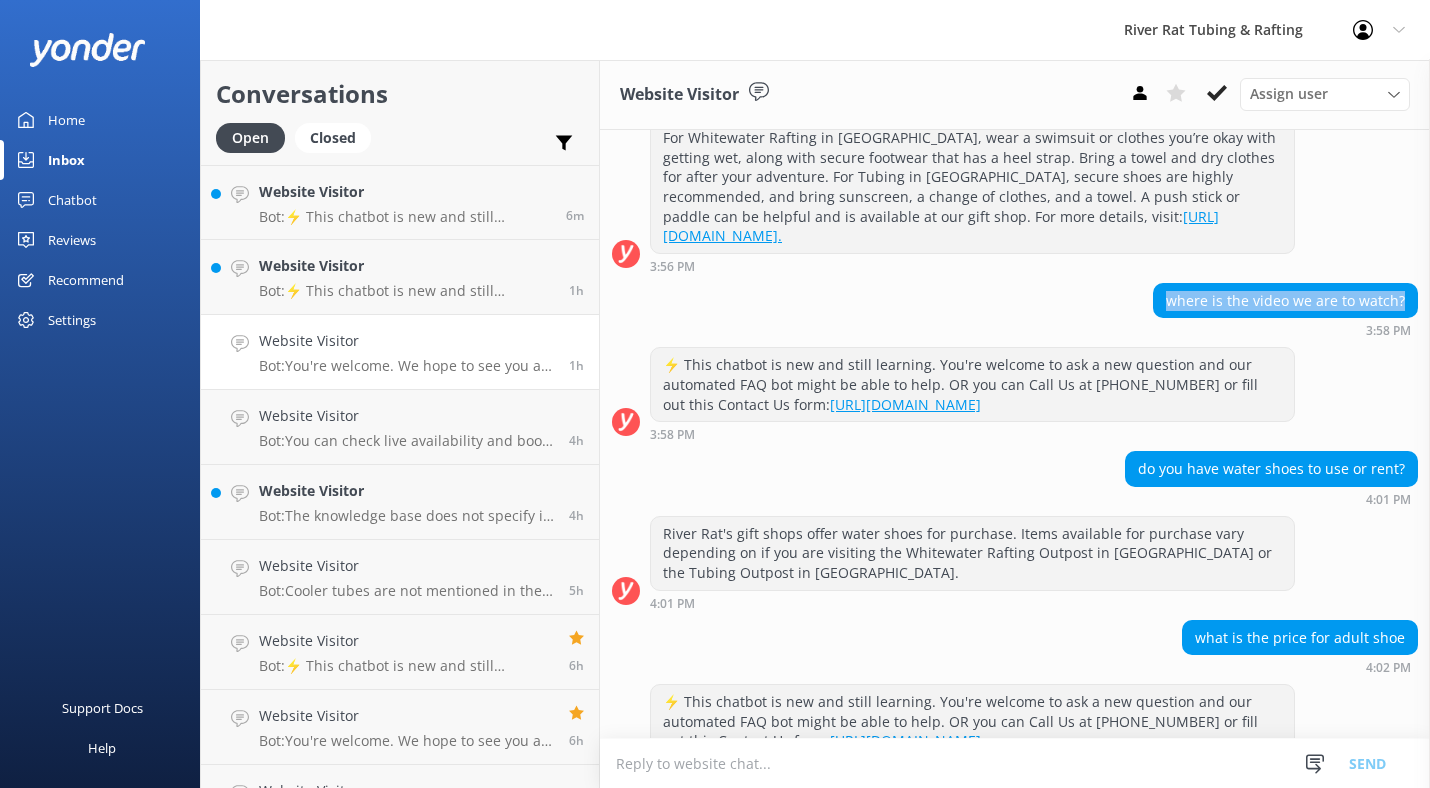 drag, startPoint x: 1173, startPoint y: 288, endPoint x: 1409, endPoint y: 284, distance: 236.03389 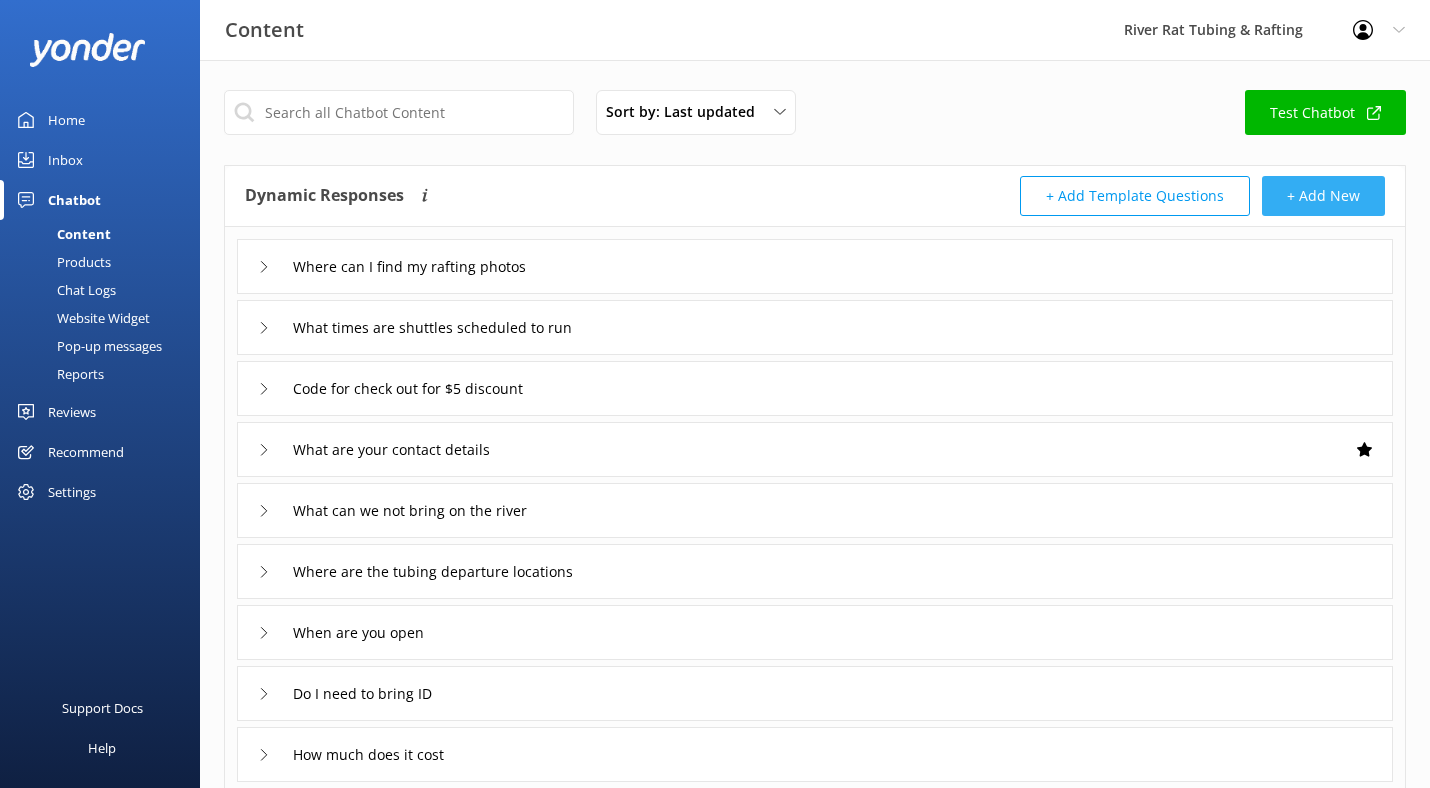 click on "+ Add New" at bounding box center [1323, 196] 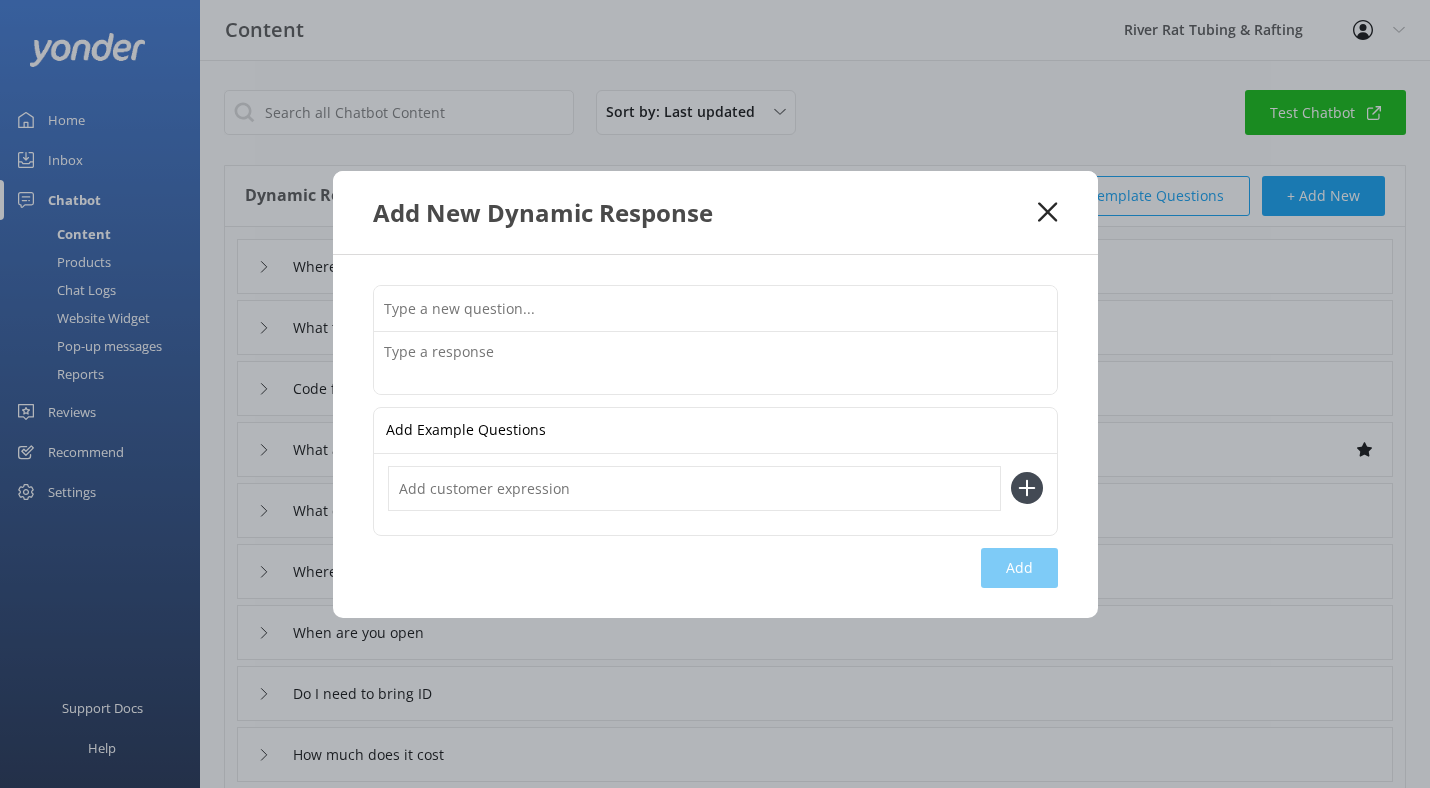 click at bounding box center (715, 308) 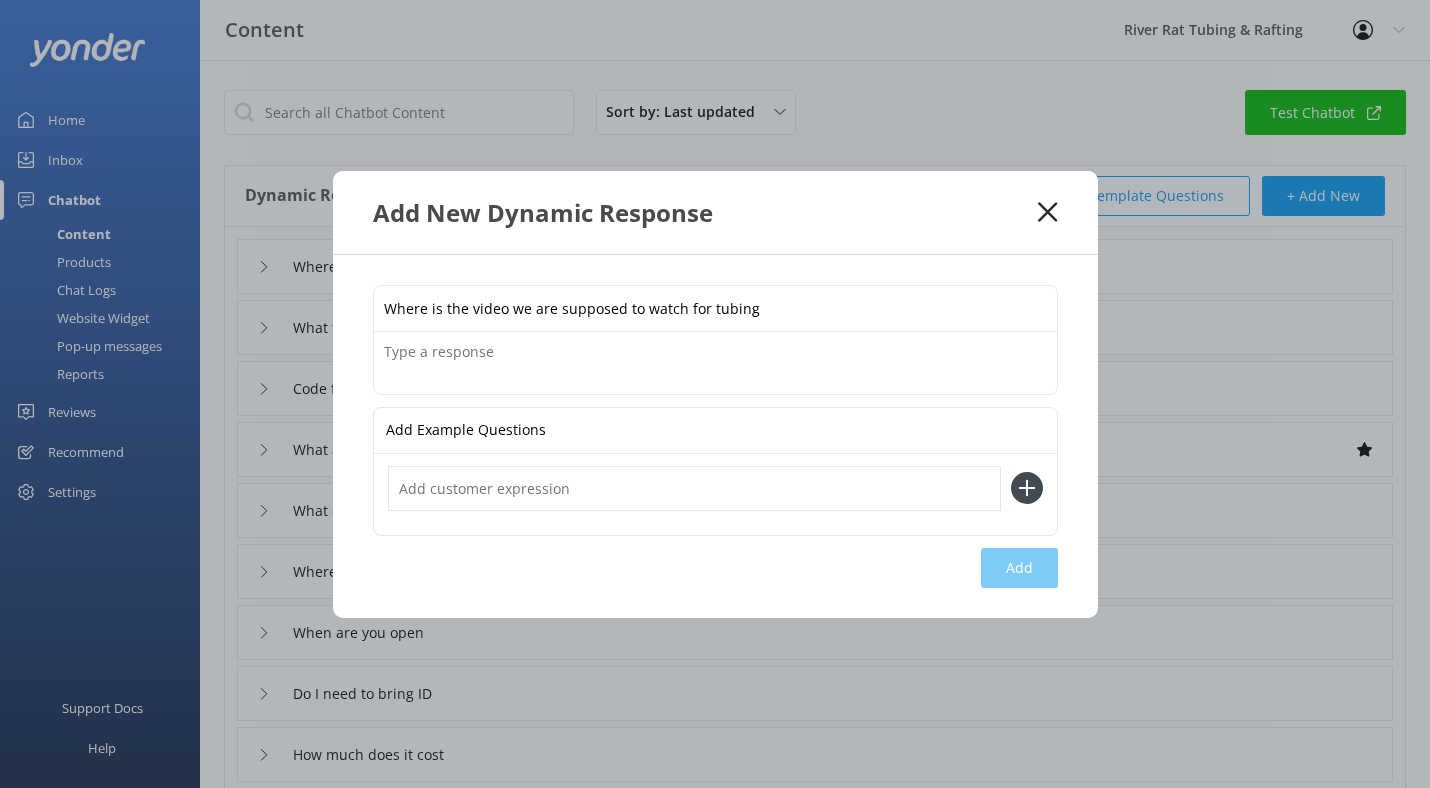 type on "Where is the video we are supposed to watch for tubing" 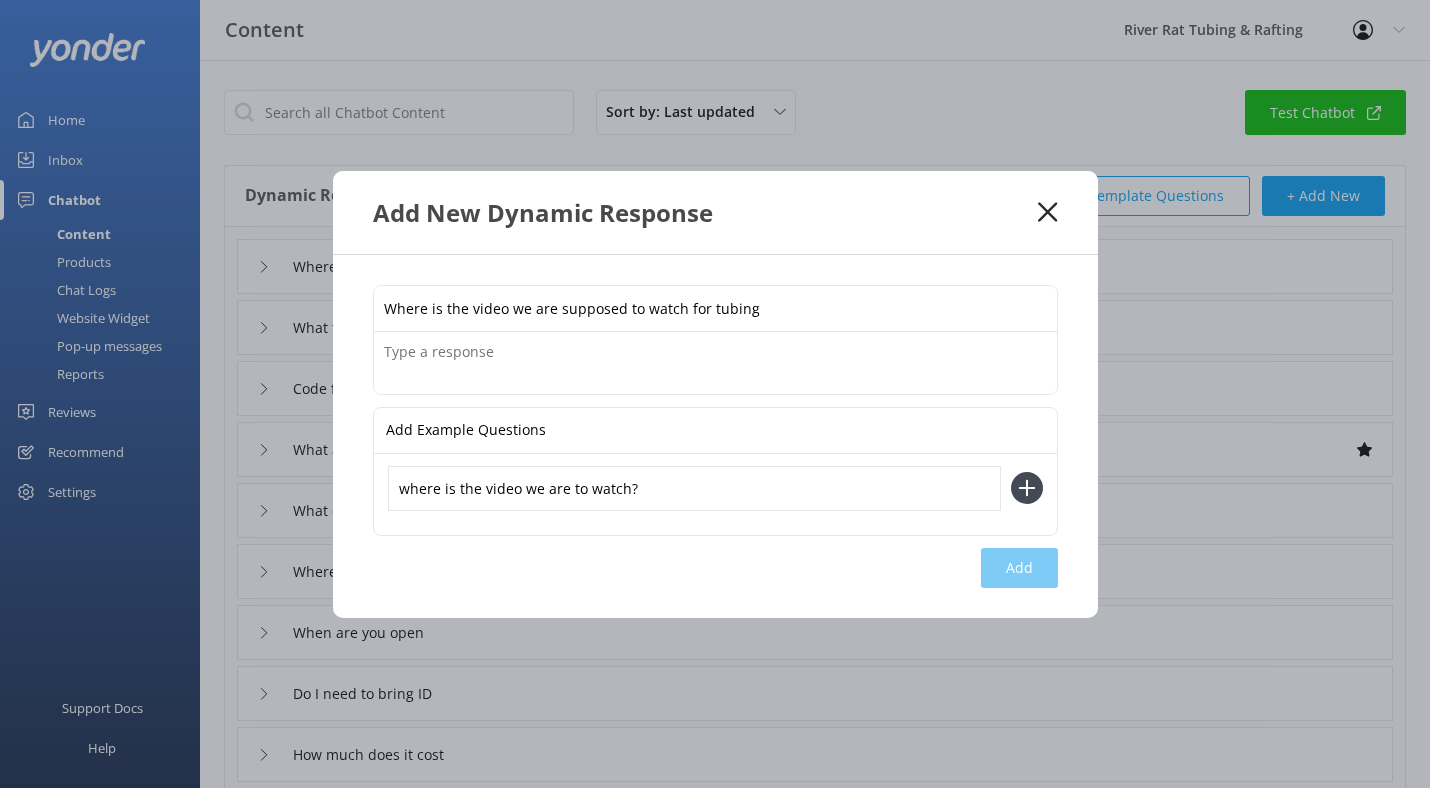 type on "where is the video we are to watch?" 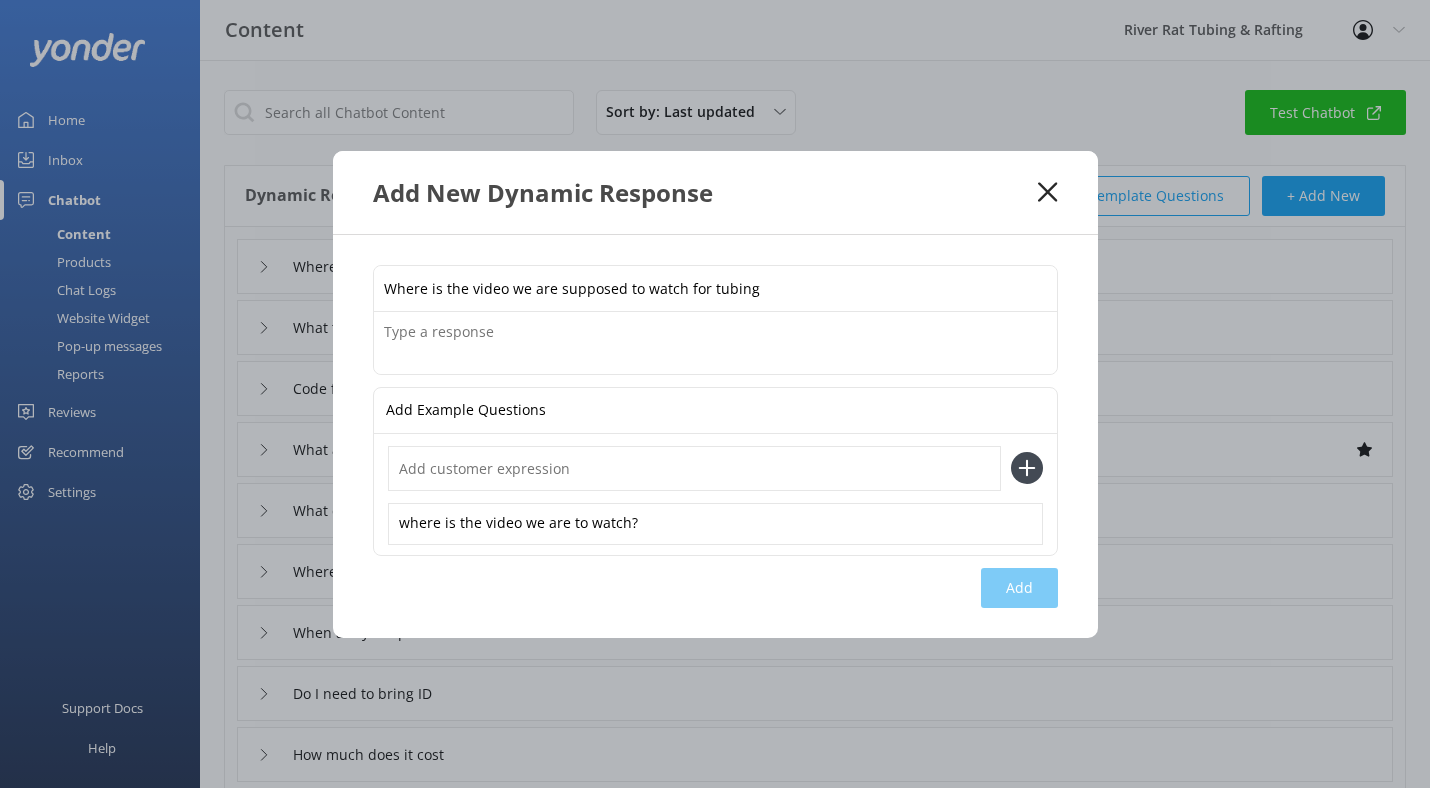 click at bounding box center (694, 468) 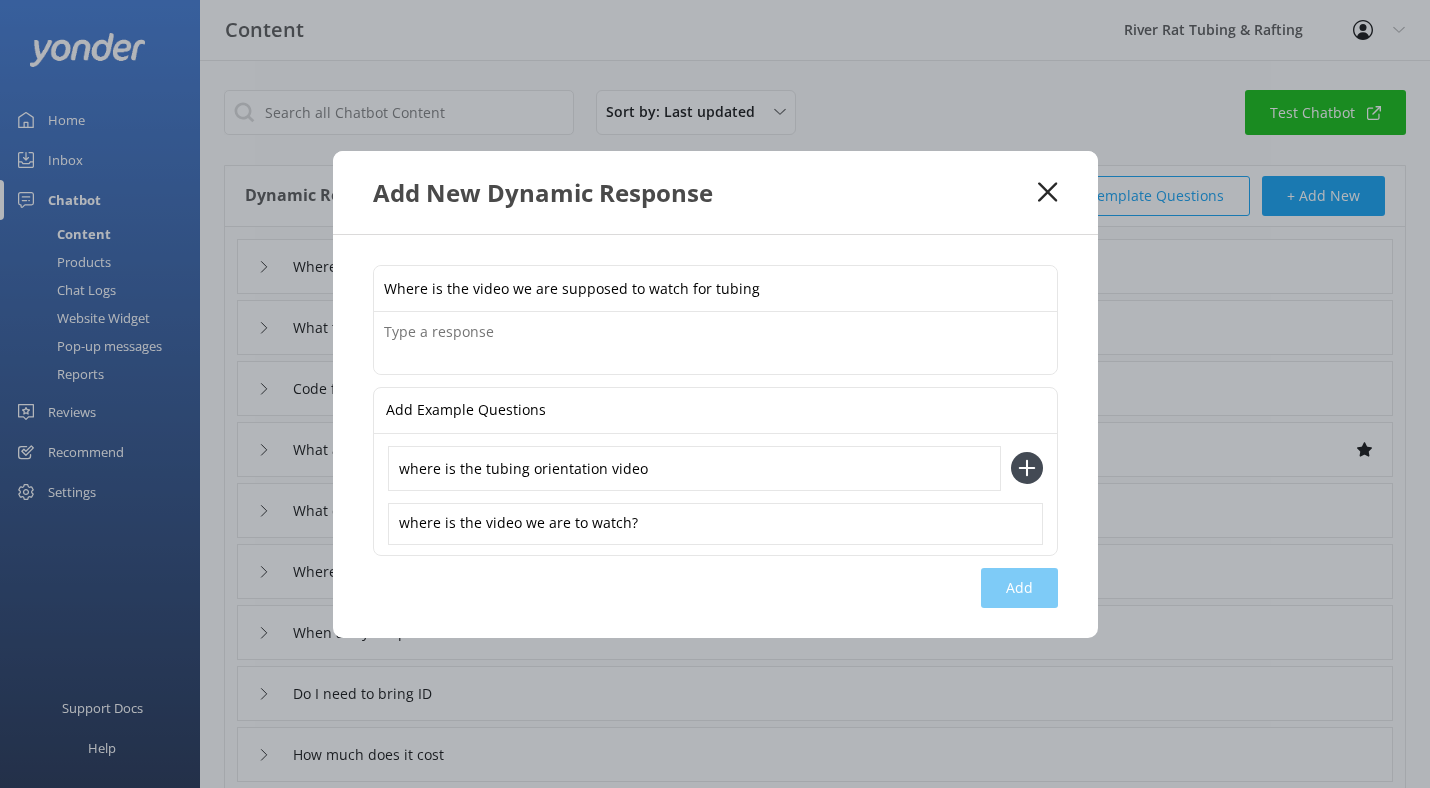 type on "where is the tubing orientation video" 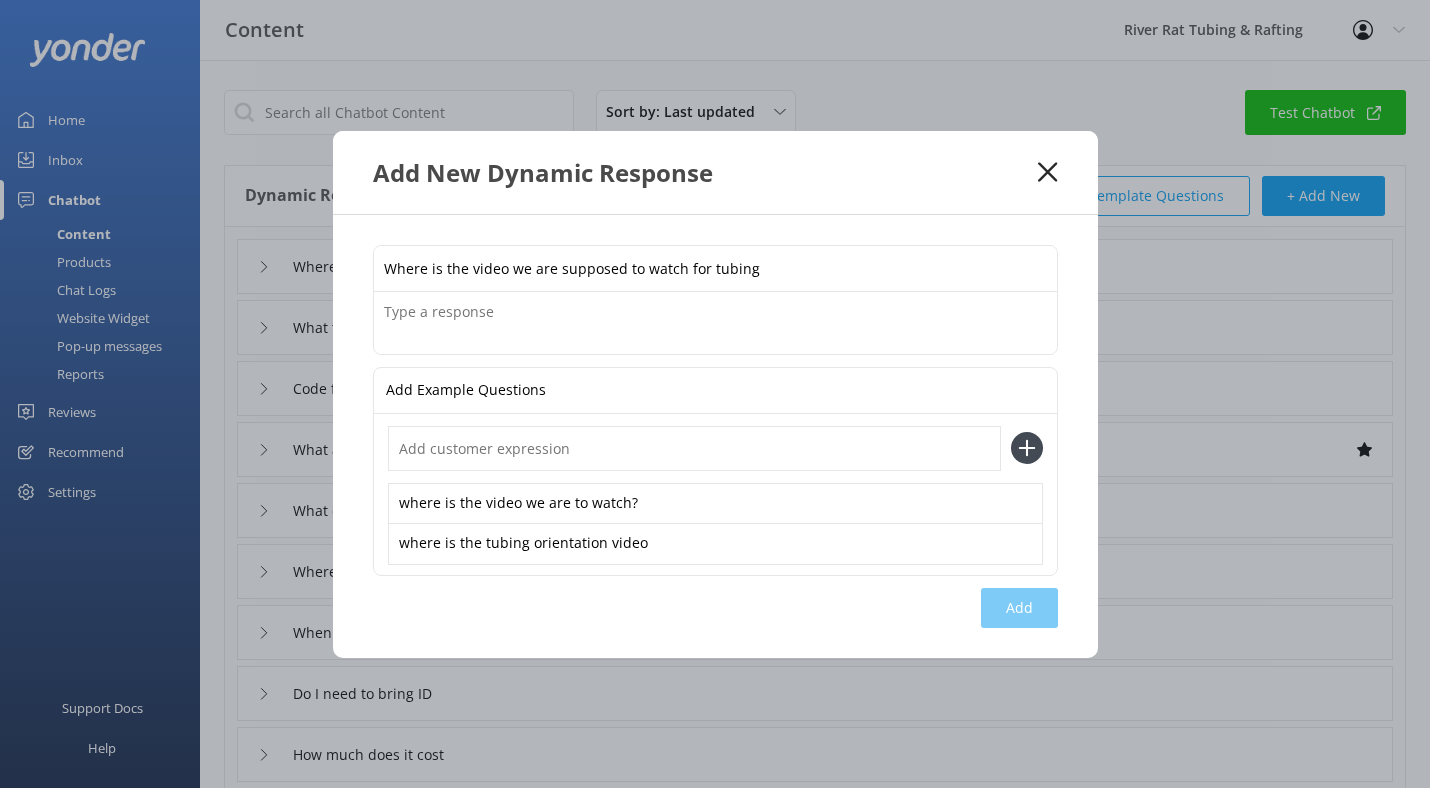 click at bounding box center [694, 448] 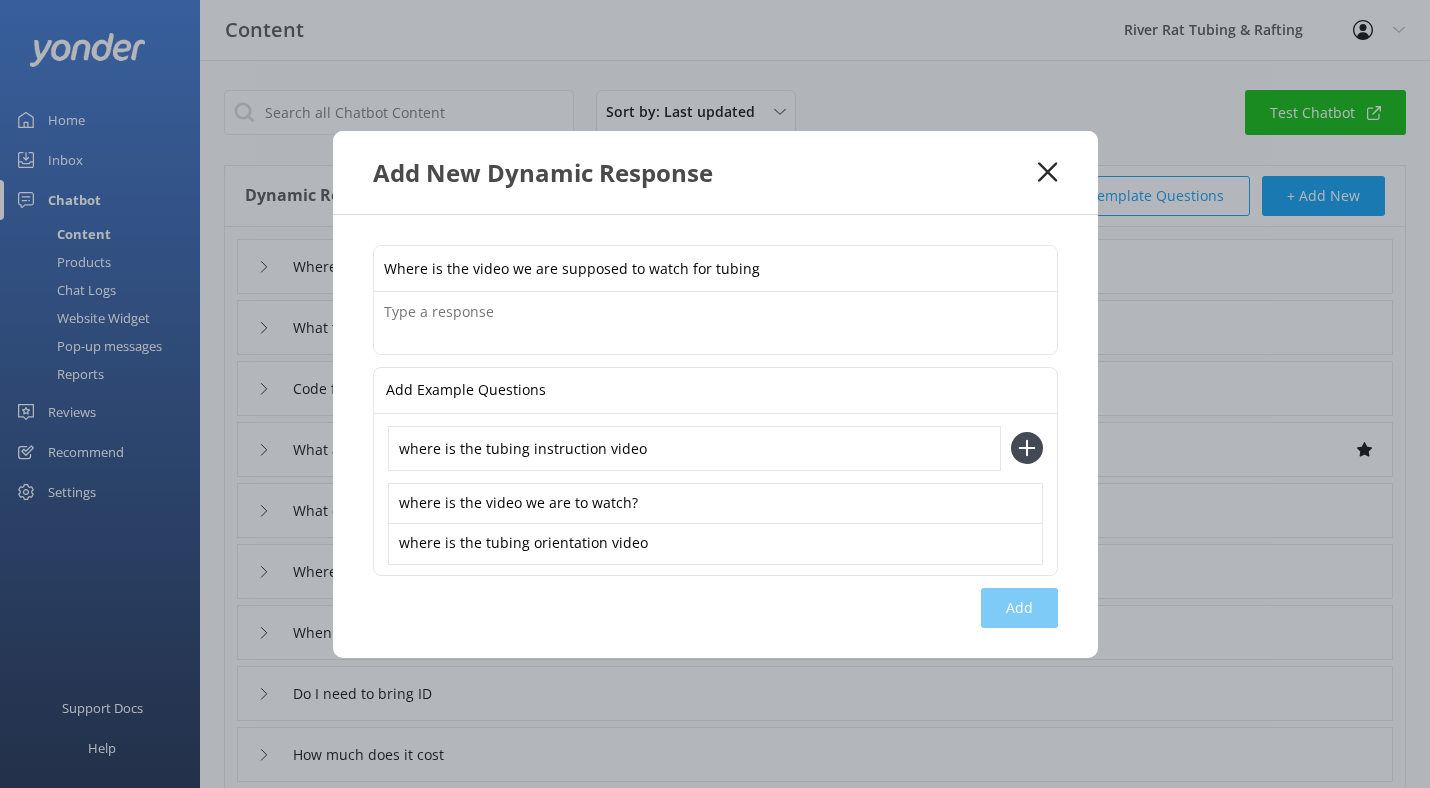 type on "where is the tubing instruction video" 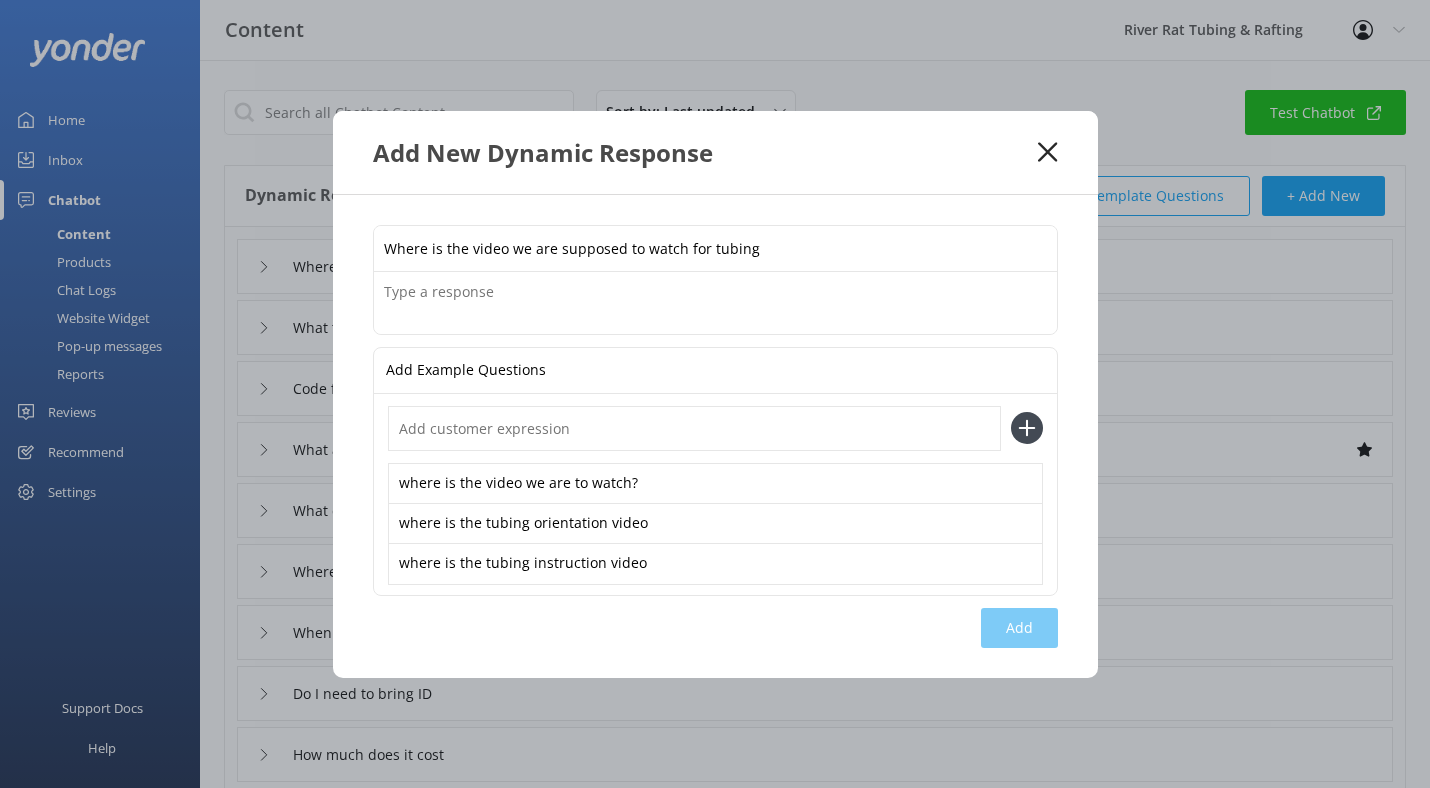 click at bounding box center (715, 303) 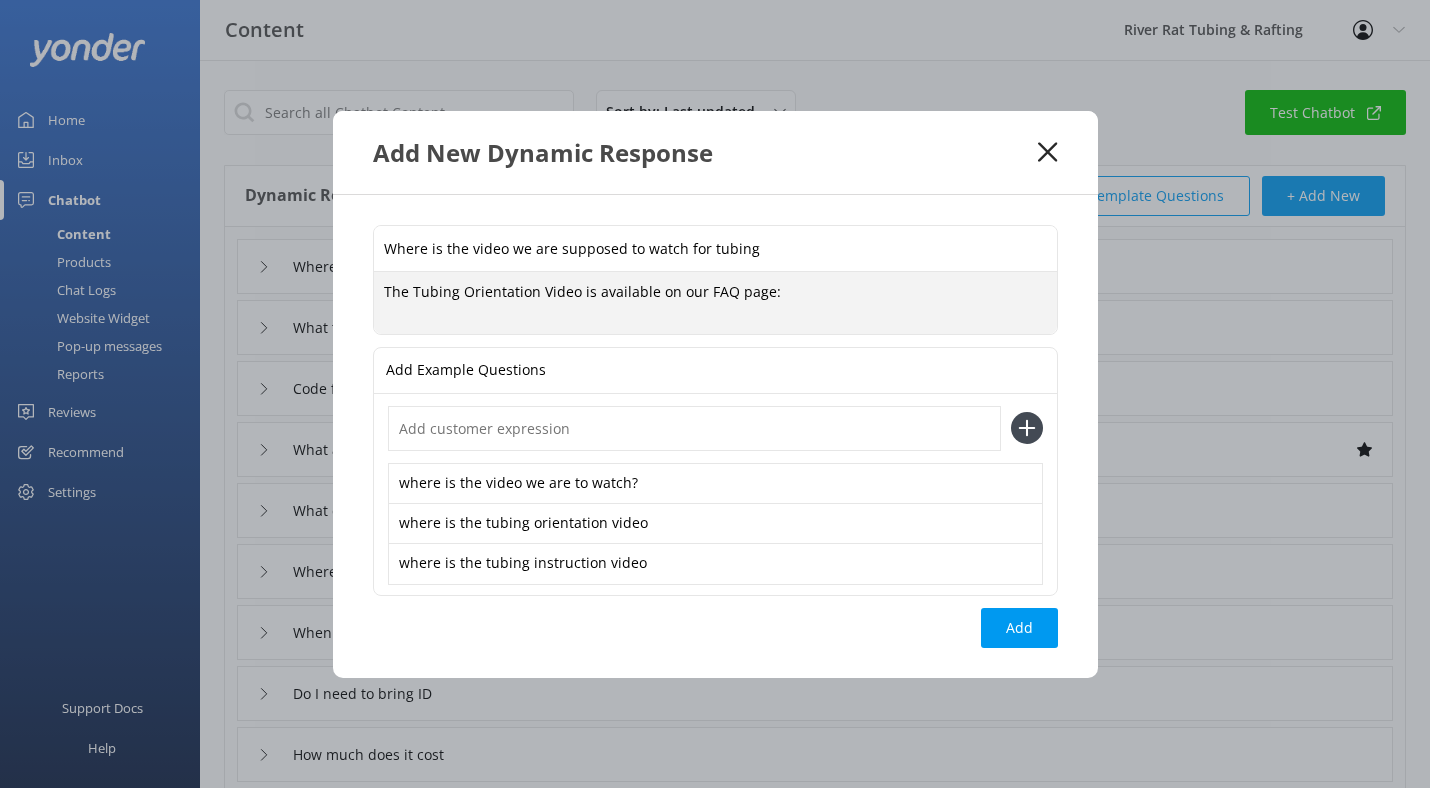 paste on "https://smokymtnriverrat.com/know-before-you-go-tubing/" 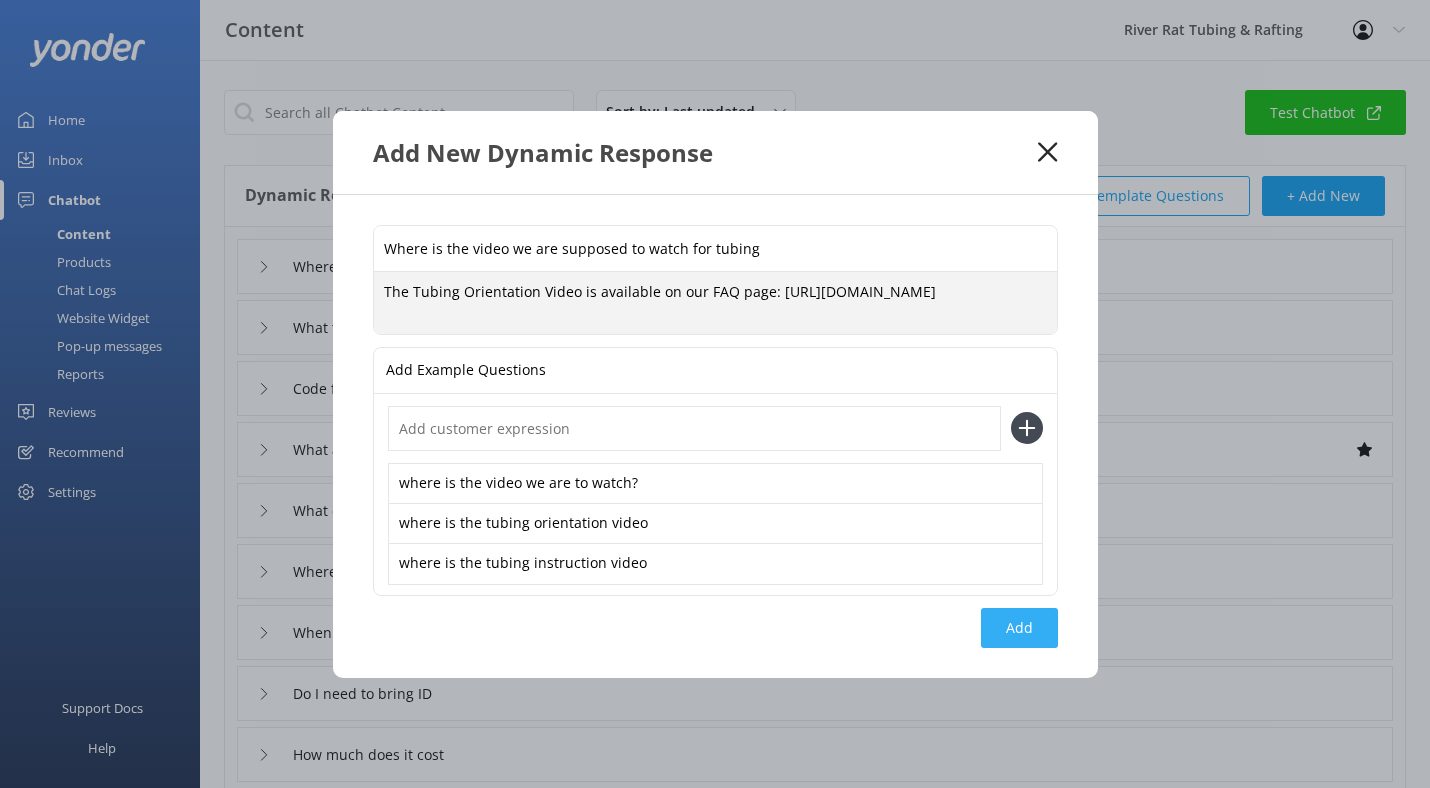 type on "The Tubing Orientation Video is available on our FAQ page: https://smokymtnriverrat.com/know-before-you-go-tubing/" 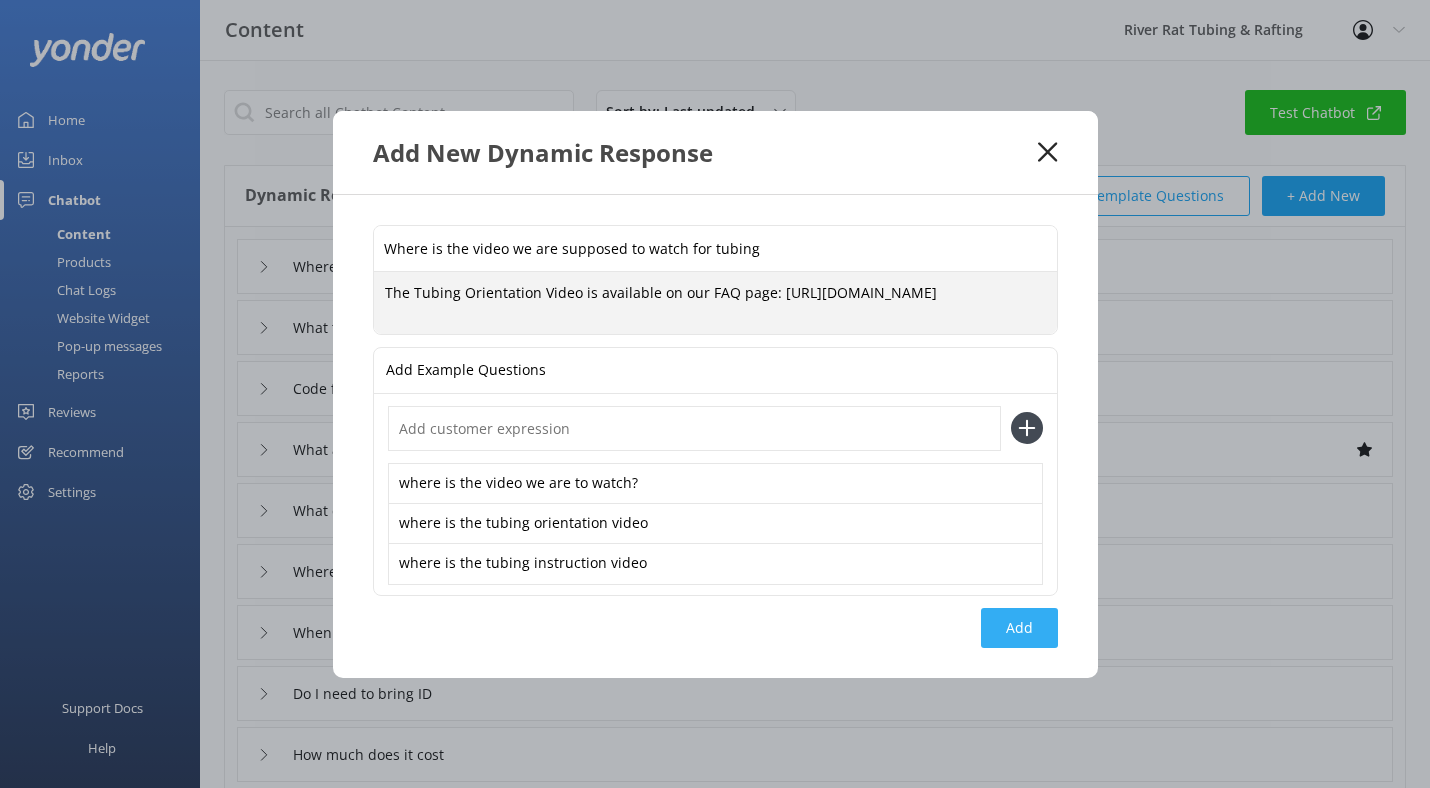 click on "Add" at bounding box center (1019, 628) 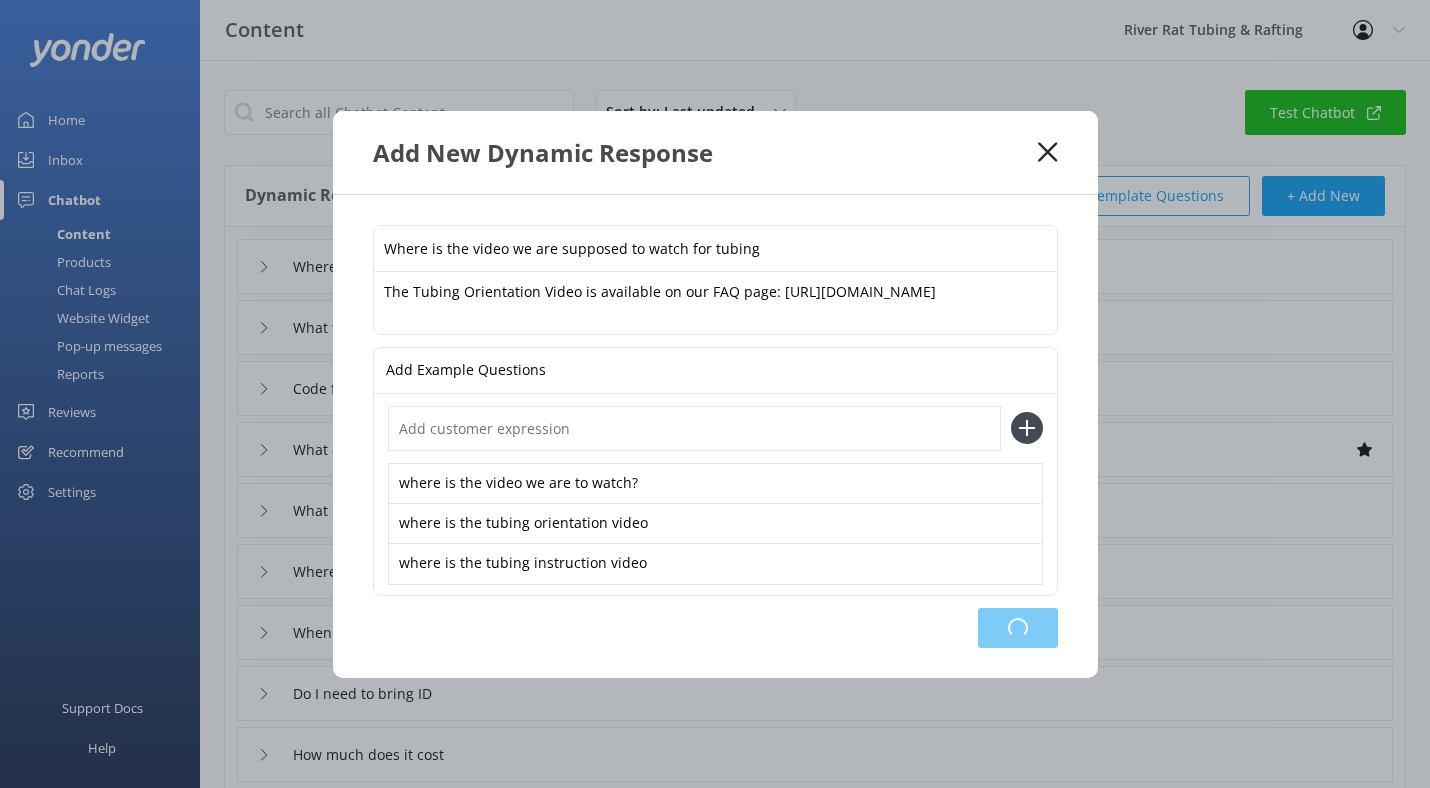 type on "Where is the video we are supposed to watch for tubing" 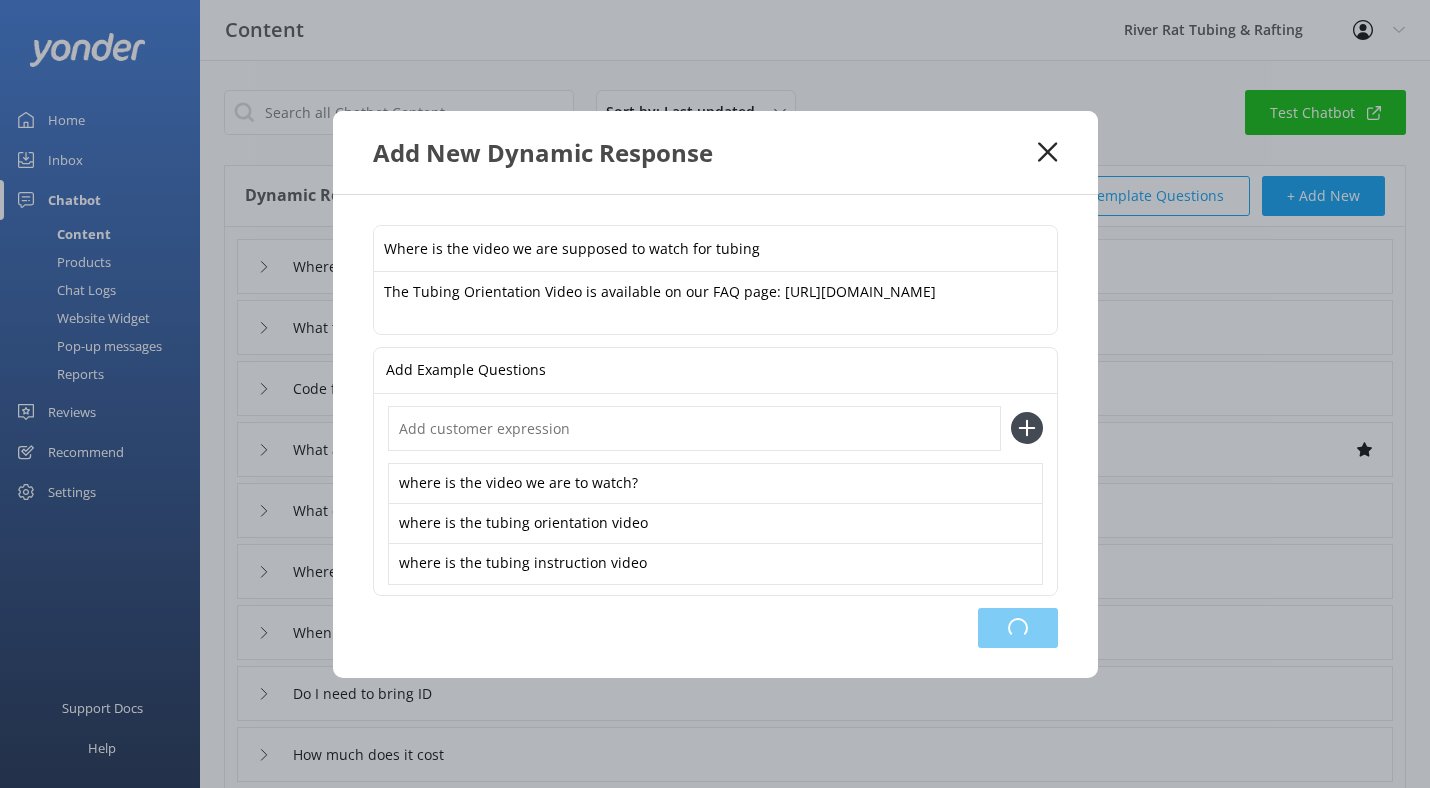 type on "Where can I find my rafting photos" 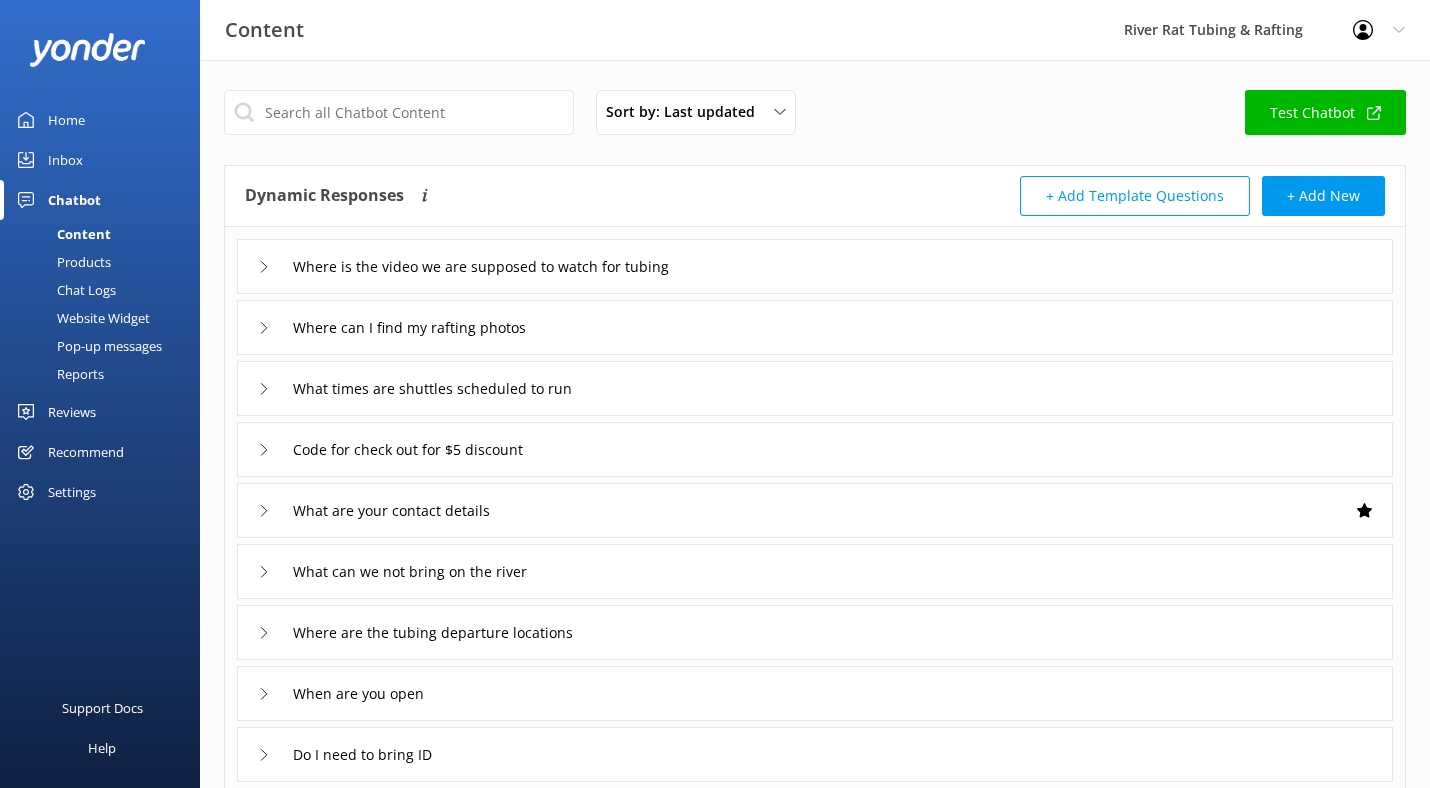 click on "Products" at bounding box center (61, 262) 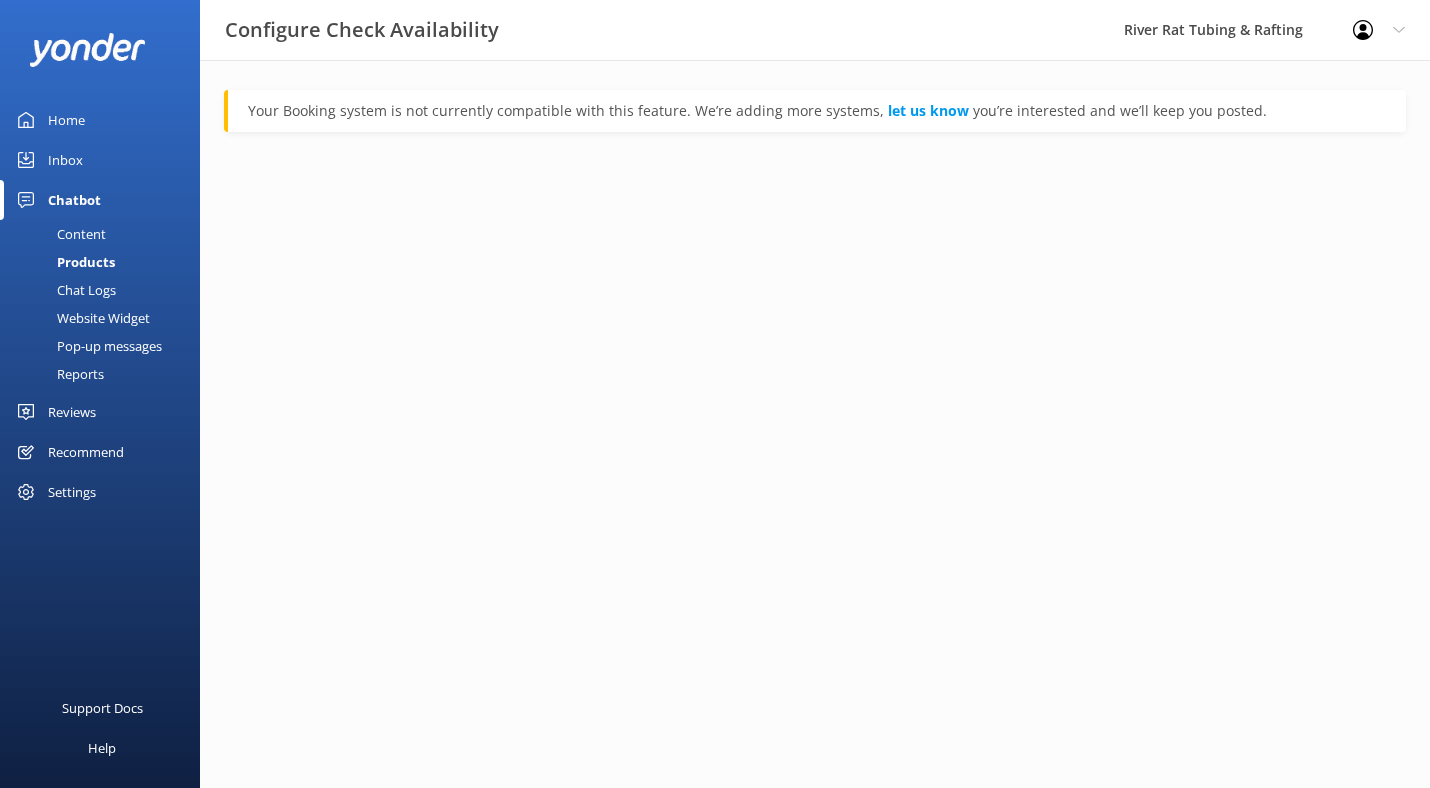 click on "Inbox" at bounding box center (65, 160) 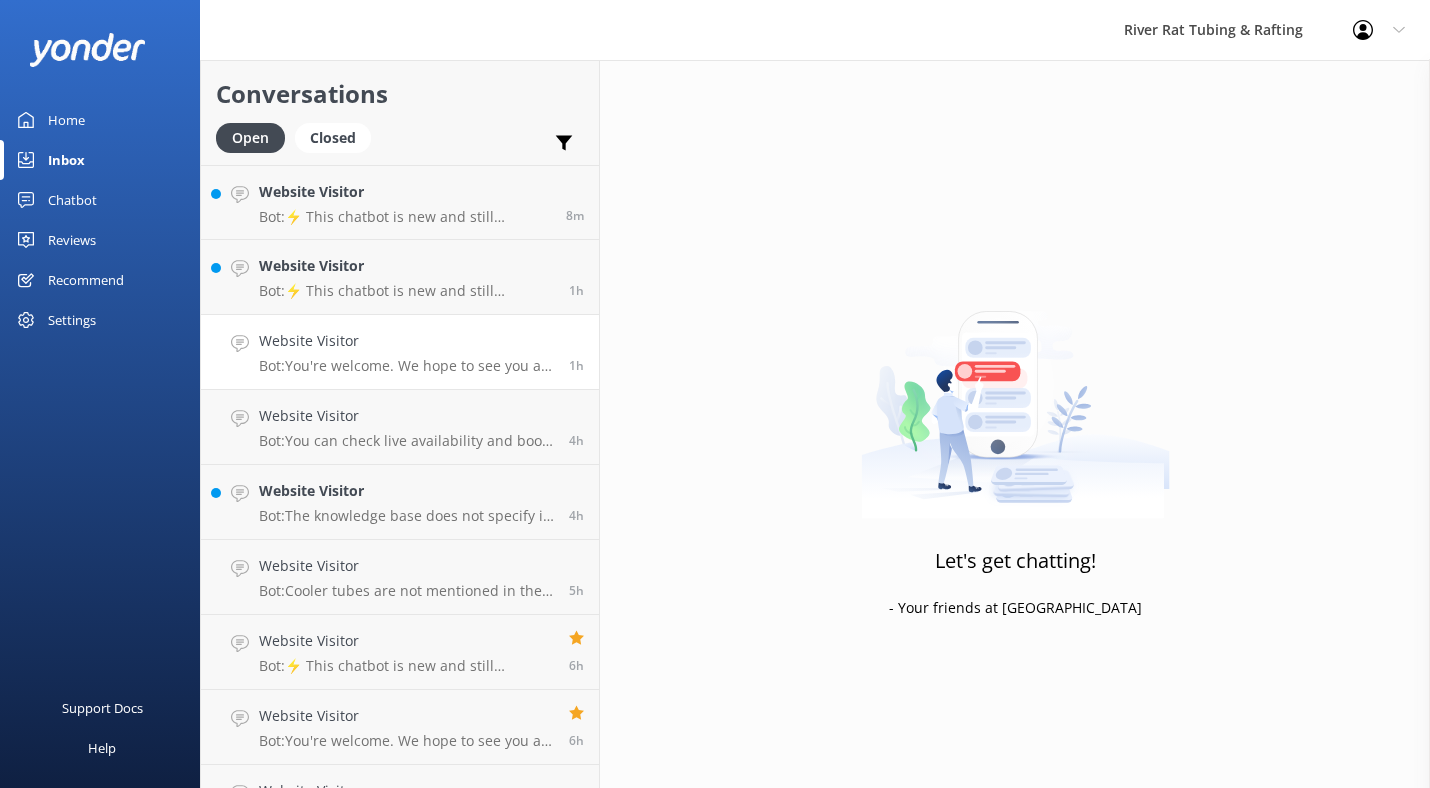 click on "Bot:  You're welcome. We hope to see you at River Rat Rubing & Rafting soon!" at bounding box center [406, 366] 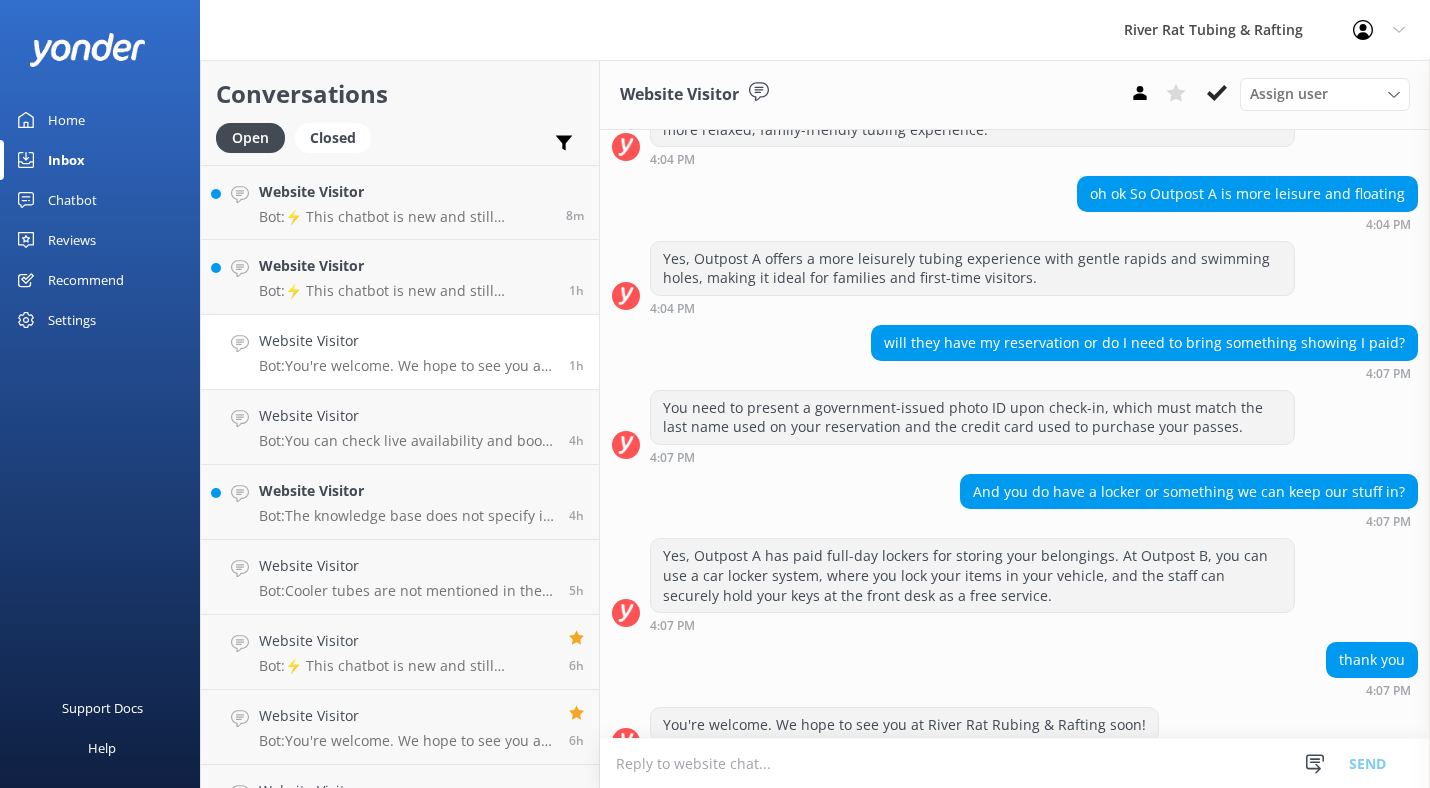 scroll, scrollTop: 1839, scrollLeft: 0, axis: vertical 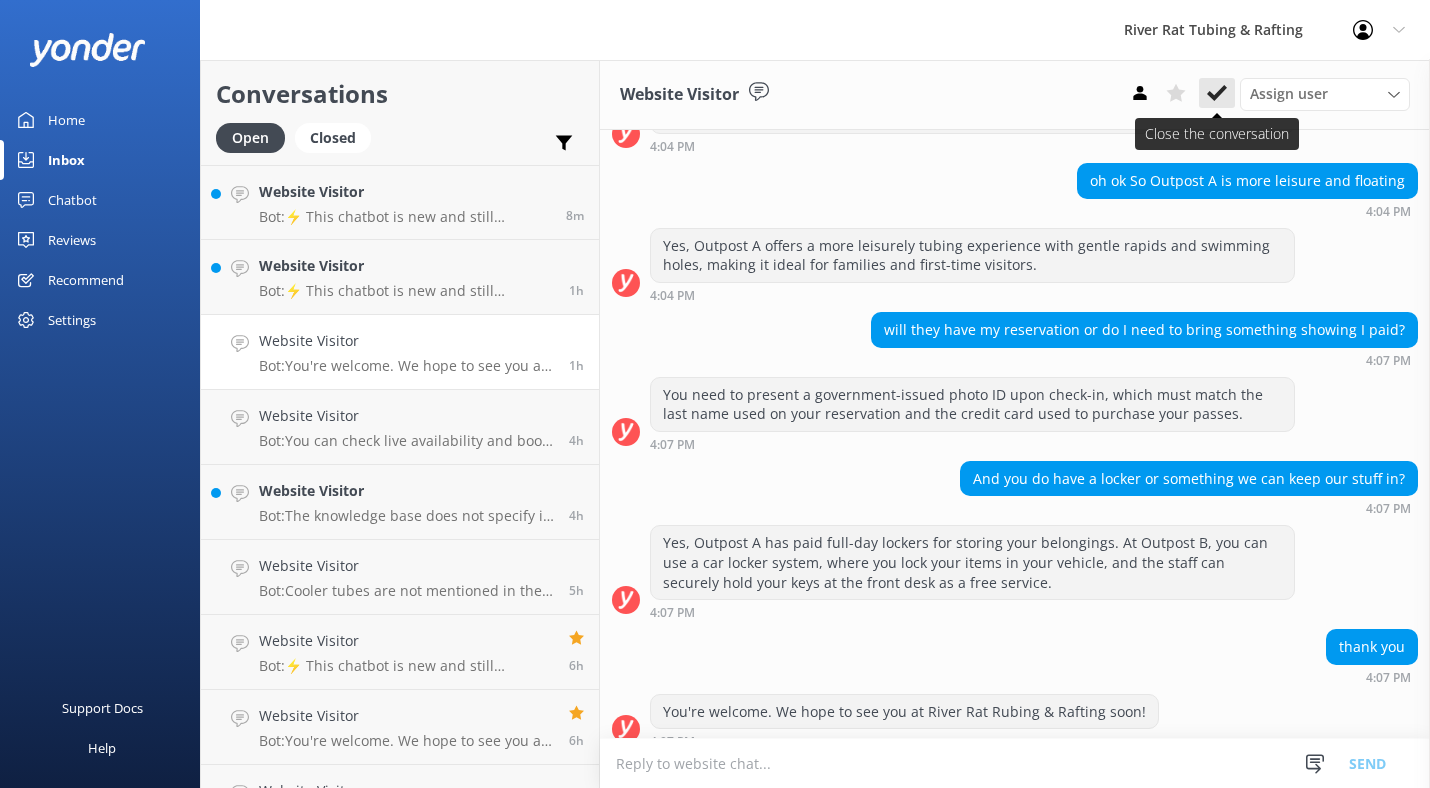 click 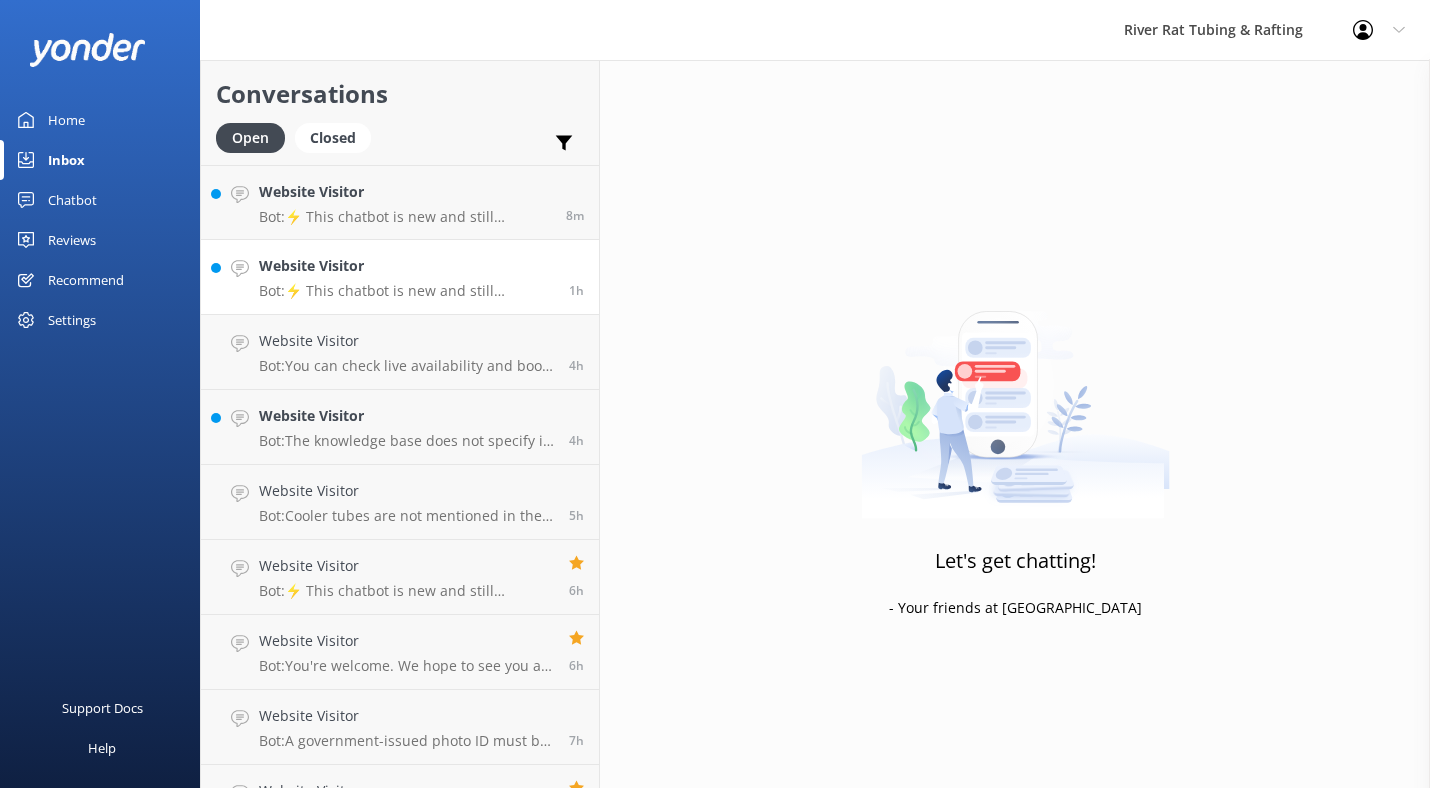 click on "Bot:  ⚡ This chatbot is new and still learning. You're welcome to ask a new question and our automated FAQ bot might be able to help. OR you can Call Us at (865) 448-8888 or fill out this Contact Us form: https://smokymtnriverrat.com/contact-us/" at bounding box center (406, 291) 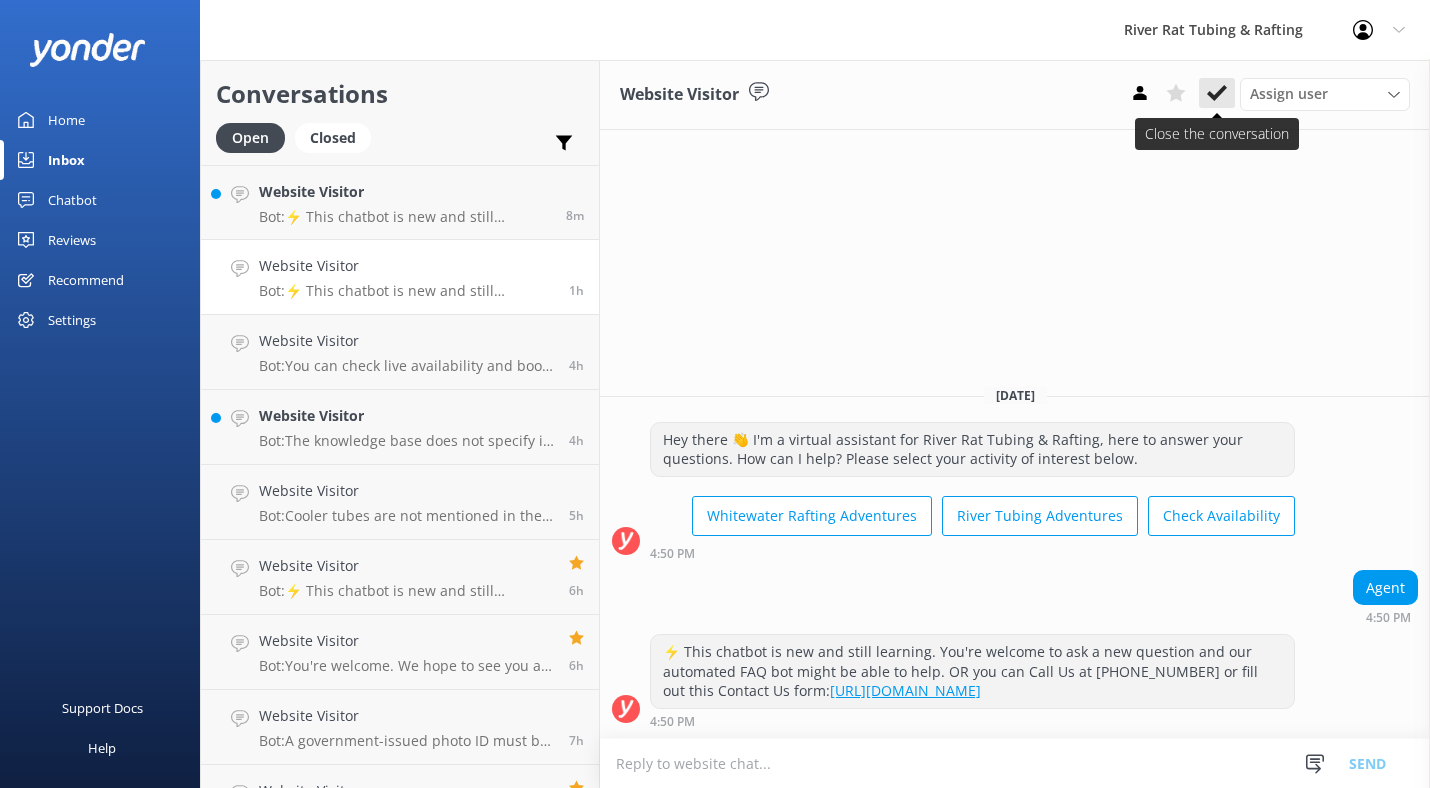 click 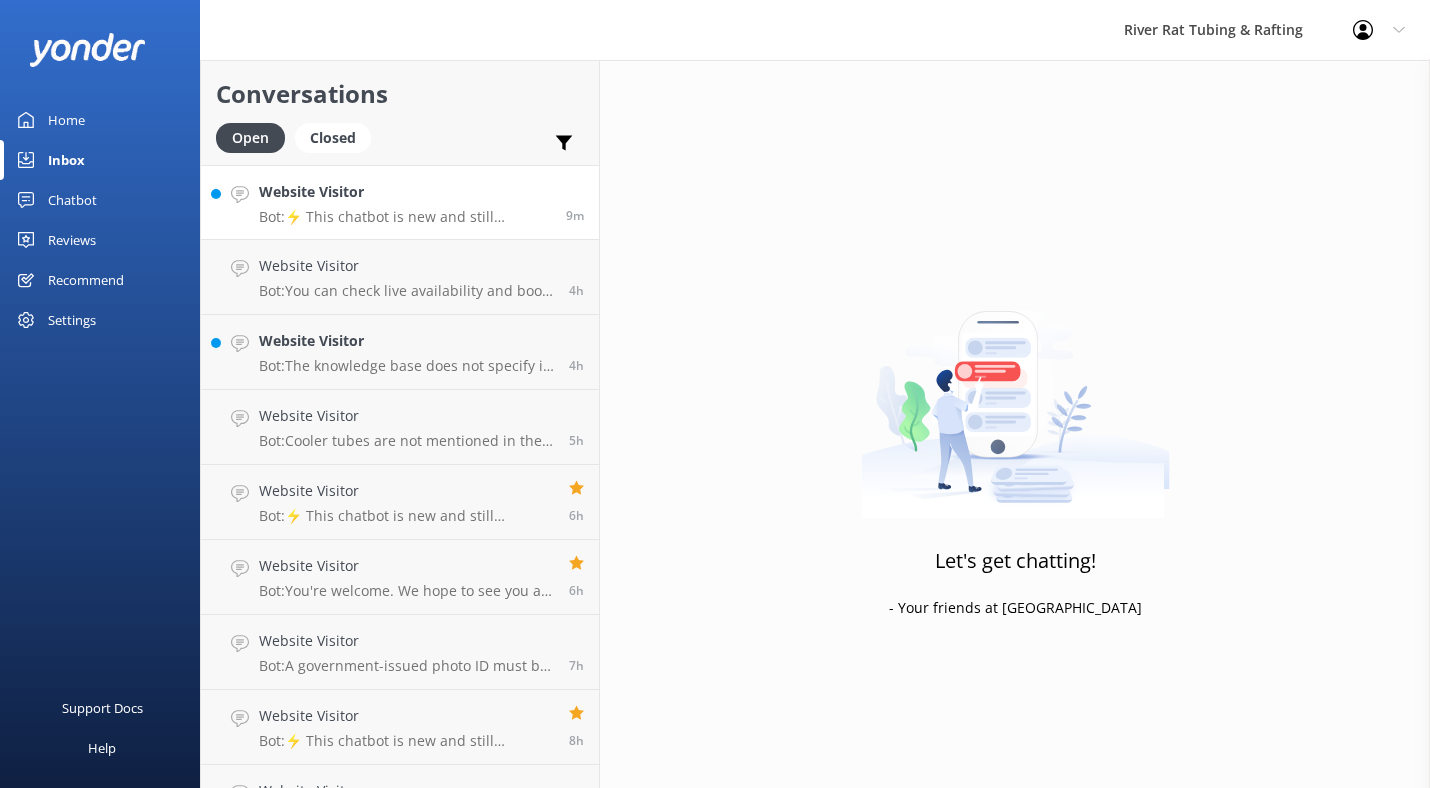 click on "Bot:  ⚡ This chatbot is new and still learning. You're welcome to ask a new question and our automated FAQ bot might be able to help. OR you can Call Us at (865) 448-8888 or fill out this Contact Us form: https://smokymtnriverrat.com/contact-us/" at bounding box center (405, 217) 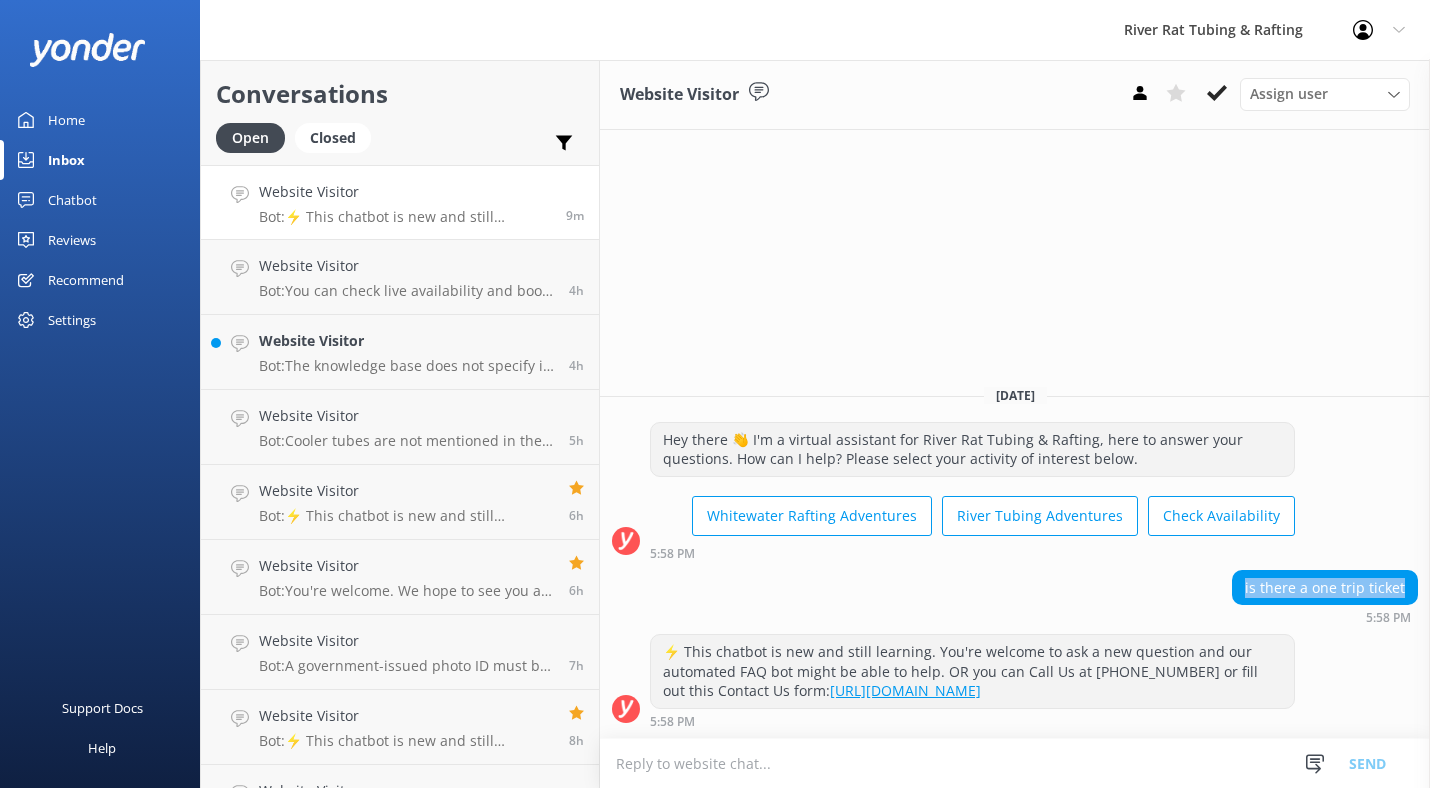 drag, startPoint x: 1249, startPoint y: 591, endPoint x: 1410, endPoint y: 605, distance: 161.60754 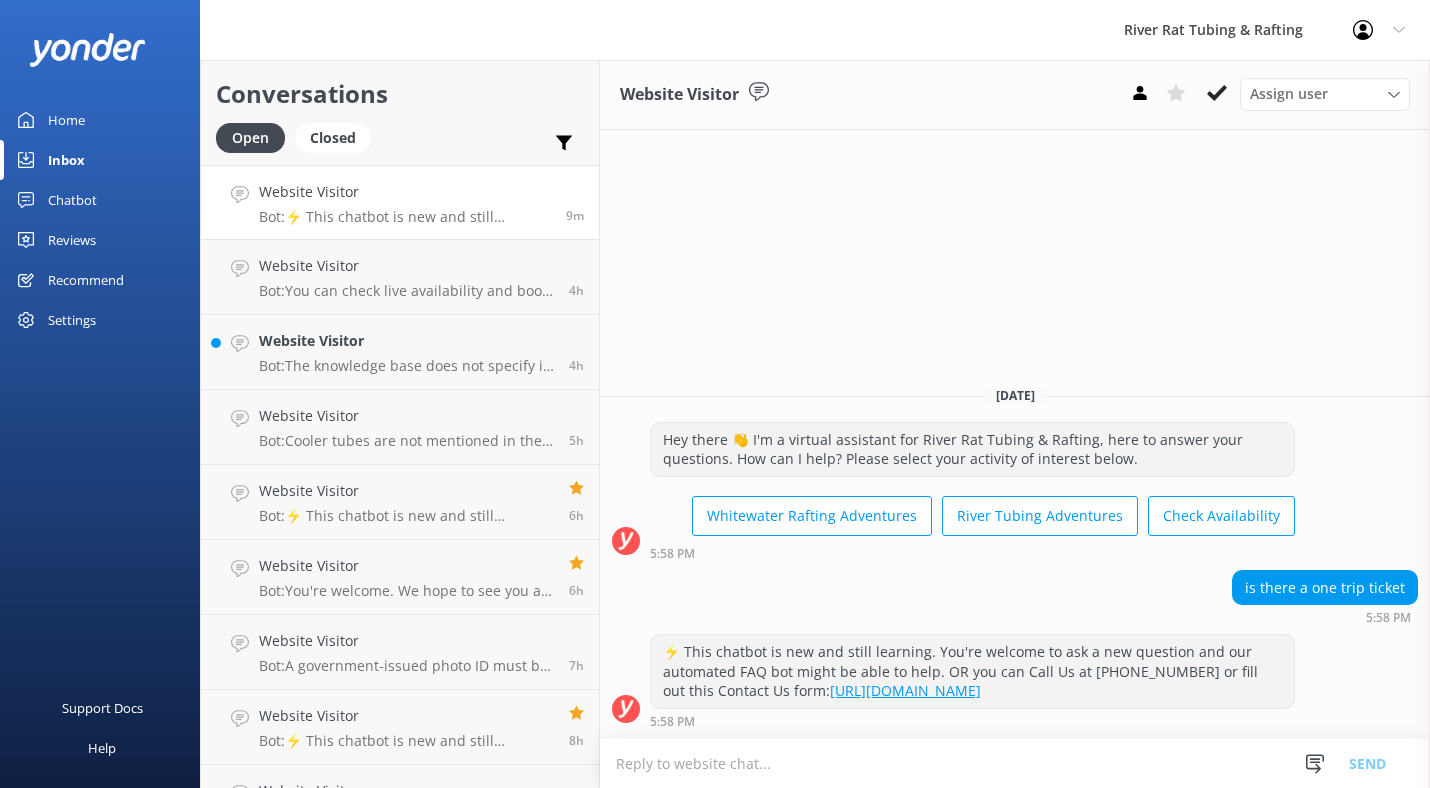 click on "Website Visitor Assign user Bri Logic Marketing Today Hey there 👋  I'm a virtual assistant for River Rat Tubing & Rafting, here to answer your questions. How can I help? Please select your activity of interest below. Whitewater Rafting Adventures River Tubing Adventures Check Availability 5:58 PM is there a one trip ticket 5:58 PM ⚡ This chatbot is new and still learning. You're welcome to ask a new question and our automated FAQ bot might be able to help. OR you can Call Us at (865) 448-8888 or fill out this Contact Us form:  https://smokymtnriverrat.com/contact-us/   5:58 PM Snippets Manage Save time responding and get consistent tone of response by creating Snippets. Manage  Snippets Send" at bounding box center [1015, 424] 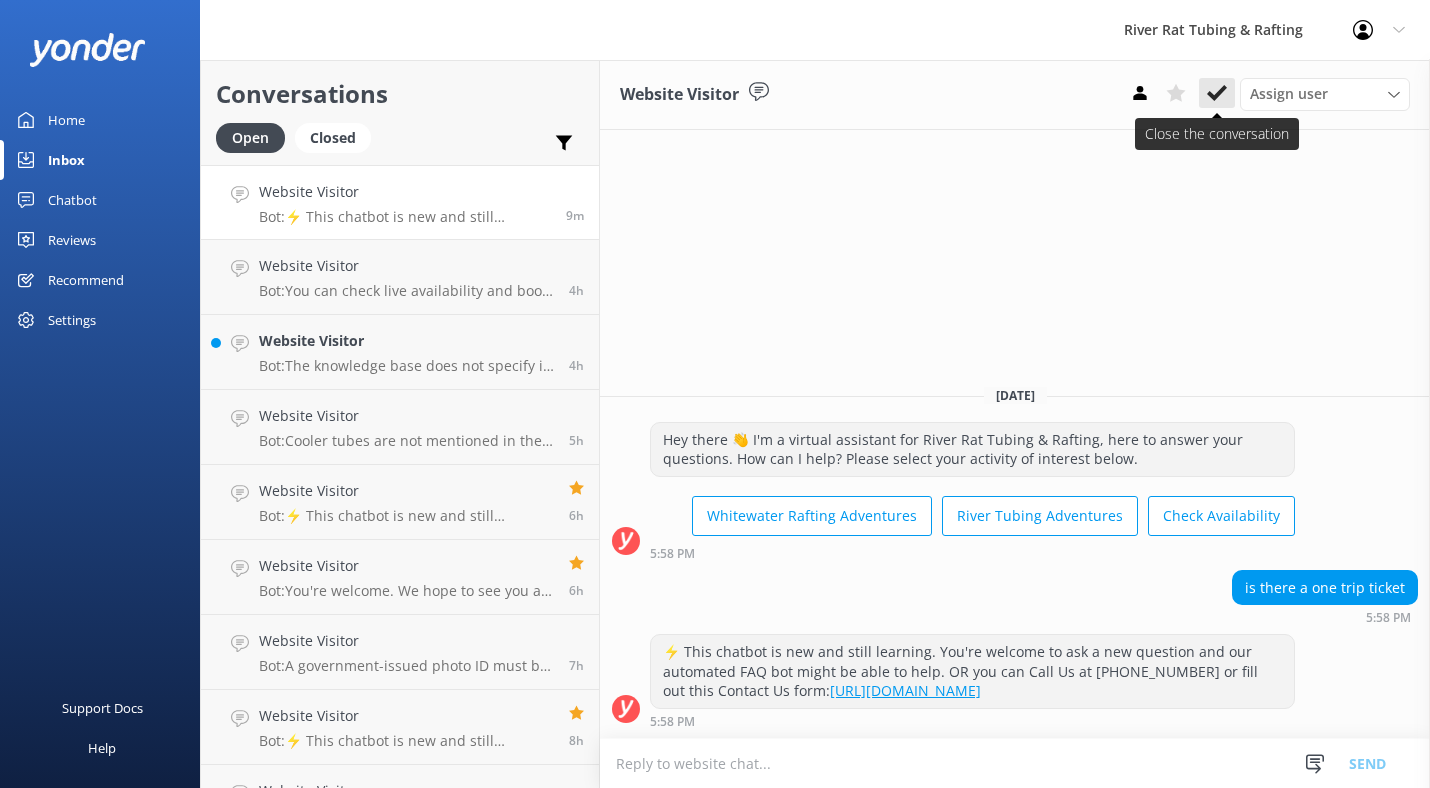 click 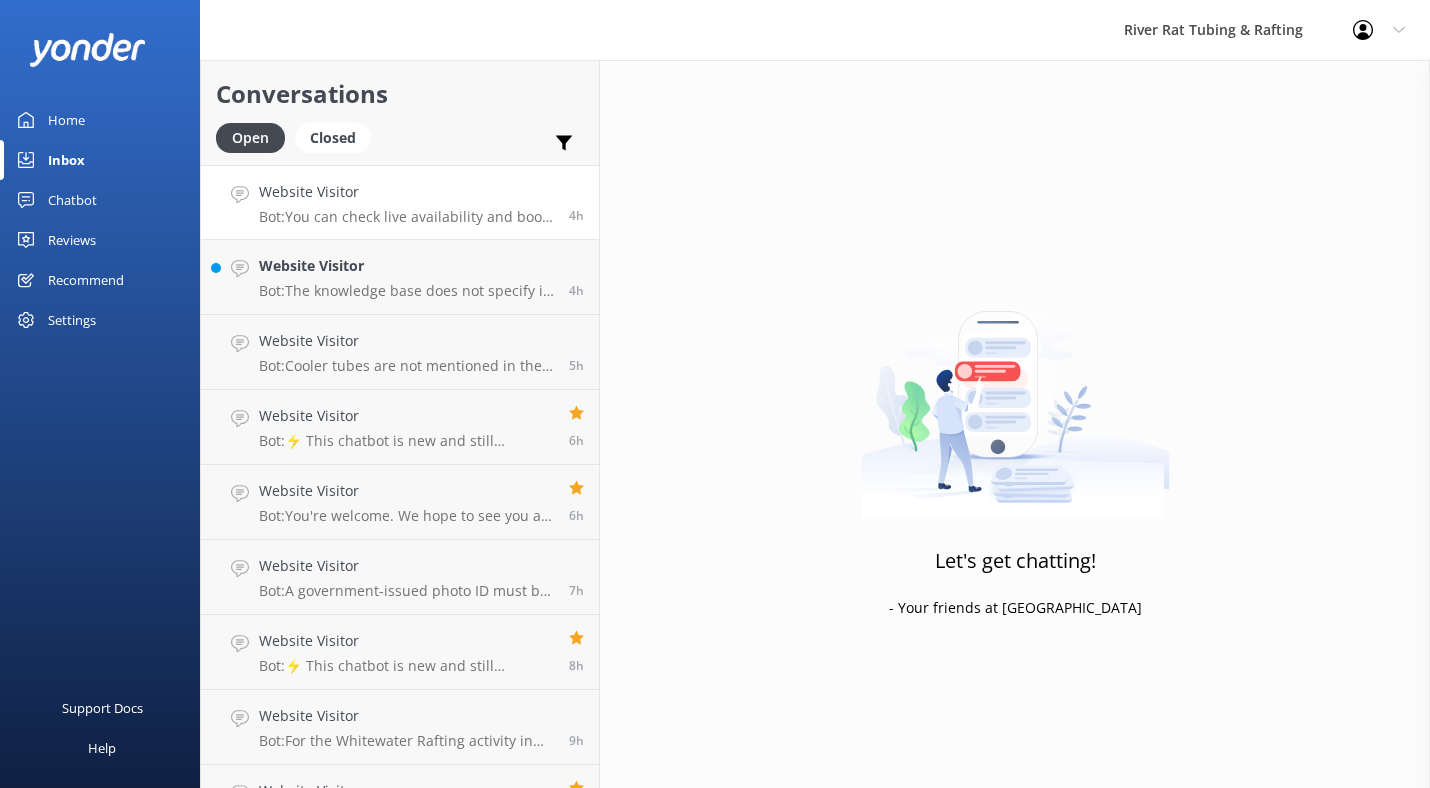 click on "Website Visitor Bot:  You can check live availability and book your tubing, rafting, packages, or gift certificates online anytime at https://smokymtnriverrat.com/book-now/. Prefer to chat? Give us a call at (865) 448-8888. 4h" at bounding box center (400, 202) 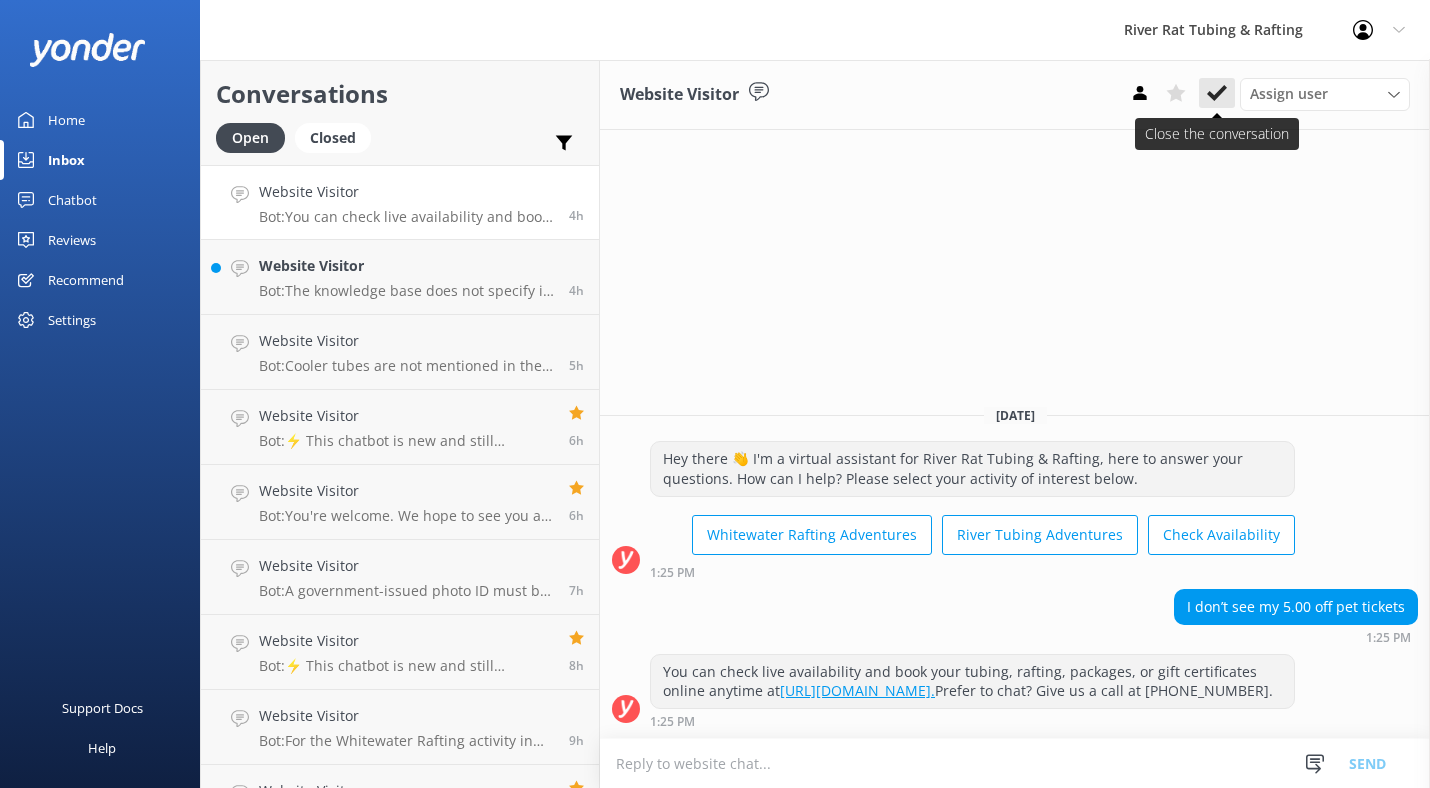 click 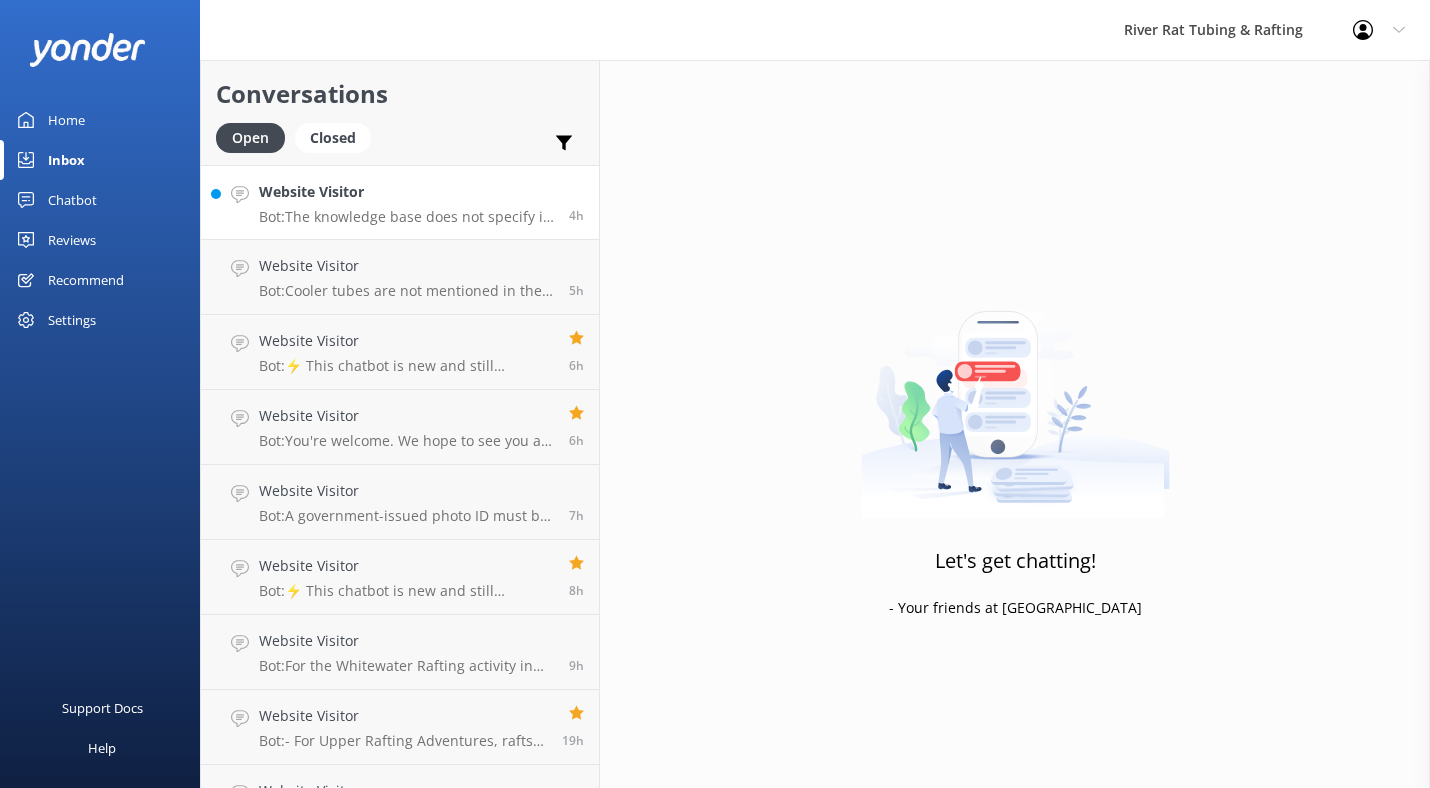 click on "Bot:  The knowledge base does not specify if you can bring your own paddles. However, River Rat's gift shops offer paddles for purchase." at bounding box center [406, 217] 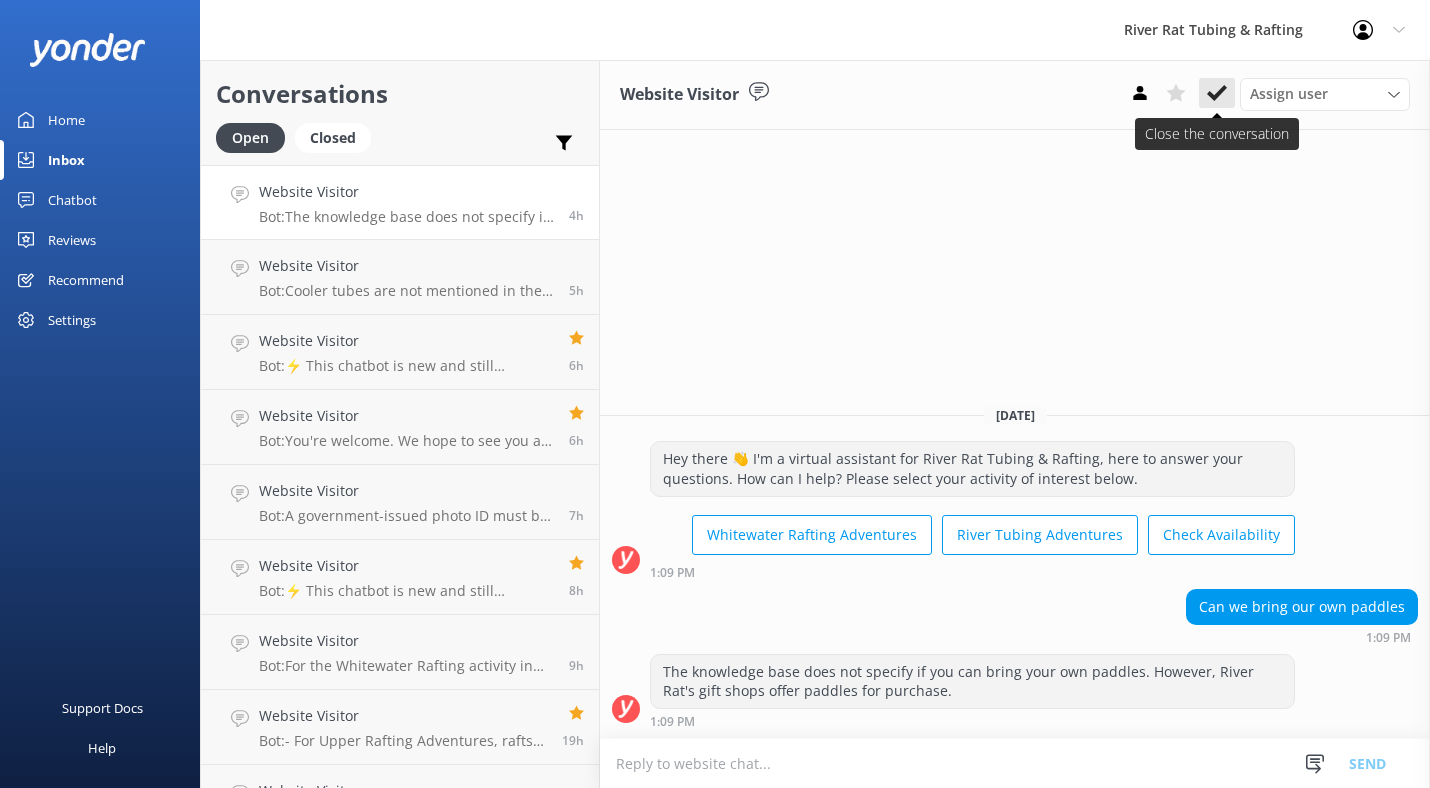click 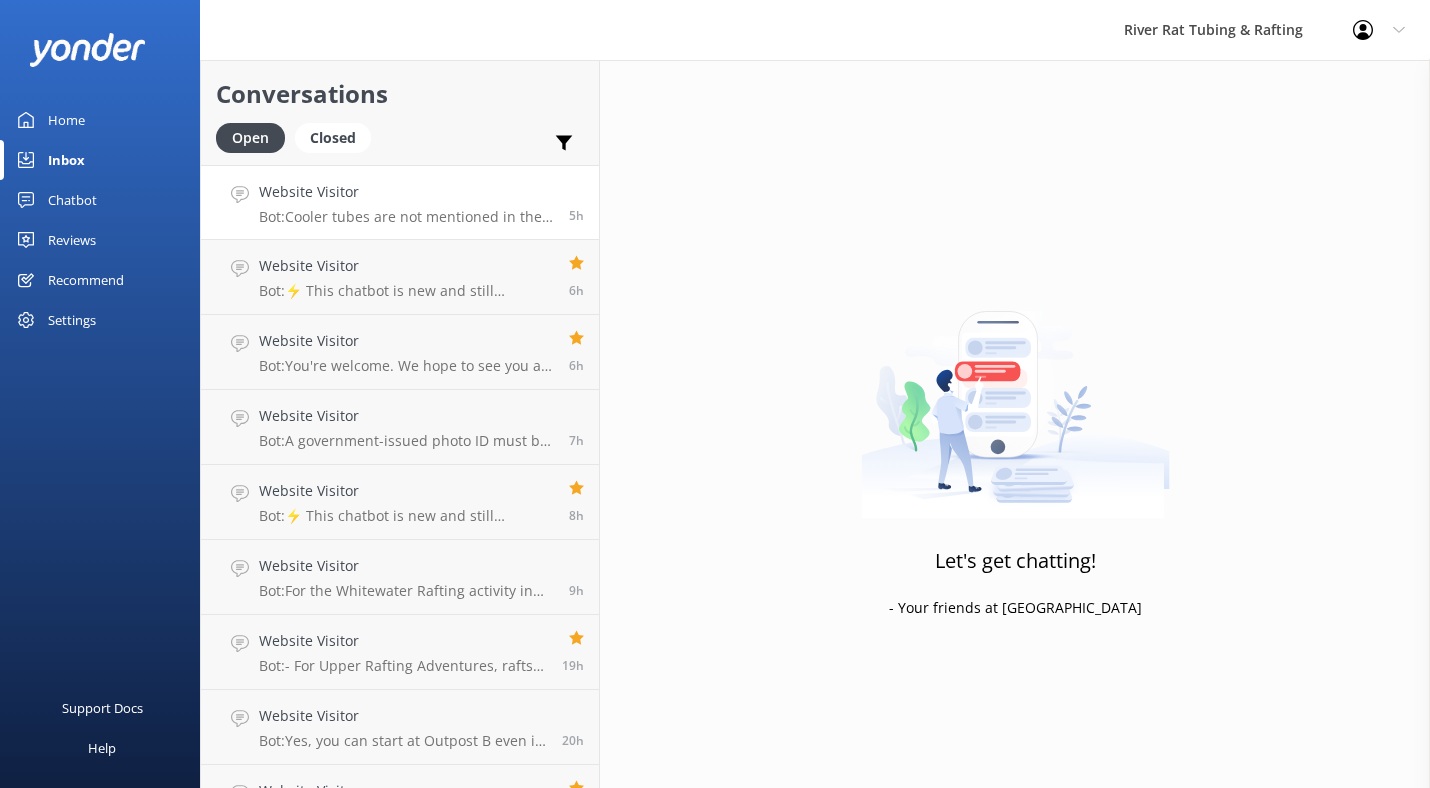 click on "Bot:  Cooler tubes are not mentioned in the knowledge base. However, you can bring your own cooler to a party cabana or opt for a "Stocked" upgrade for a small charge." at bounding box center [406, 217] 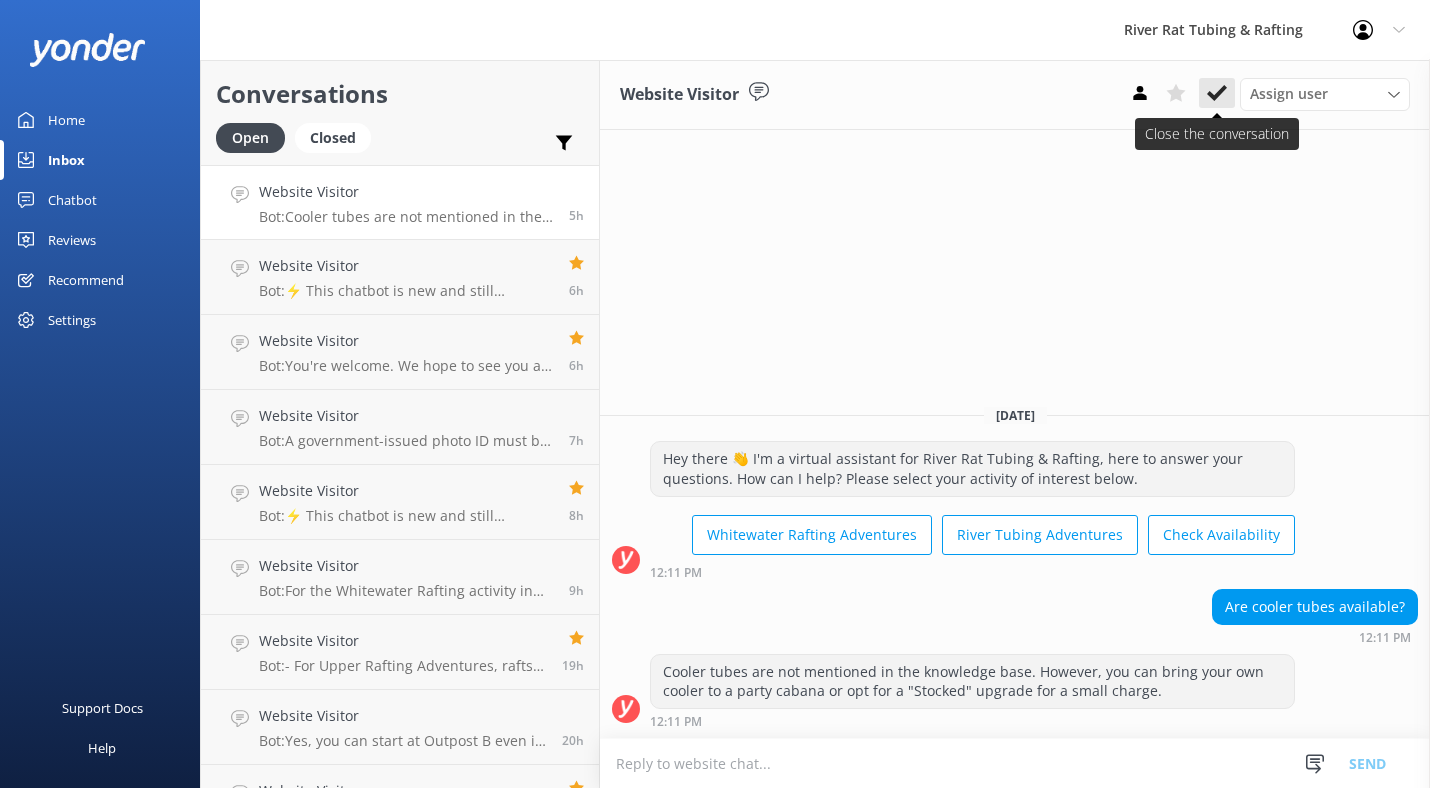 click 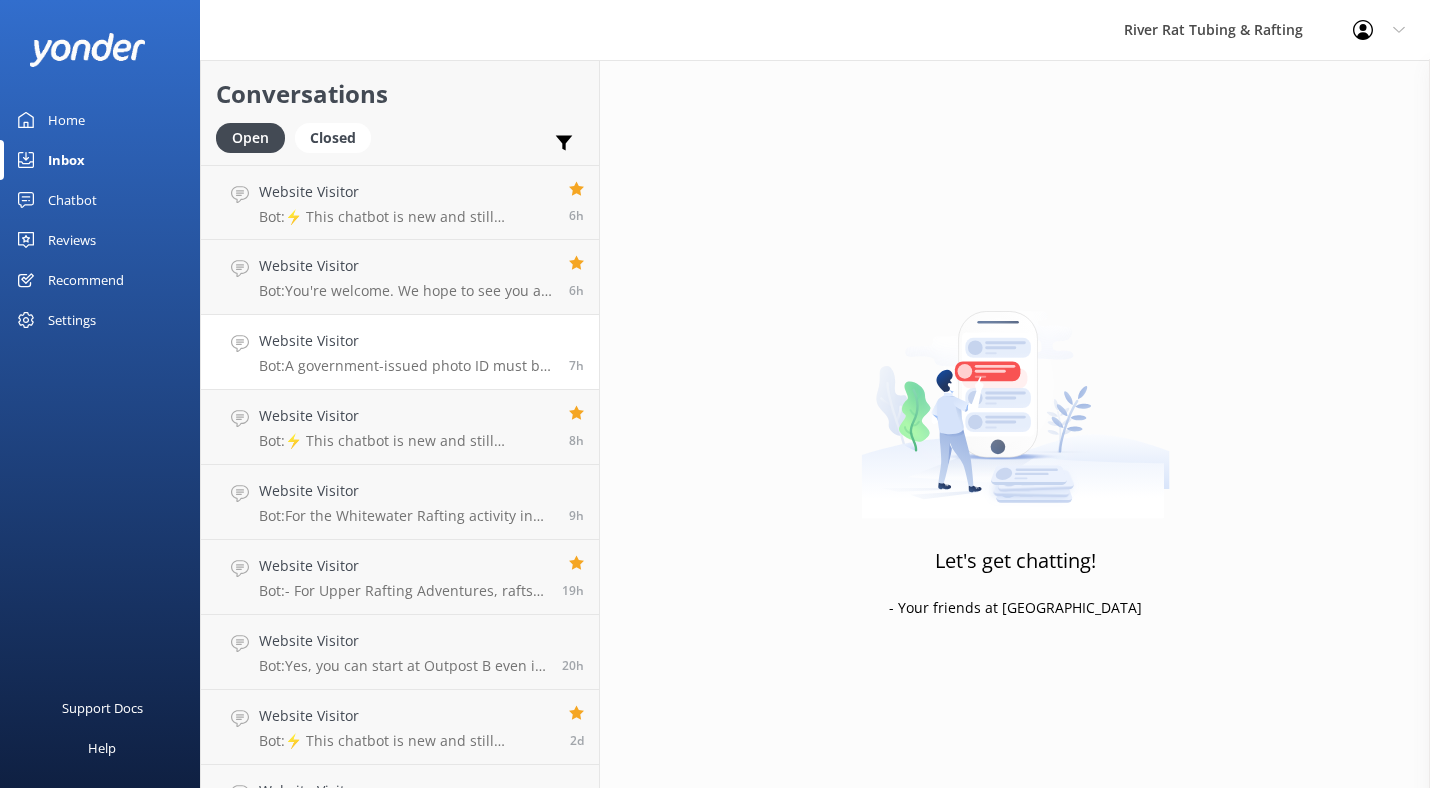 click on "Website Visitor" at bounding box center (406, 341) 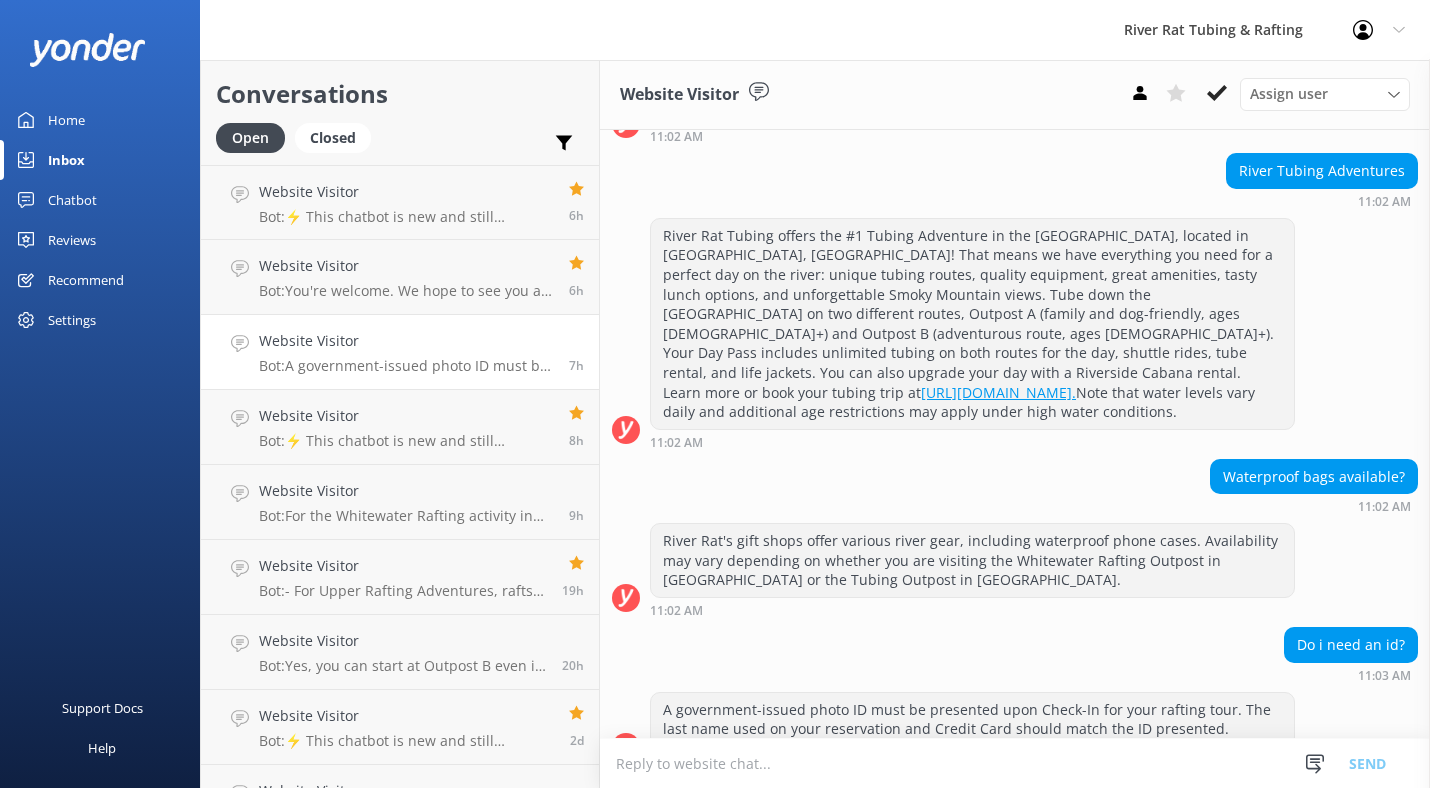 scroll, scrollTop: 194, scrollLeft: 0, axis: vertical 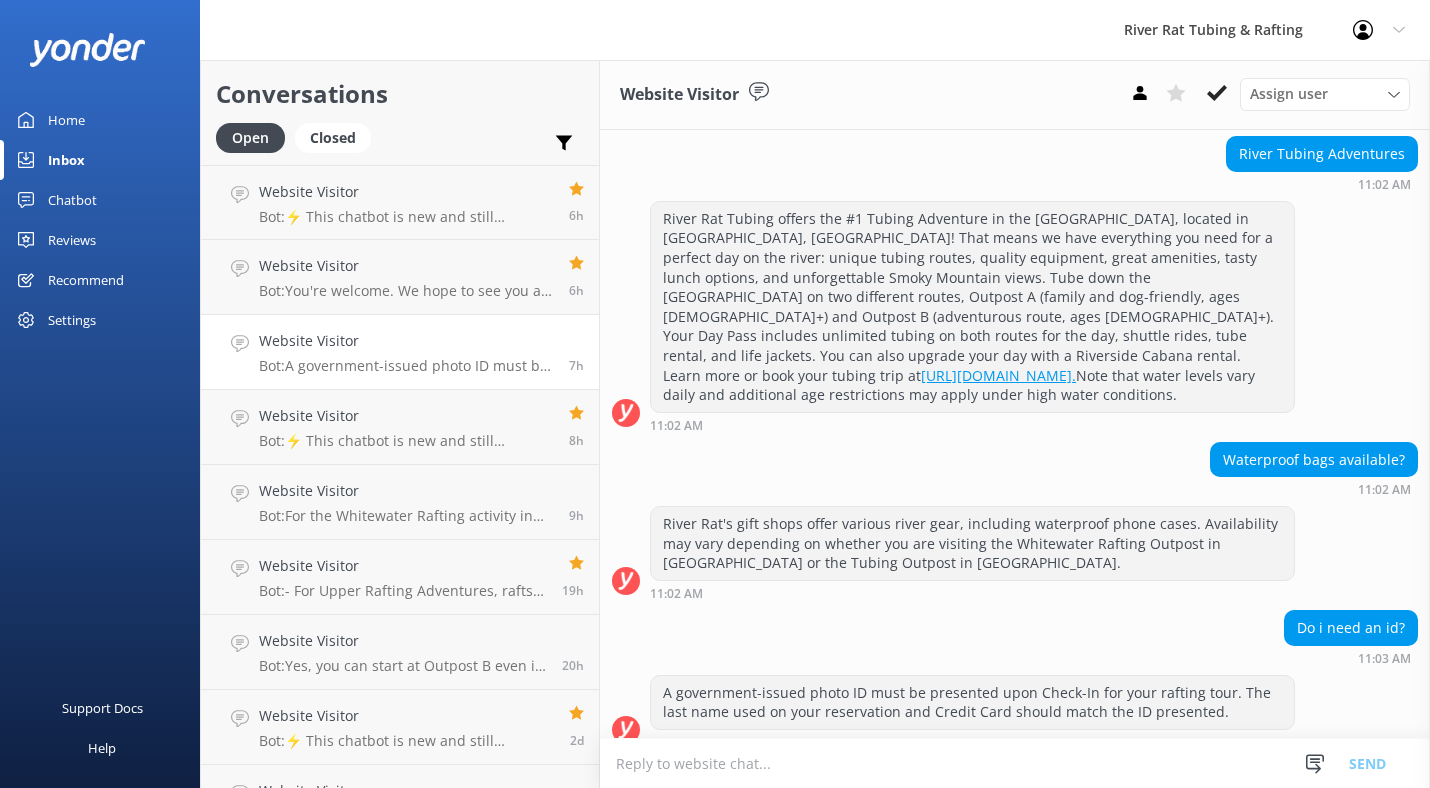 click on "Home" at bounding box center [66, 120] 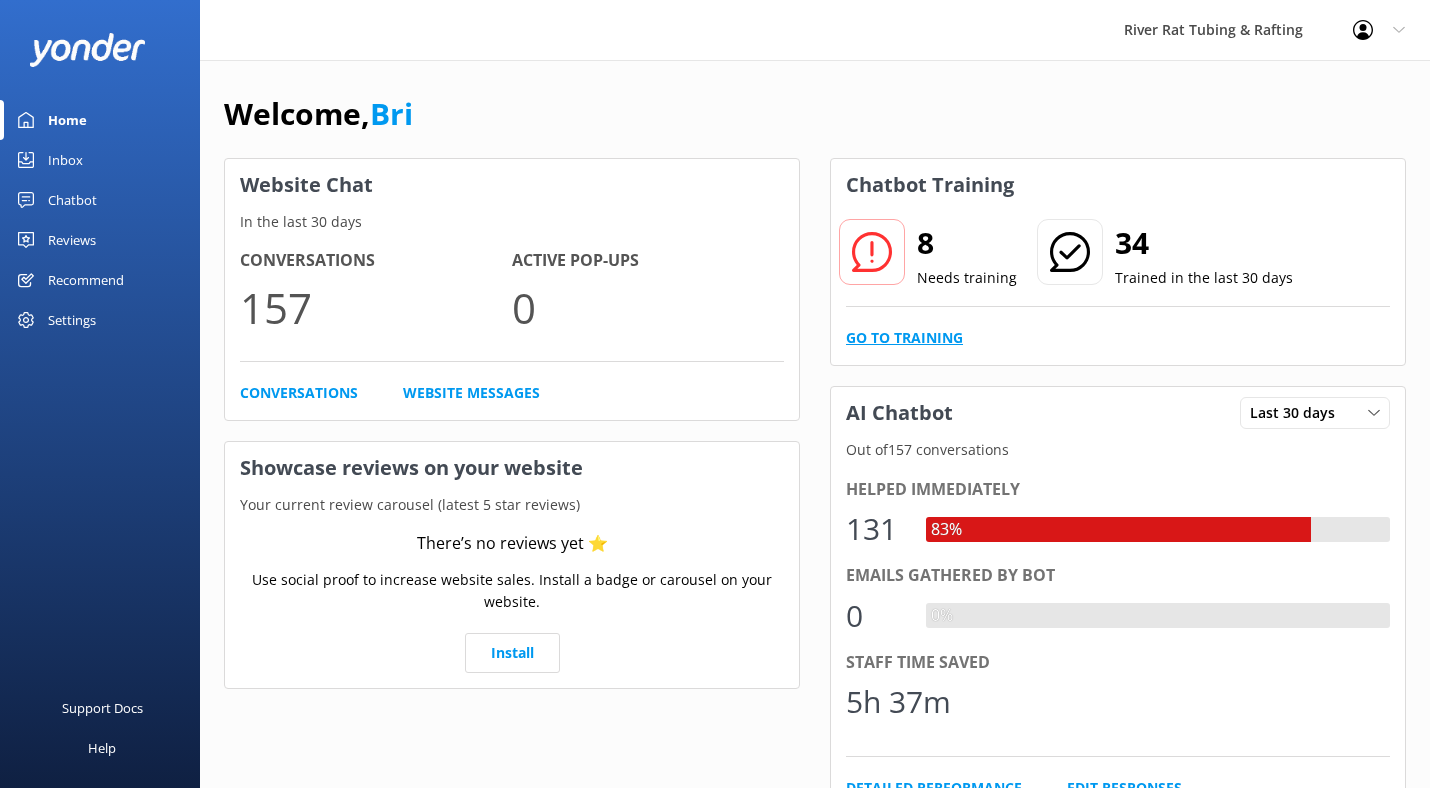 click on "Go to Training" at bounding box center (904, 338) 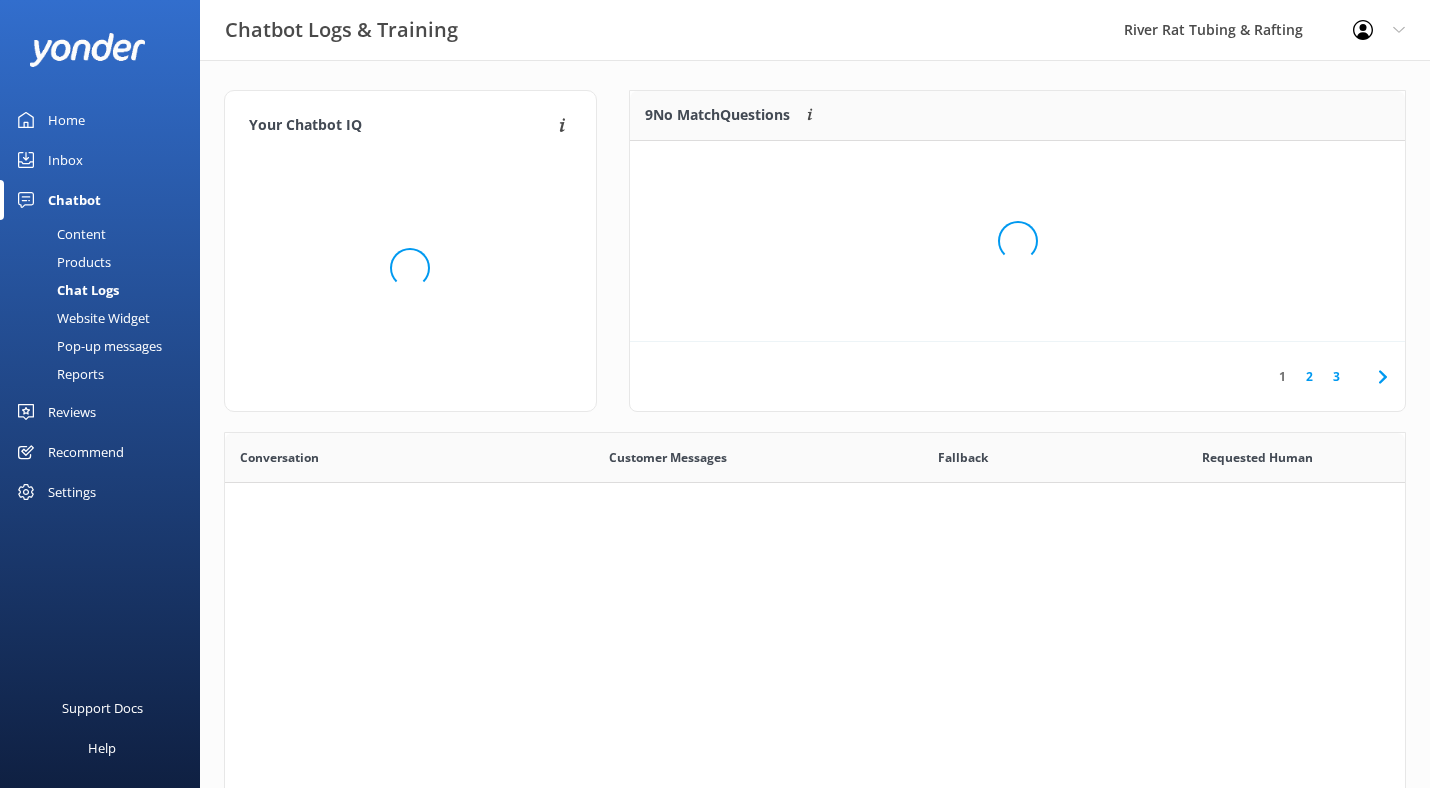 scroll, scrollTop: 1, scrollLeft: 0, axis: vertical 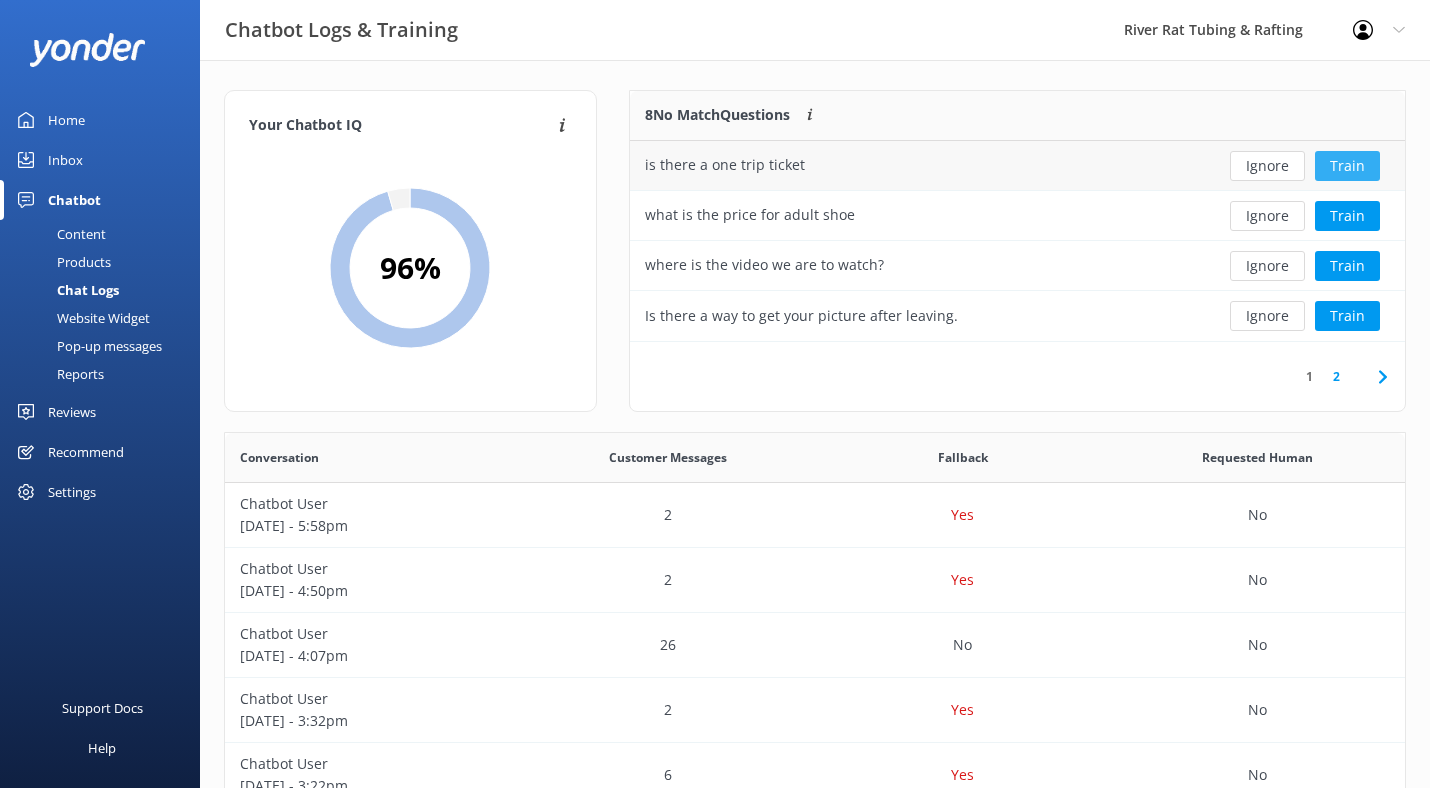 click on "Train" at bounding box center [1347, 166] 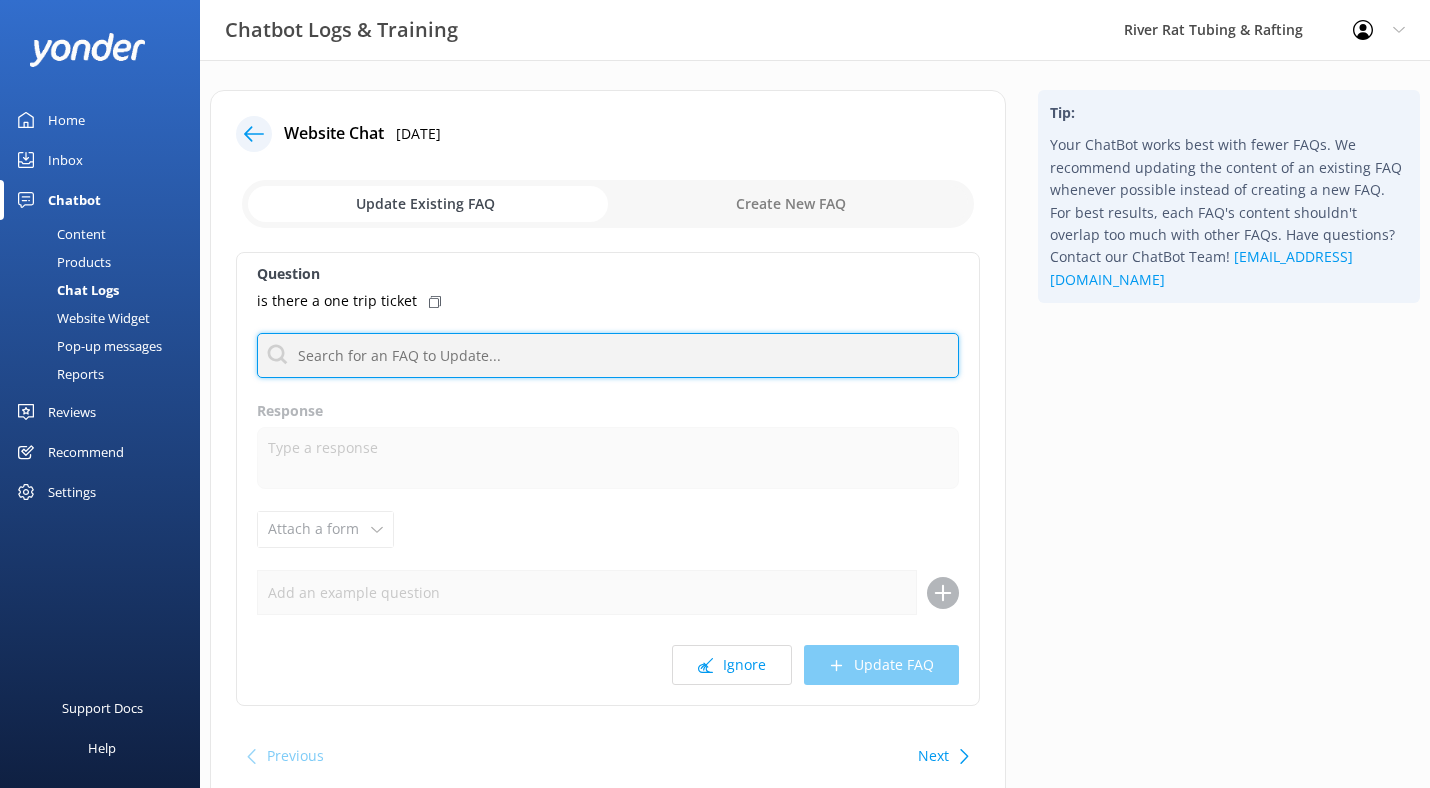 click at bounding box center [608, 355] 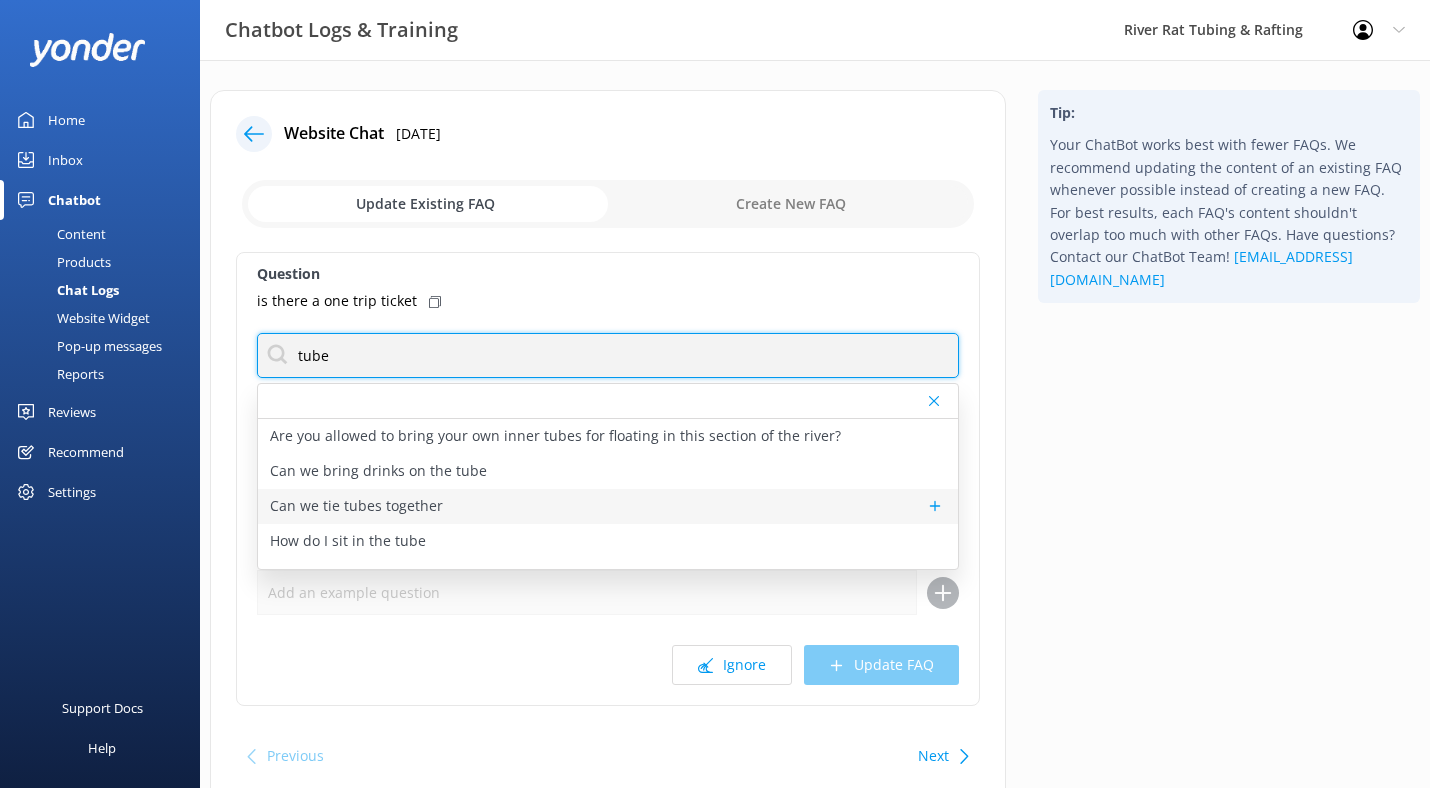 scroll, scrollTop: 25, scrollLeft: 0, axis: vertical 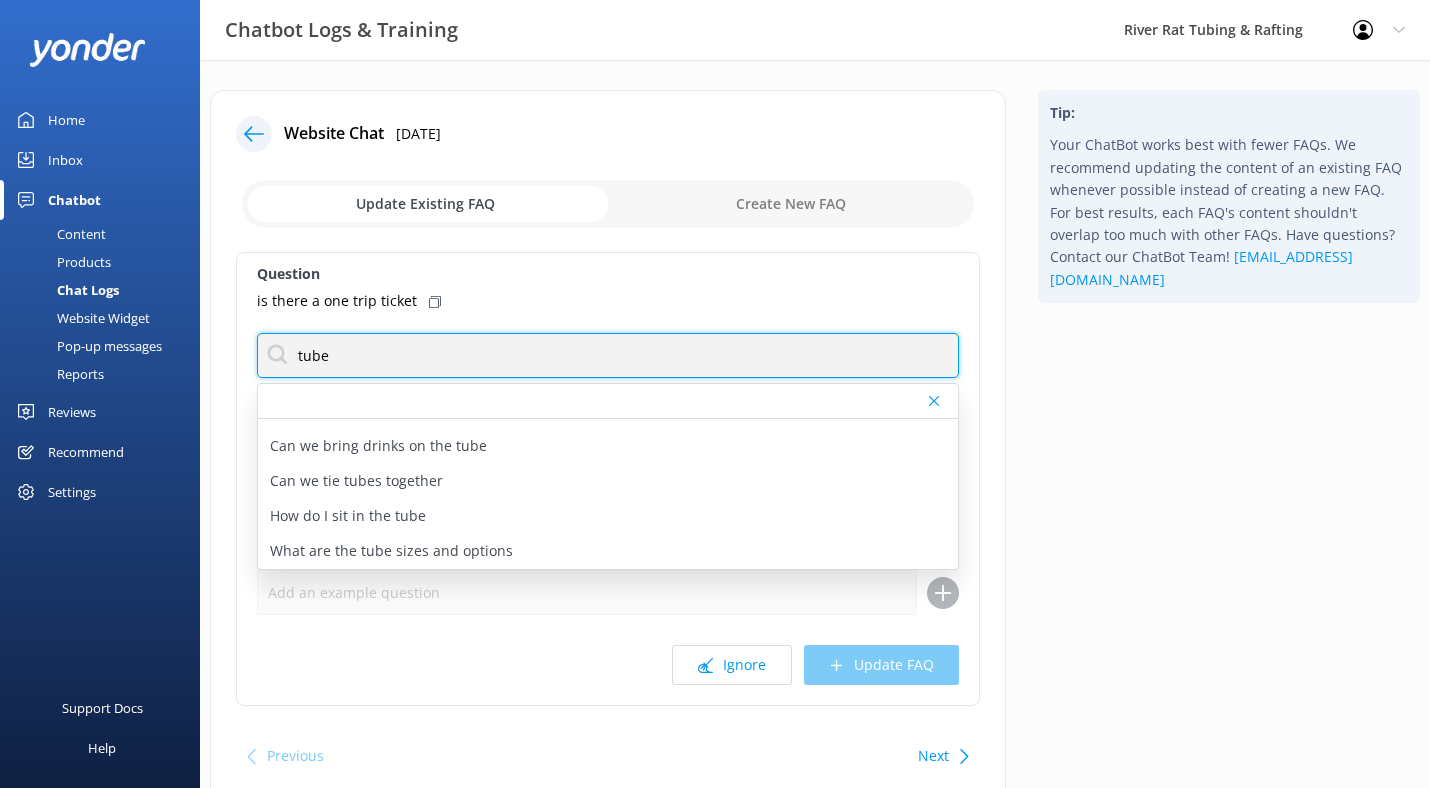 drag, startPoint x: 336, startPoint y: 355, endPoint x: 274, endPoint y: 354, distance: 62.008064 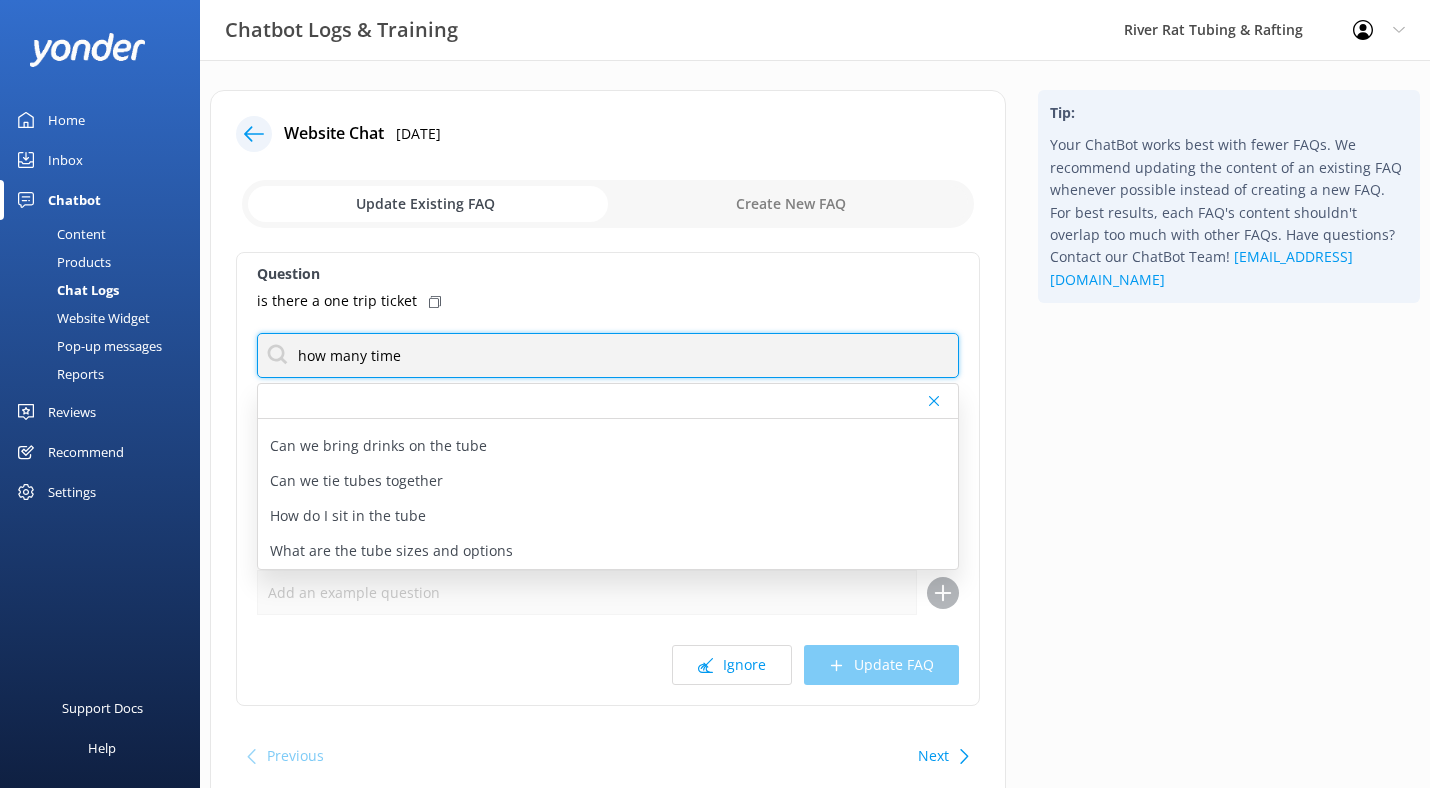 scroll, scrollTop: 0, scrollLeft: 0, axis: both 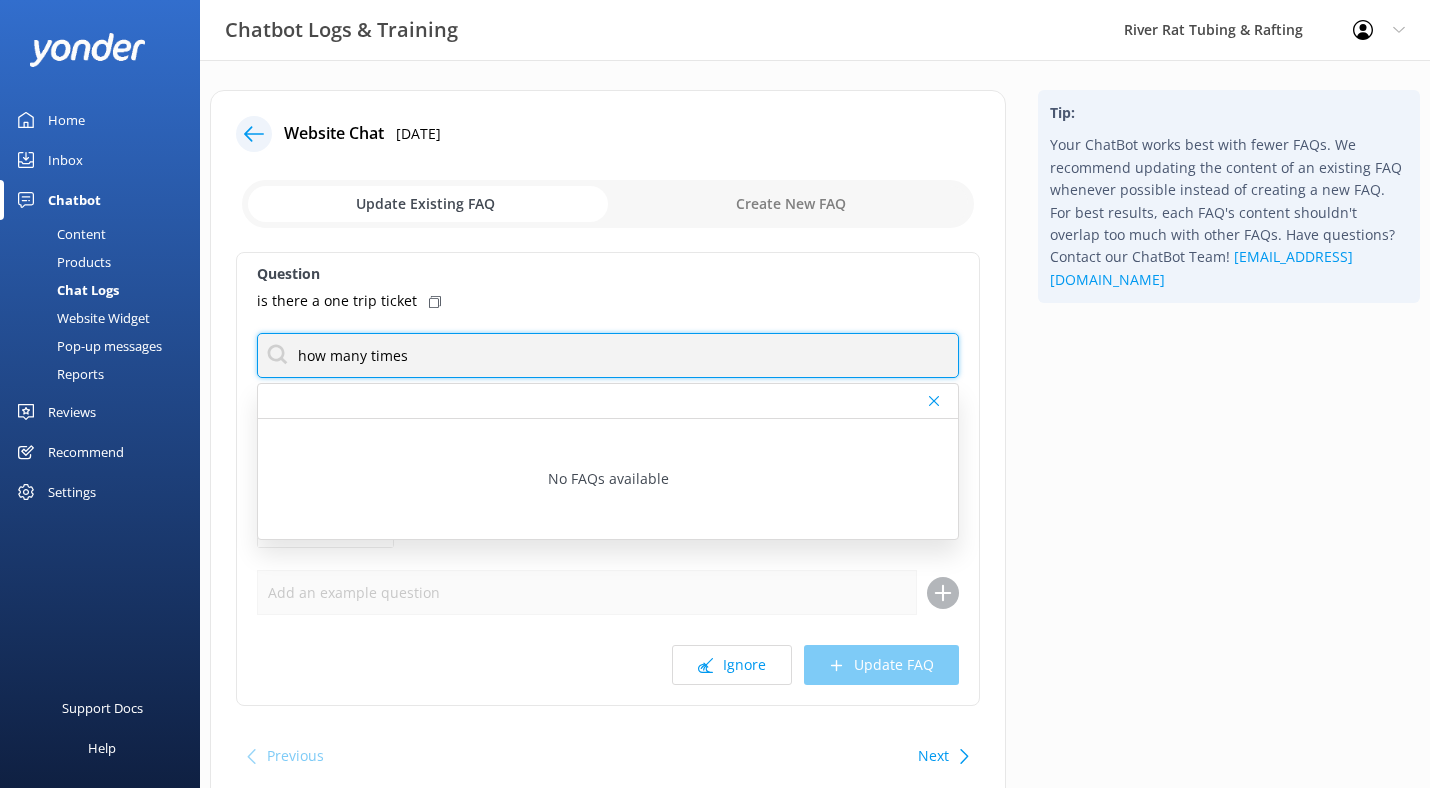 drag, startPoint x: 422, startPoint y: 358, endPoint x: 326, endPoint y: 359, distance: 96.00521 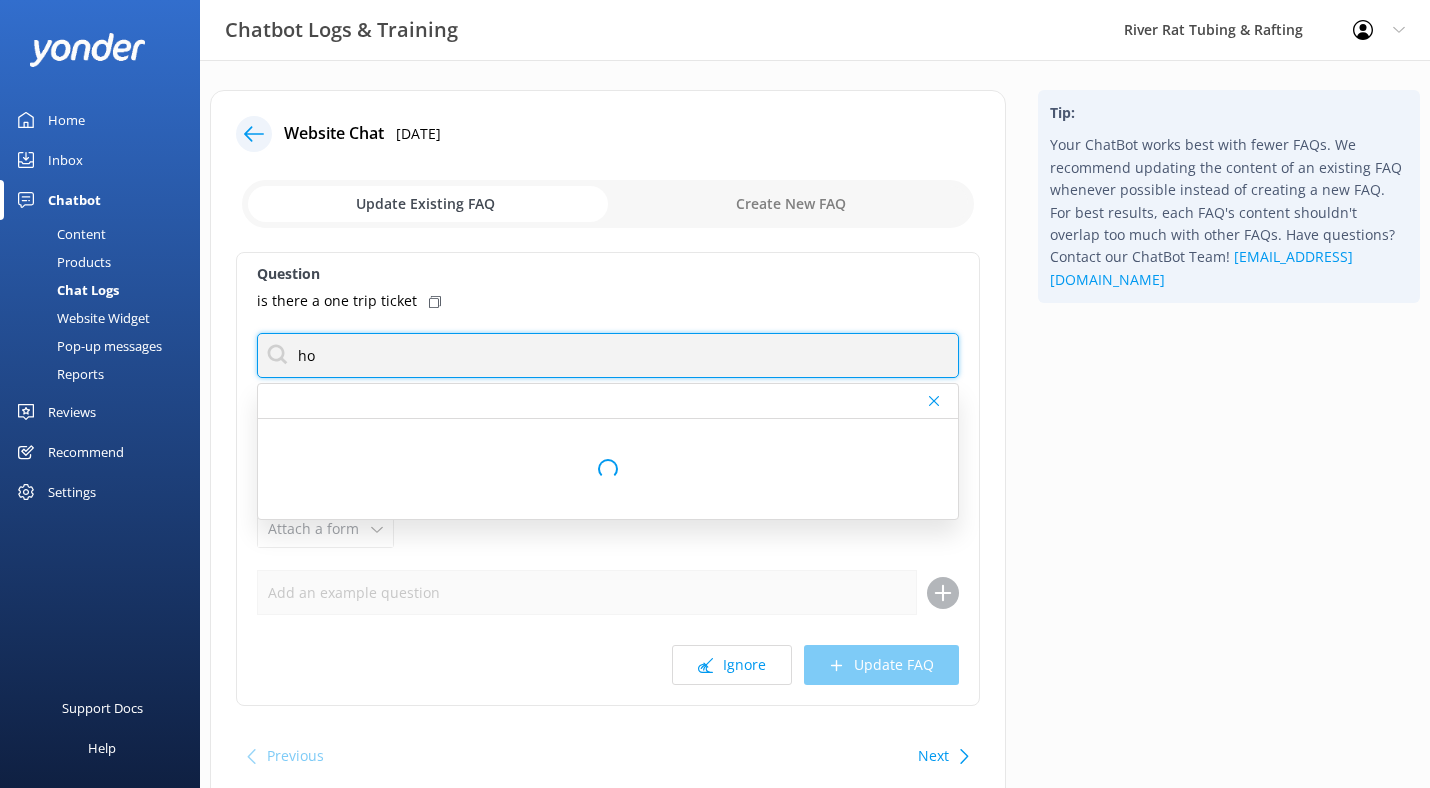 type on "h" 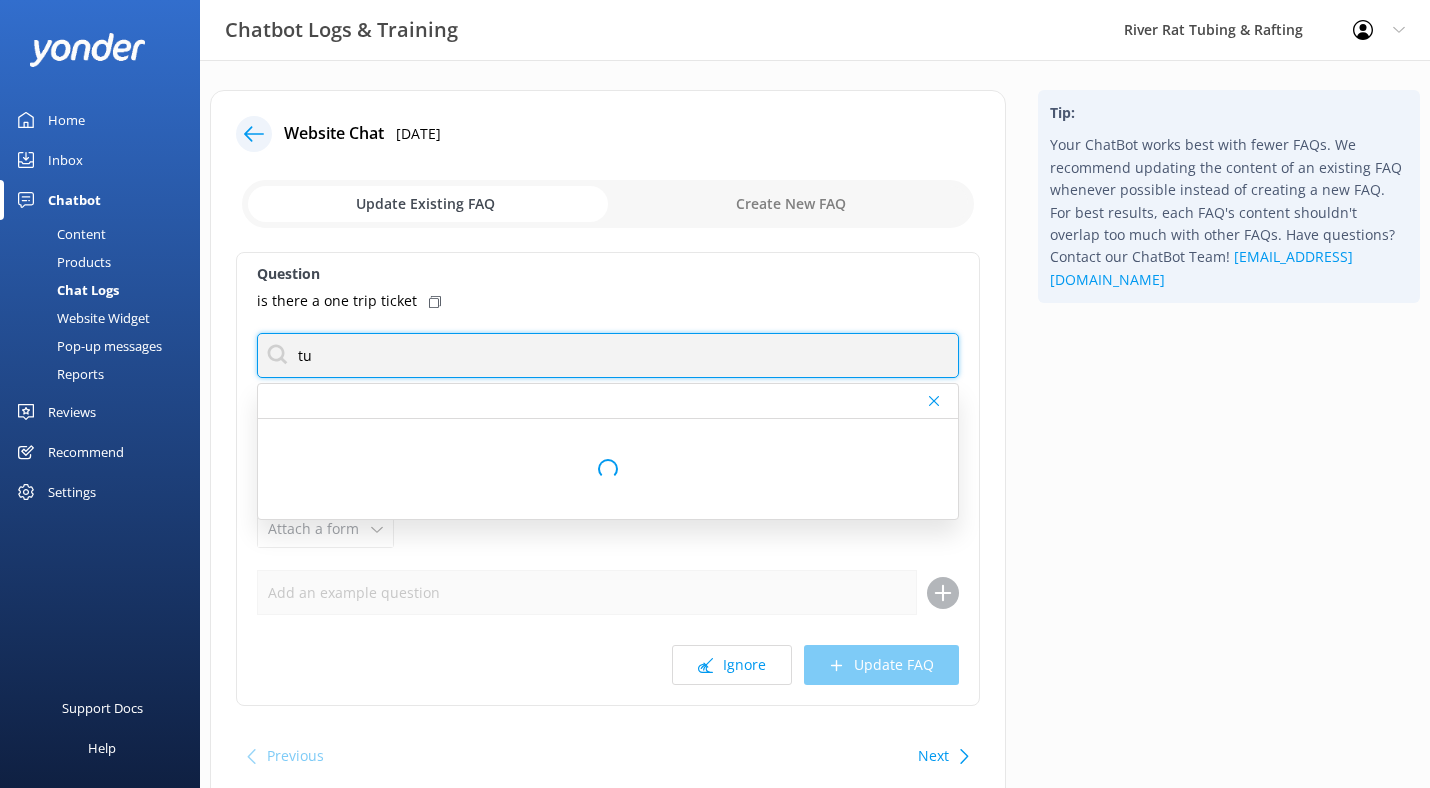 type on "t" 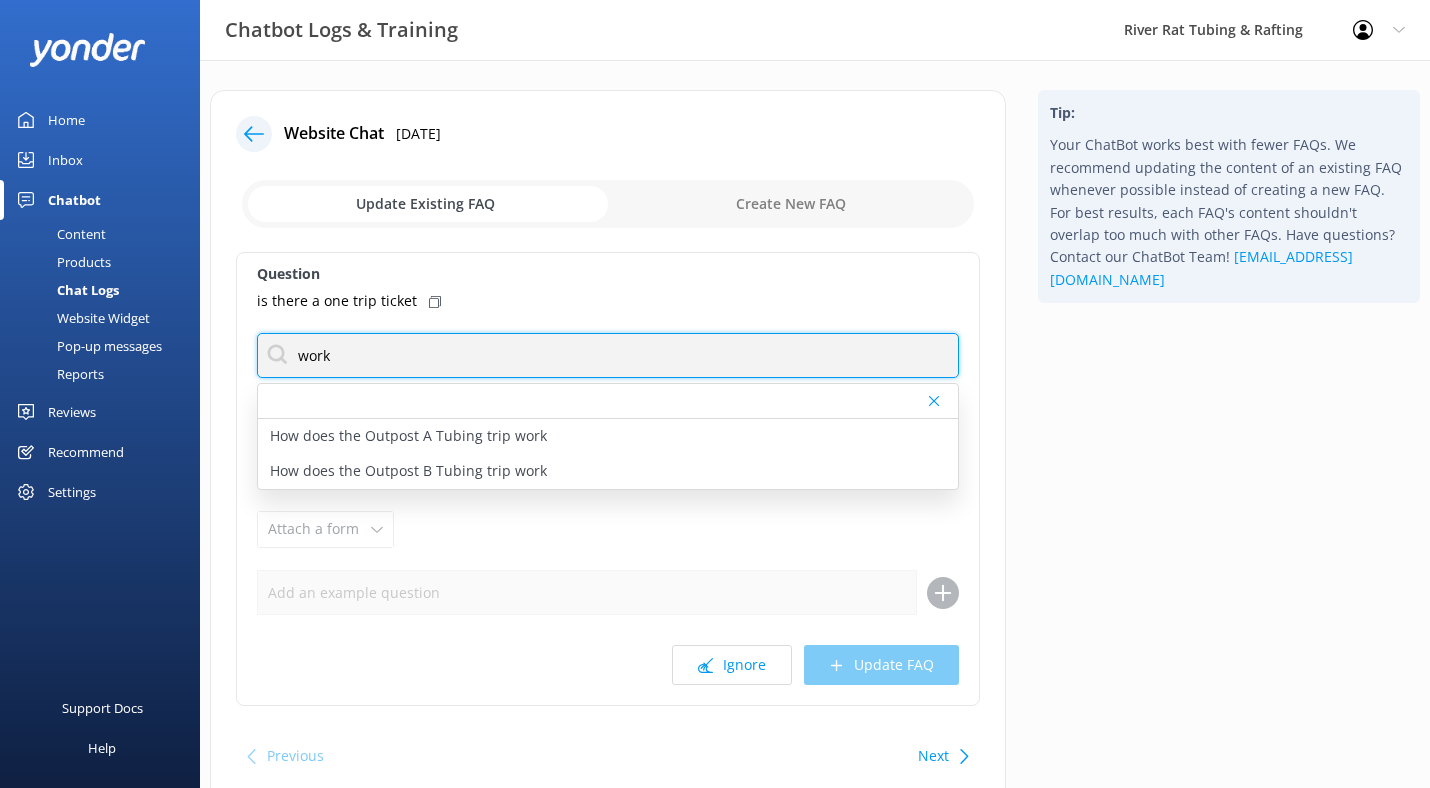 drag, startPoint x: 339, startPoint y: 349, endPoint x: 289, endPoint y: 352, distance: 50.08992 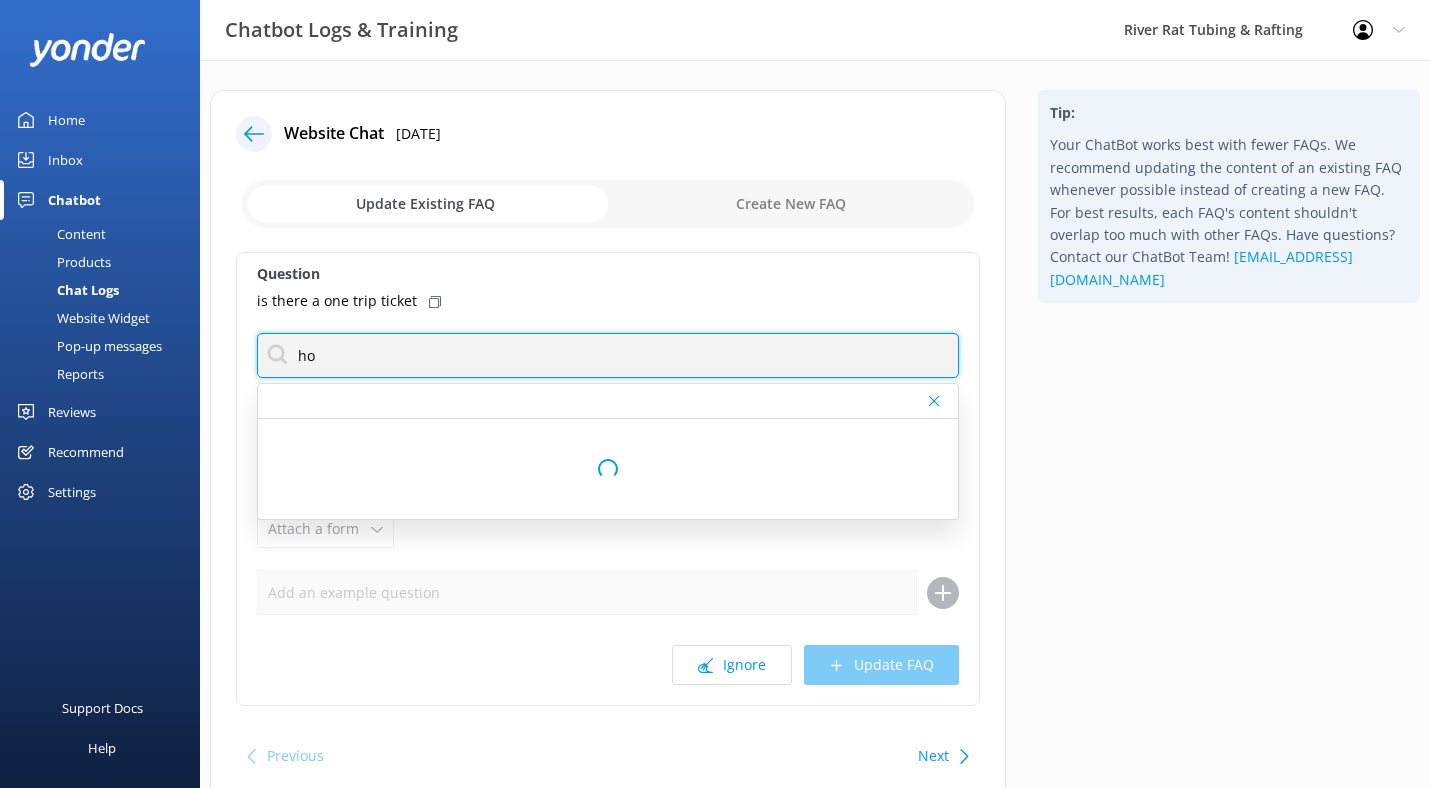 type on "h" 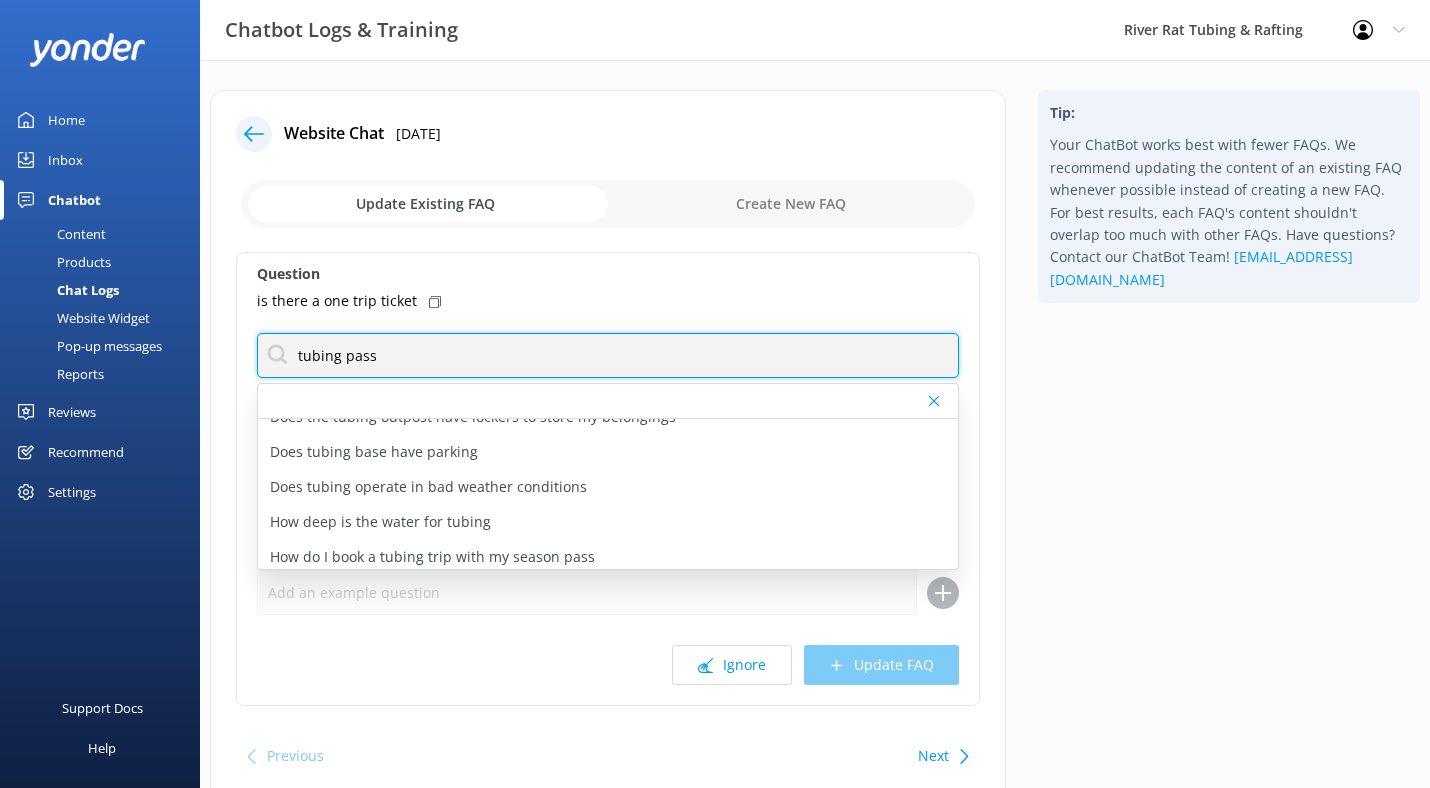 scroll, scrollTop: 200, scrollLeft: 0, axis: vertical 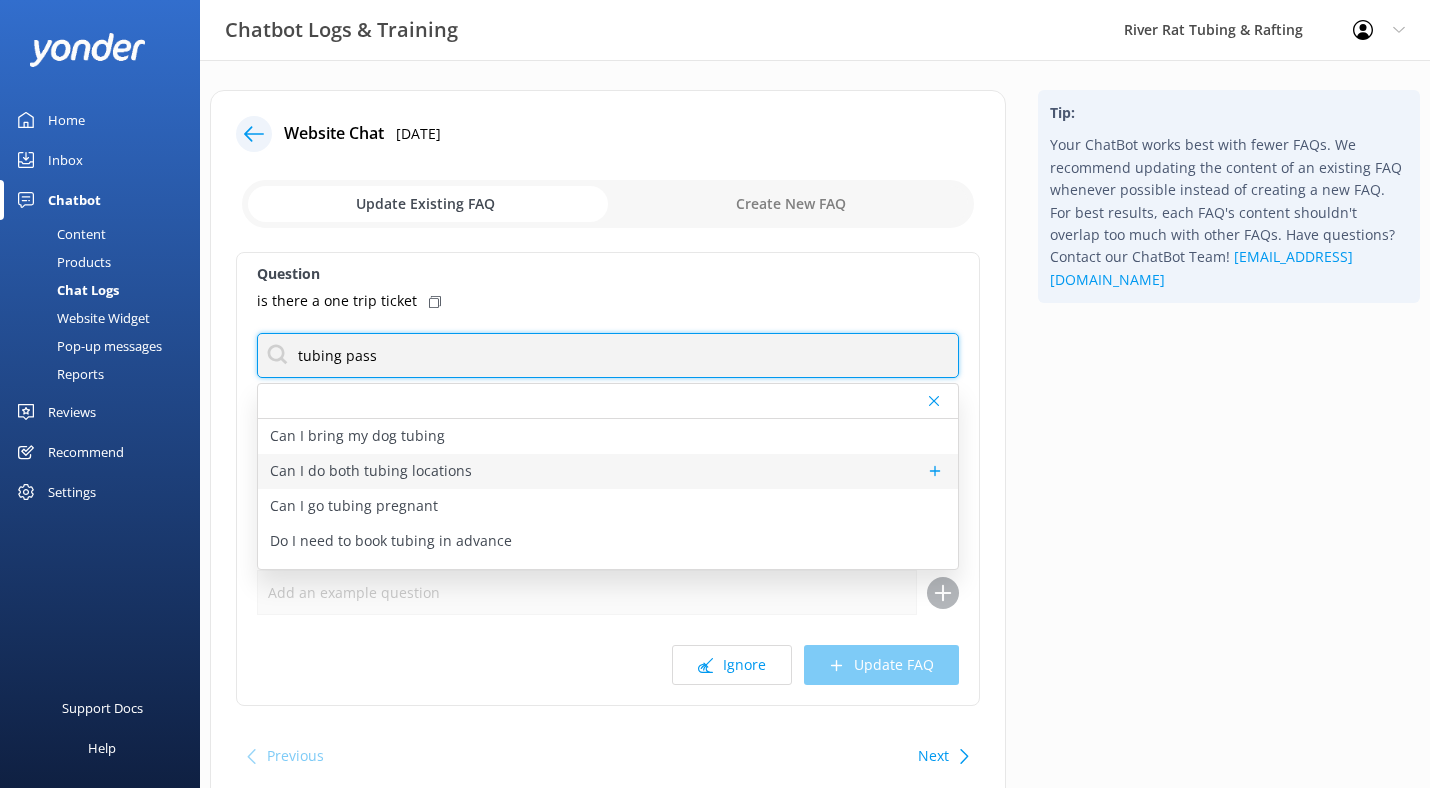 type on "tubing pass" 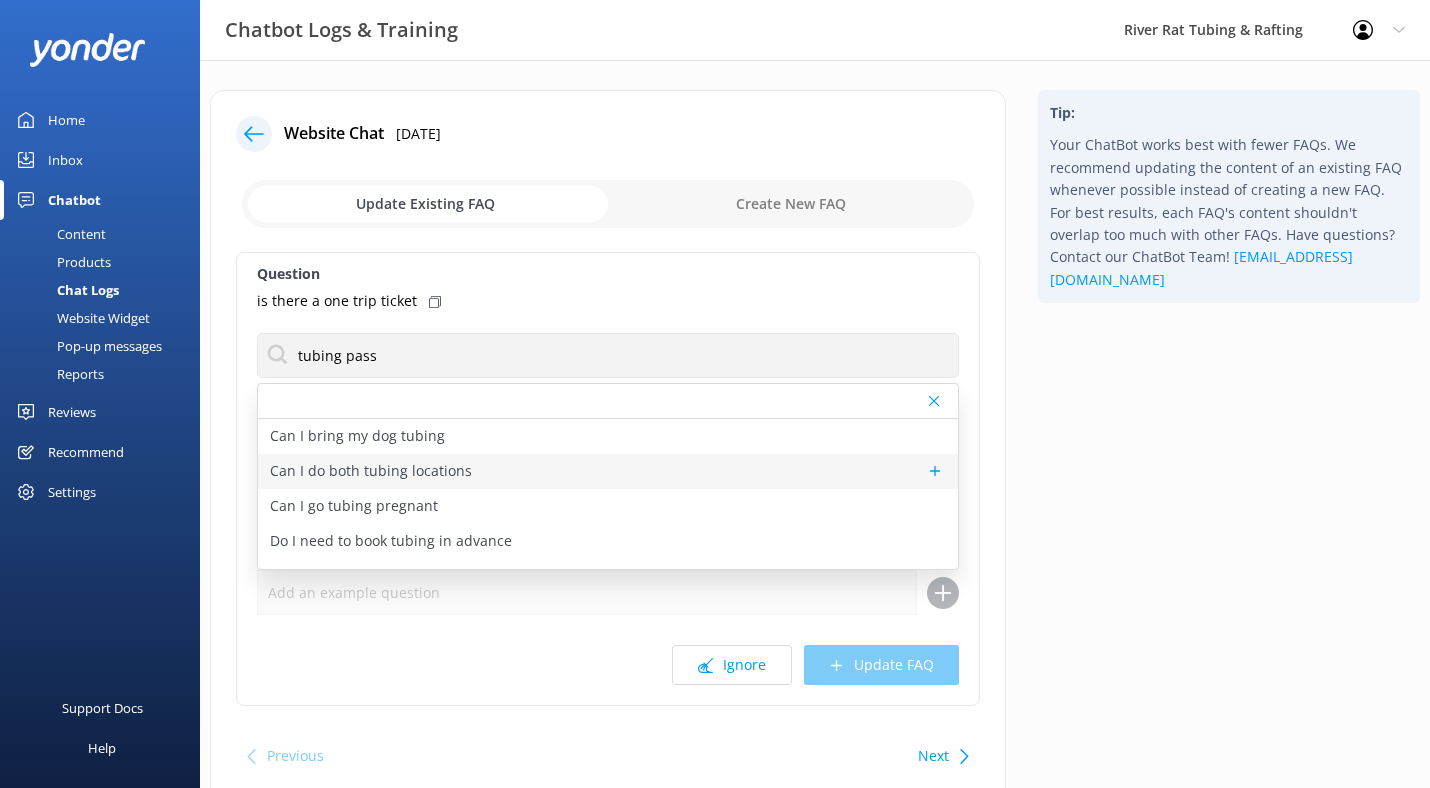 click on "Can I do both tubing locations" at bounding box center (371, 471) 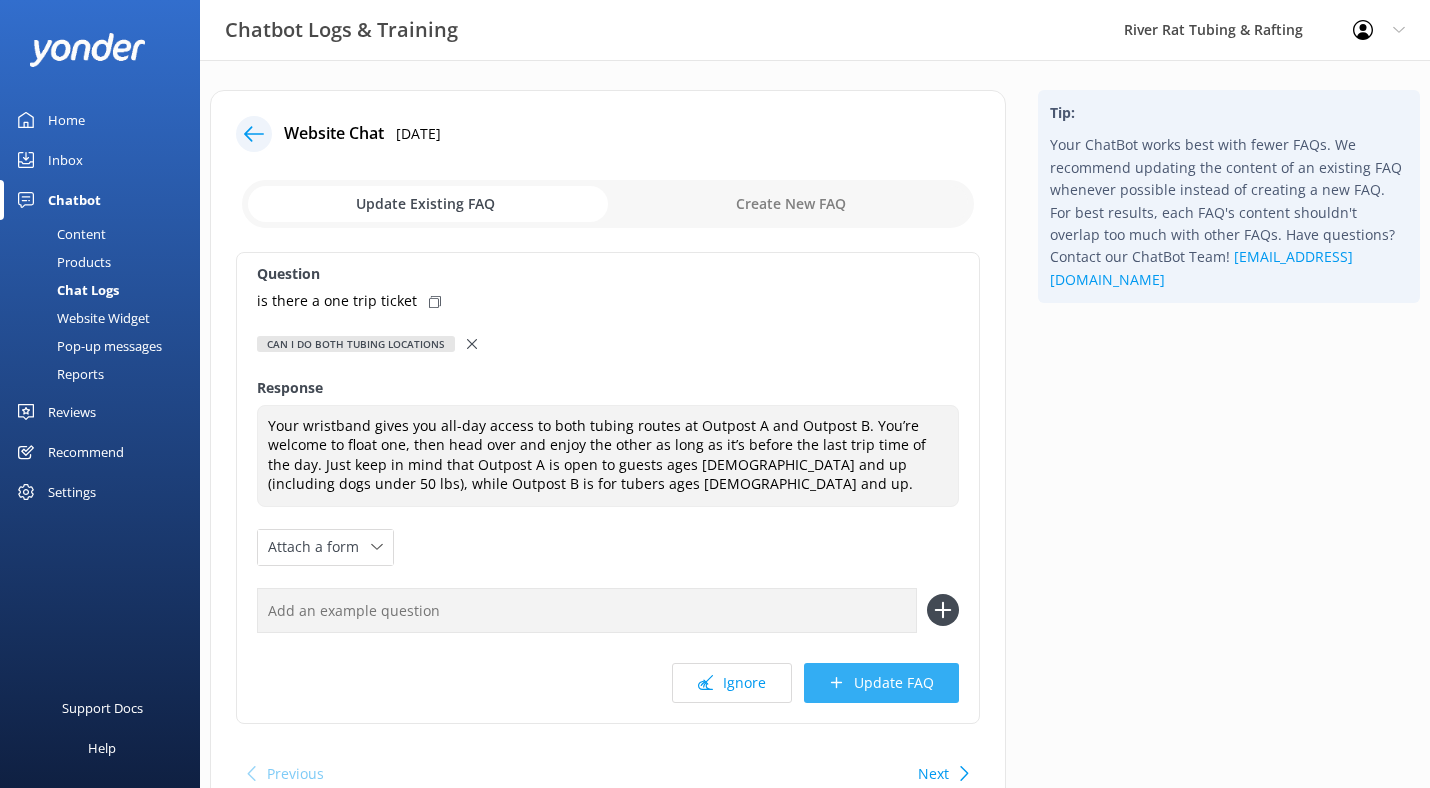 click on "Update FAQ" at bounding box center (881, 683) 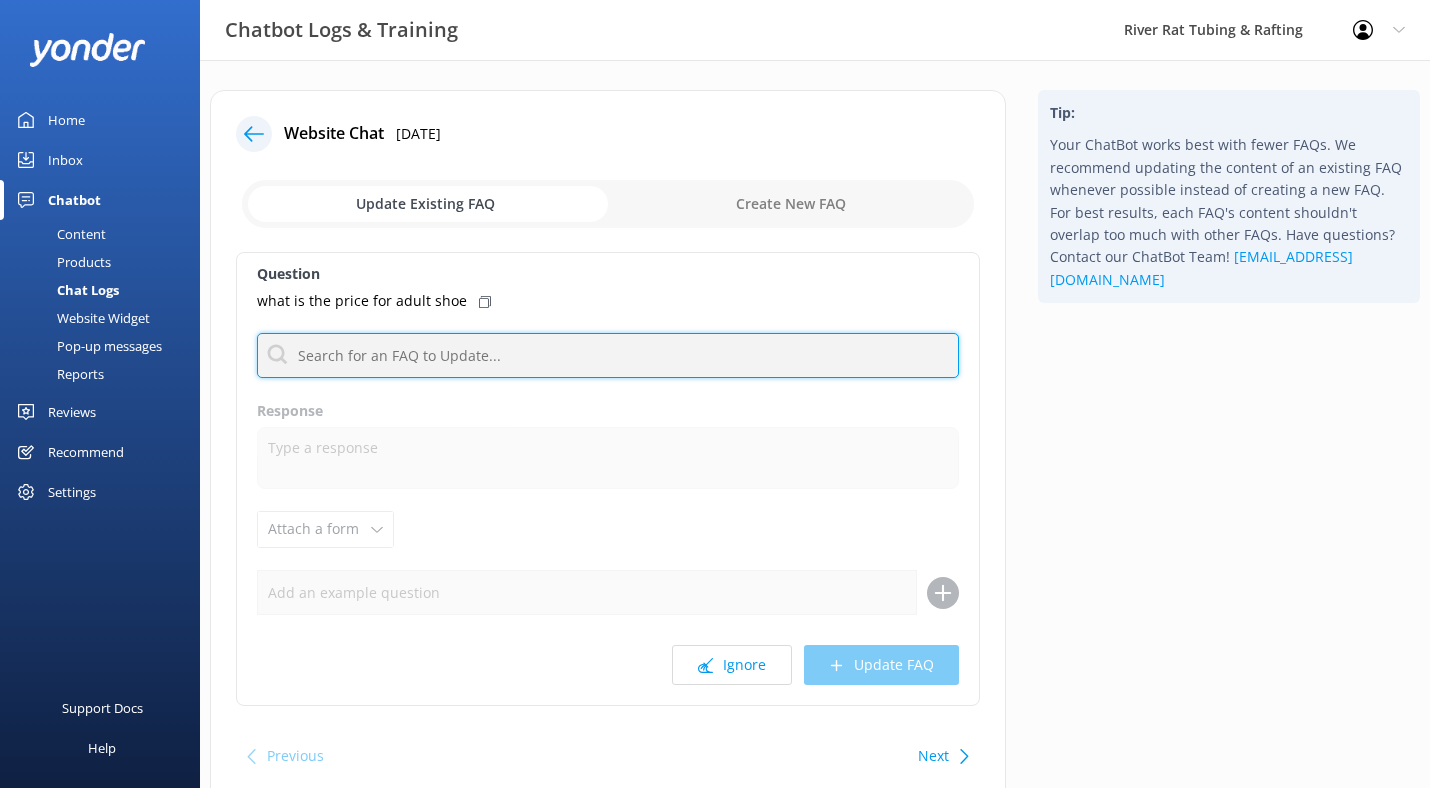 click at bounding box center (608, 355) 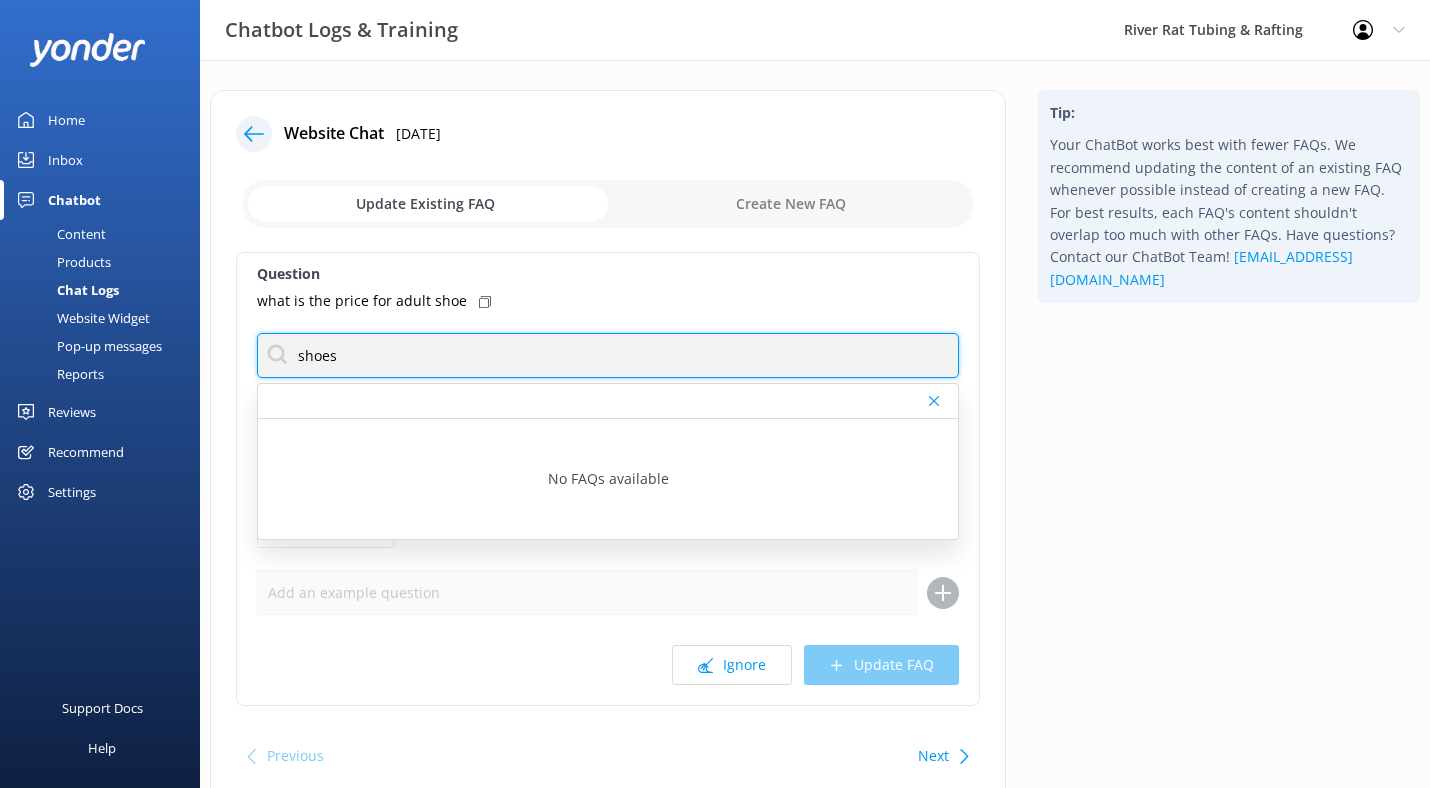 click on "shoes" at bounding box center [608, 355] 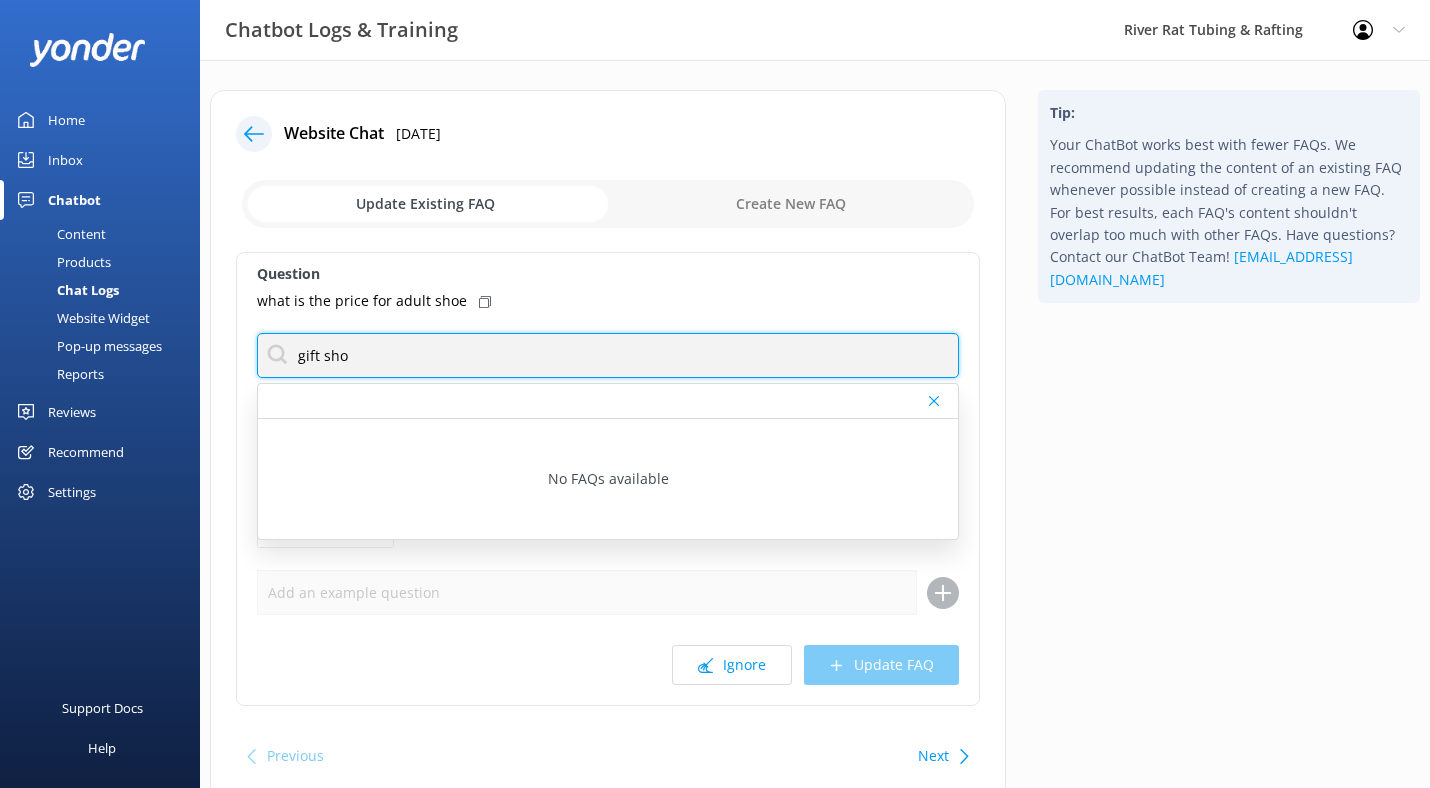 type on "gift shop" 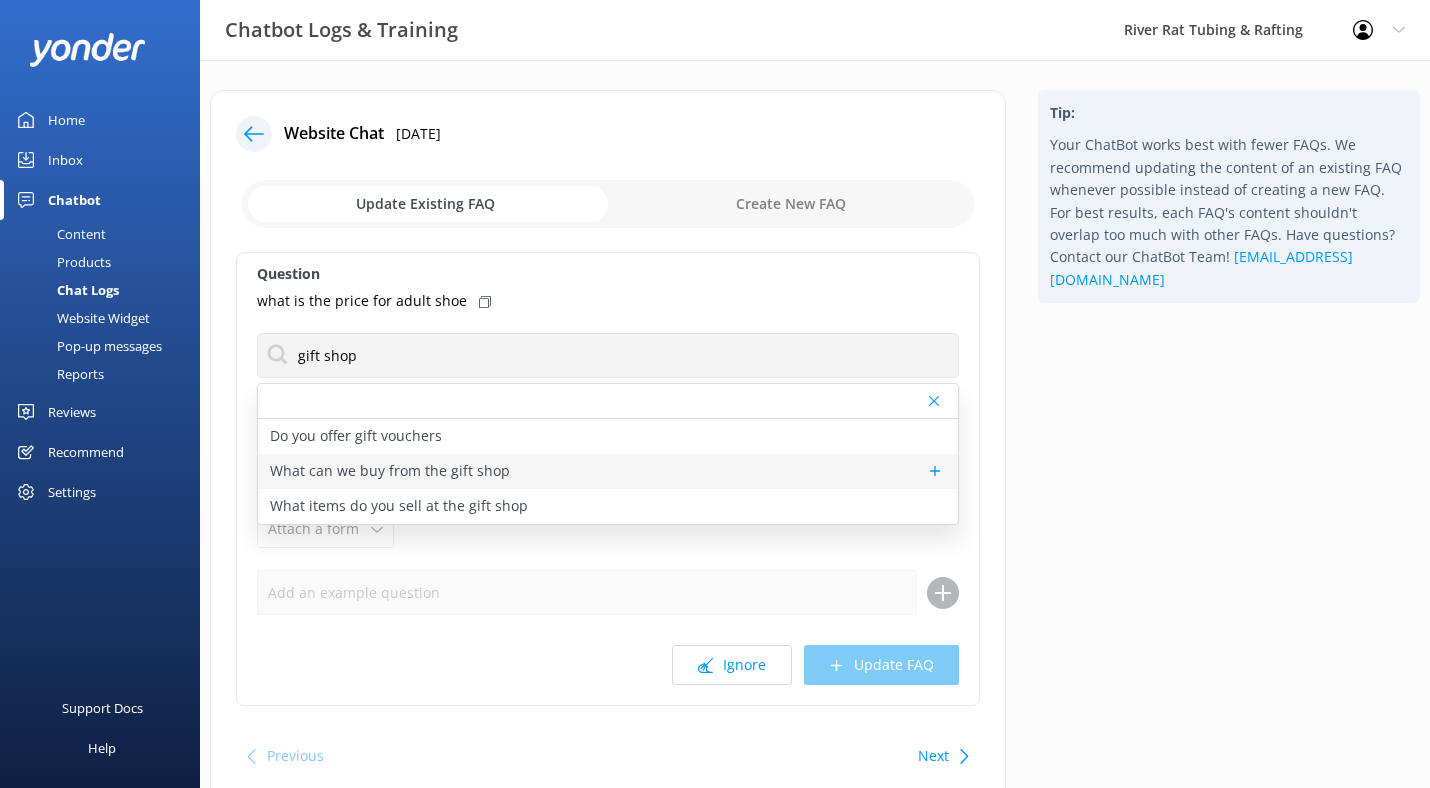 click on "What can we buy from the gift shop" at bounding box center [390, 471] 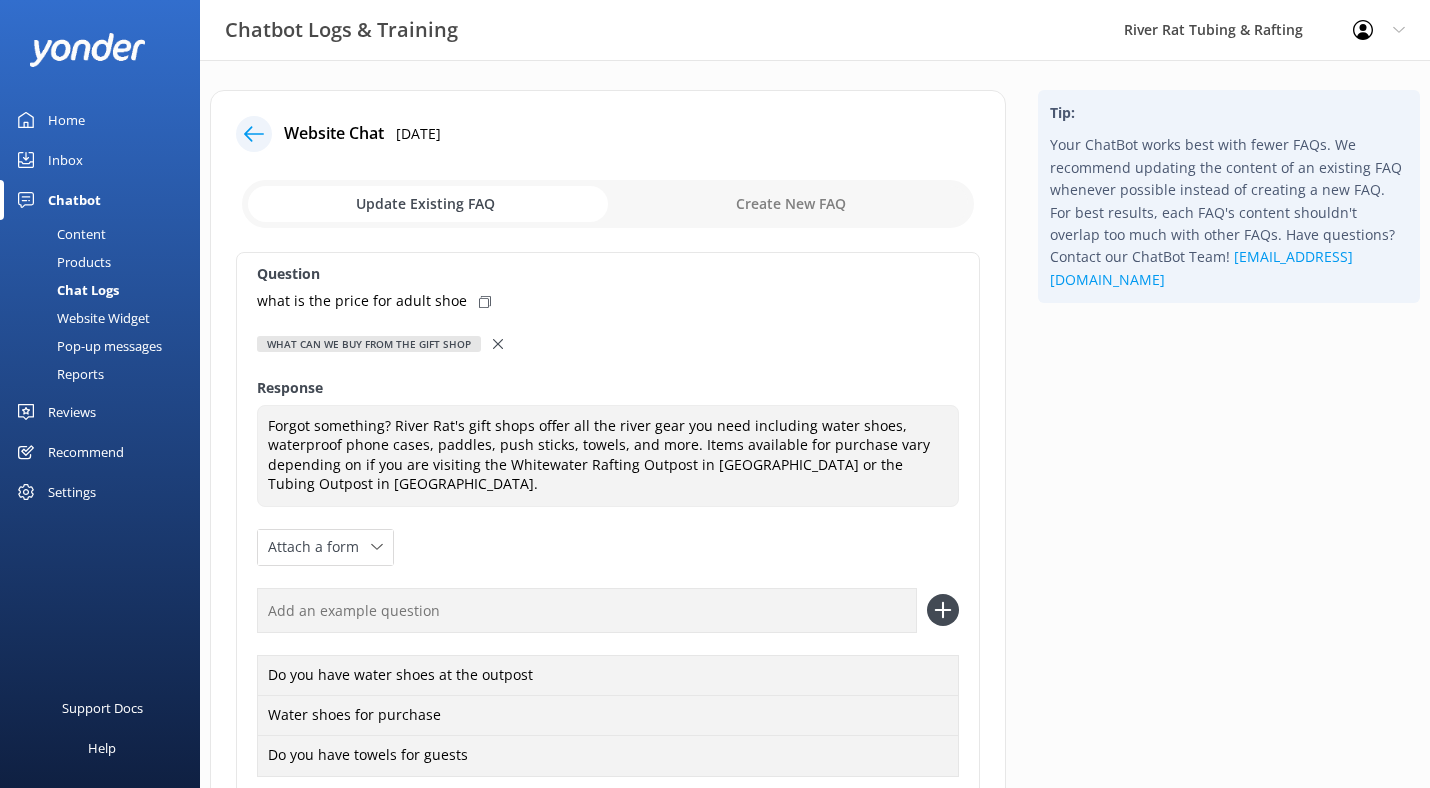 click 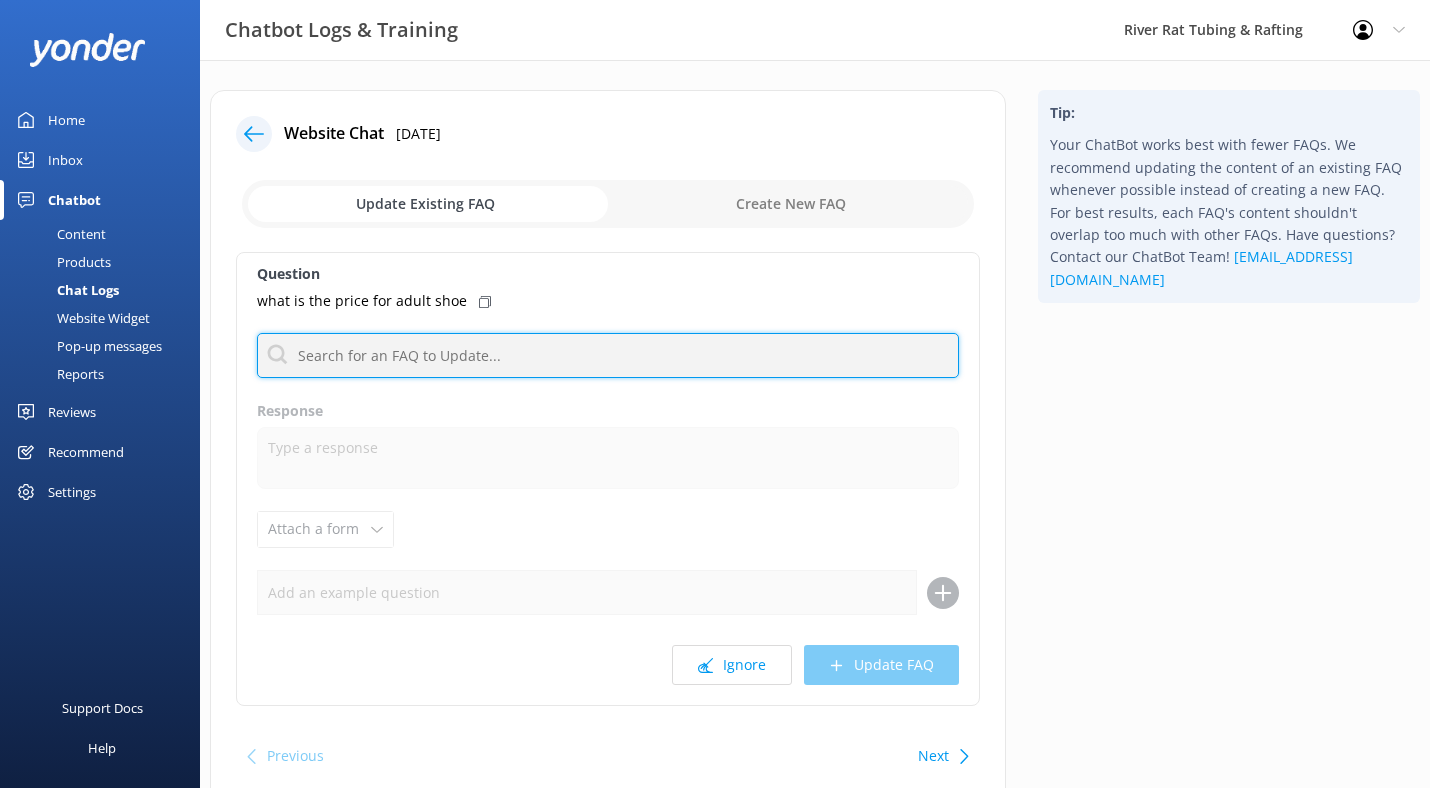 click at bounding box center (608, 355) 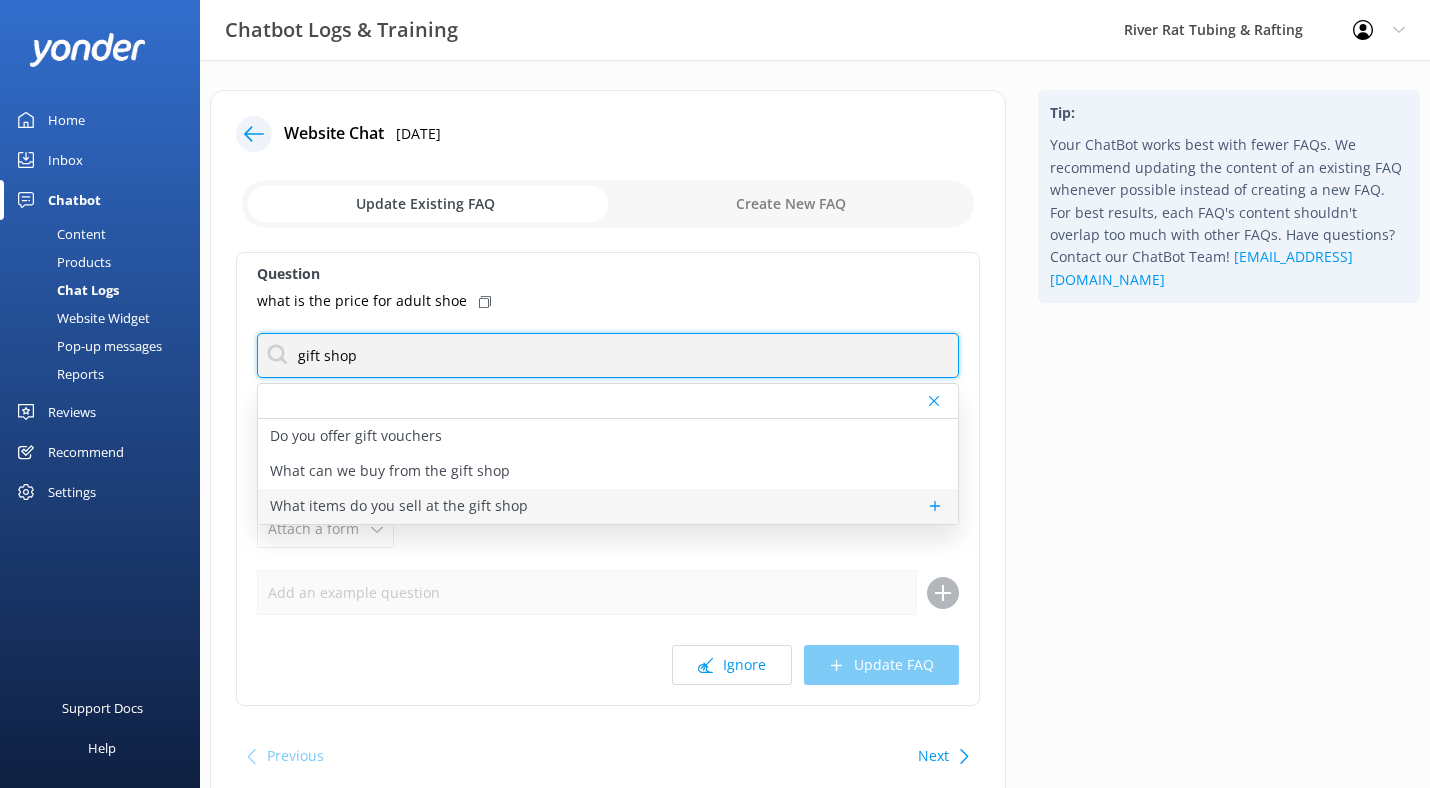 type on "gift shop" 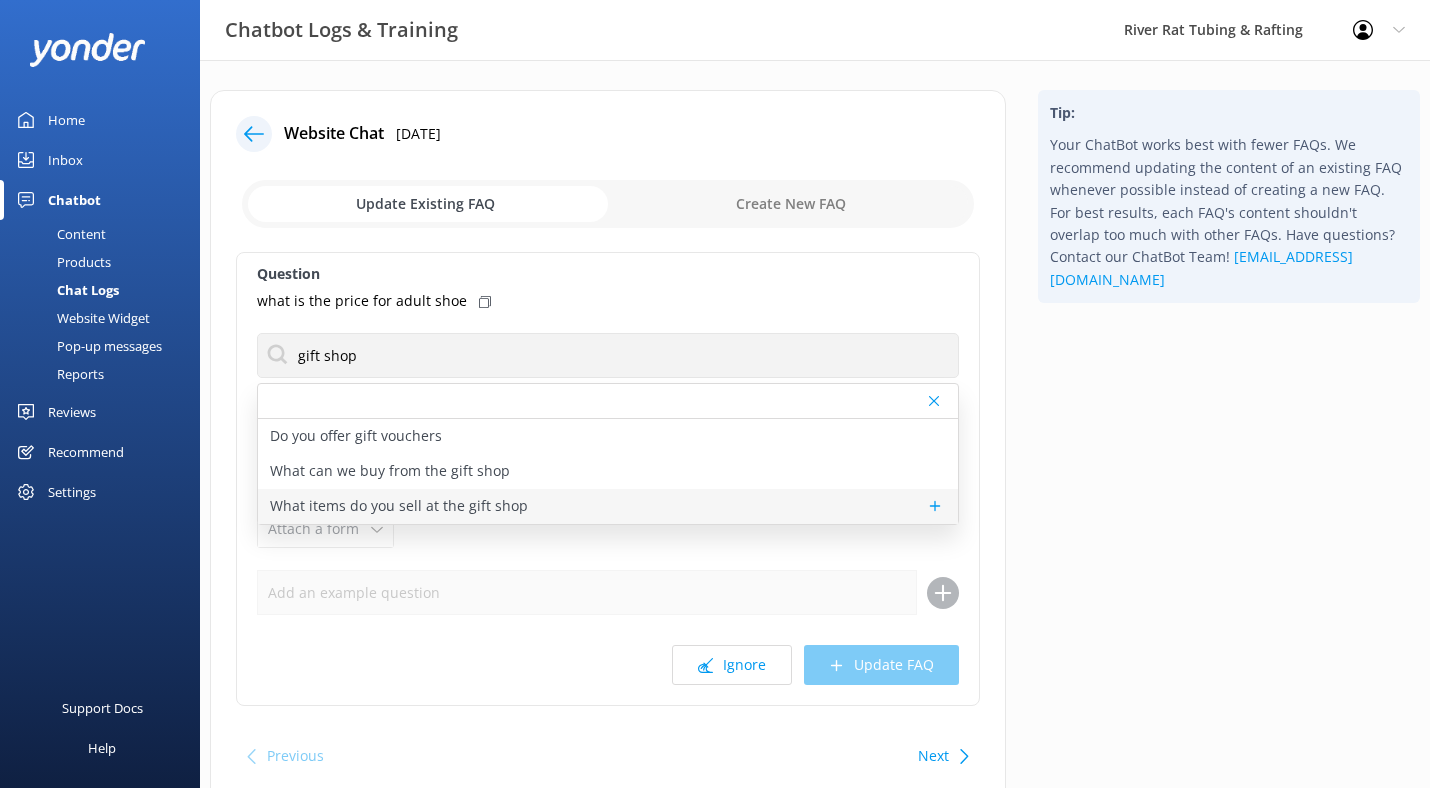 click on "What items do you sell at the gift shop" at bounding box center [399, 506] 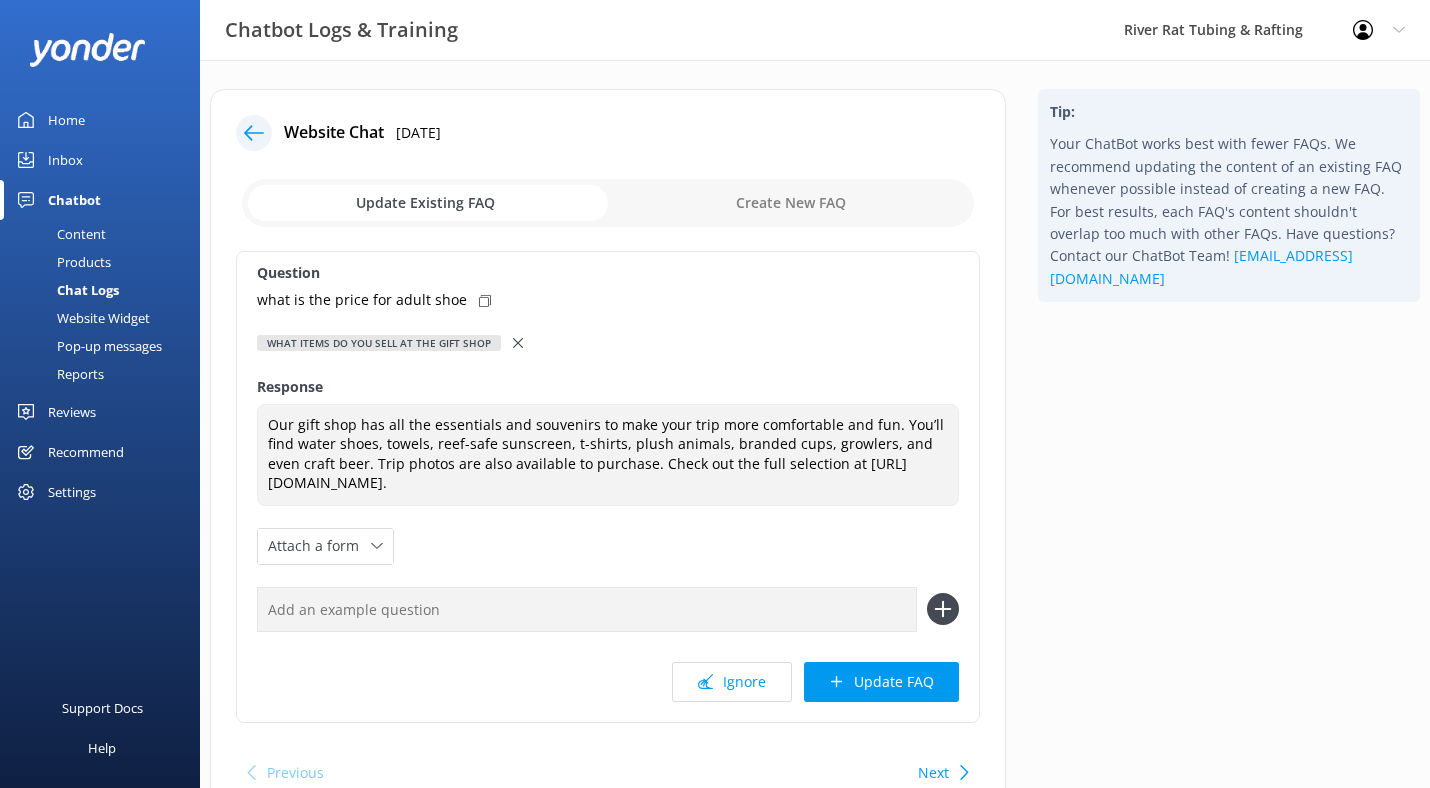 scroll, scrollTop: 0, scrollLeft: 0, axis: both 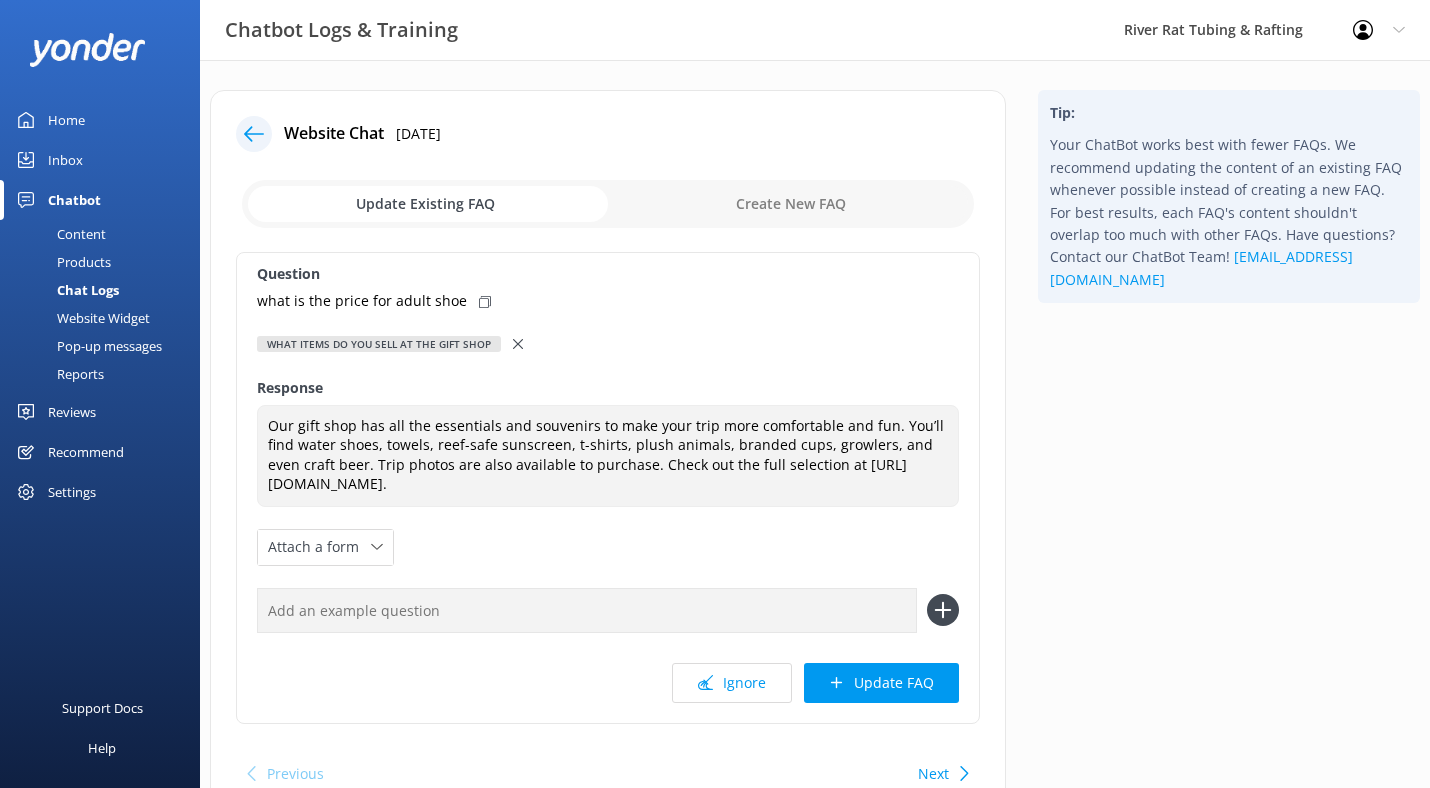 click 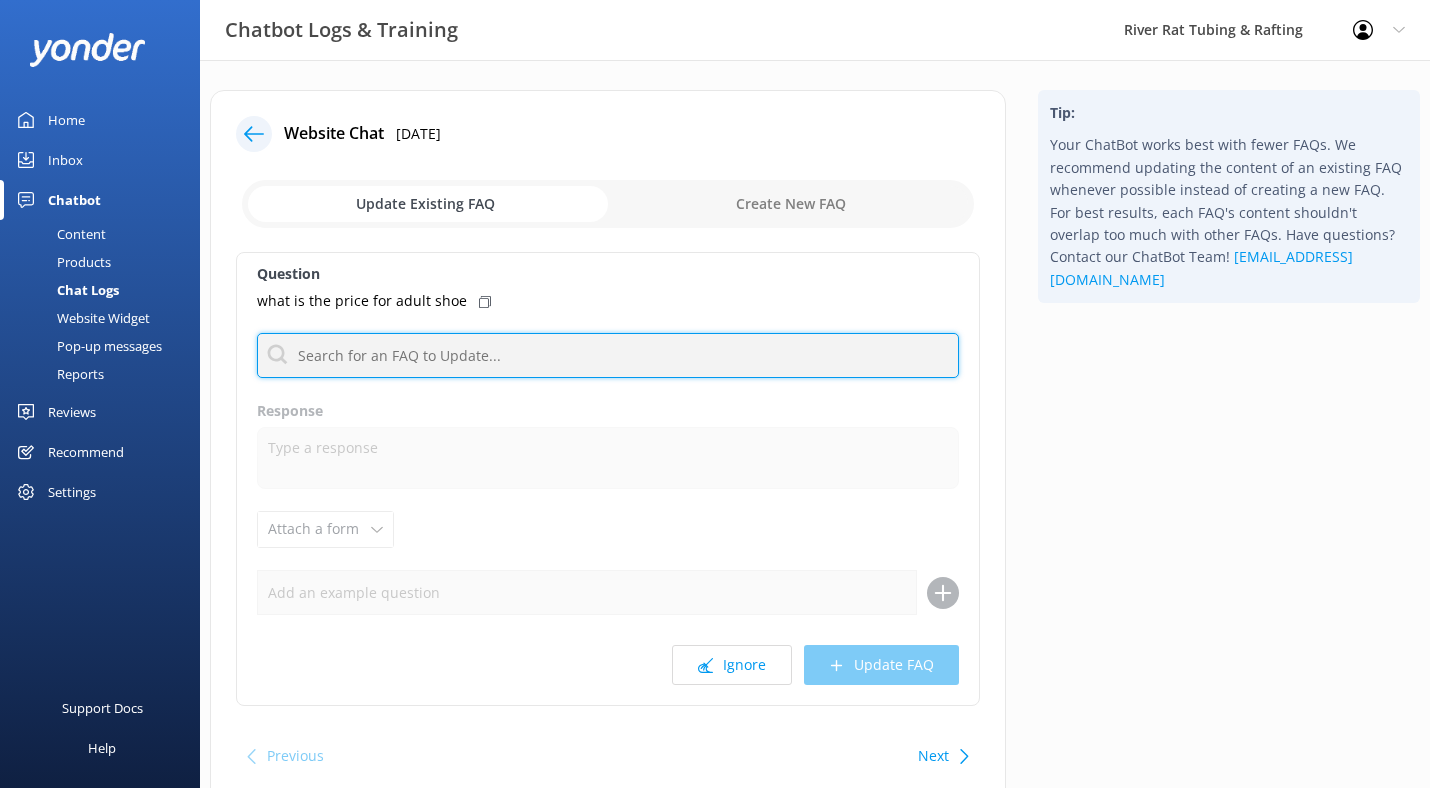 click at bounding box center (608, 355) 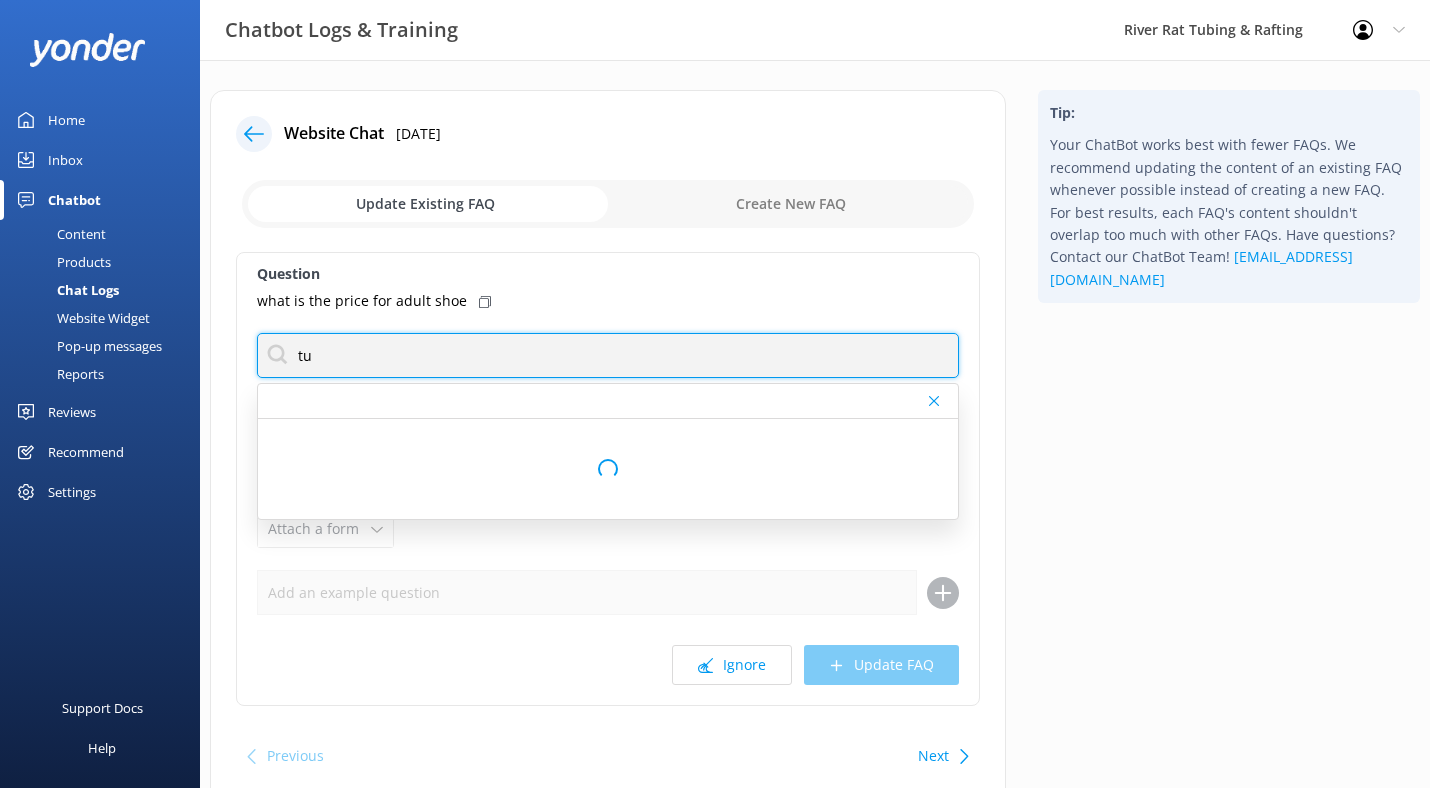 type on "t" 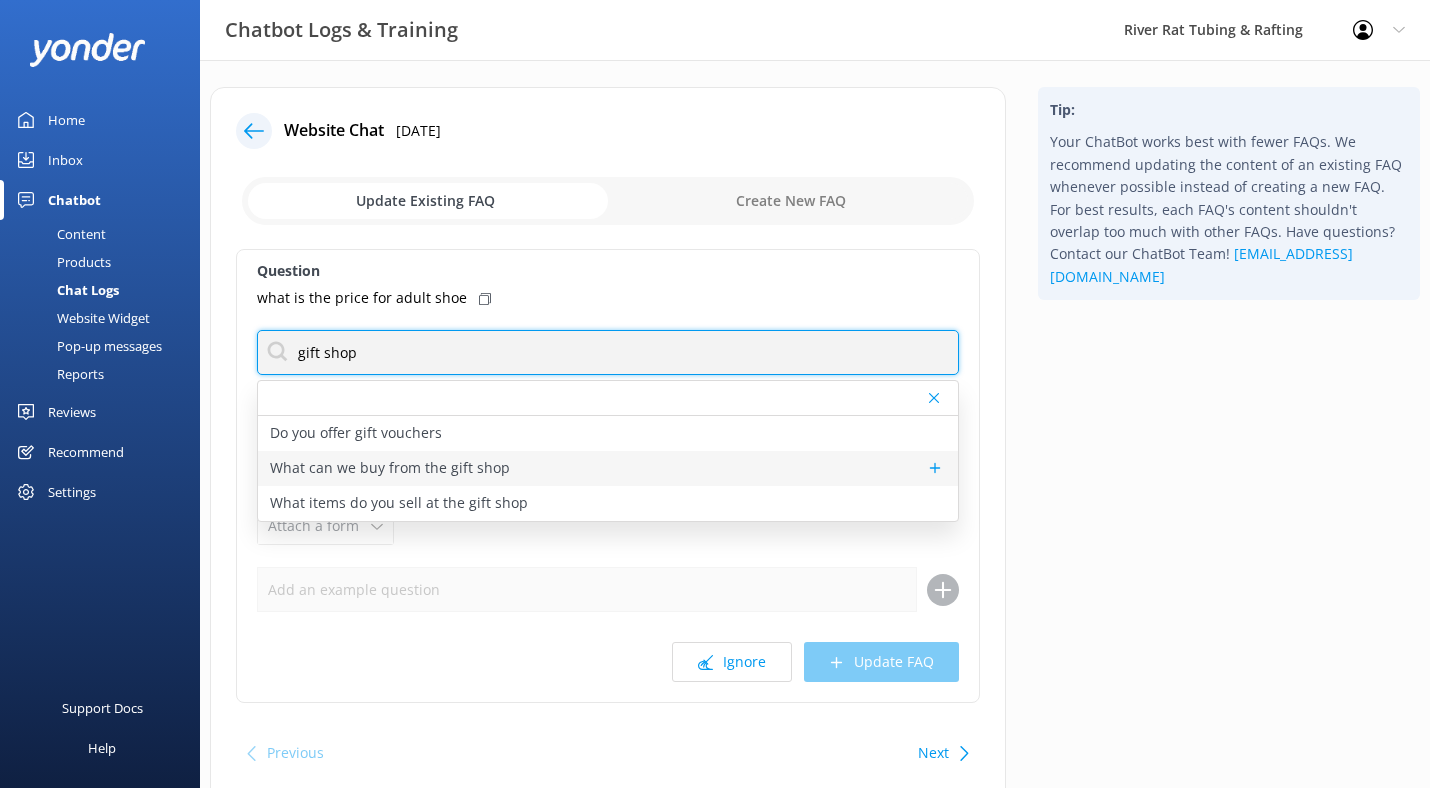 scroll, scrollTop: 0, scrollLeft: 0, axis: both 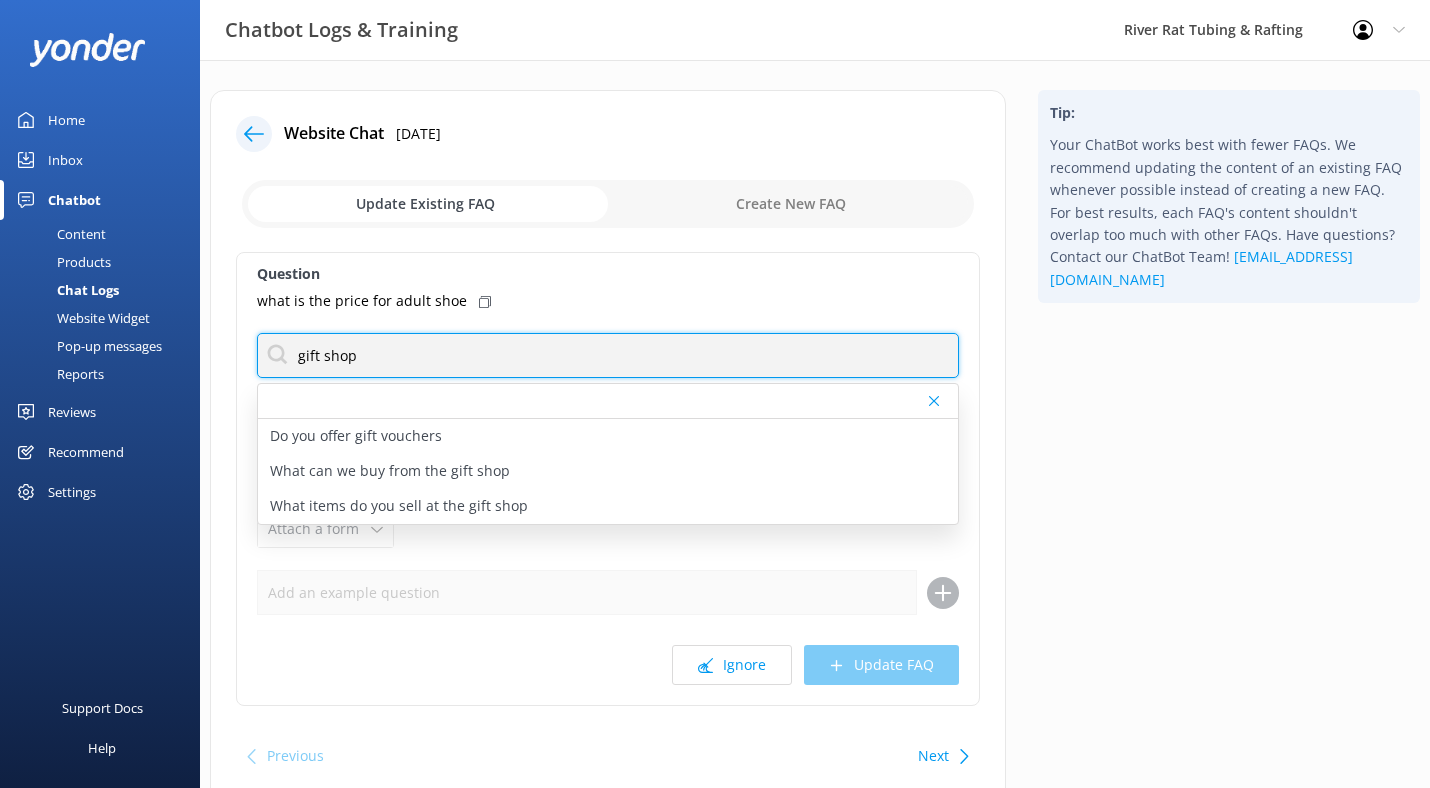 drag, startPoint x: 358, startPoint y: 357, endPoint x: 286, endPoint y: 357, distance: 72 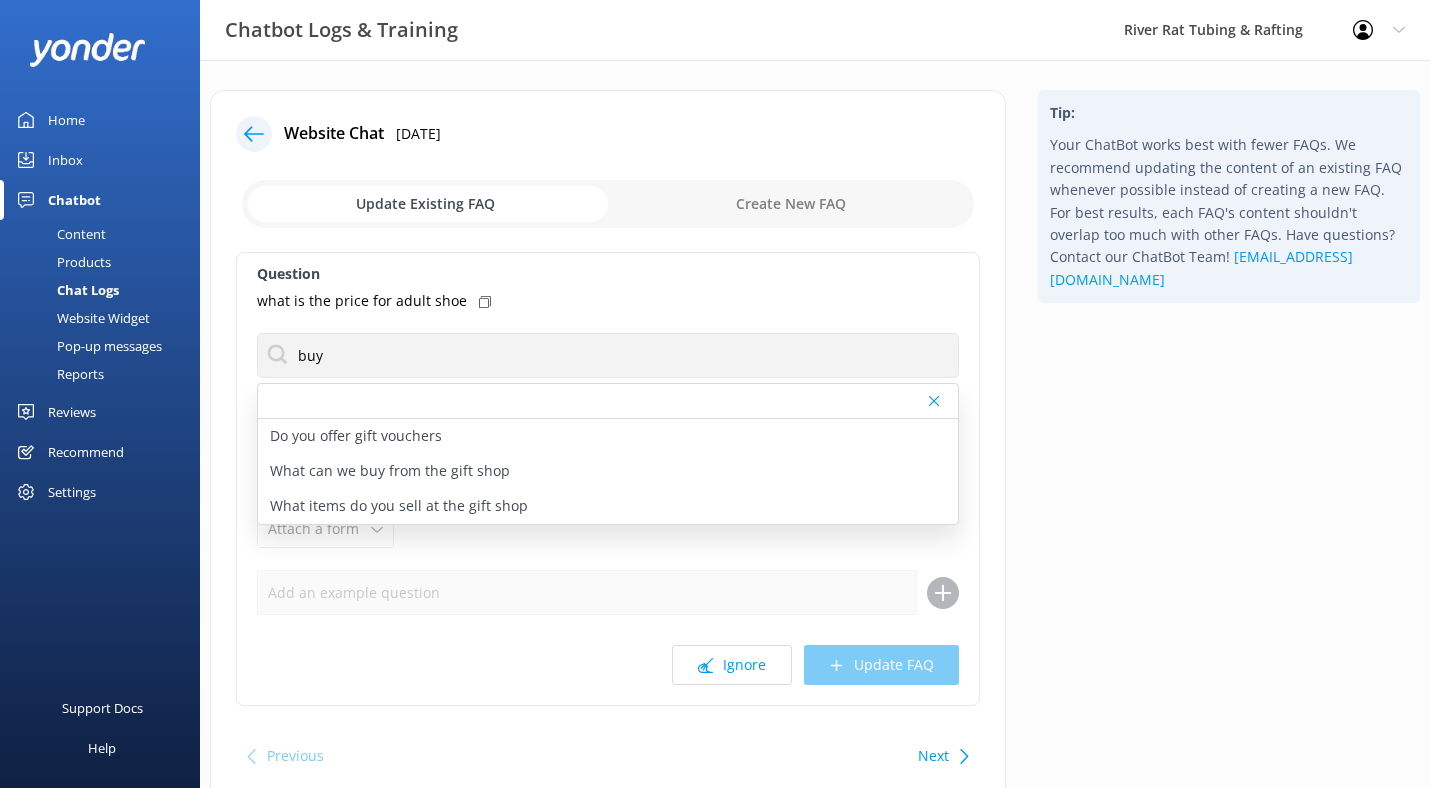 click 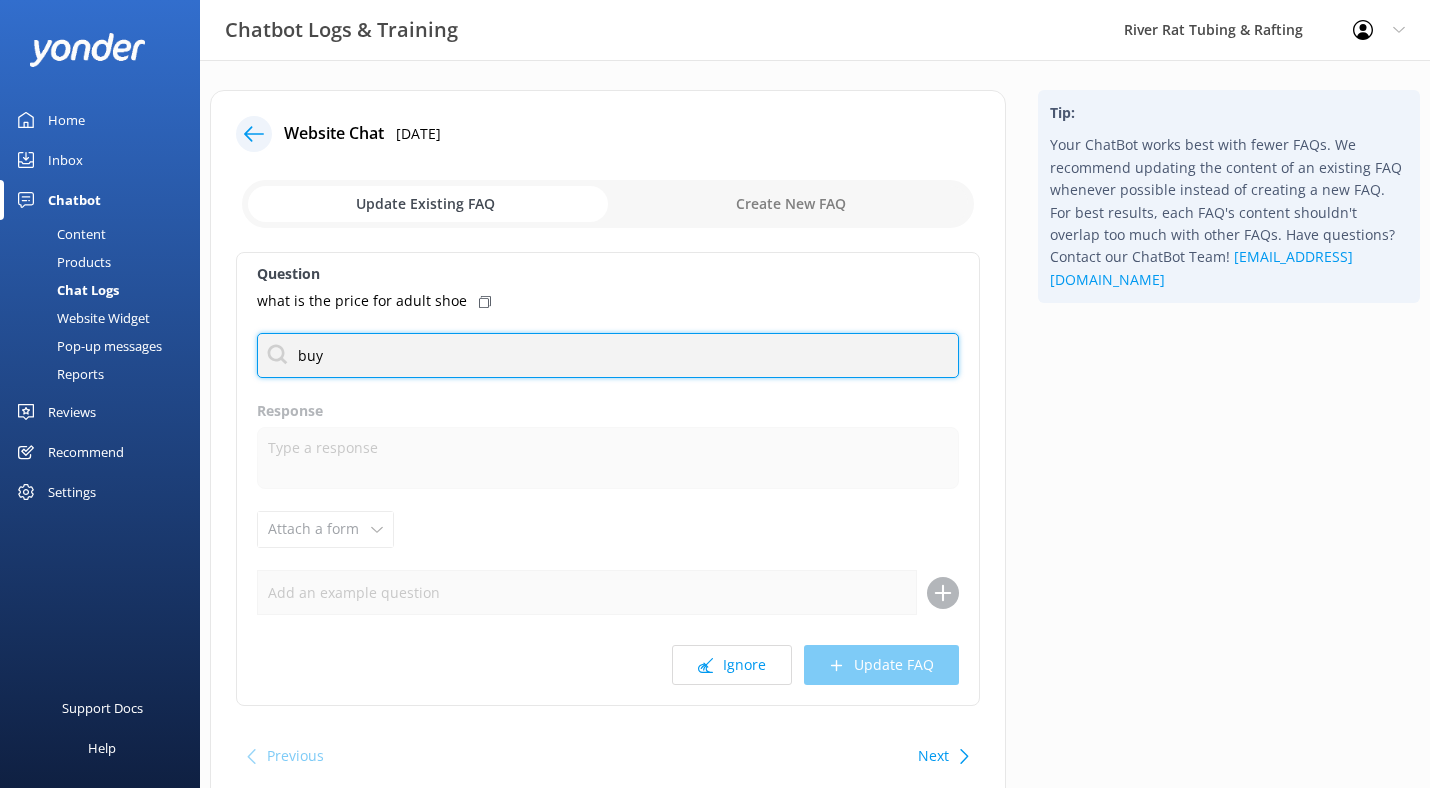 click on "buy" at bounding box center (608, 355) 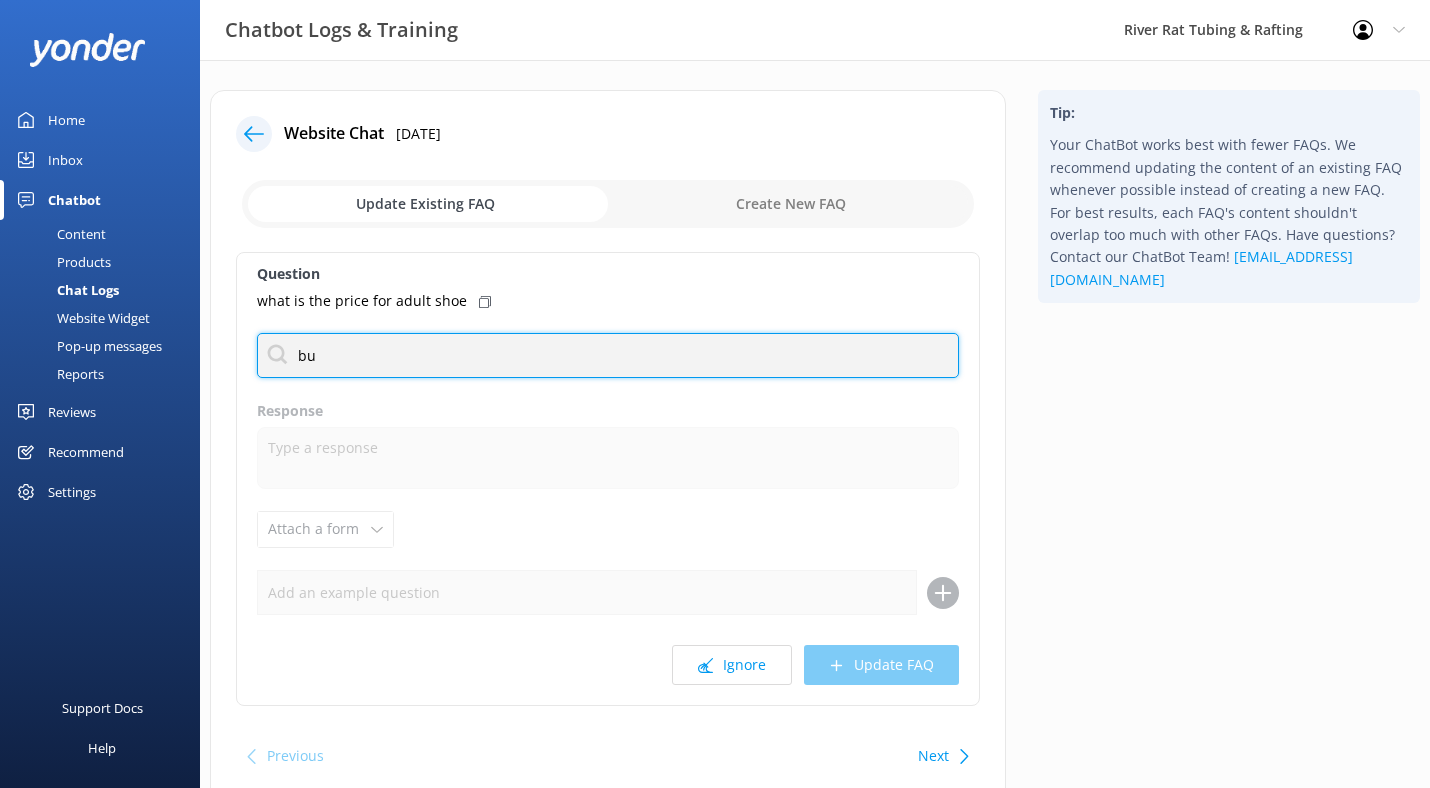 type on "b" 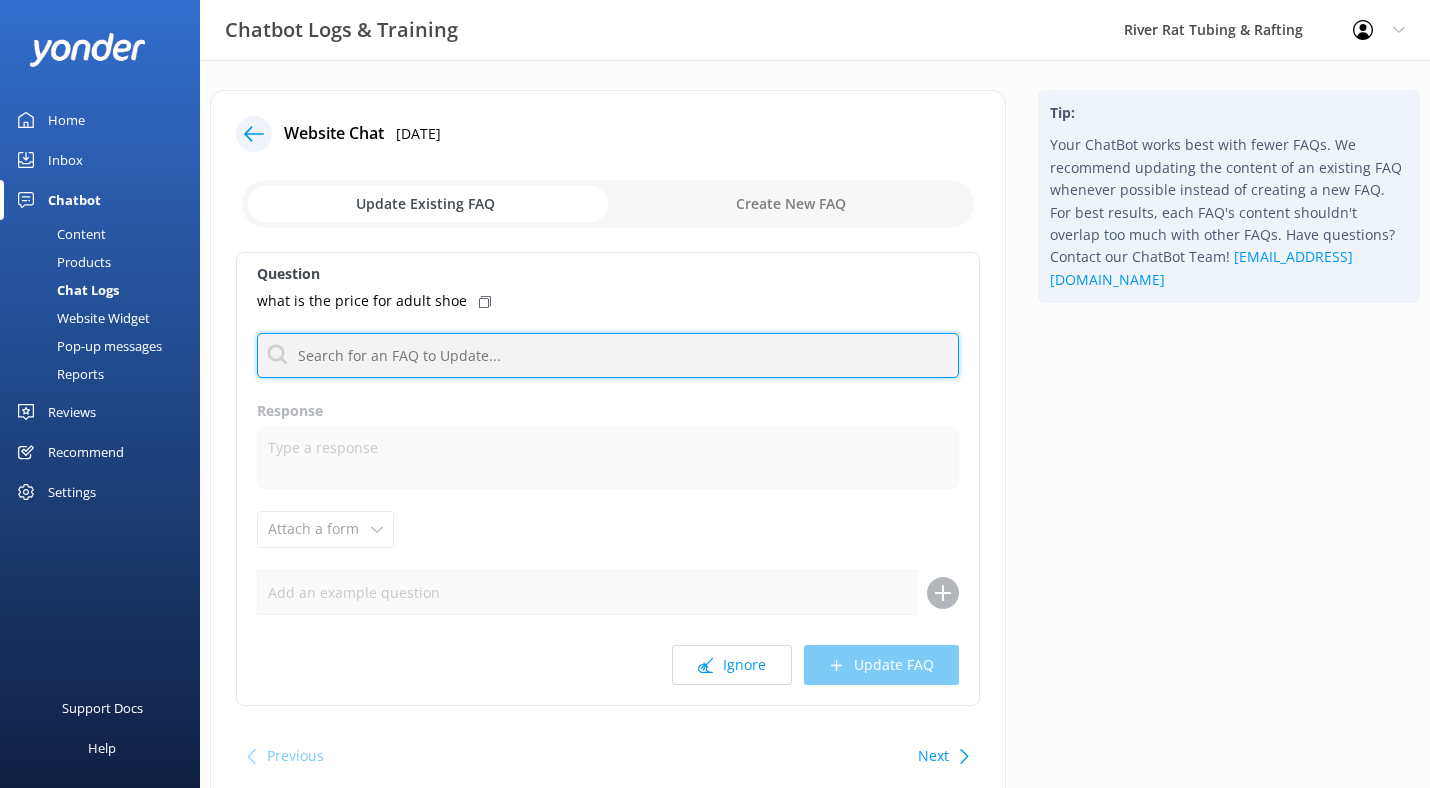type 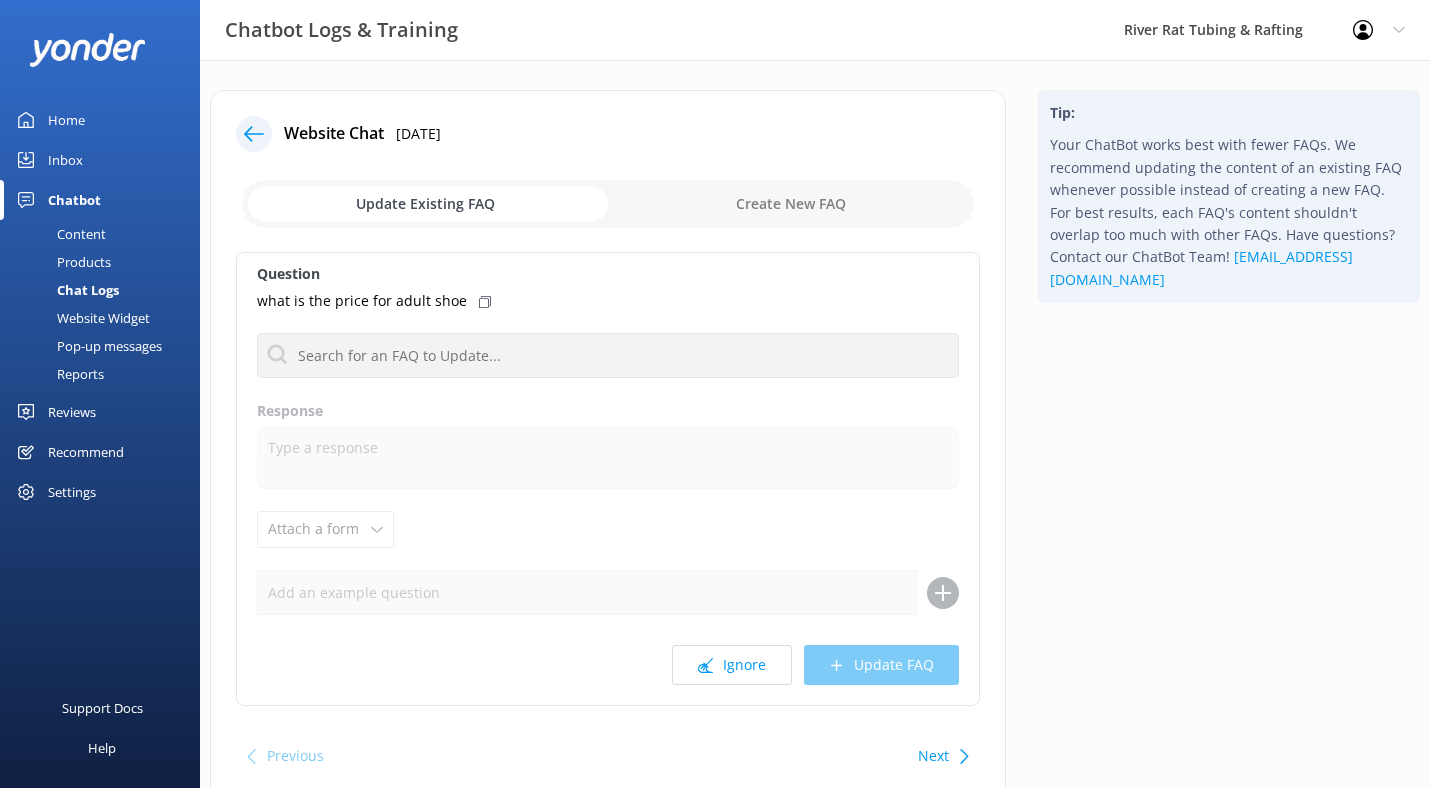 click on "Content" at bounding box center (59, 234) 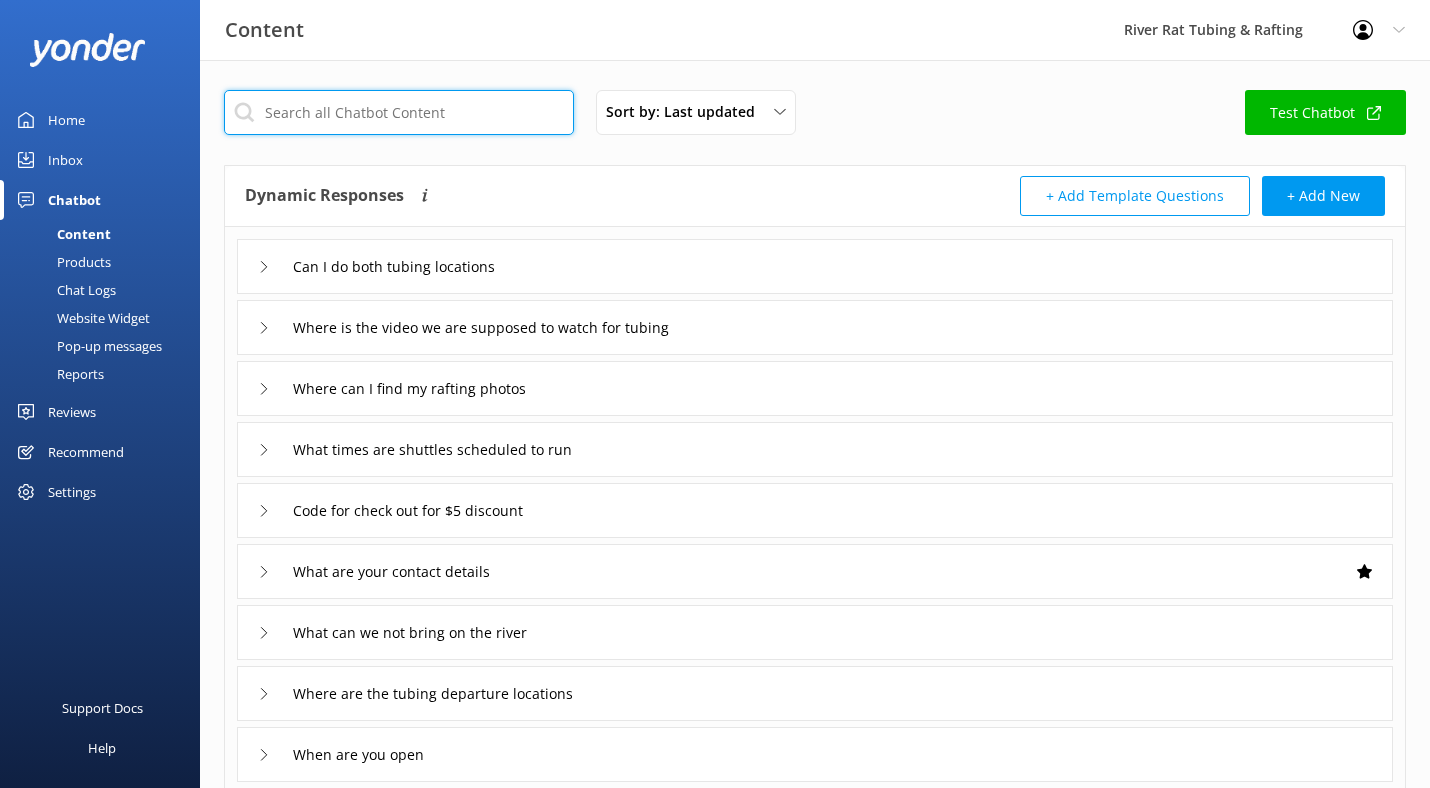 click at bounding box center (399, 112) 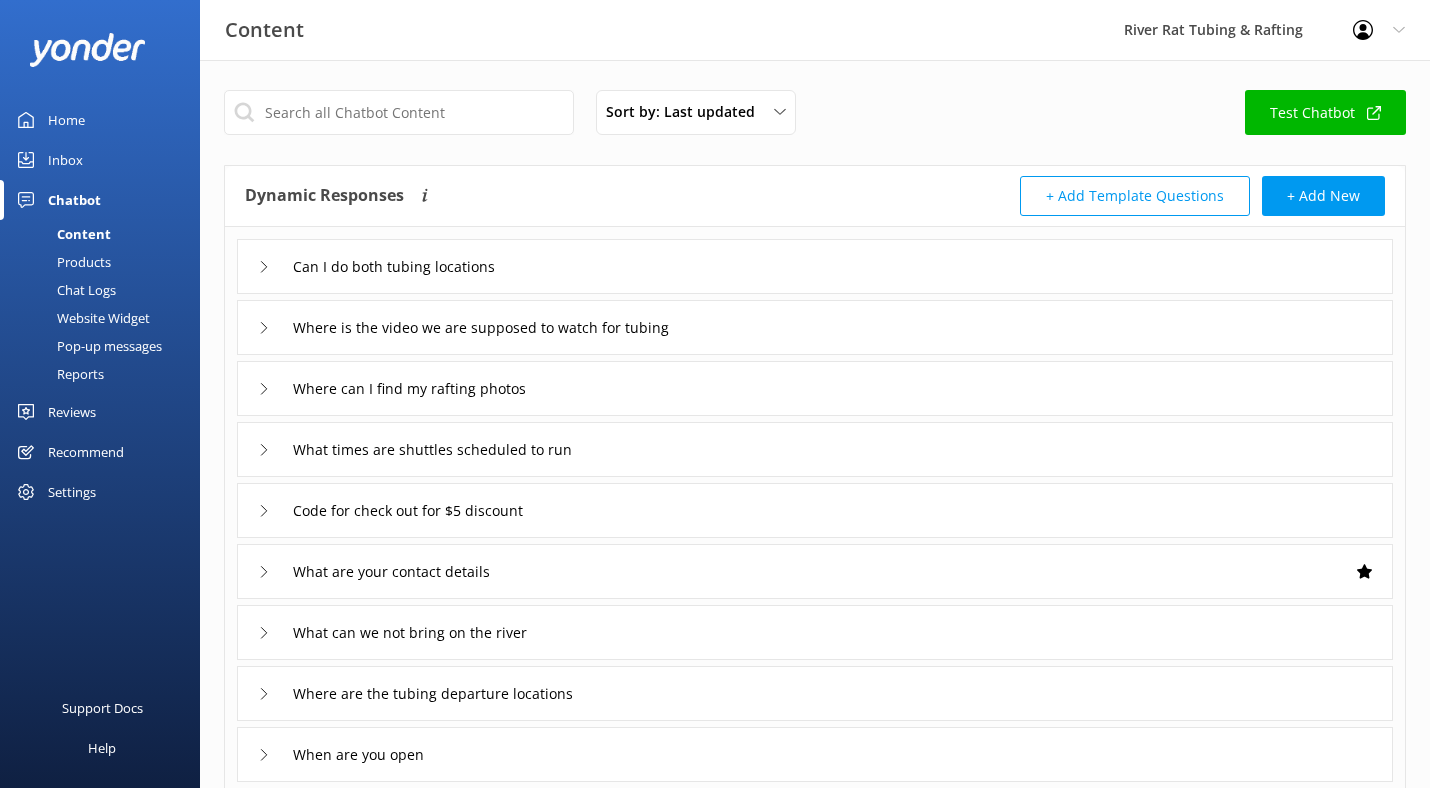 click on "Dynamic Responses Dynamic responses rely on the Large Language Model to create the most-relevant response to a user's question by referencing all of the information provided." at bounding box center (530, 196) 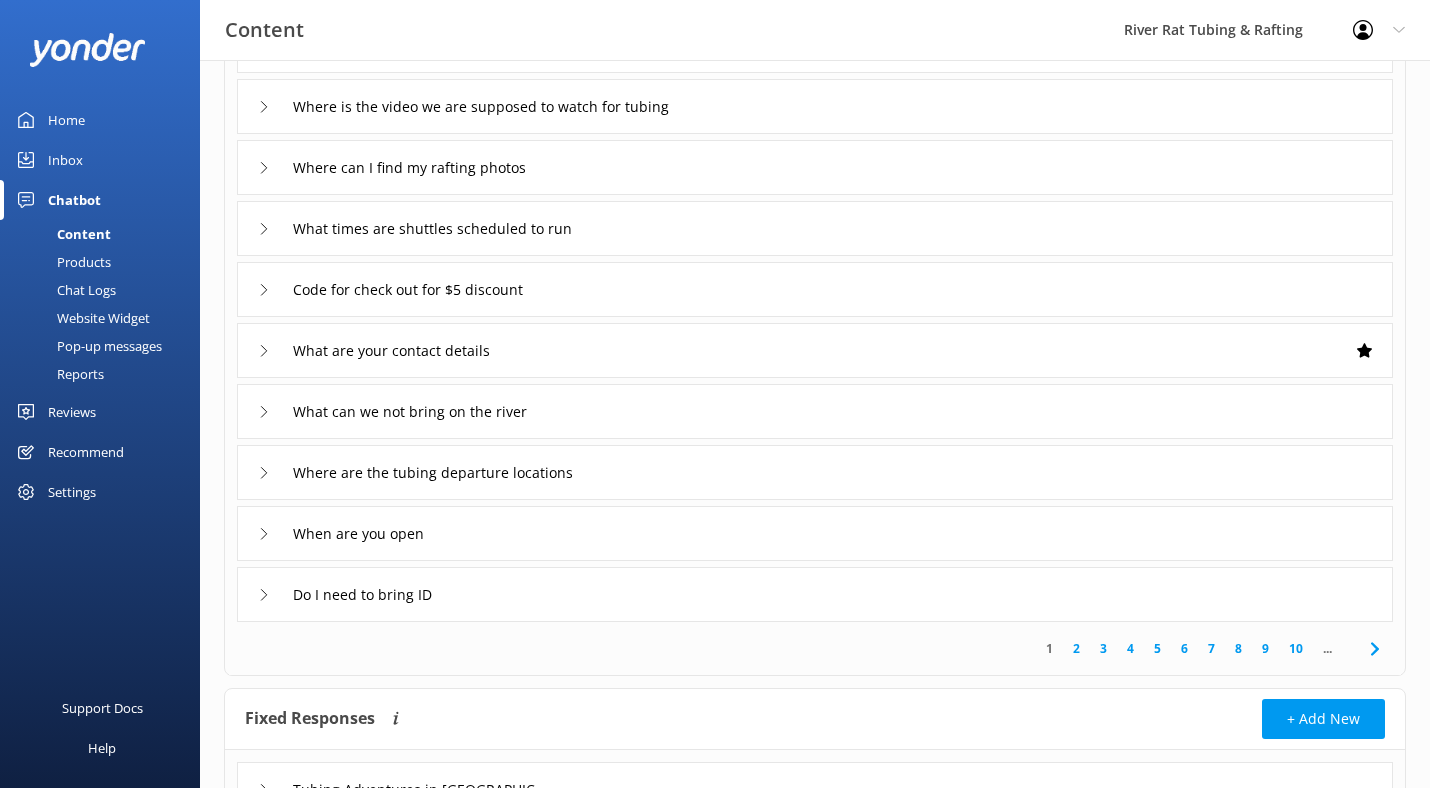 scroll, scrollTop: 232, scrollLeft: 0, axis: vertical 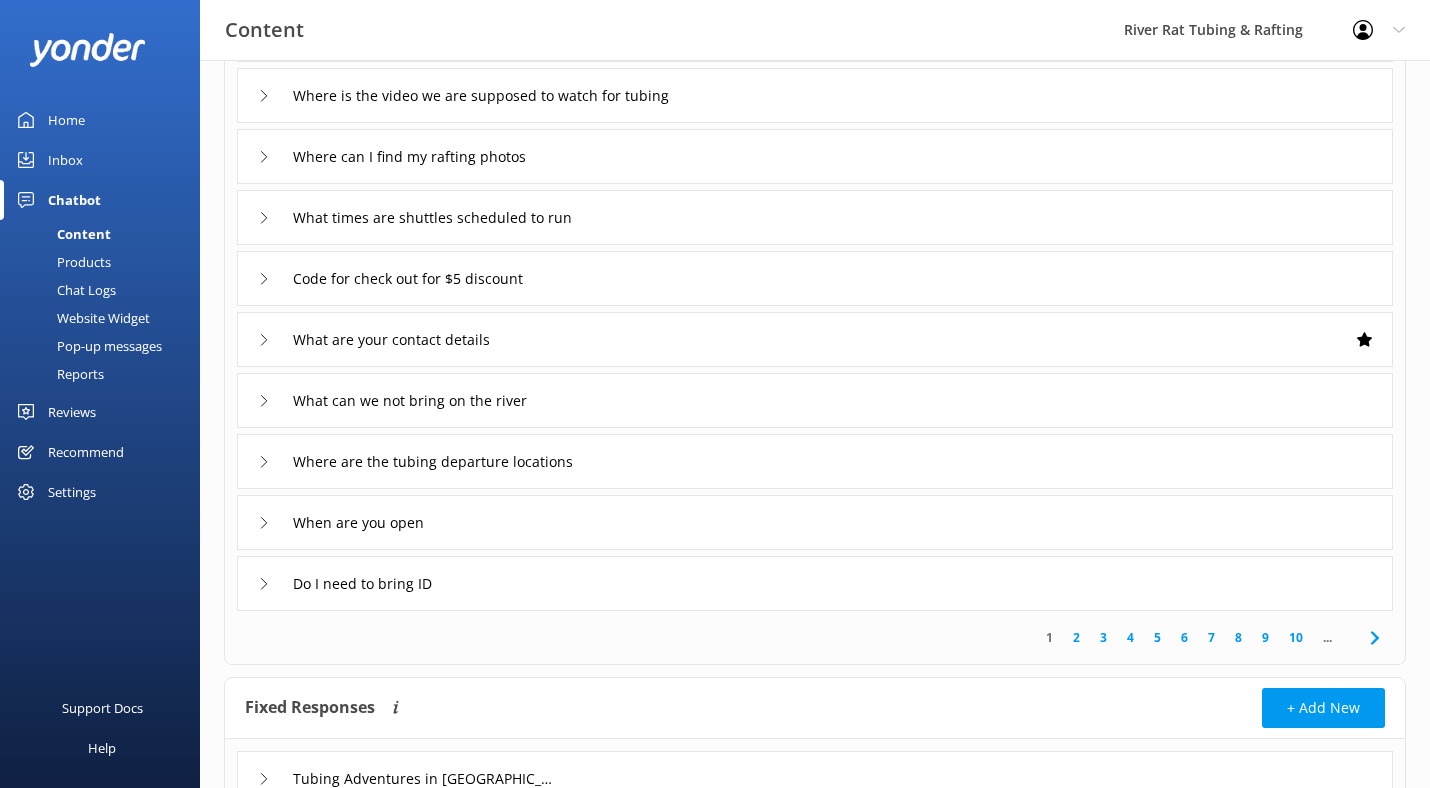 click on "2" at bounding box center (1076, 637) 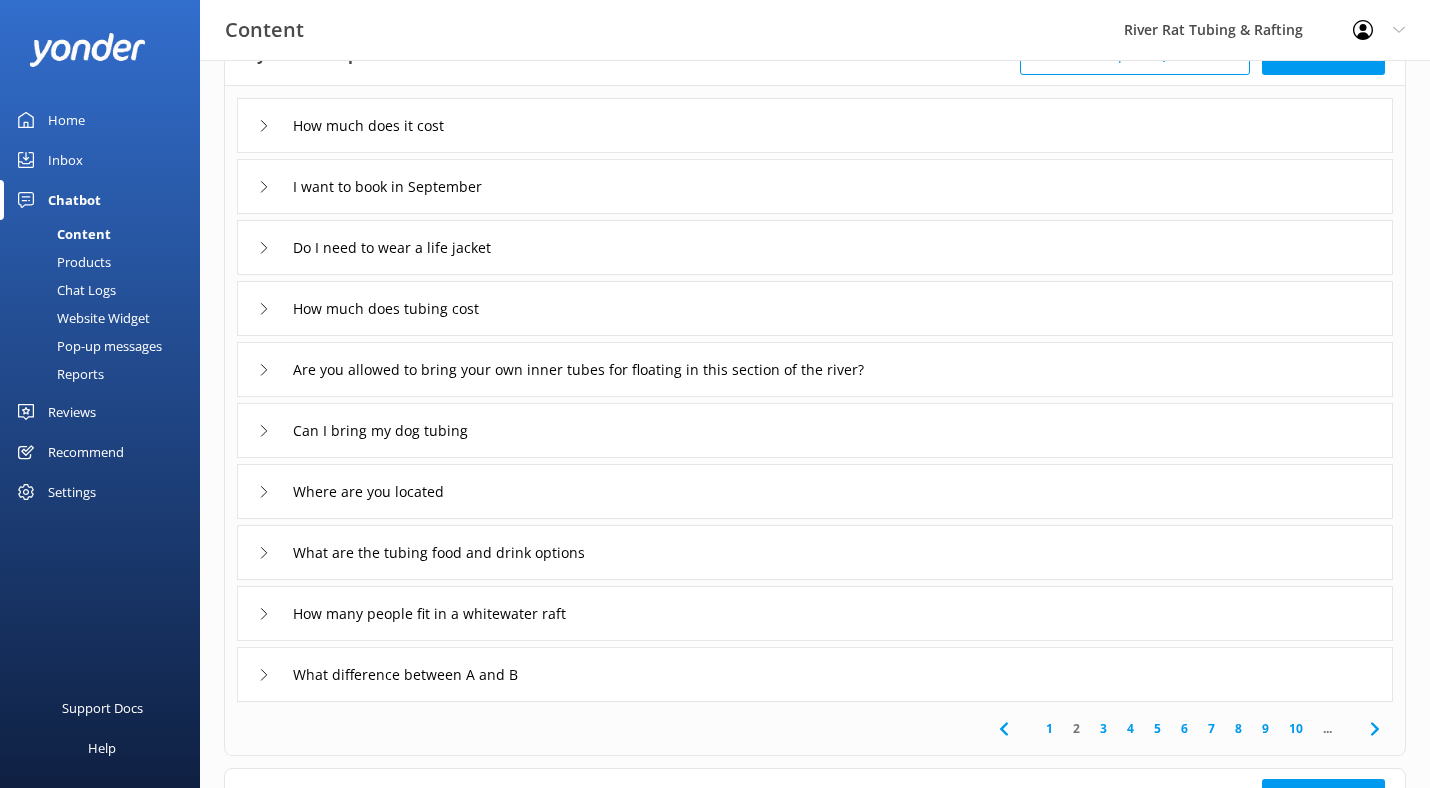 scroll, scrollTop: 176, scrollLeft: 0, axis: vertical 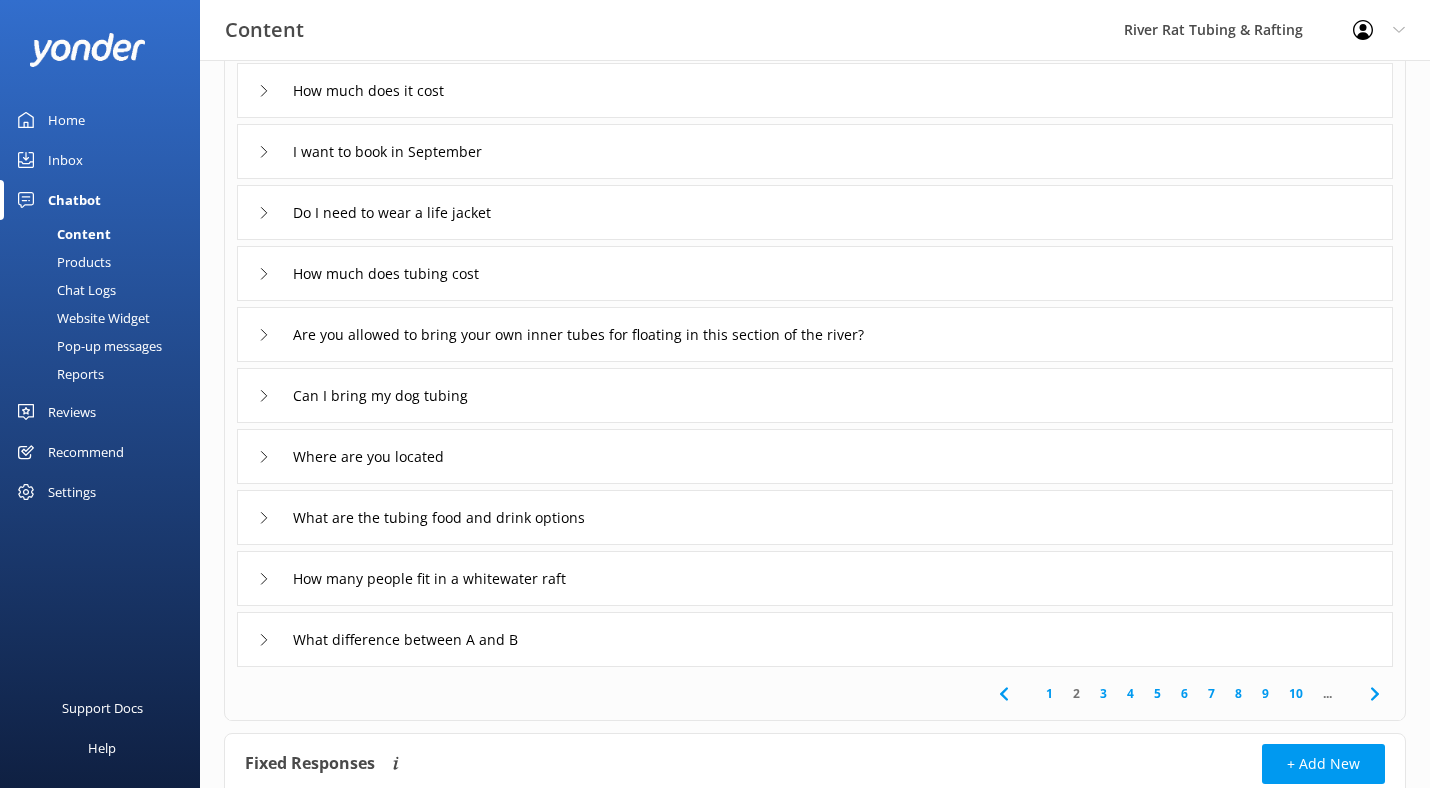 click on "3" at bounding box center (1103, 693) 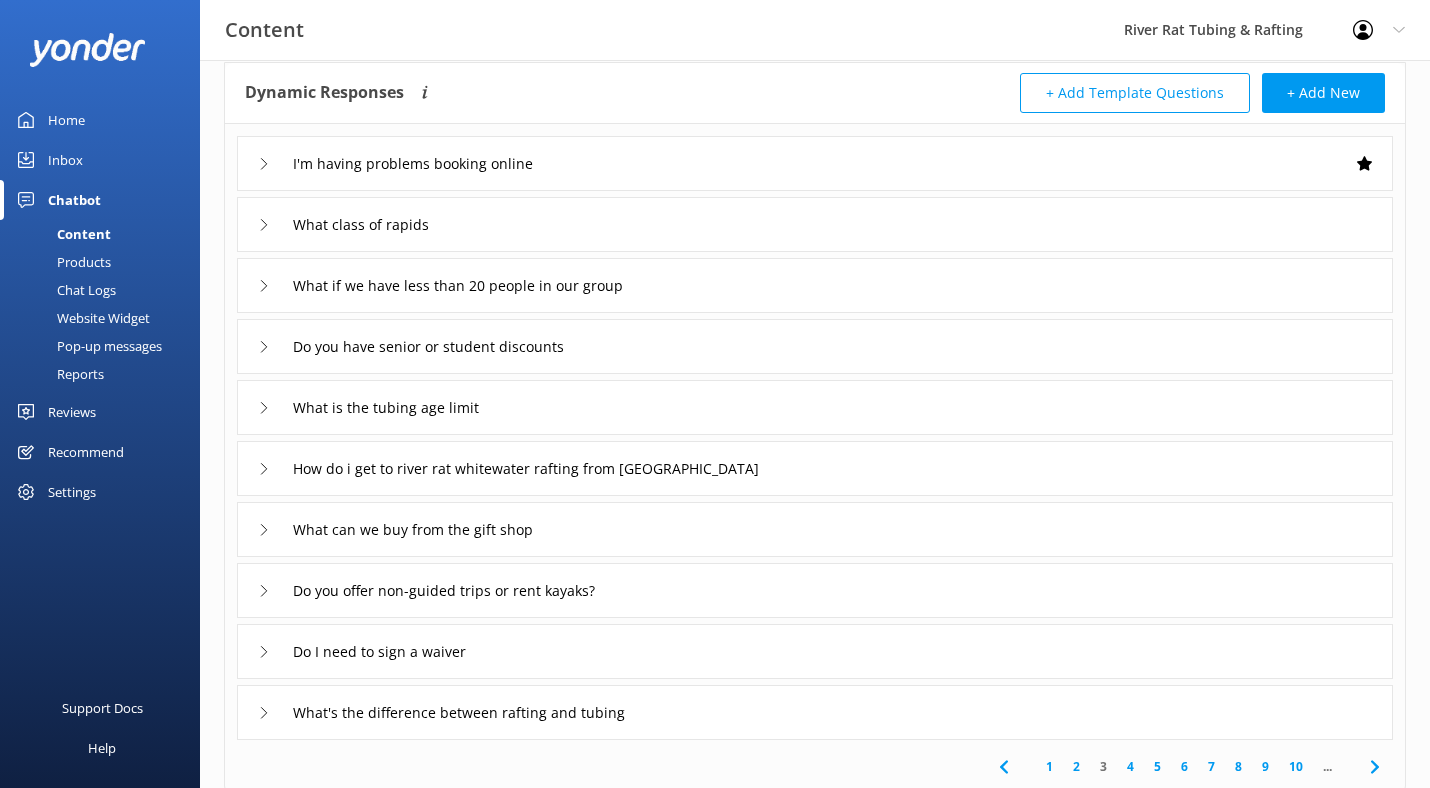 scroll, scrollTop: 104, scrollLeft: 0, axis: vertical 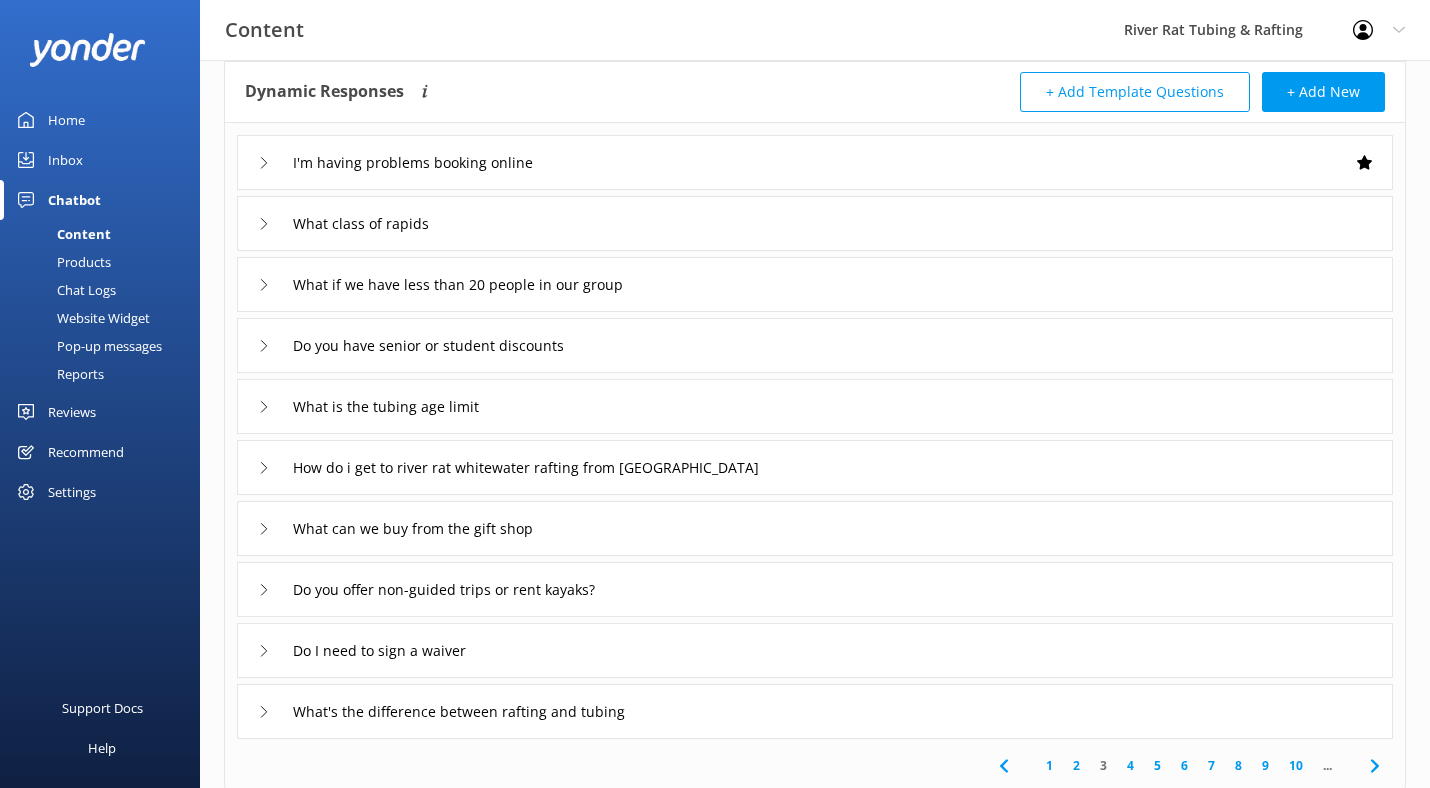 click 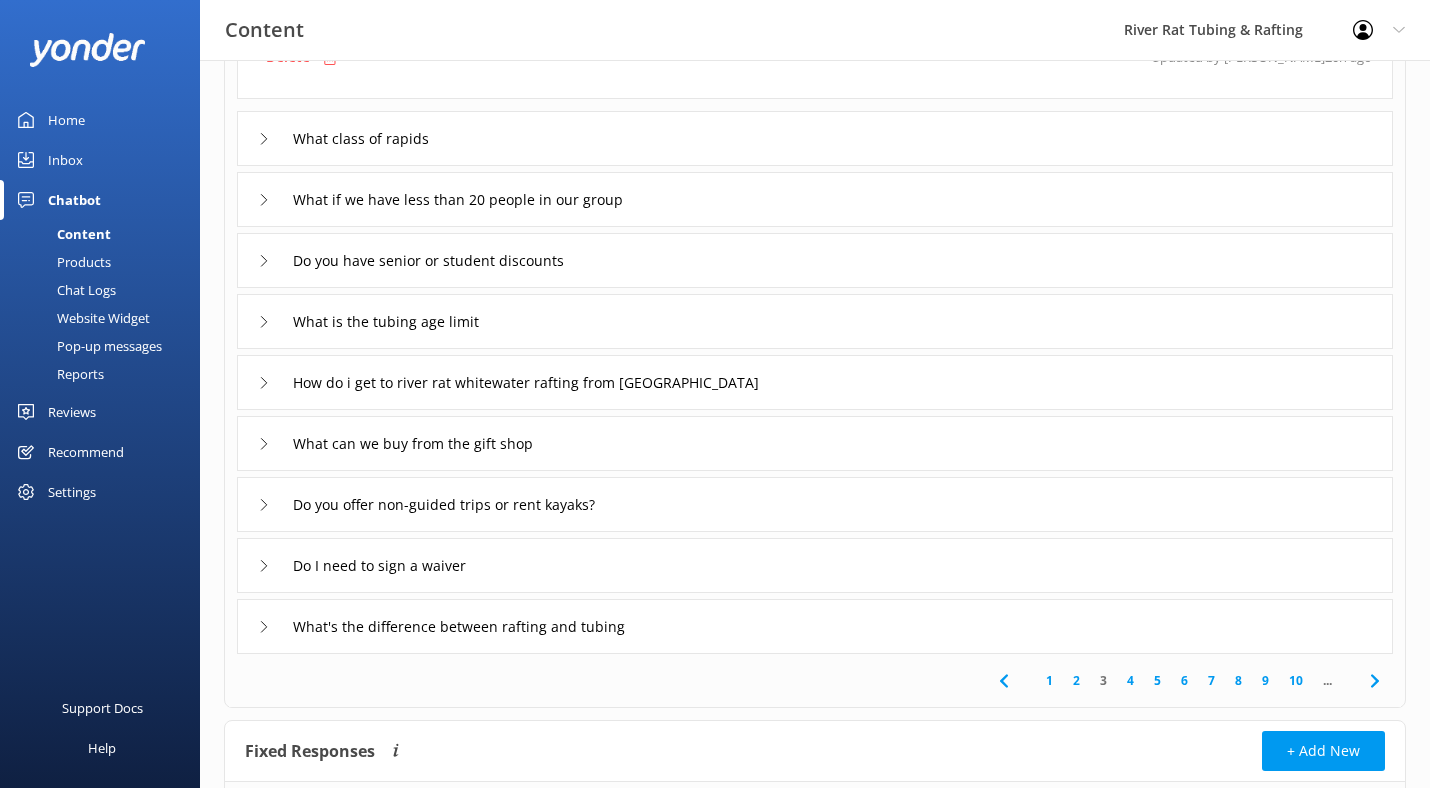 scroll, scrollTop: 397, scrollLeft: 0, axis: vertical 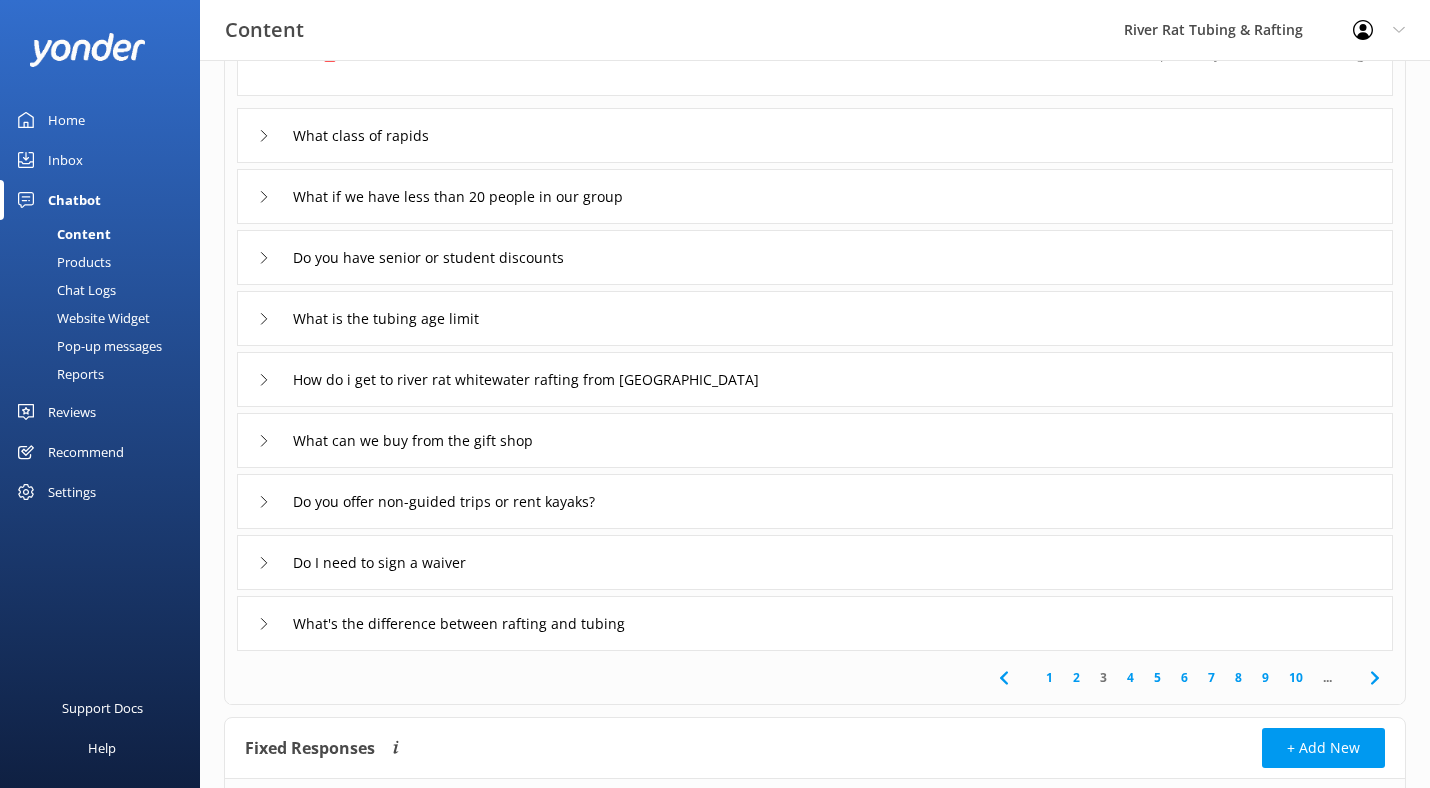 click 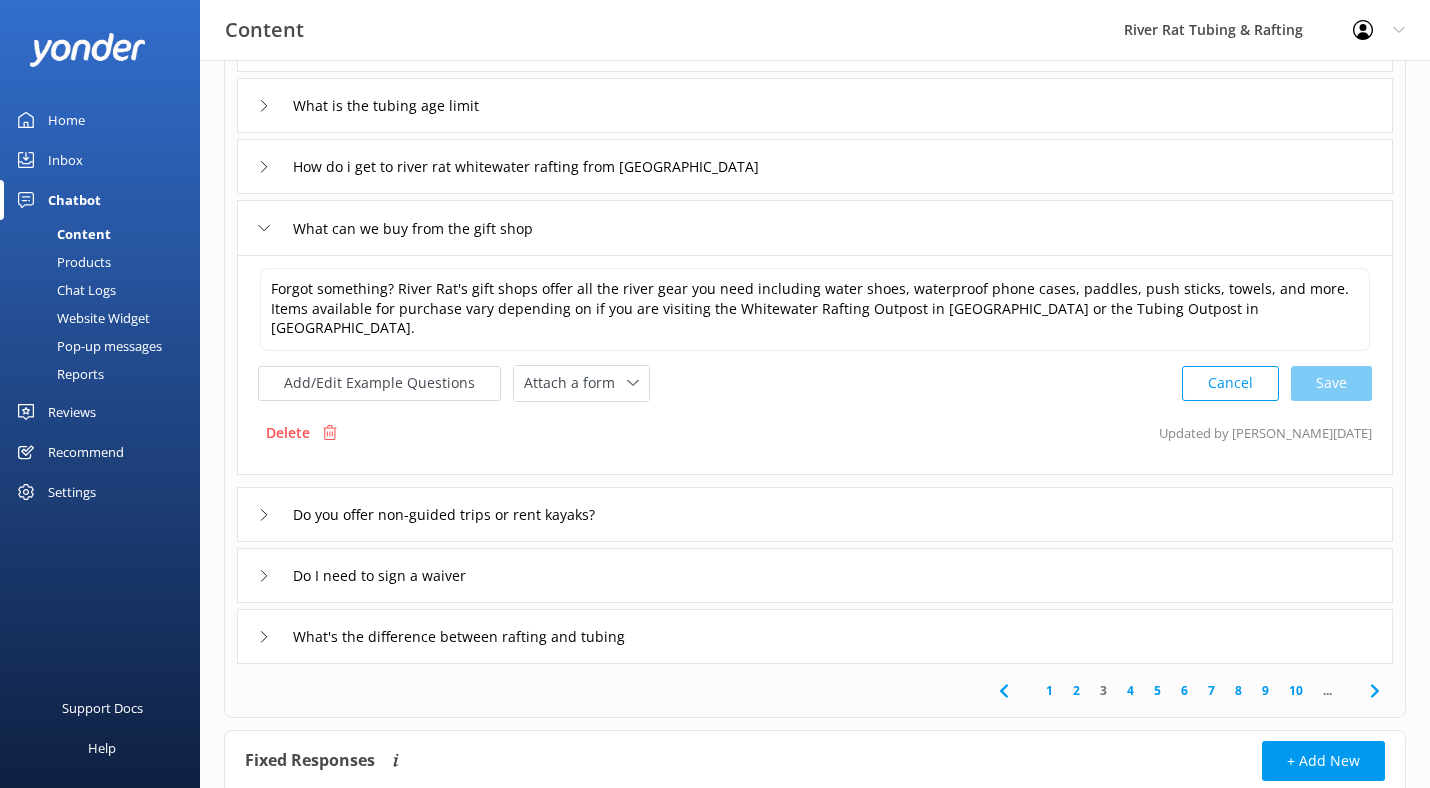 scroll, scrollTop: 418, scrollLeft: 0, axis: vertical 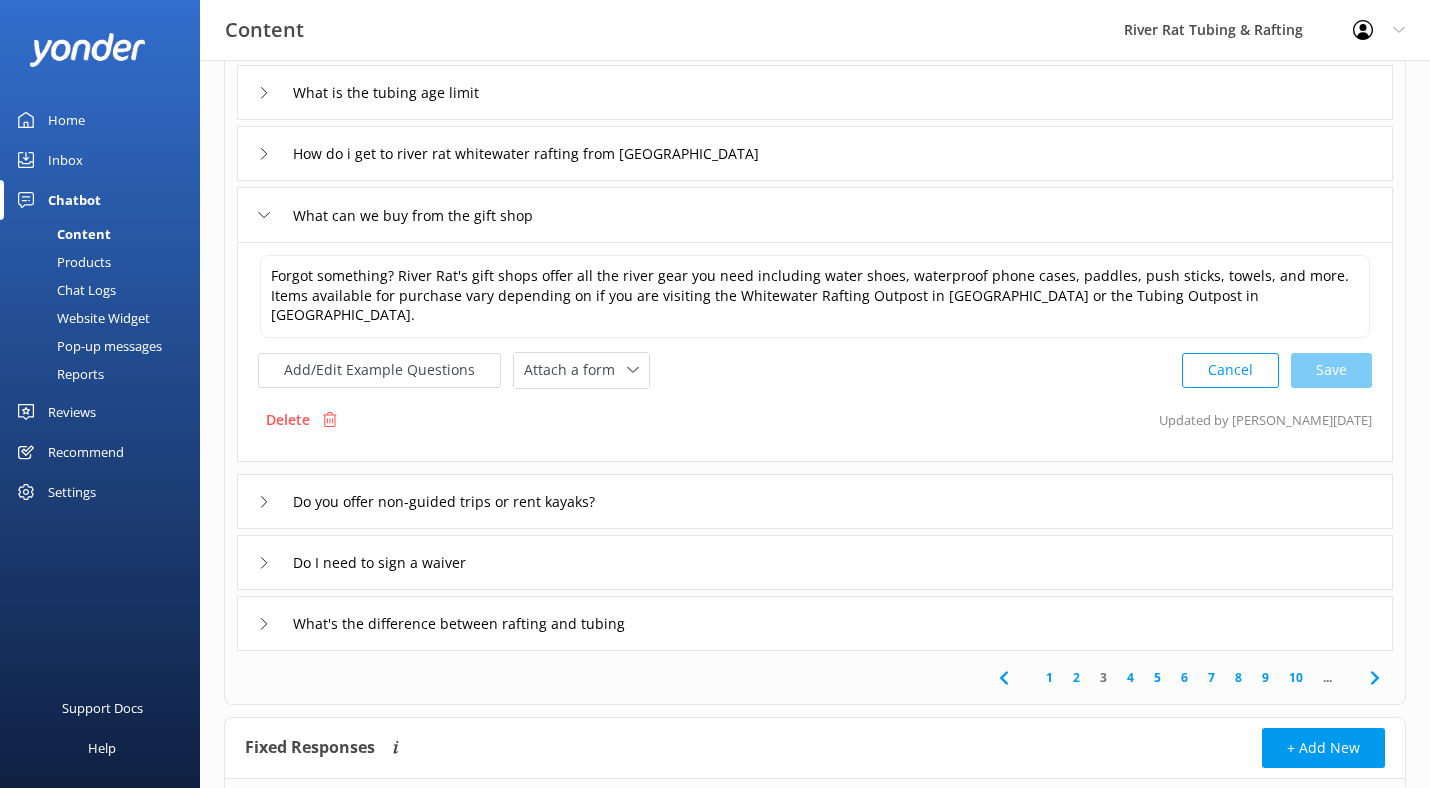 click on "4" at bounding box center [1130, 677] 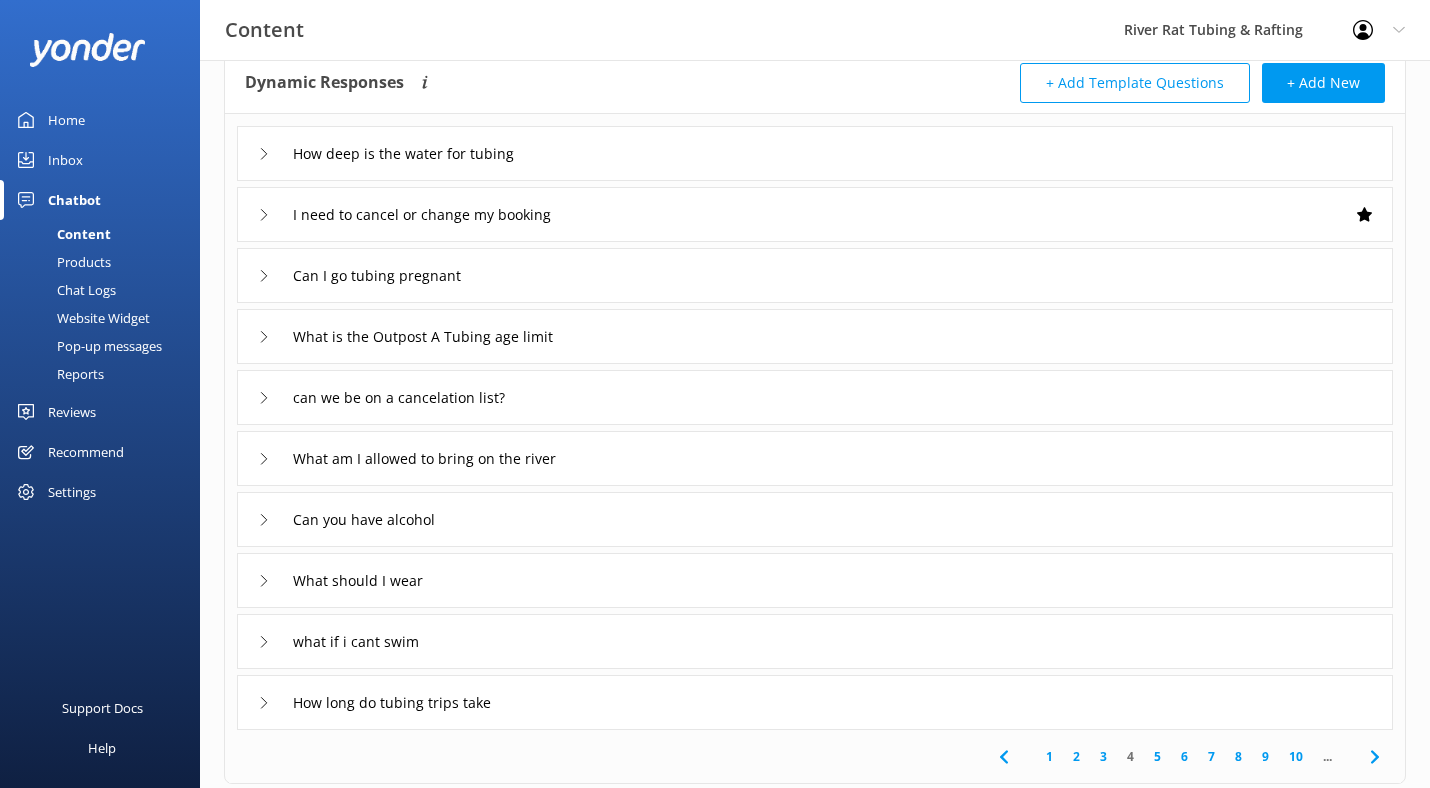 scroll, scrollTop: 118, scrollLeft: 0, axis: vertical 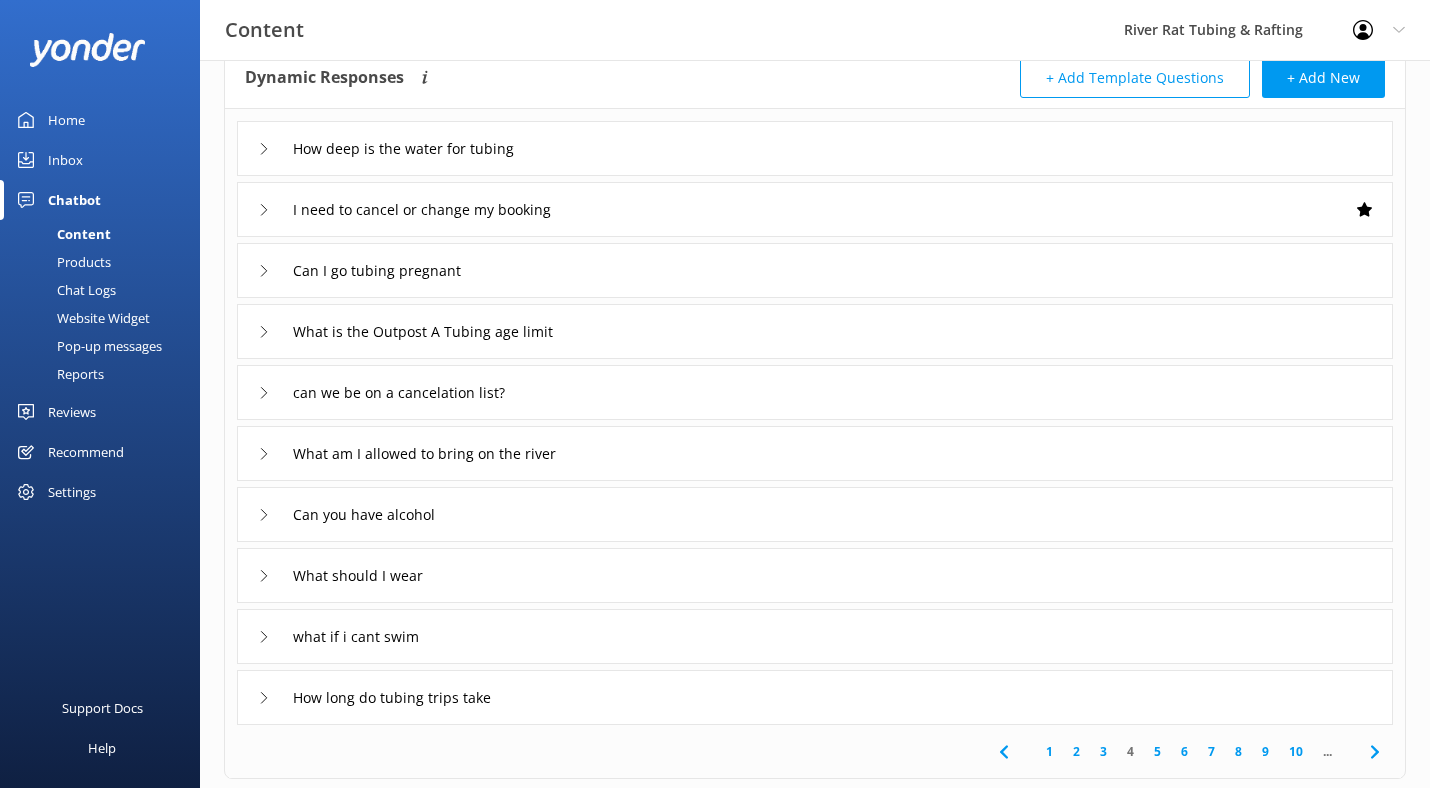 click on "What am I allowed to bring on the river" at bounding box center [426, 453] 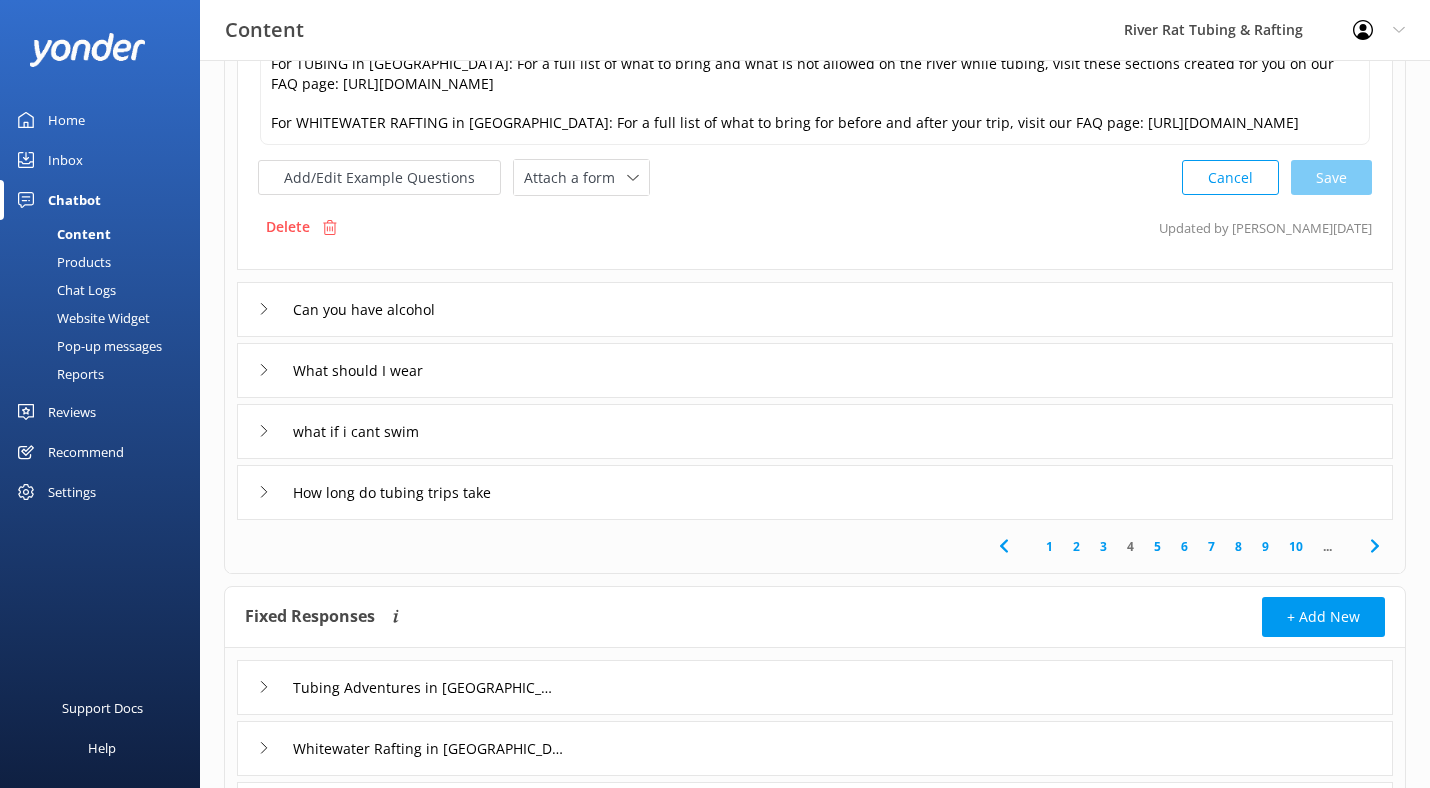 scroll, scrollTop: 573, scrollLeft: 0, axis: vertical 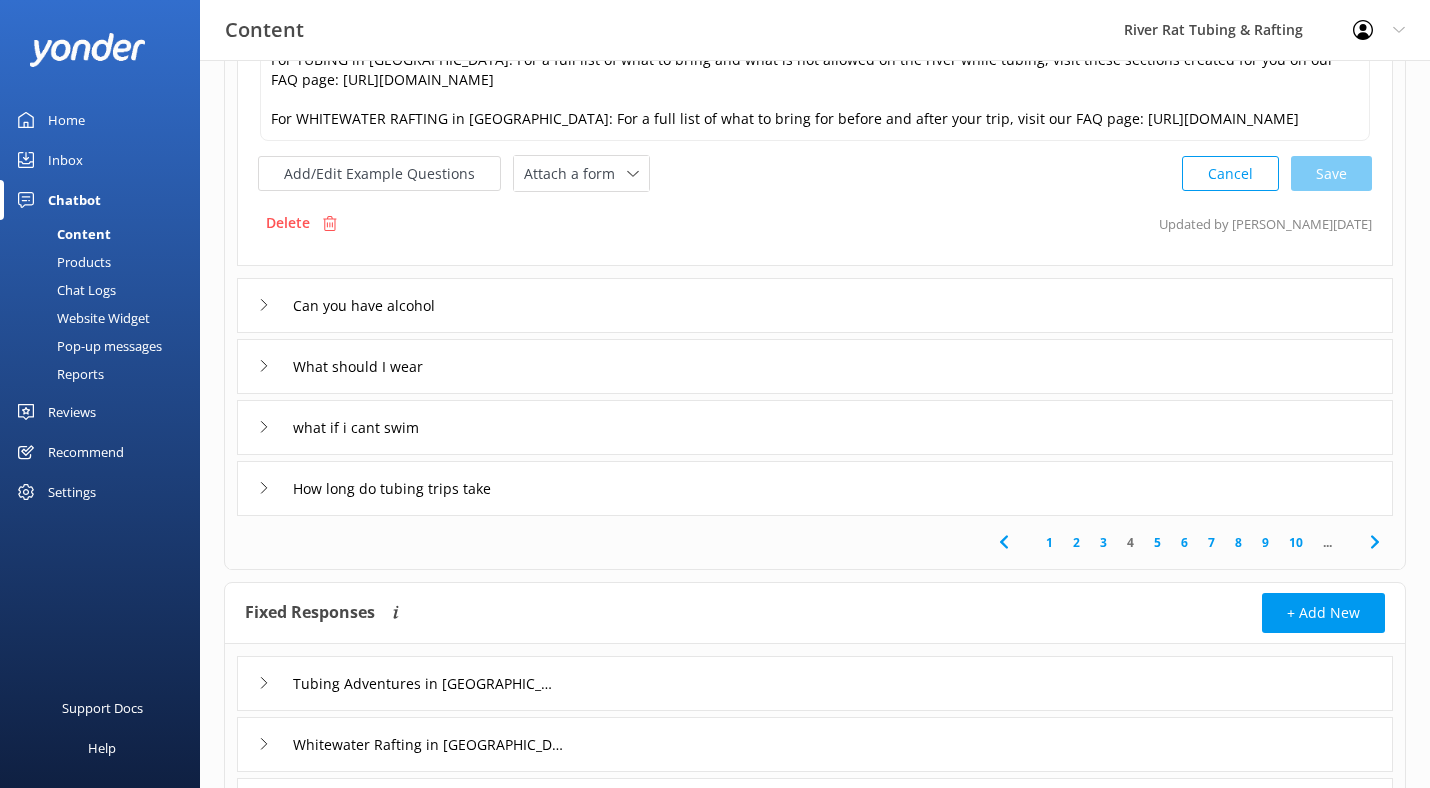 click on "5" at bounding box center (1157, 542) 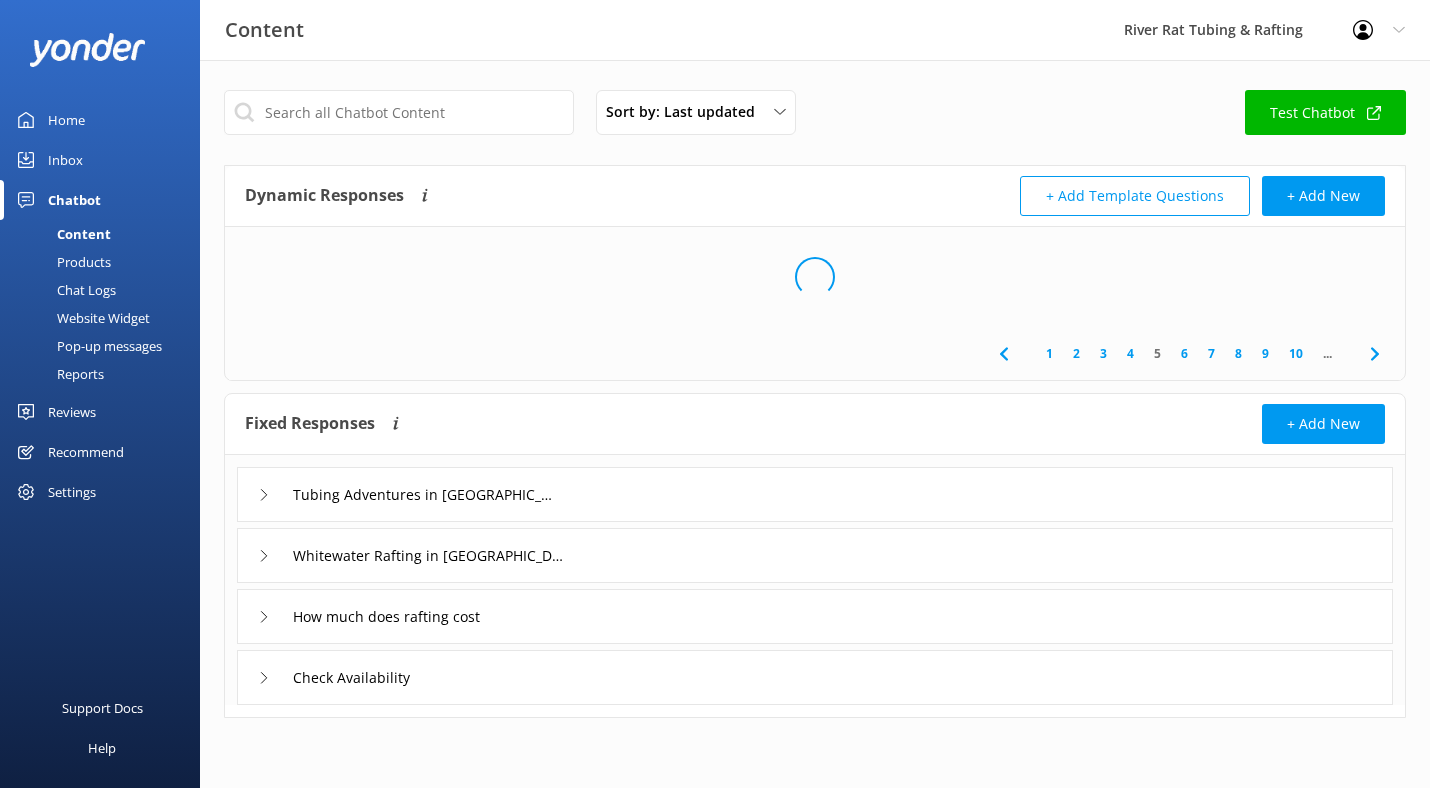 scroll, scrollTop: 0, scrollLeft: 0, axis: both 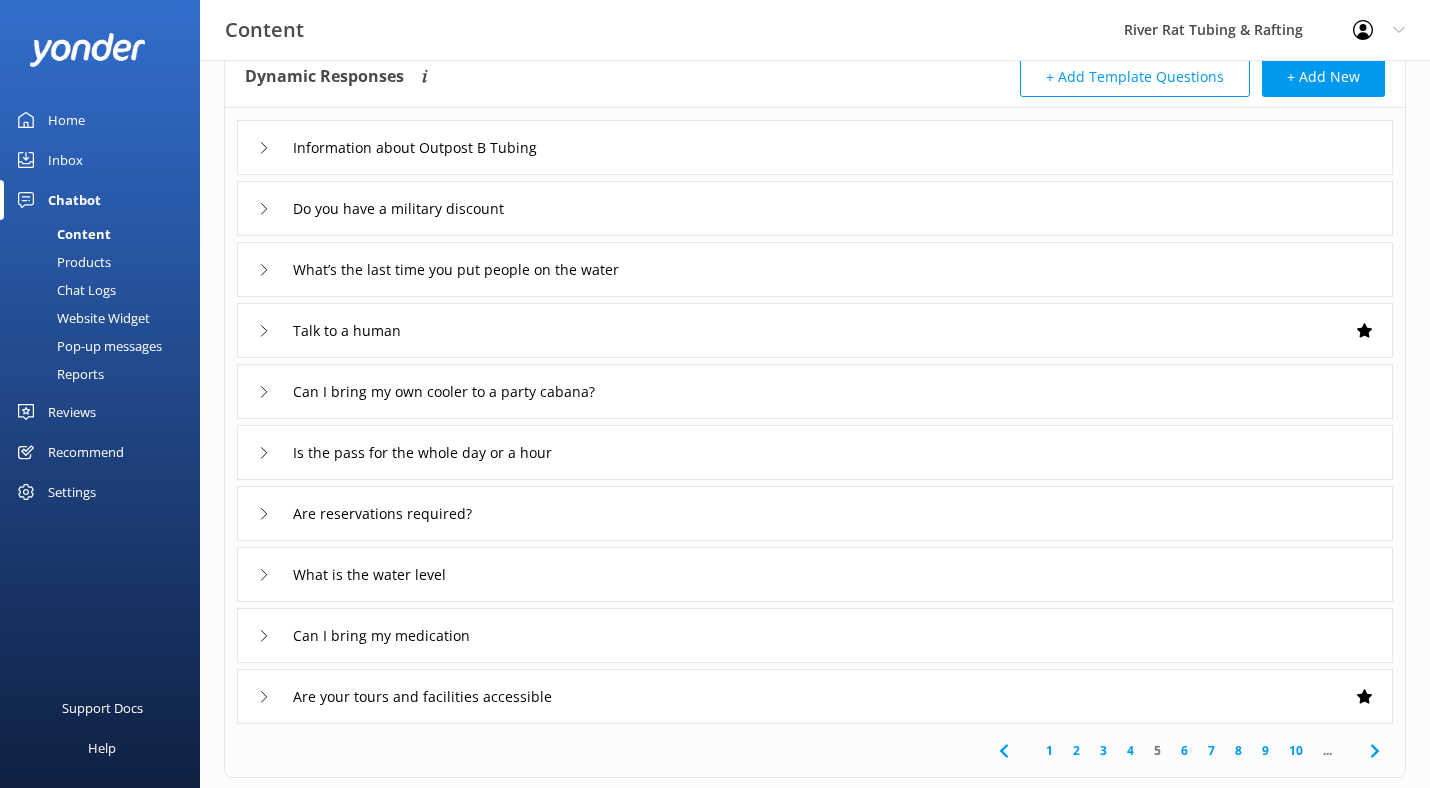 click 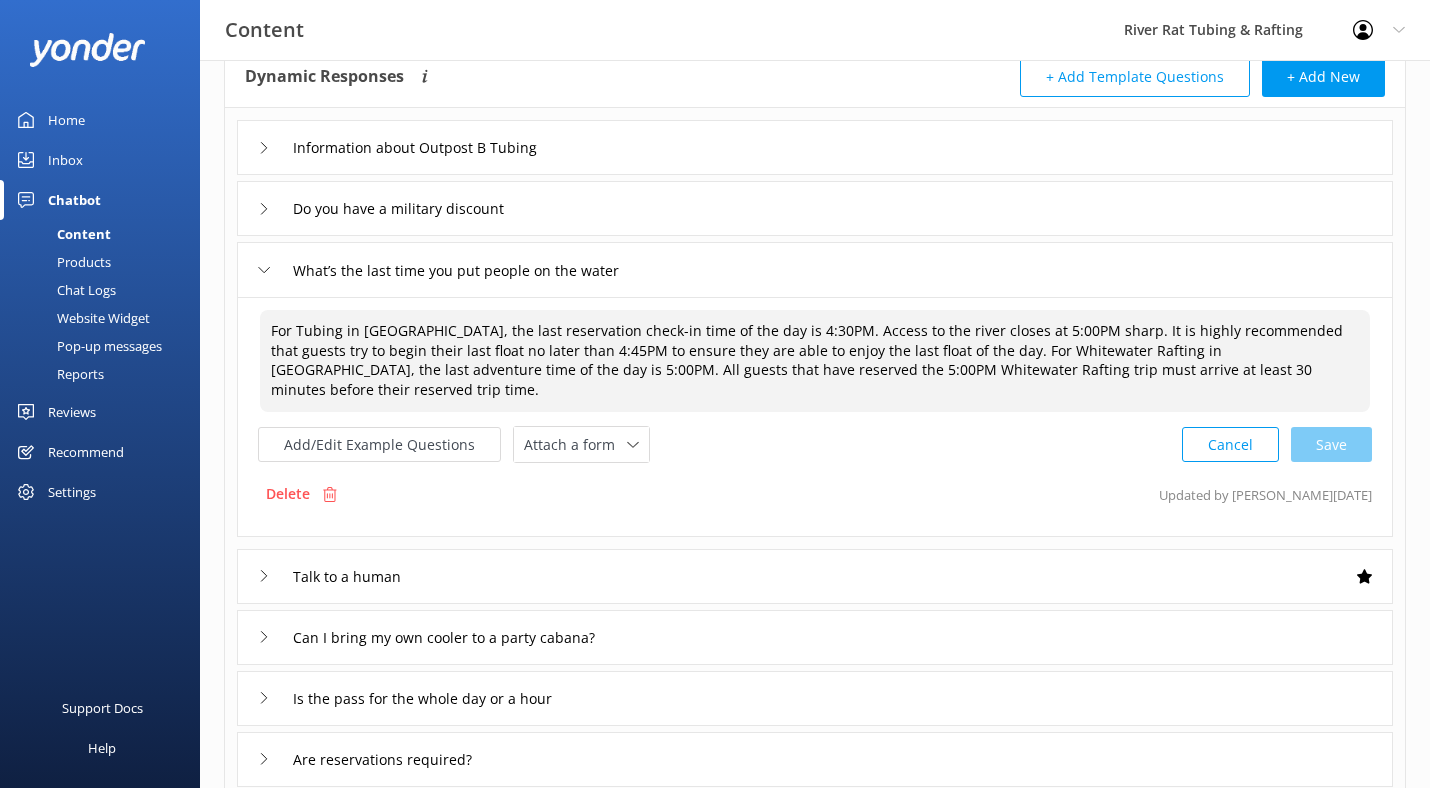 click on "For Tubing in Townsend, the last reservation check-in time of the day is 4:30PM. Access to the river closes at 5:00PM sharp. It is highly recommended that guests try to begin their last float no later than 4:45PM to ensure they are able to enjoy the last float of the day. For Whitewater Rafting in Hartford, the last adventure time of the day is 5:00PM. All guests that have reserved the 5:00PM Whitewater Rafting trip must arrive at least 30 minutes before their reserved trip time." at bounding box center [815, 361] 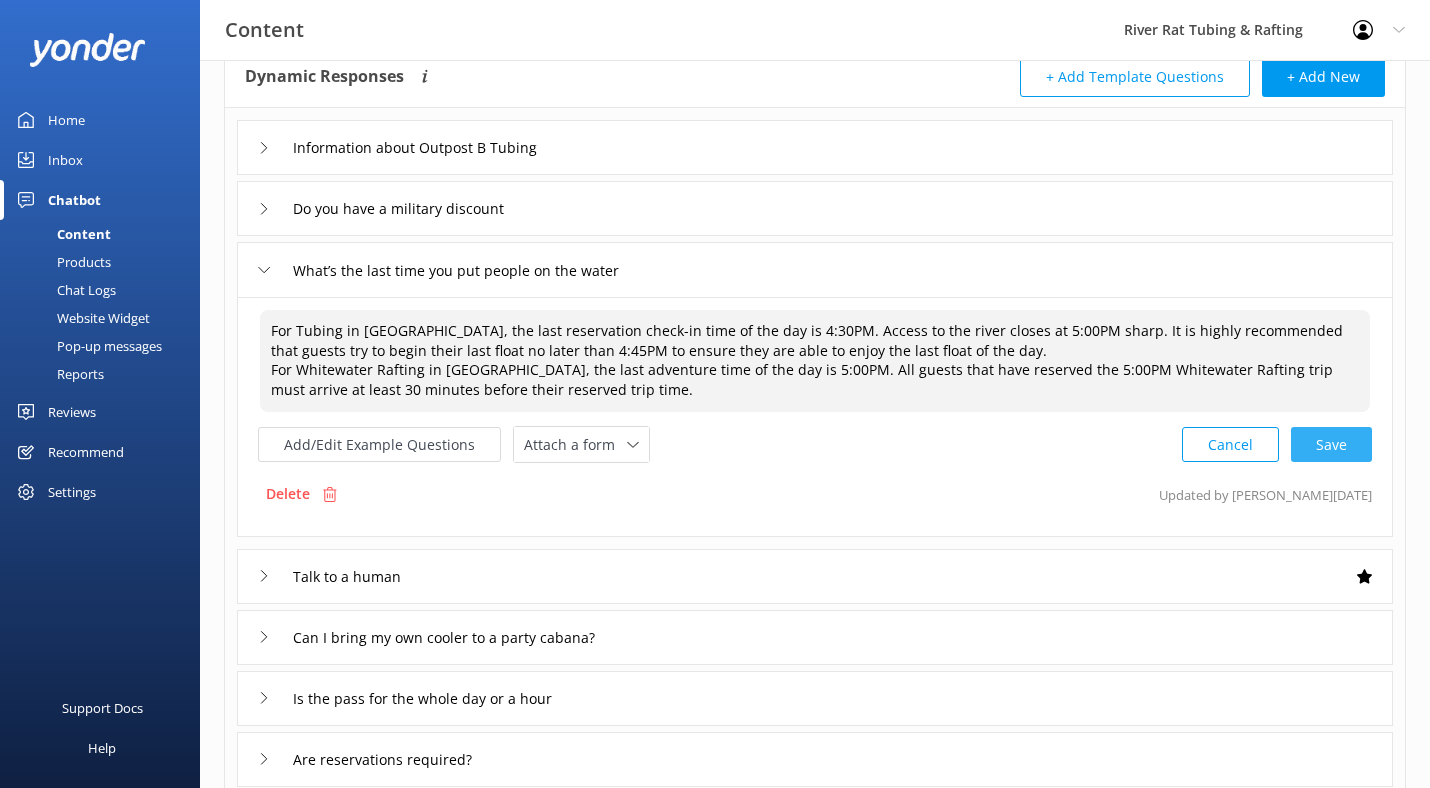 click on "Cancel Save" at bounding box center [1277, 444] 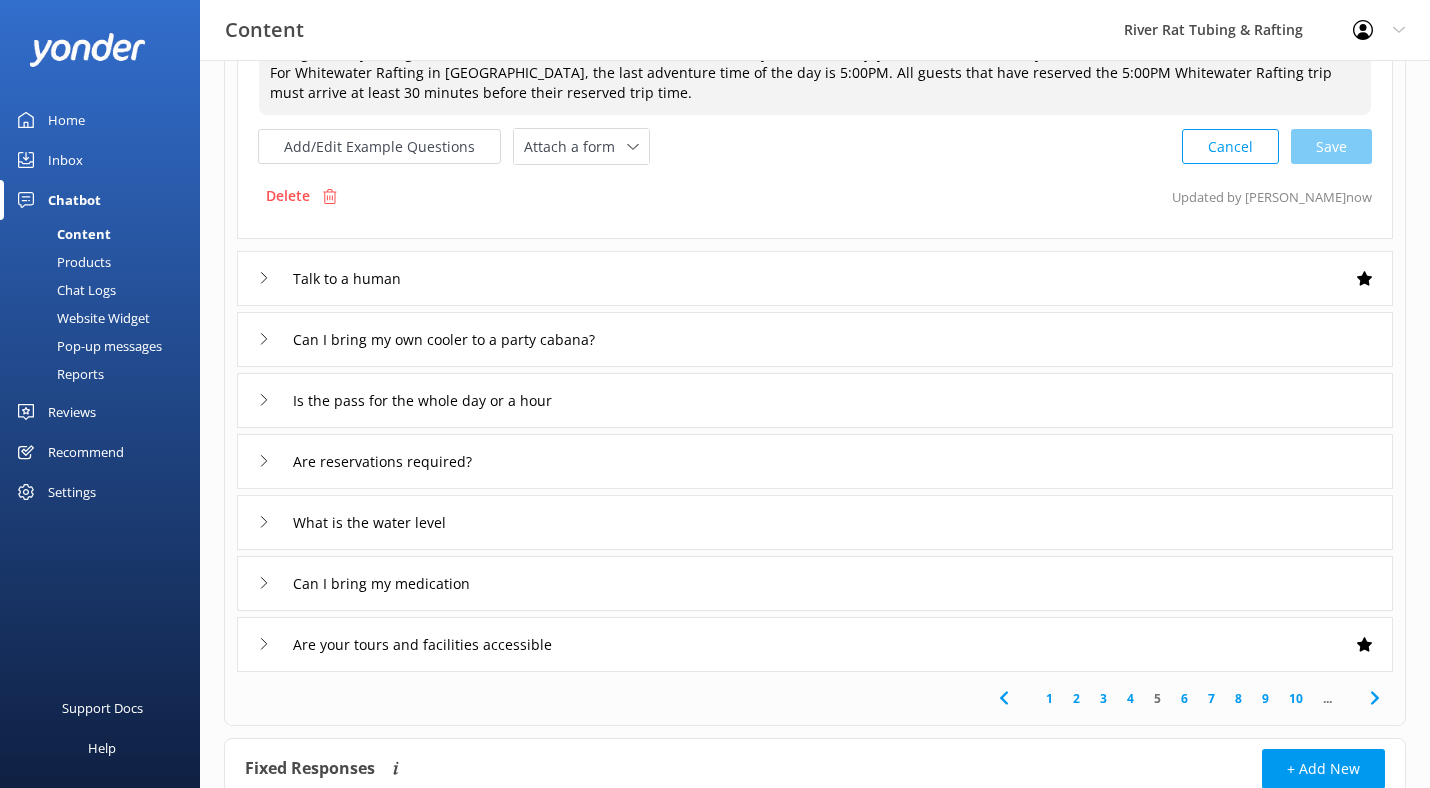 scroll, scrollTop: 419, scrollLeft: 0, axis: vertical 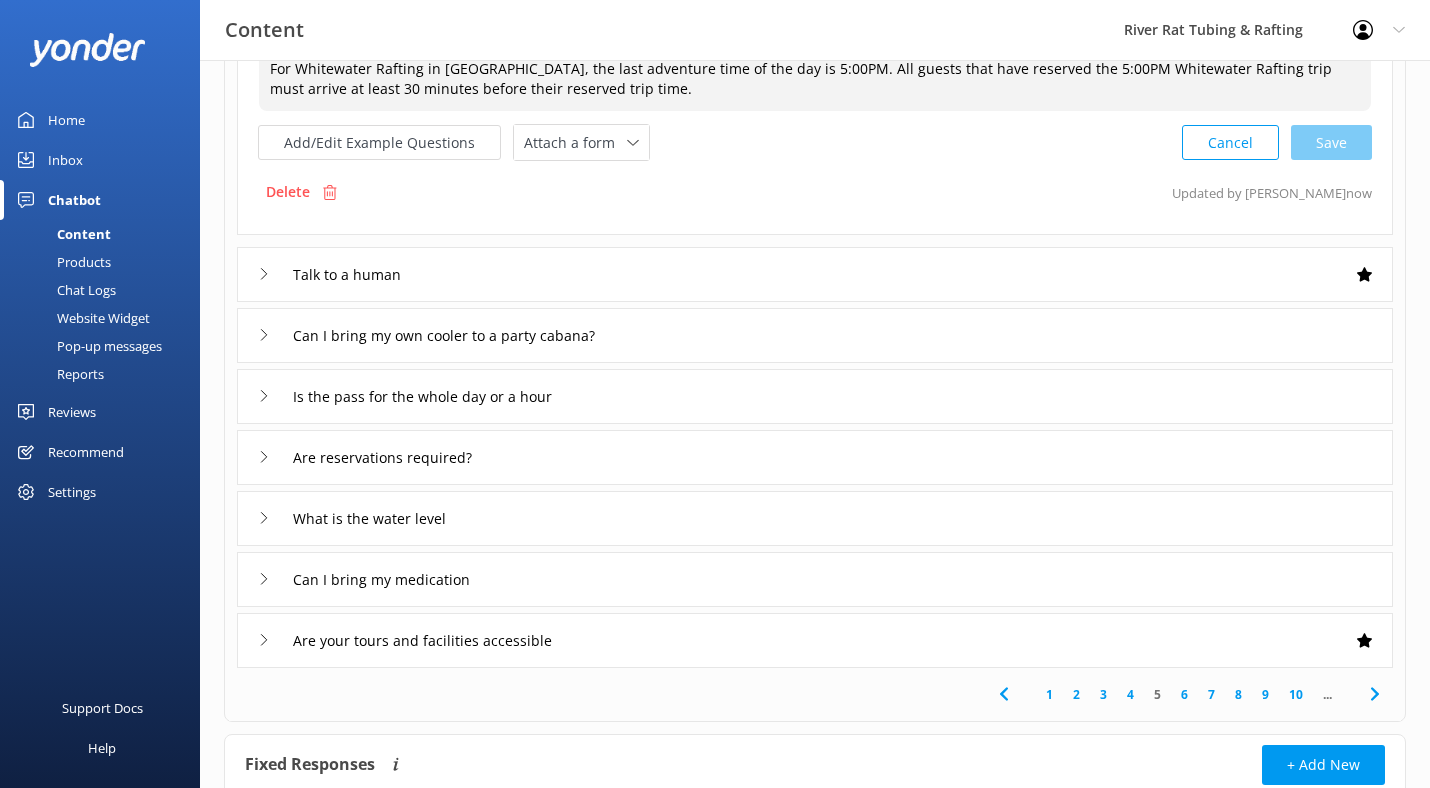 type on "For Tubing in Townsend, the last reservation check-in time of the day is 4:30PM. Access to the river closes at 5:00PM sharp. It is highly recommended that guests try to begin their last float no later than 4:45PM to ensure they are able to enjoy the last float of the day.
For Whitewater Rafting in Hartford, the last adventure time of the day is 5:00PM. All guests that have reserved the 5:00PM Whitewater Rafting trip must arrive at least 30 minutes before their reserved trip time." 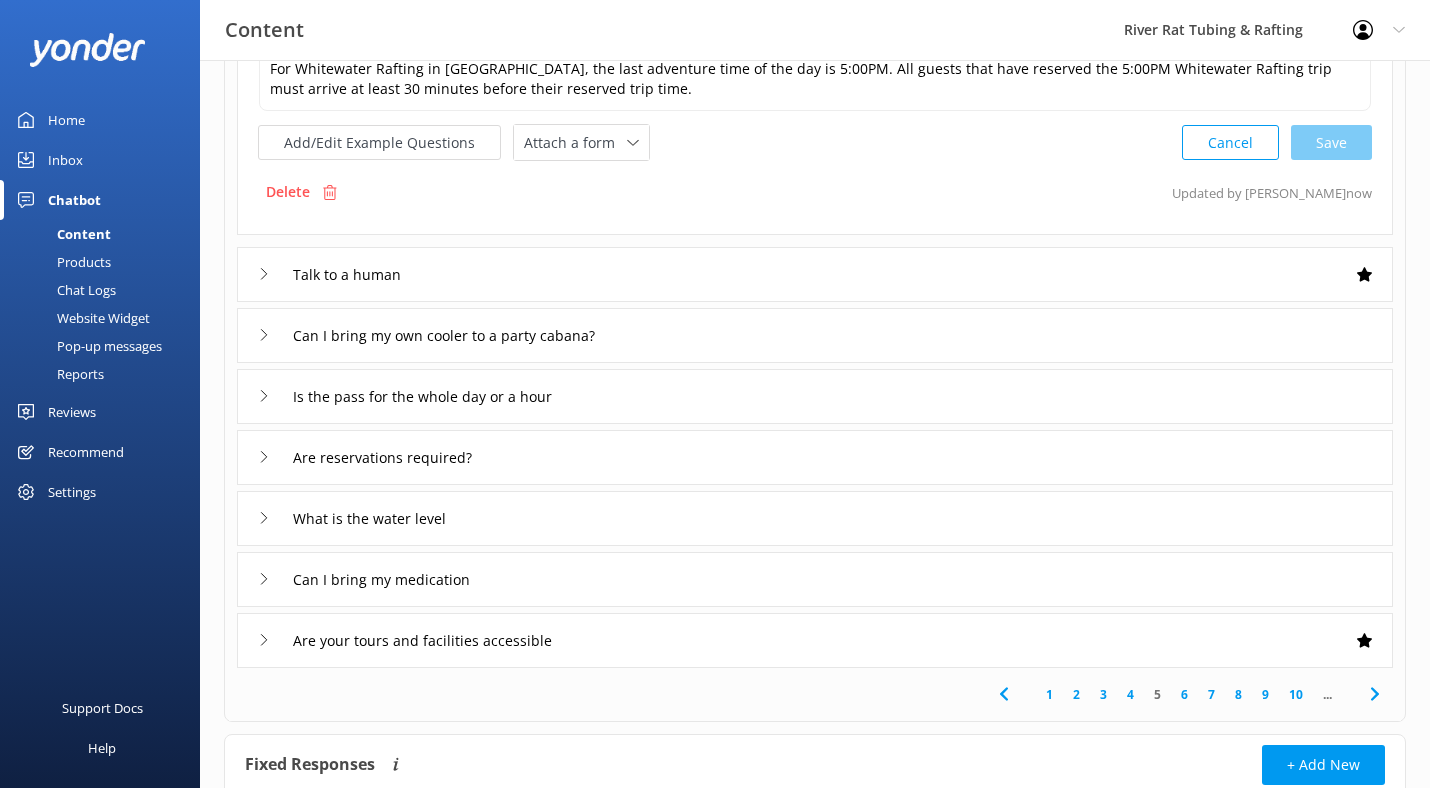 click 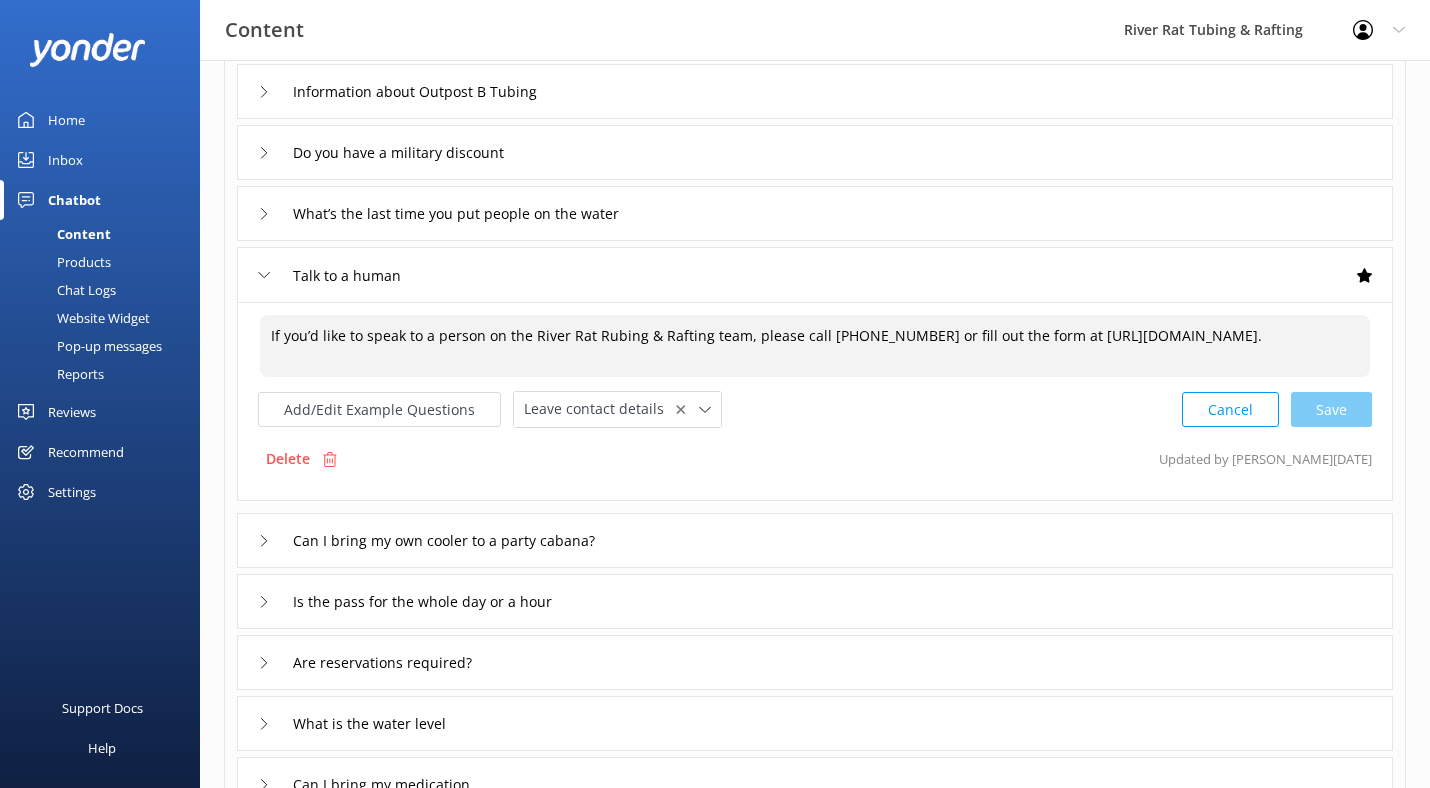 click on "If you’d like to speak to a person on the River Rat Rubing & Rafting team, please call (865) 448-8888 or fill out the form at https://smokymtnriverrat.com/contact-us/." at bounding box center [815, 346] 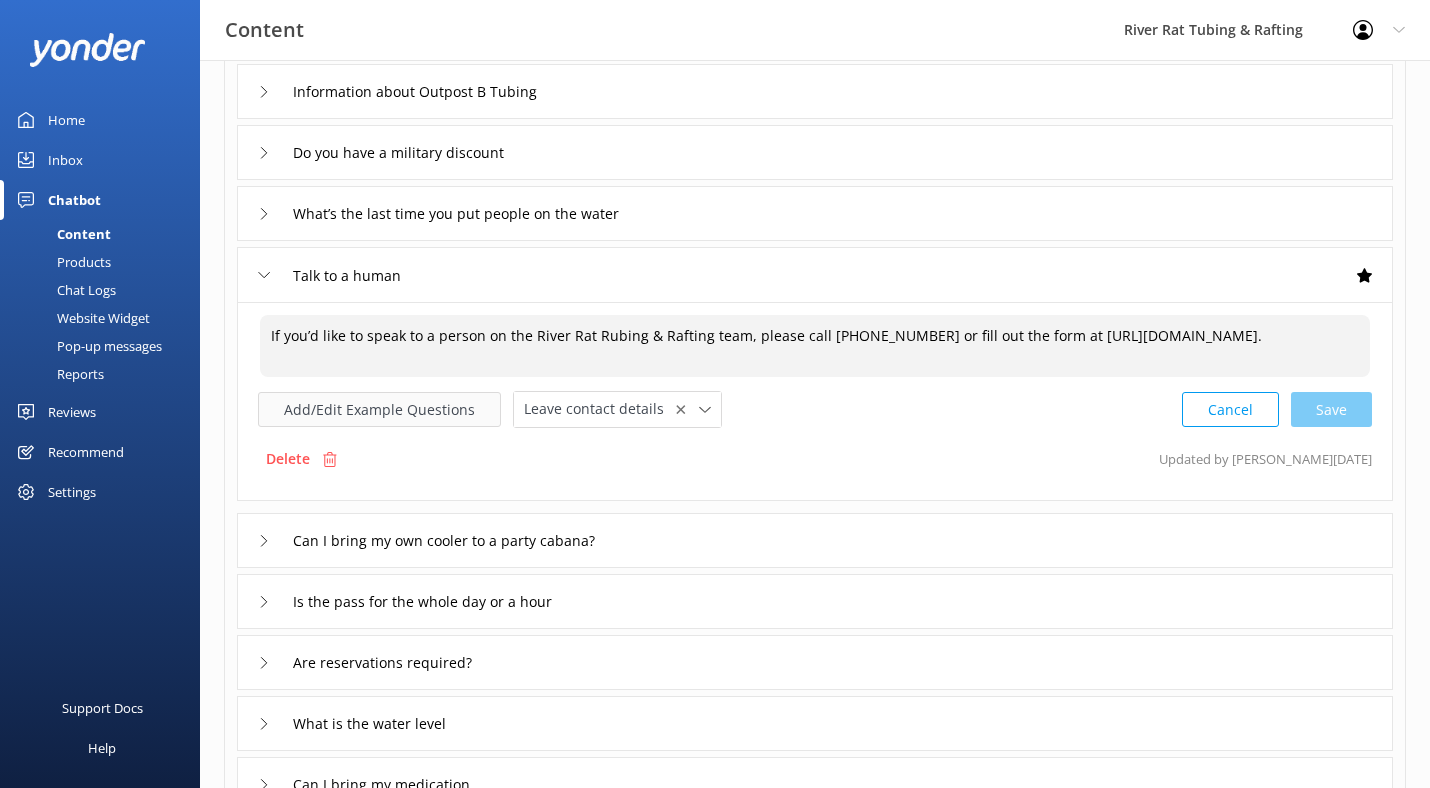 click on "Add/Edit Example Questions" at bounding box center [379, 409] 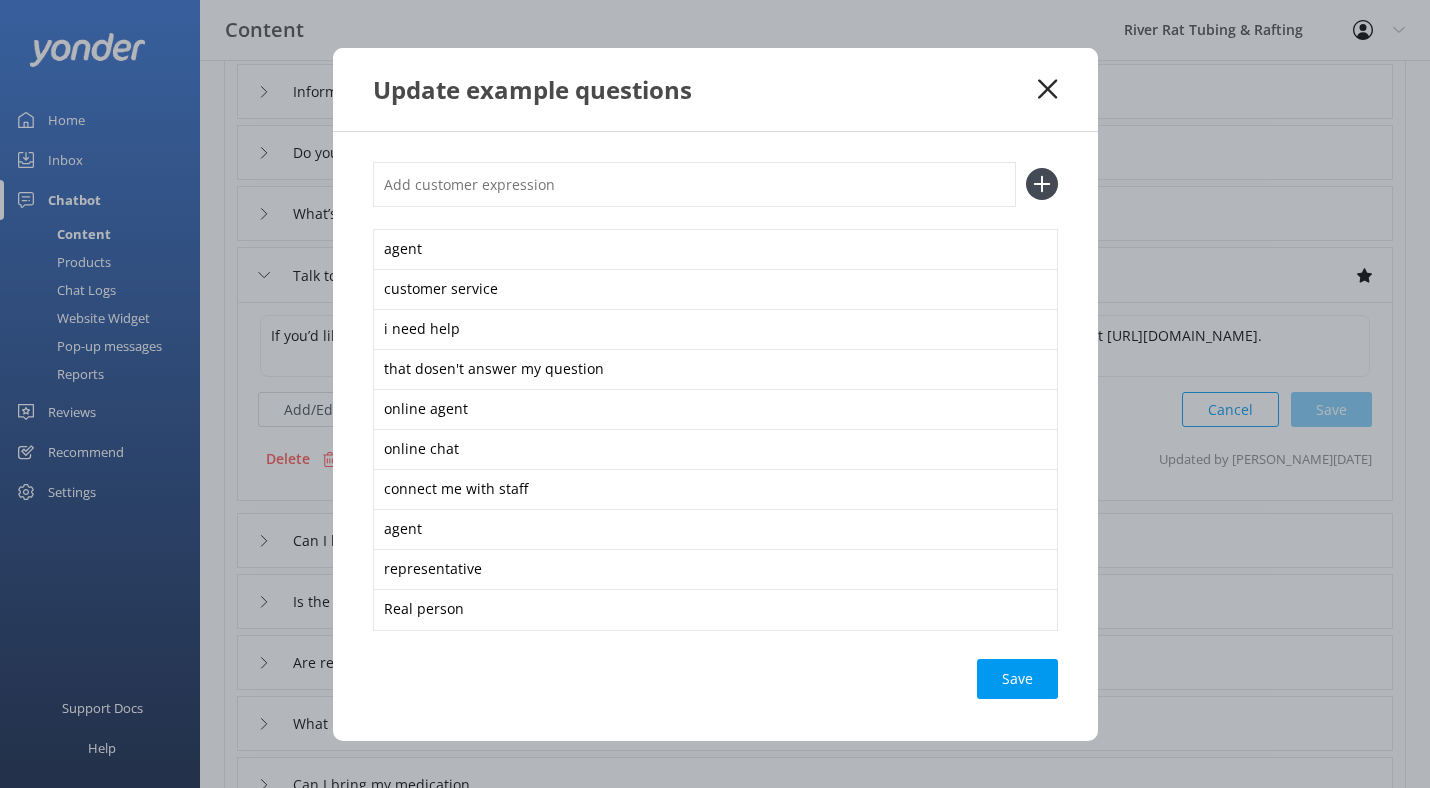 click 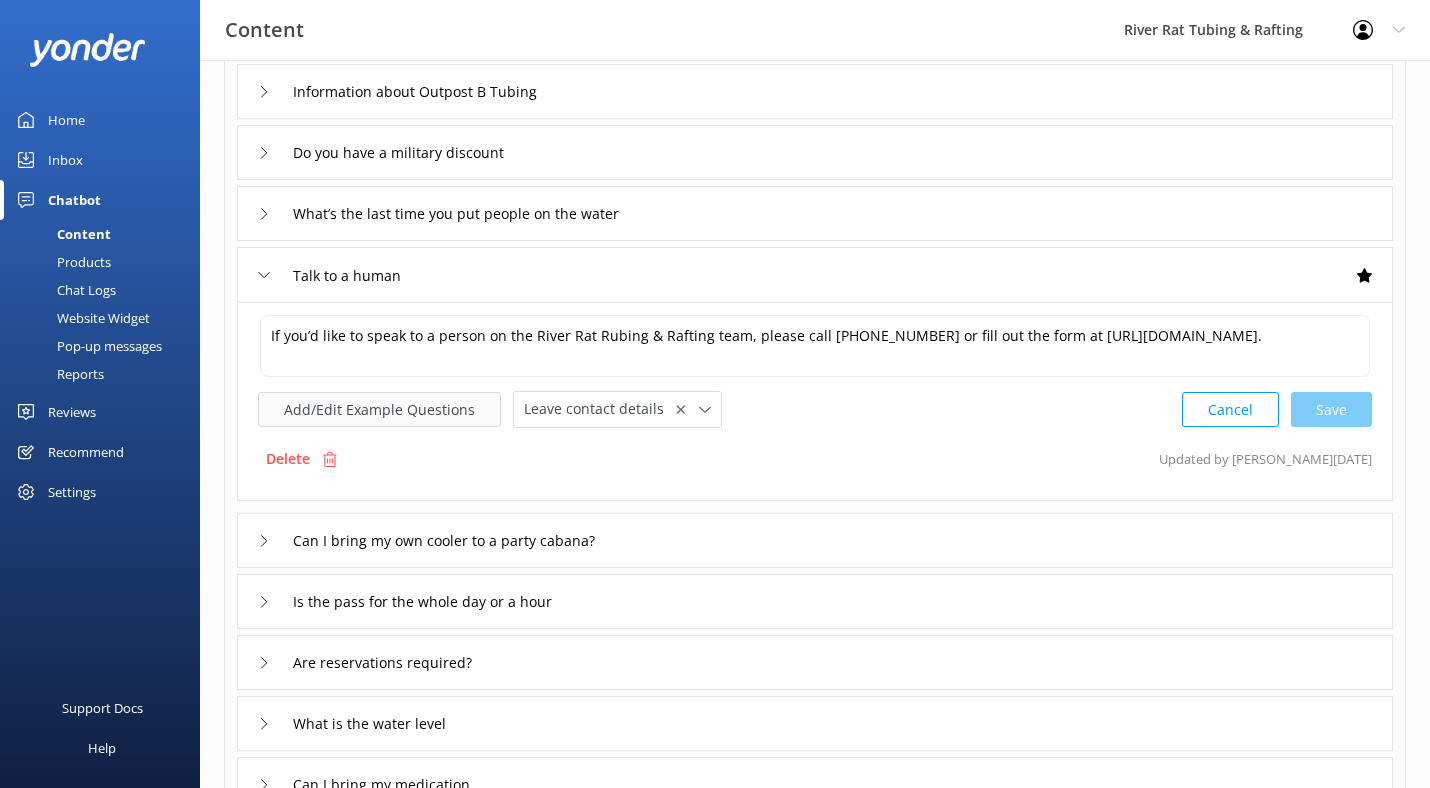 click on "Add/Edit Example Questions" at bounding box center [379, 409] 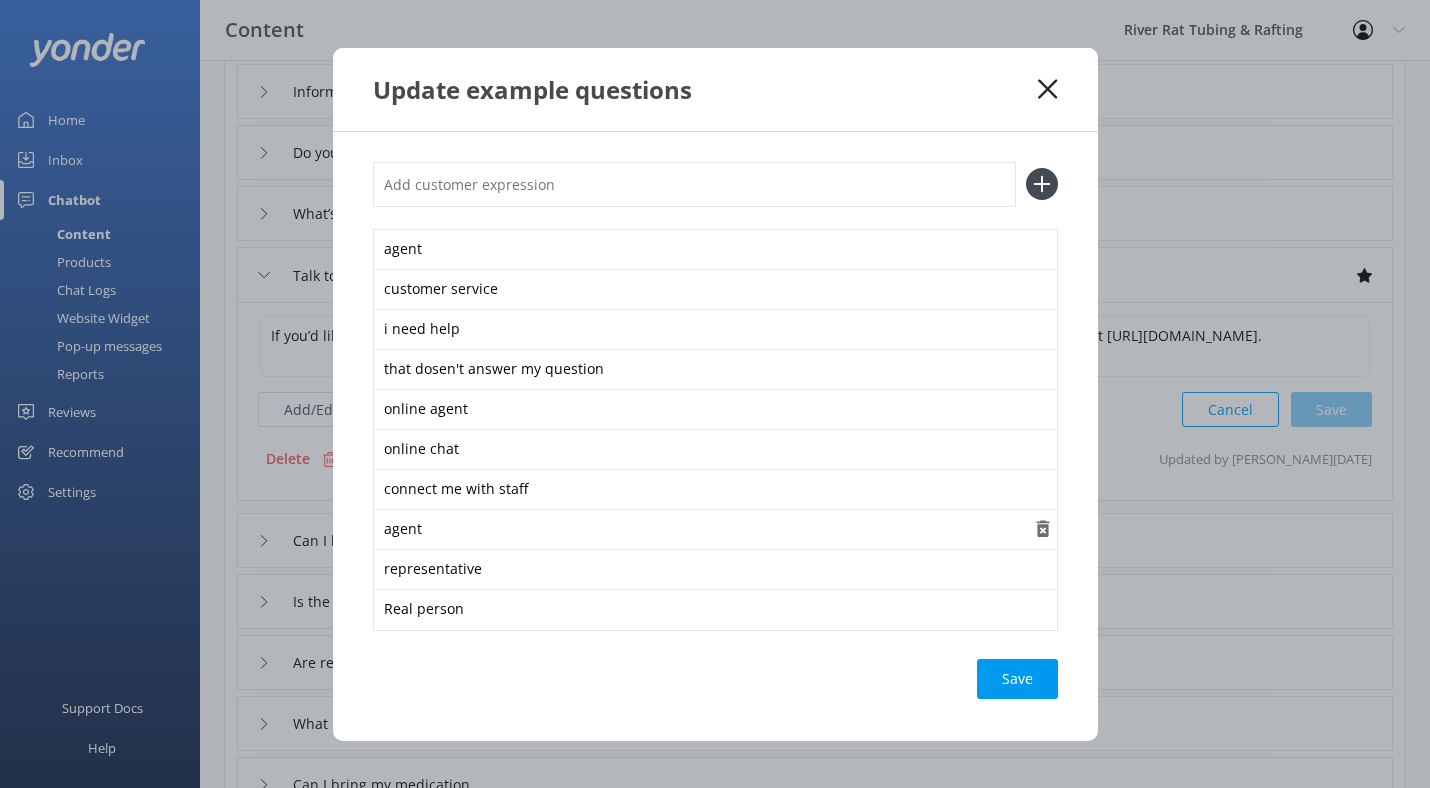 click 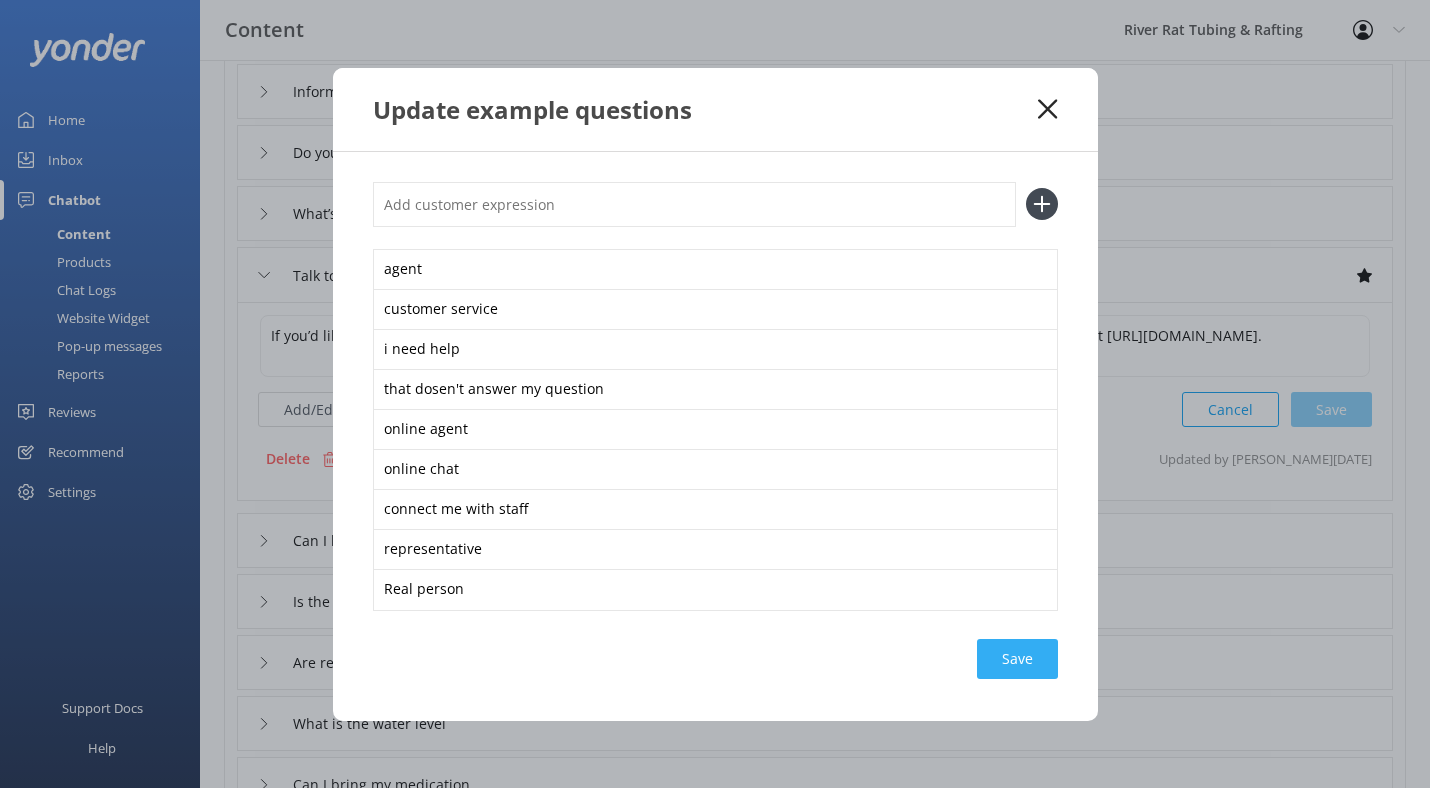 click on "Save" at bounding box center (1017, 659) 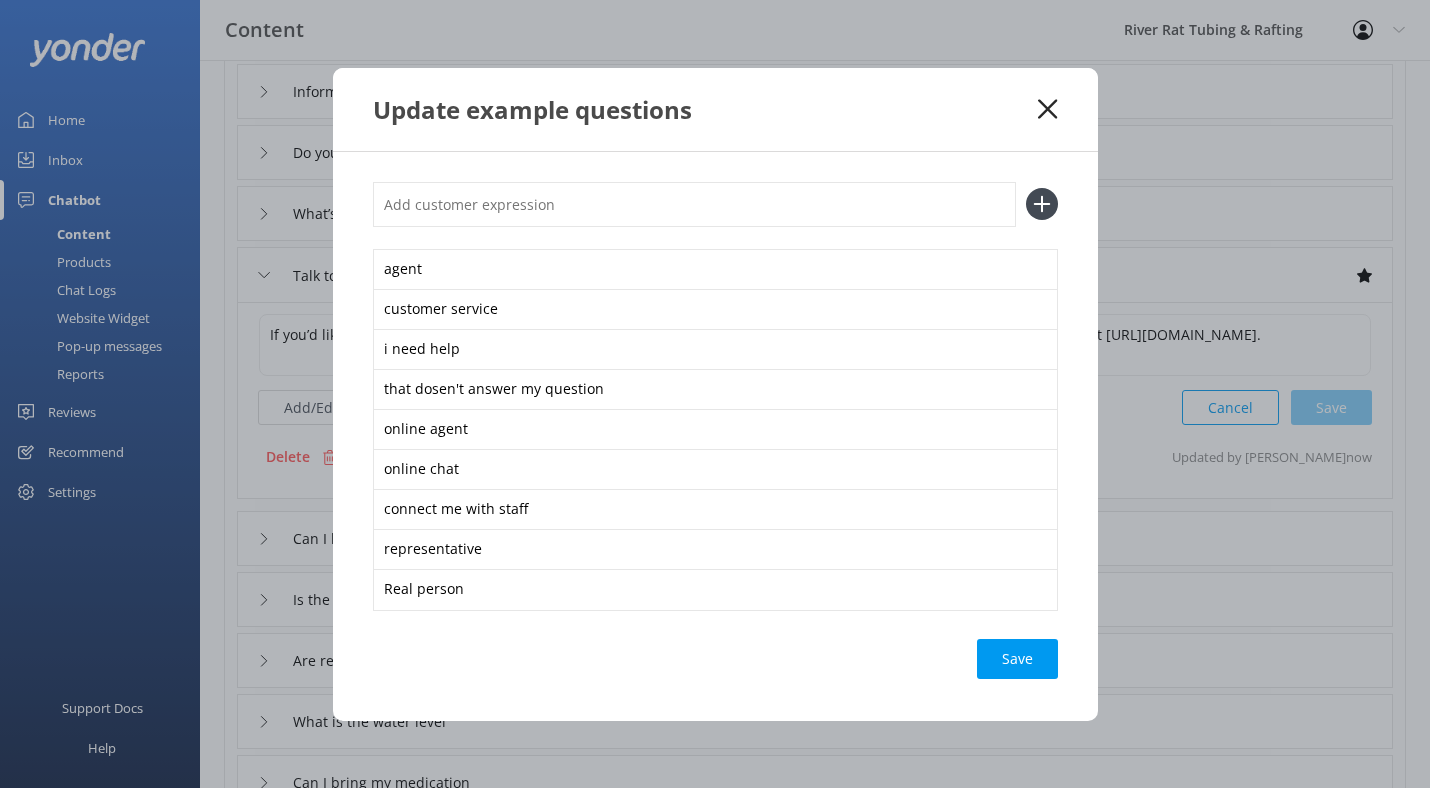 click 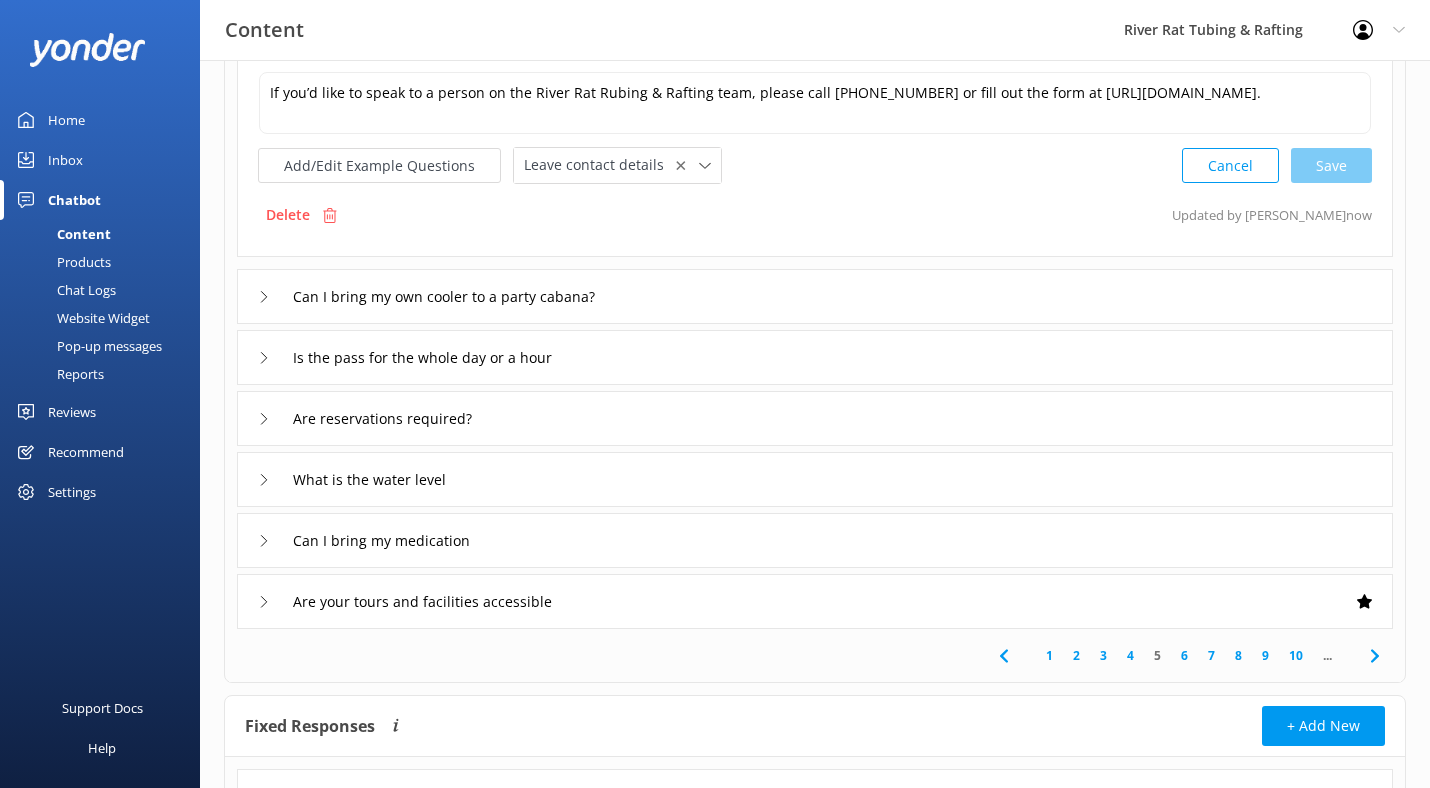 scroll, scrollTop: 448, scrollLeft: 0, axis: vertical 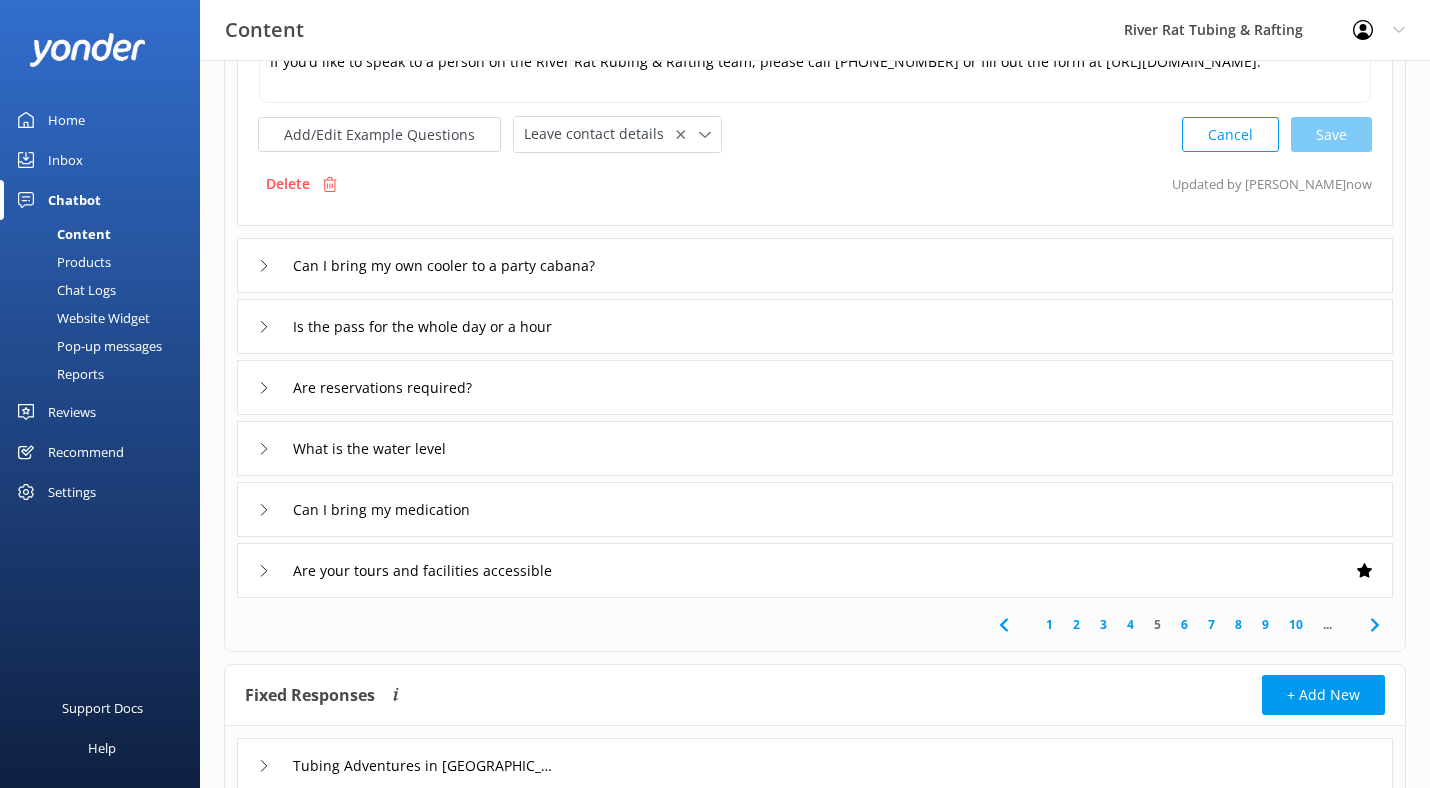 click on "6" at bounding box center [1184, 624] 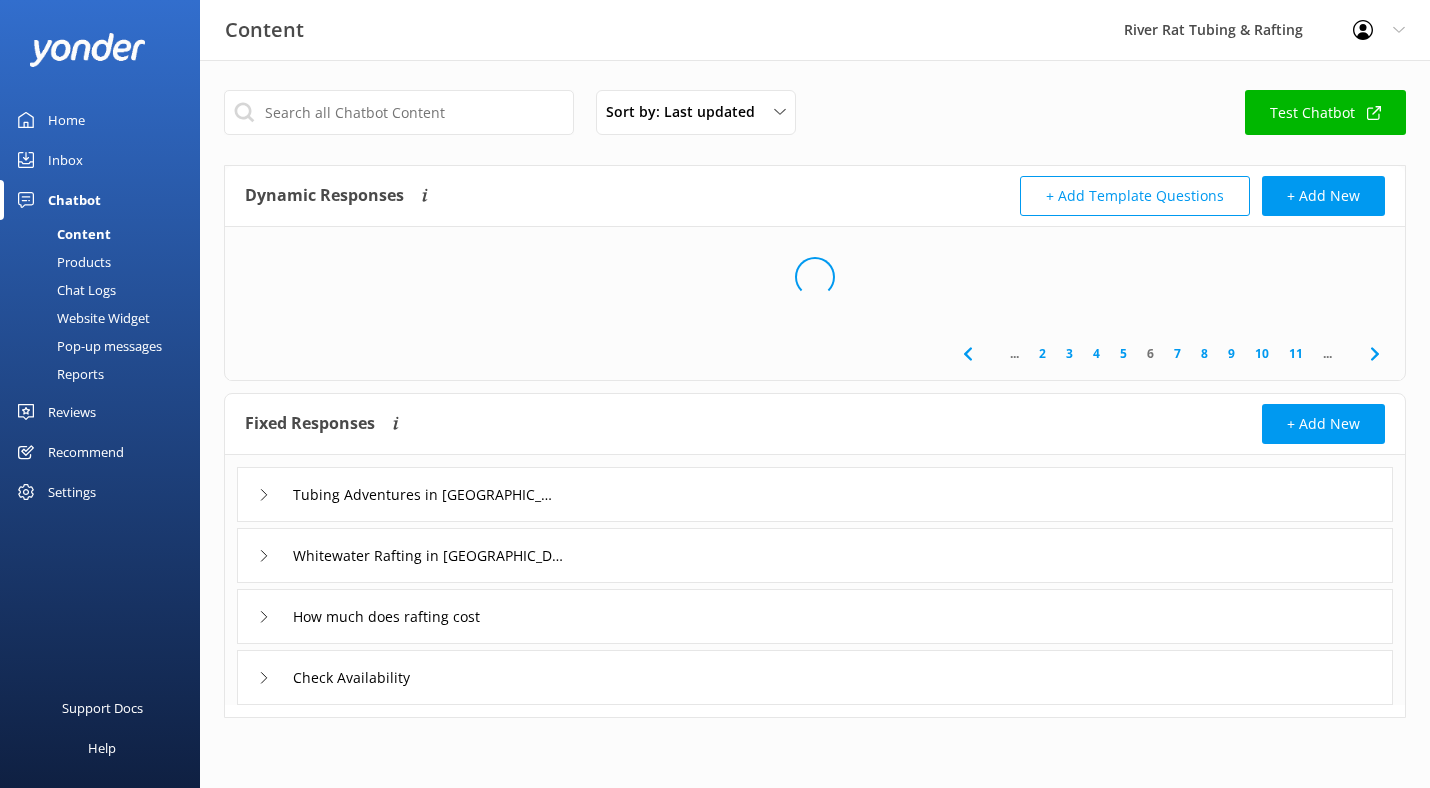 scroll, scrollTop: 0, scrollLeft: 0, axis: both 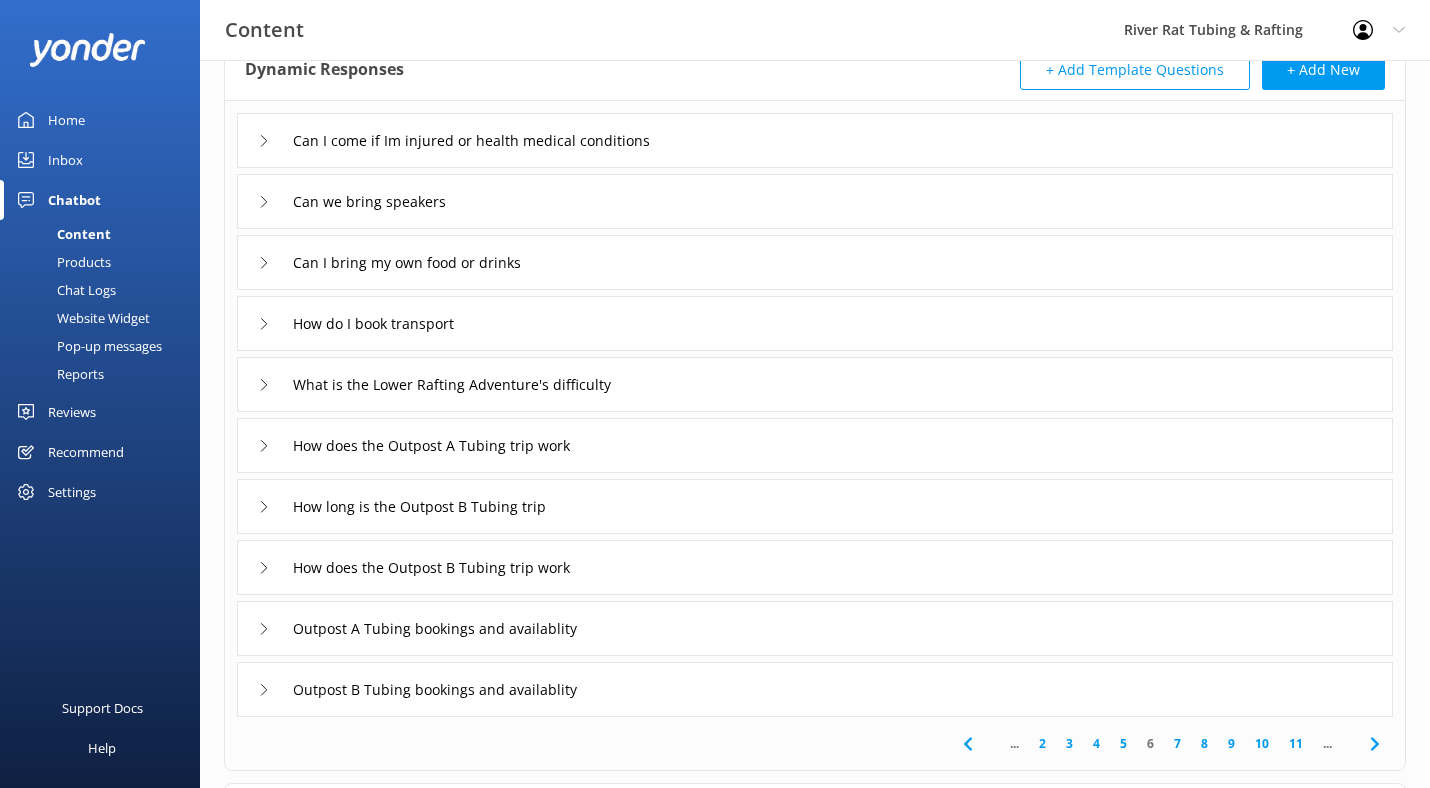click 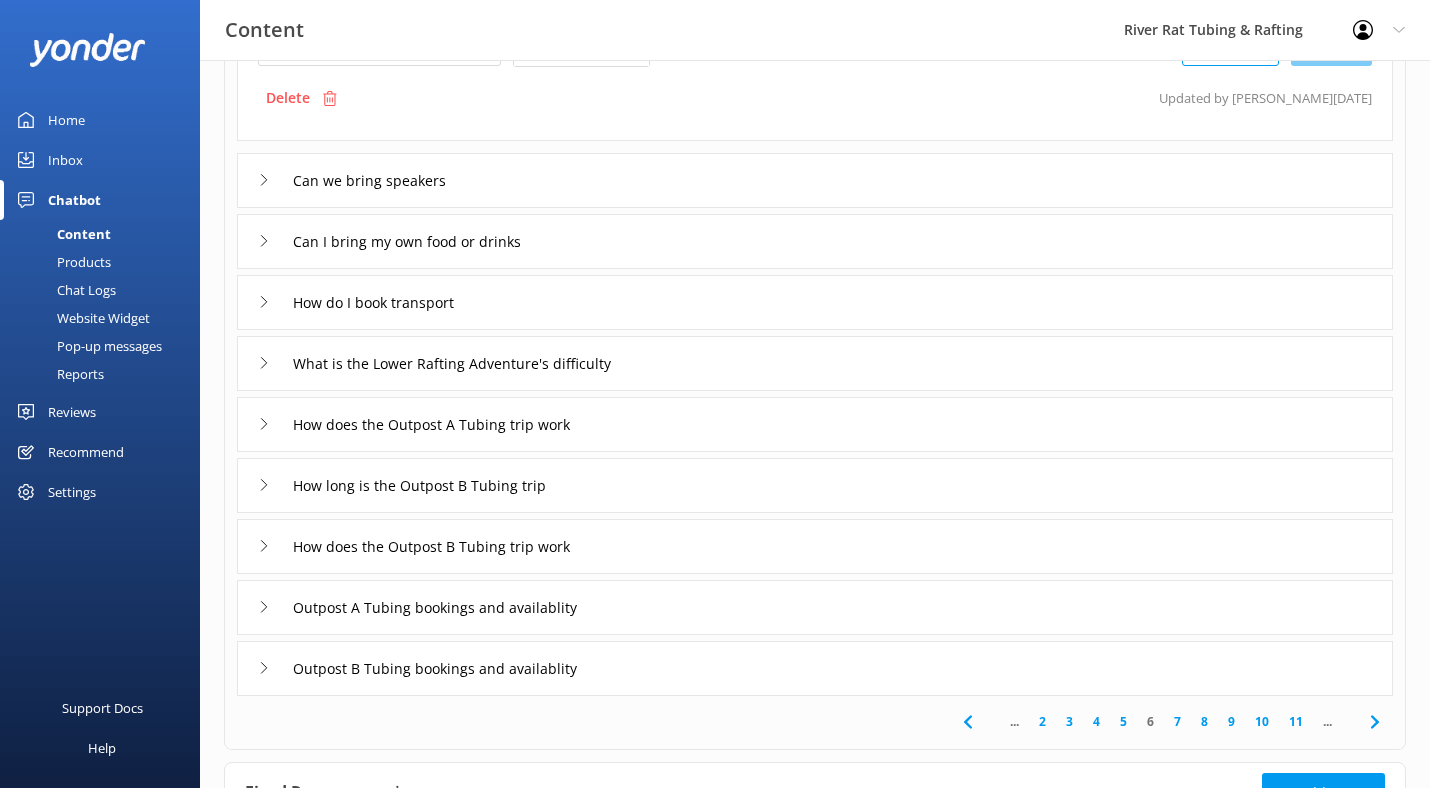 scroll, scrollTop: 378, scrollLeft: 0, axis: vertical 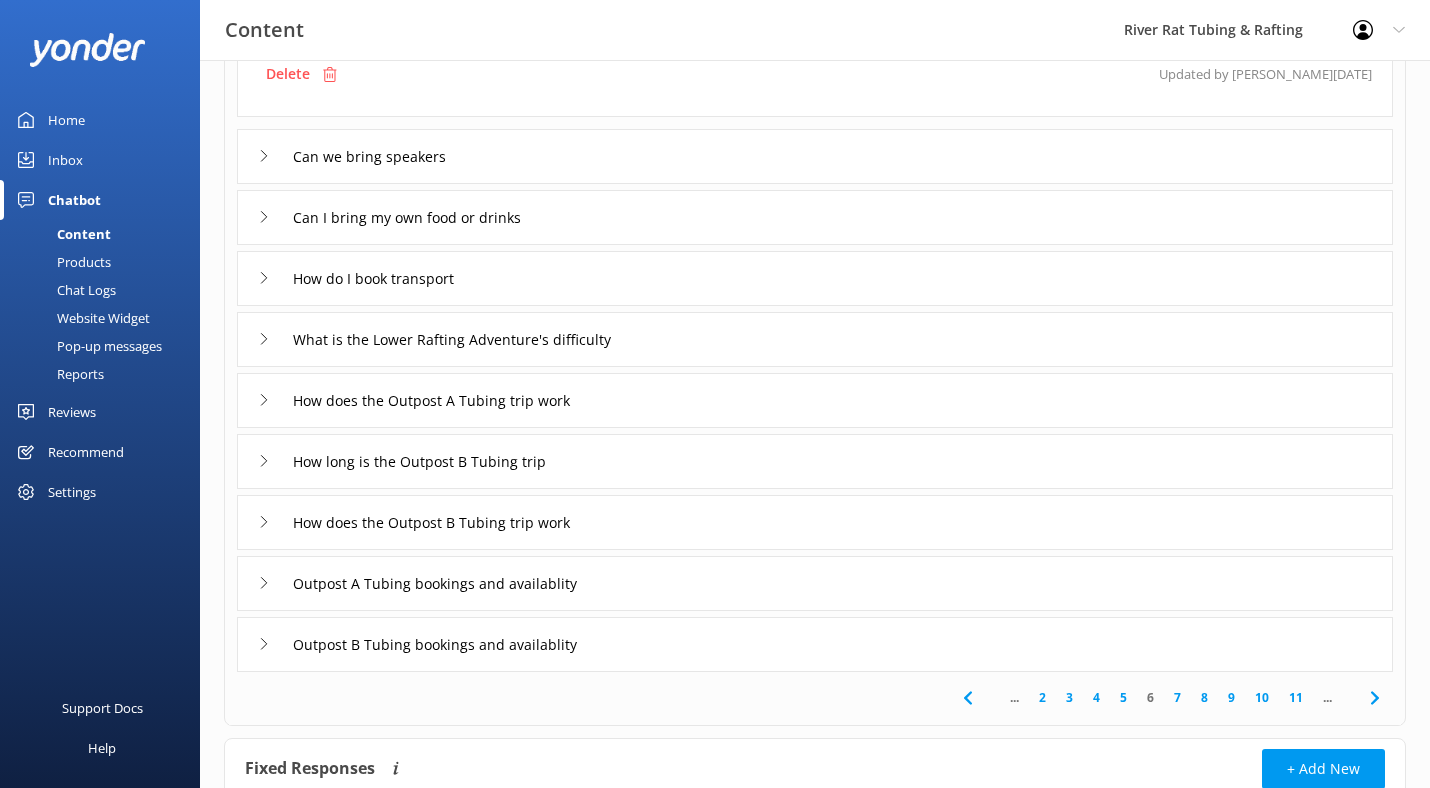 click on "7" at bounding box center (1177, 697) 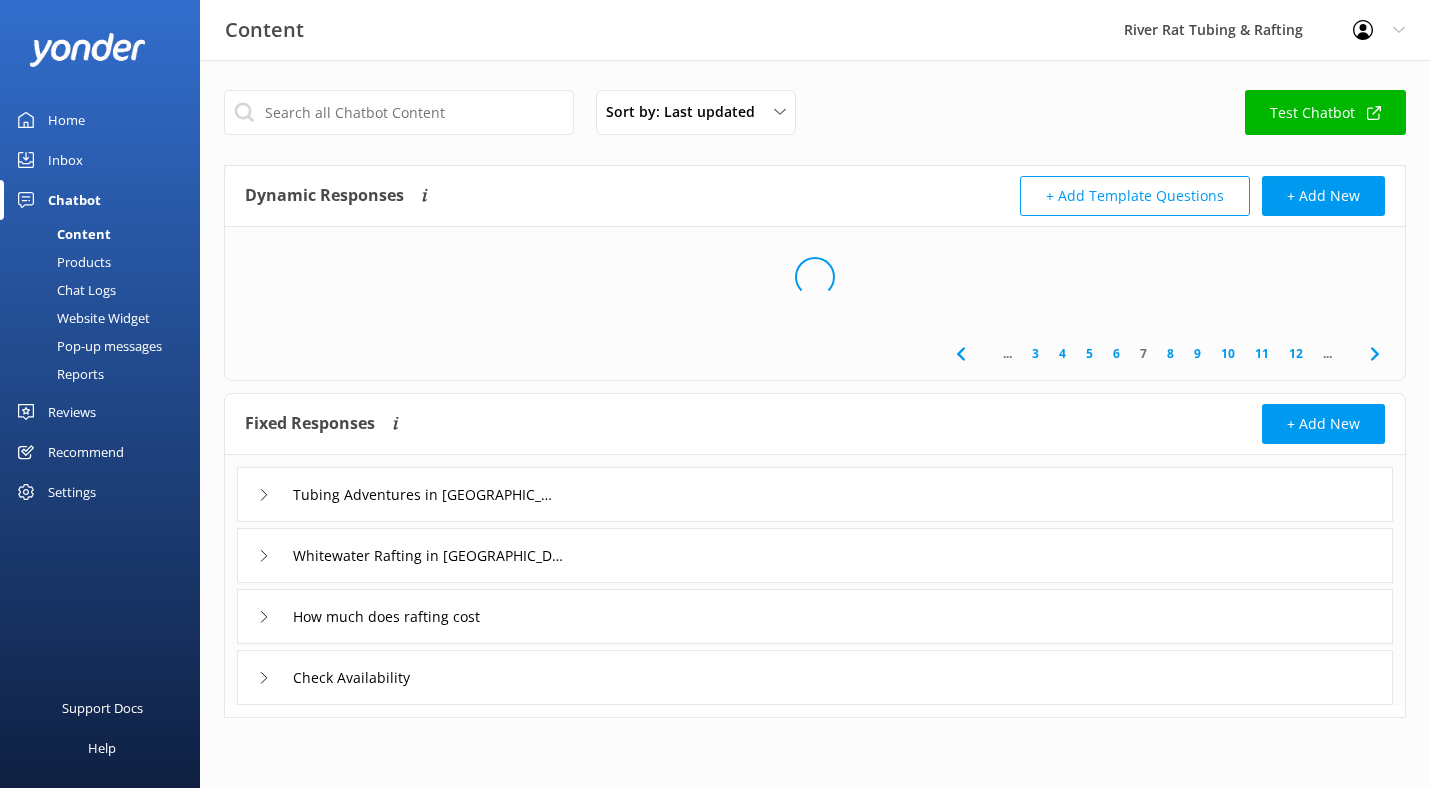 scroll, scrollTop: 0, scrollLeft: 0, axis: both 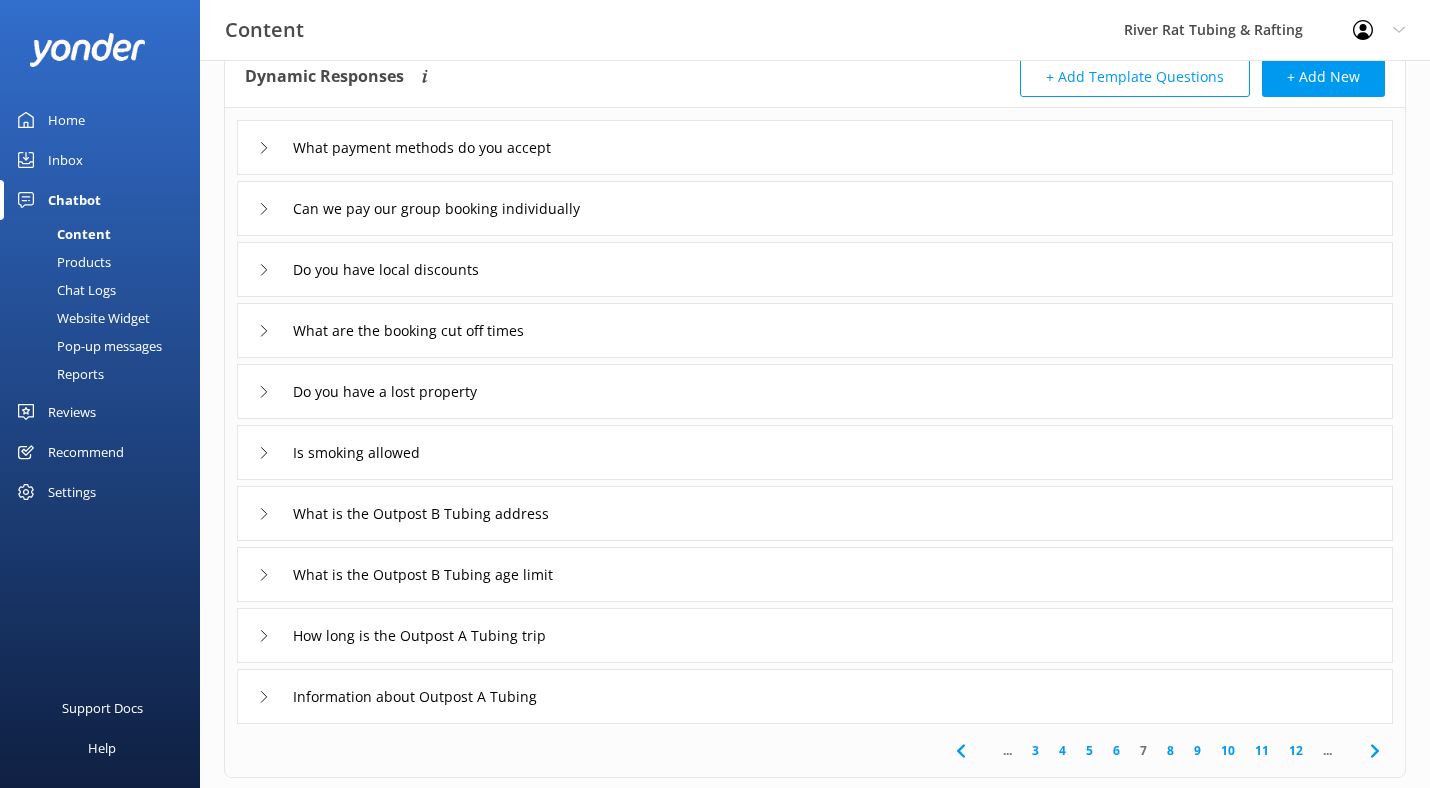 click on "8" at bounding box center (1170, 750) 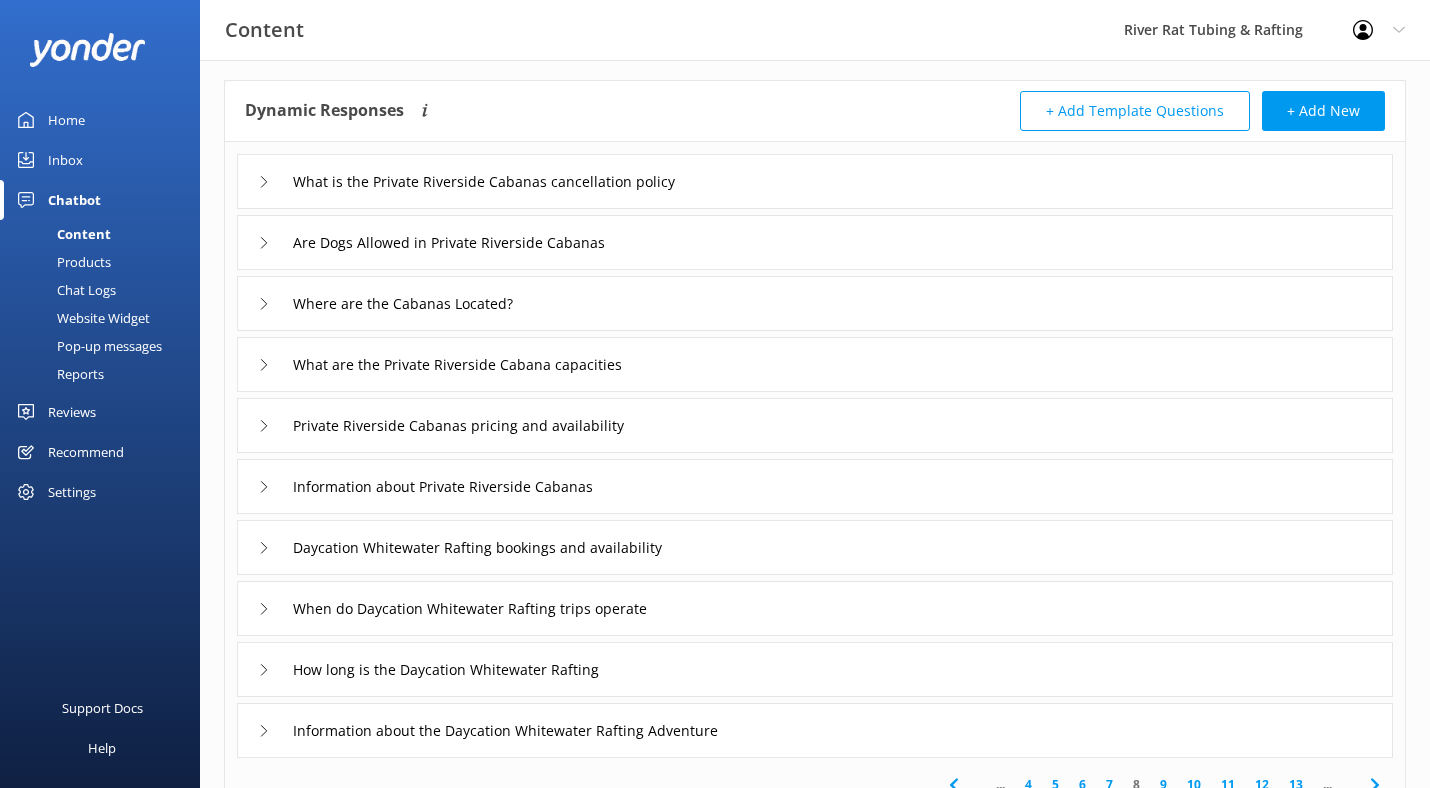 scroll, scrollTop: 0, scrollLeft: 0, axis: both 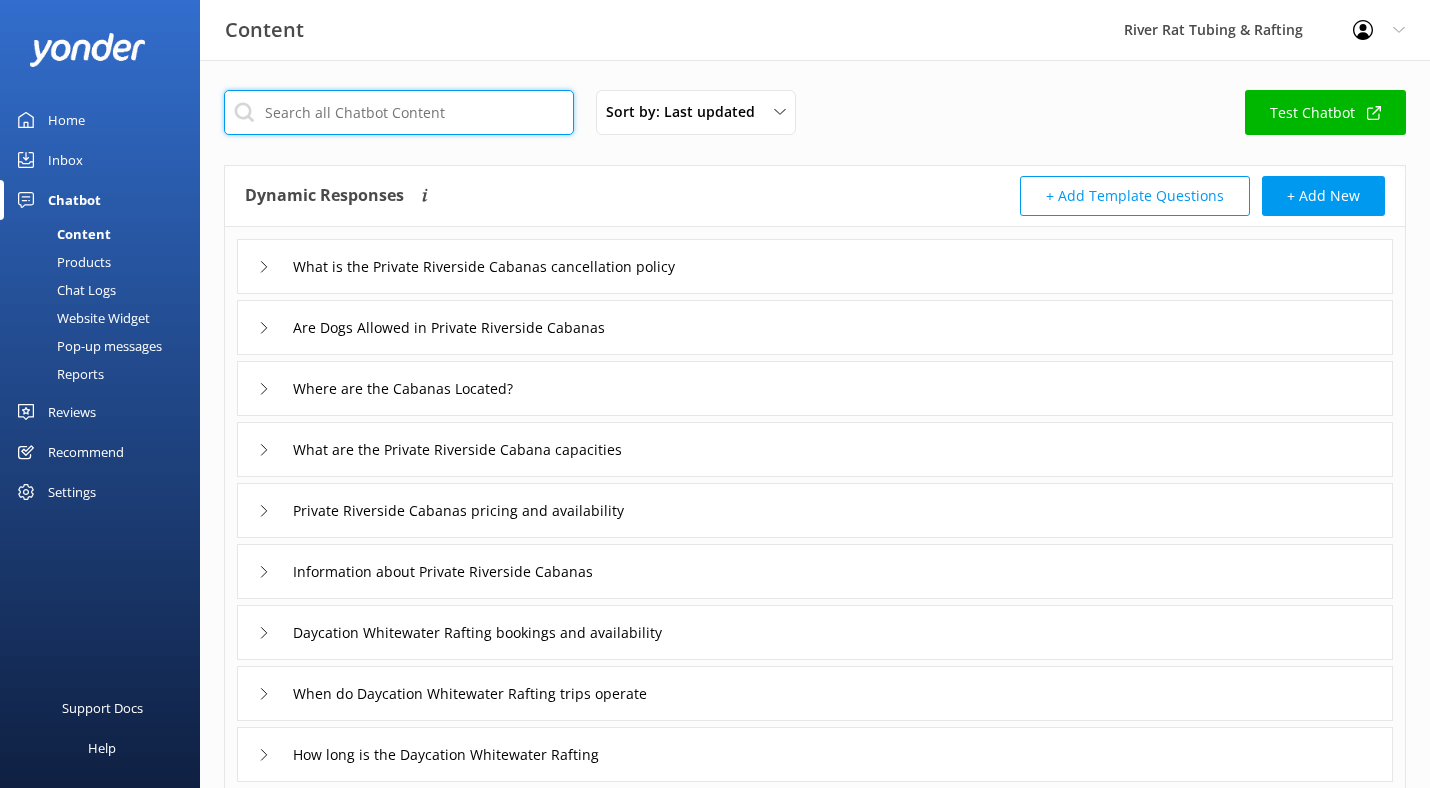 click at bounding box center (399, 112) 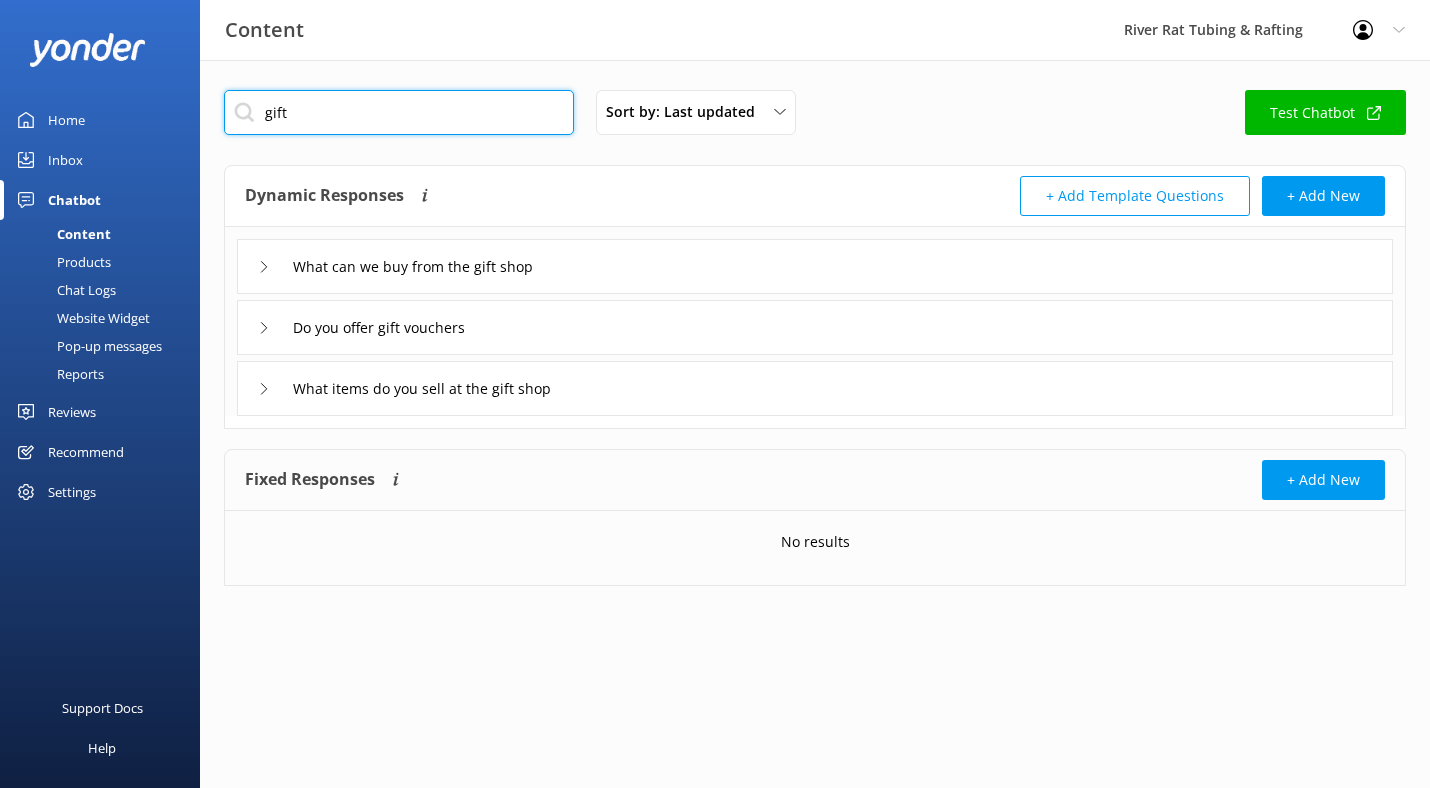 type on "gift" 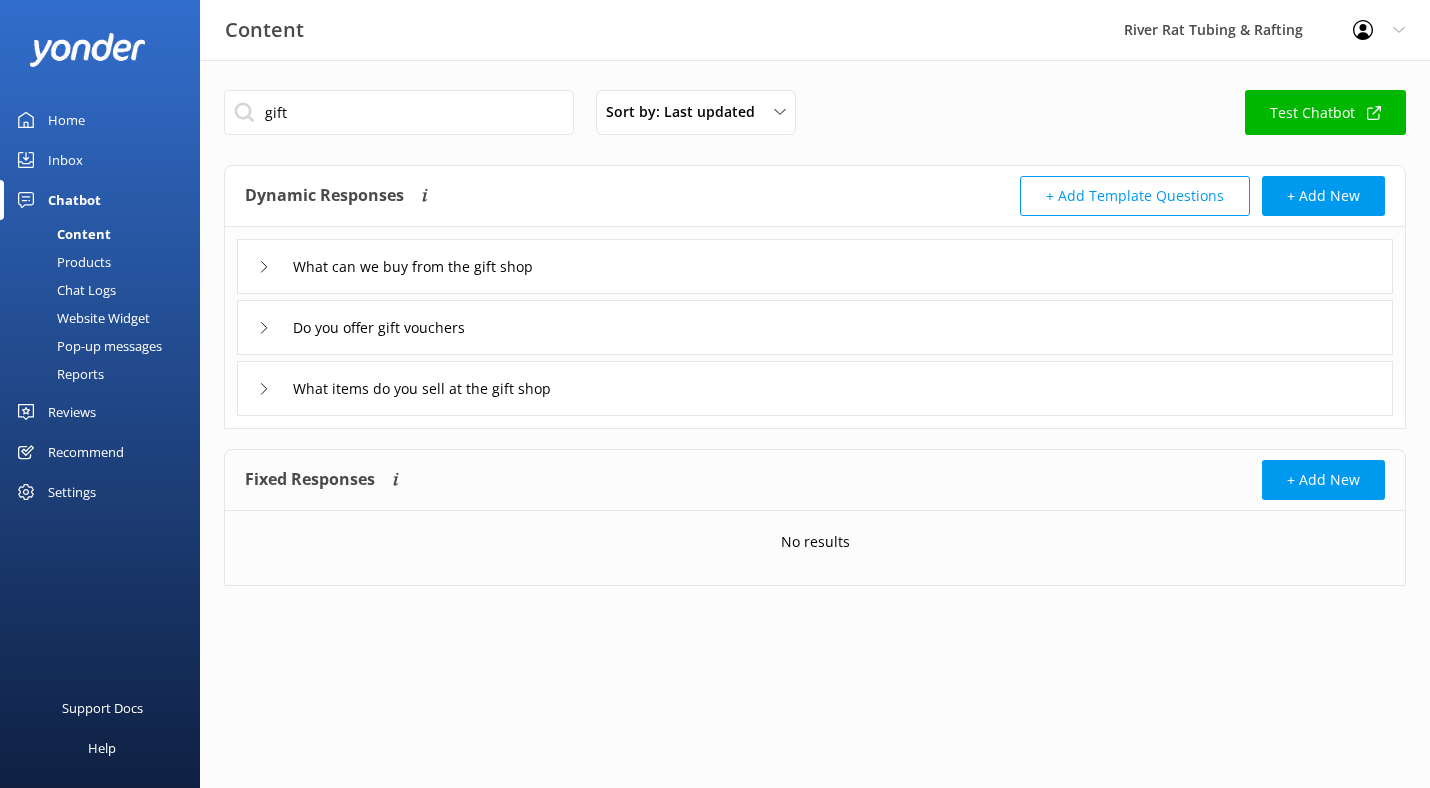 click 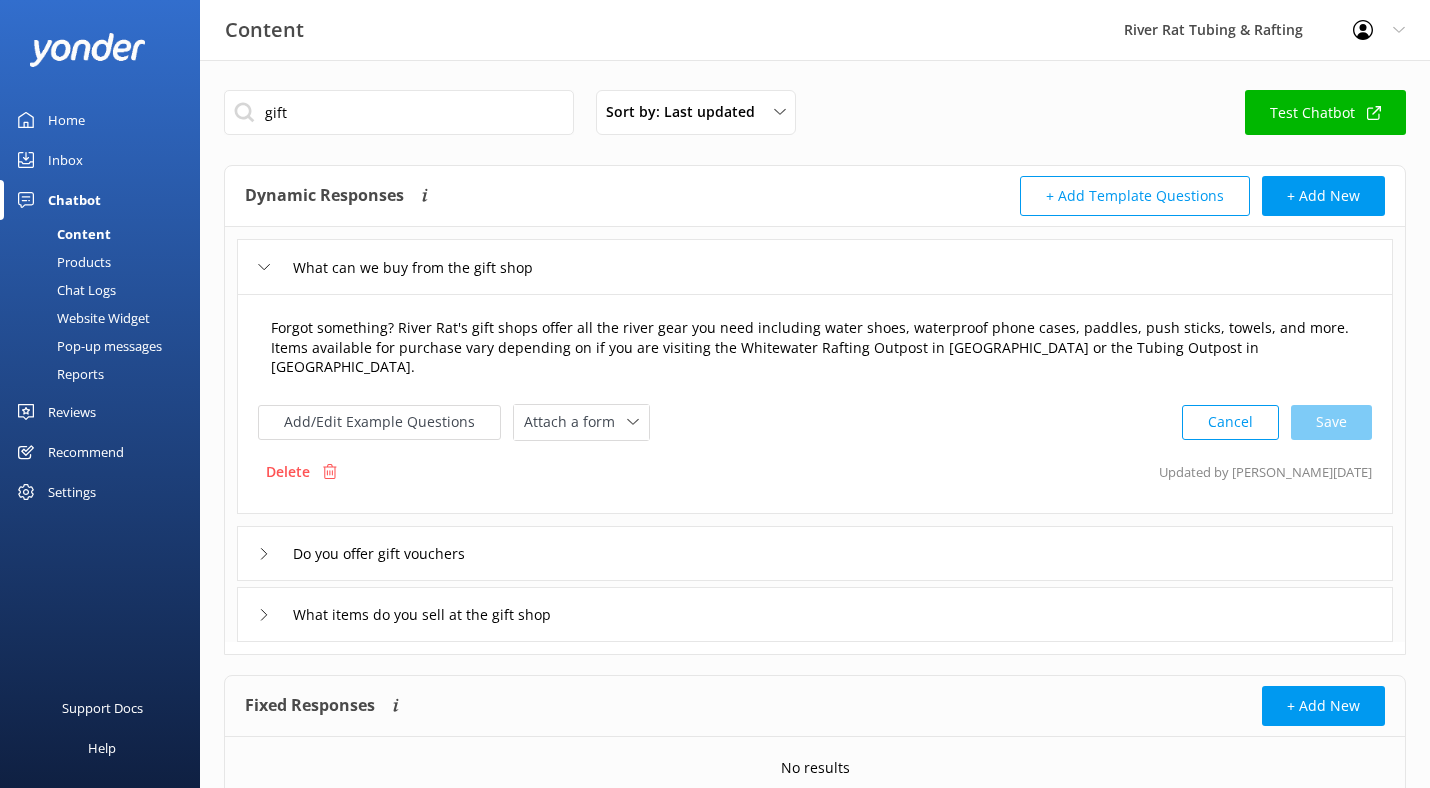 click on "Forgot something? River Rat's gift shops offer all the river gear you need including water shoes, waterproof phone cases, paddles, push sticks, towels, and more. Items available for purchase vary depending on if you are visiting the Whitewater Rafting Outpost in Hartford or the Tubing Outpost in Townsend." at bounding box center [815, 348] 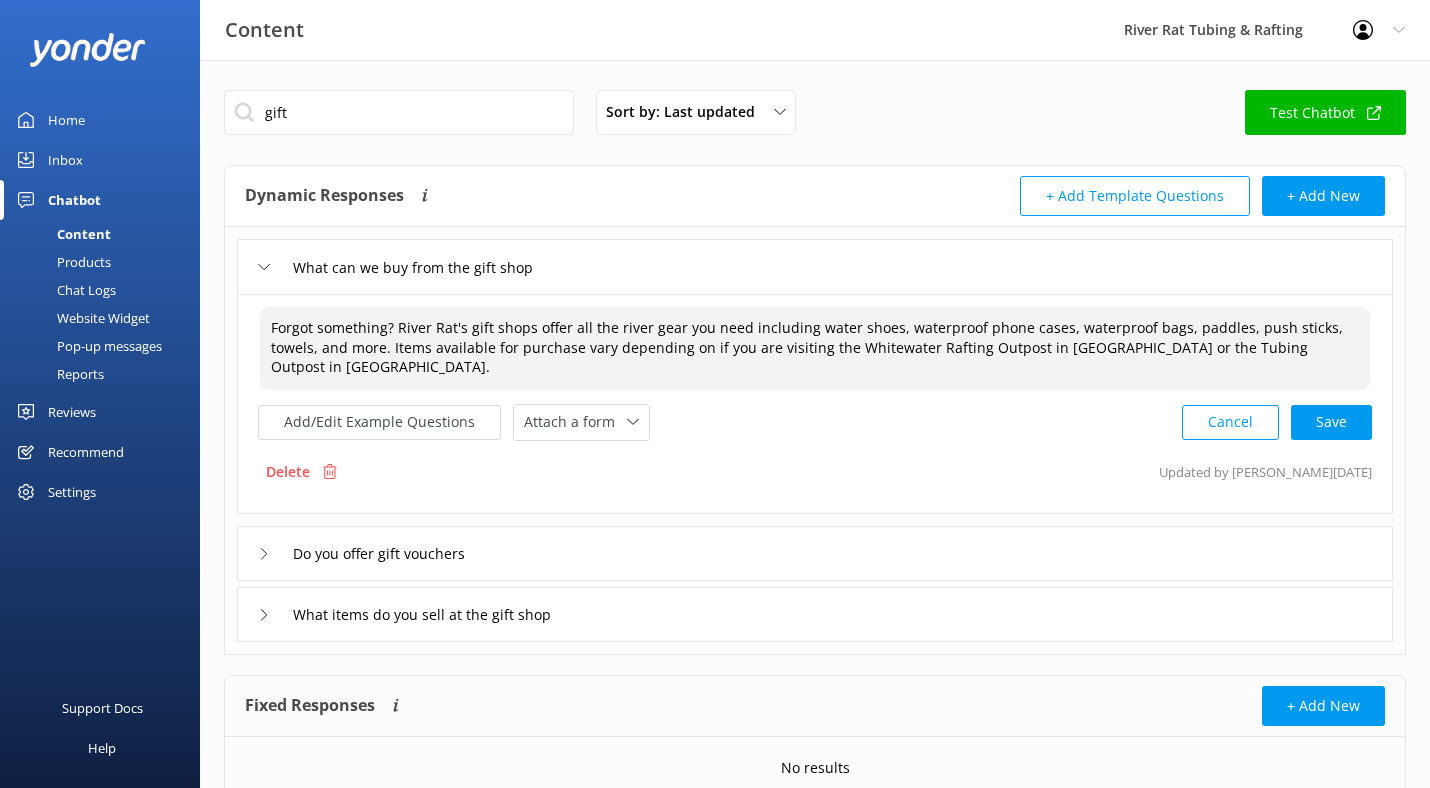 click on "Forgot something? River Rat's gift shops offer all the river gear you need including water shoes, waterproof phone cases, waterproof bags, paddles, push sticks, towels, and more. Items available for purchase vary depending on if you are visiting the Whitewater Rafting Outpost in Hartford or the Tubing Outpost in Townsend." at bounding box center [815, 348] 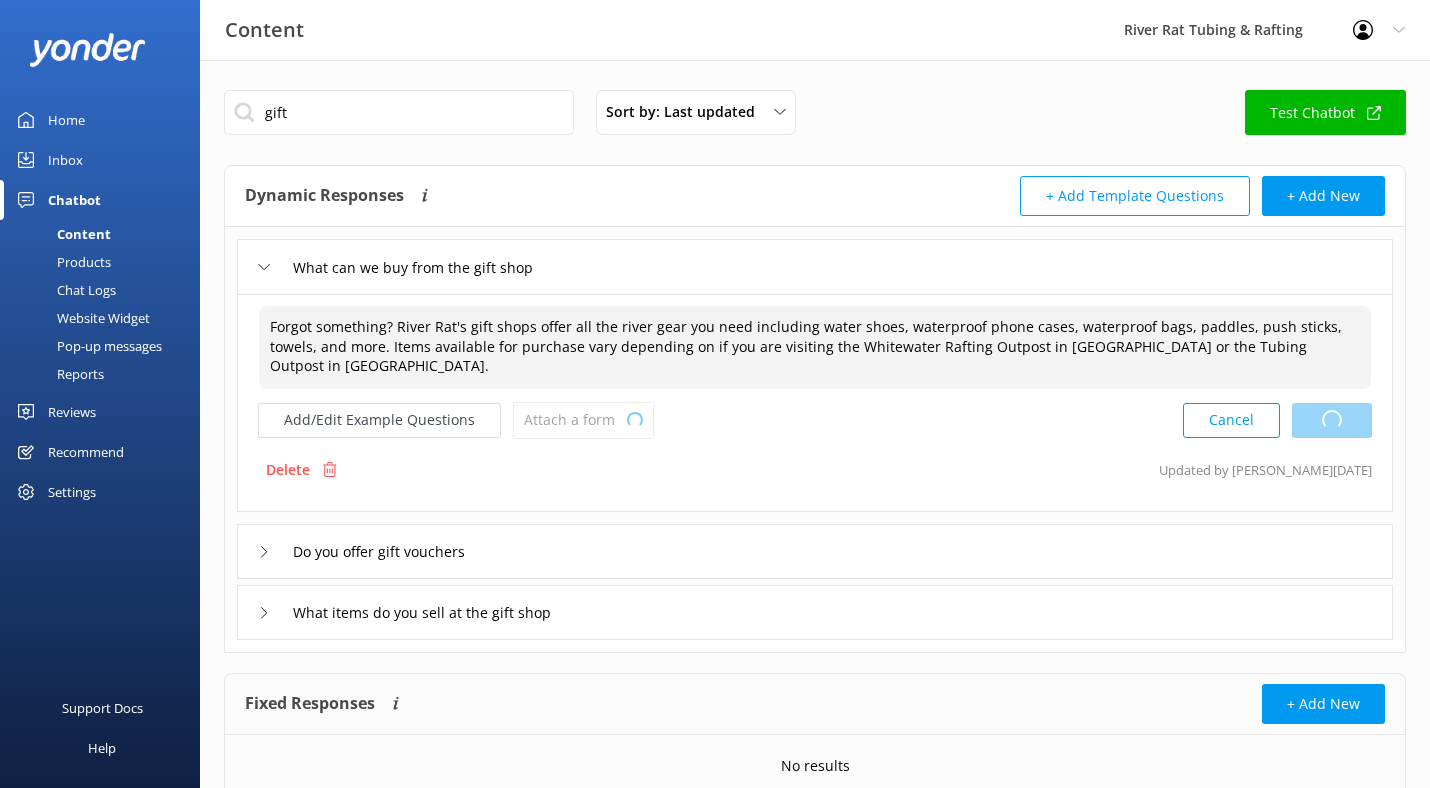 click on "Cancel Loading.." at bounding box center (1277, 420) 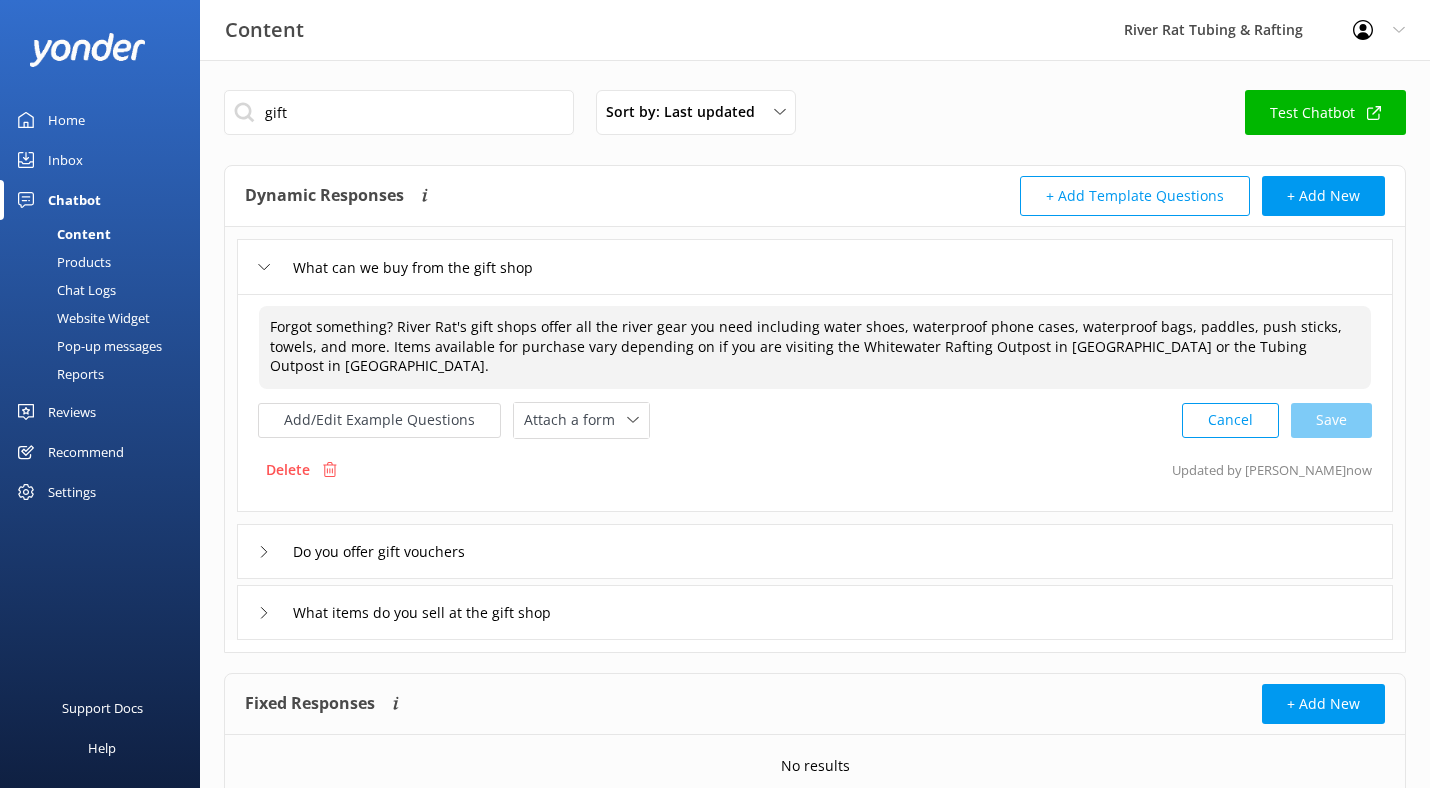 type on "Forgot something? River Rat's gift shops offer all the river gear you need including water shoes, waterproof phone cases, waterproof bags, paddles, push sticks, towels, and more. Items available for purchase vary depending on if you are visiting the Whitewater Rafting Outpost in Hartford or the Tubing Outpost in Townsend." 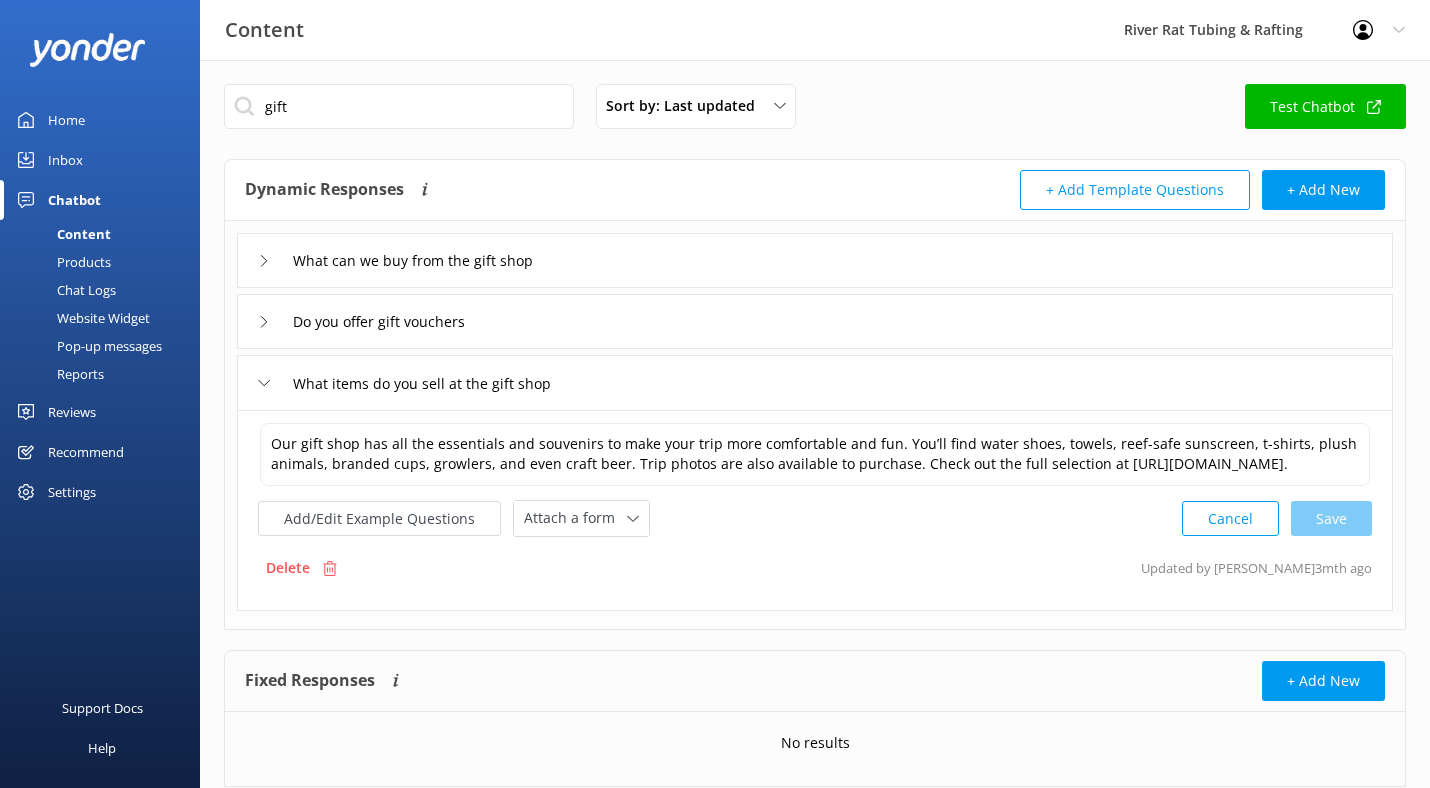 scroll, scrollTop: 0, scrollLeft: 0, axis: both 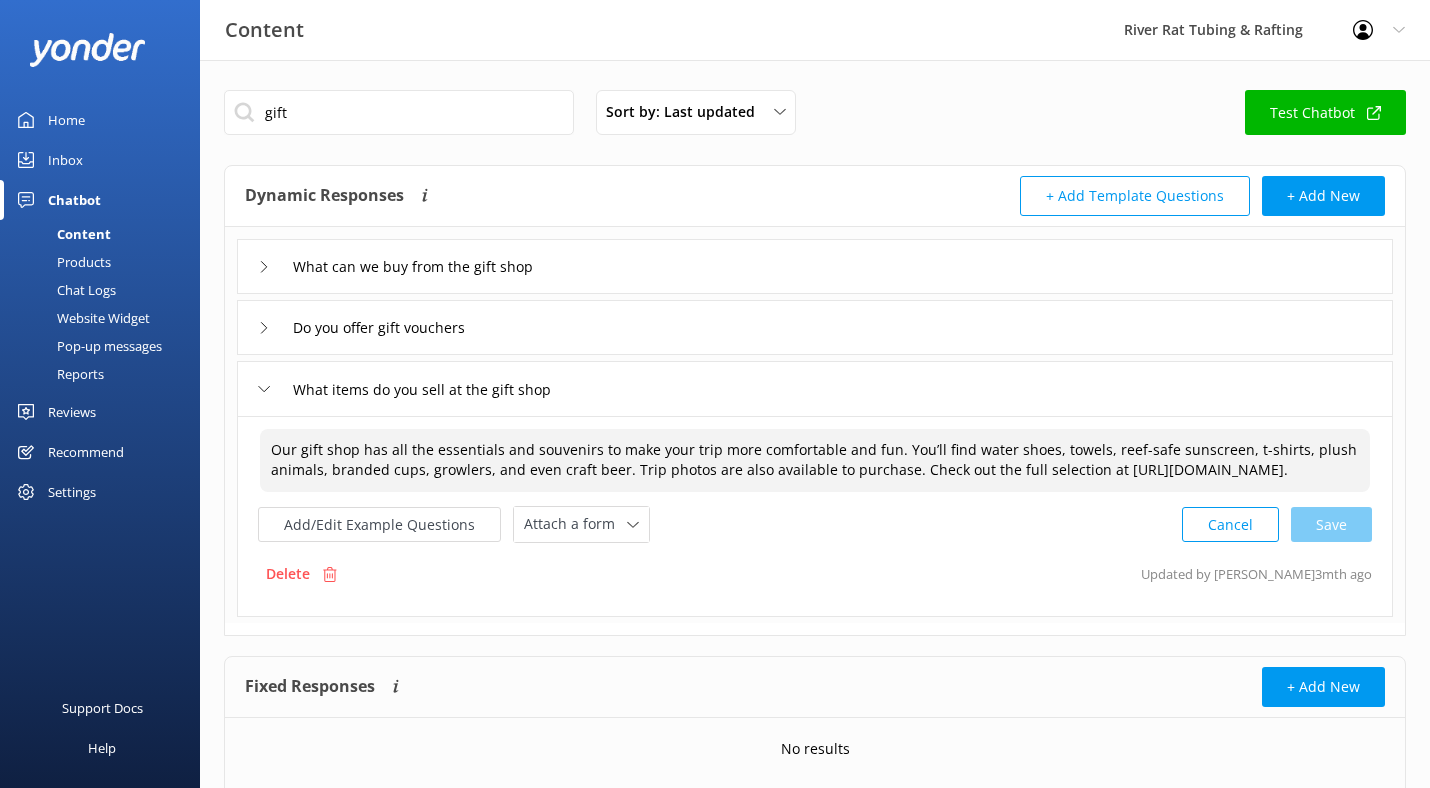 drag, startPoint x: 347, startPoint y: 493, endPoint x: 904, endPoint y: 470, distance: 557.4747 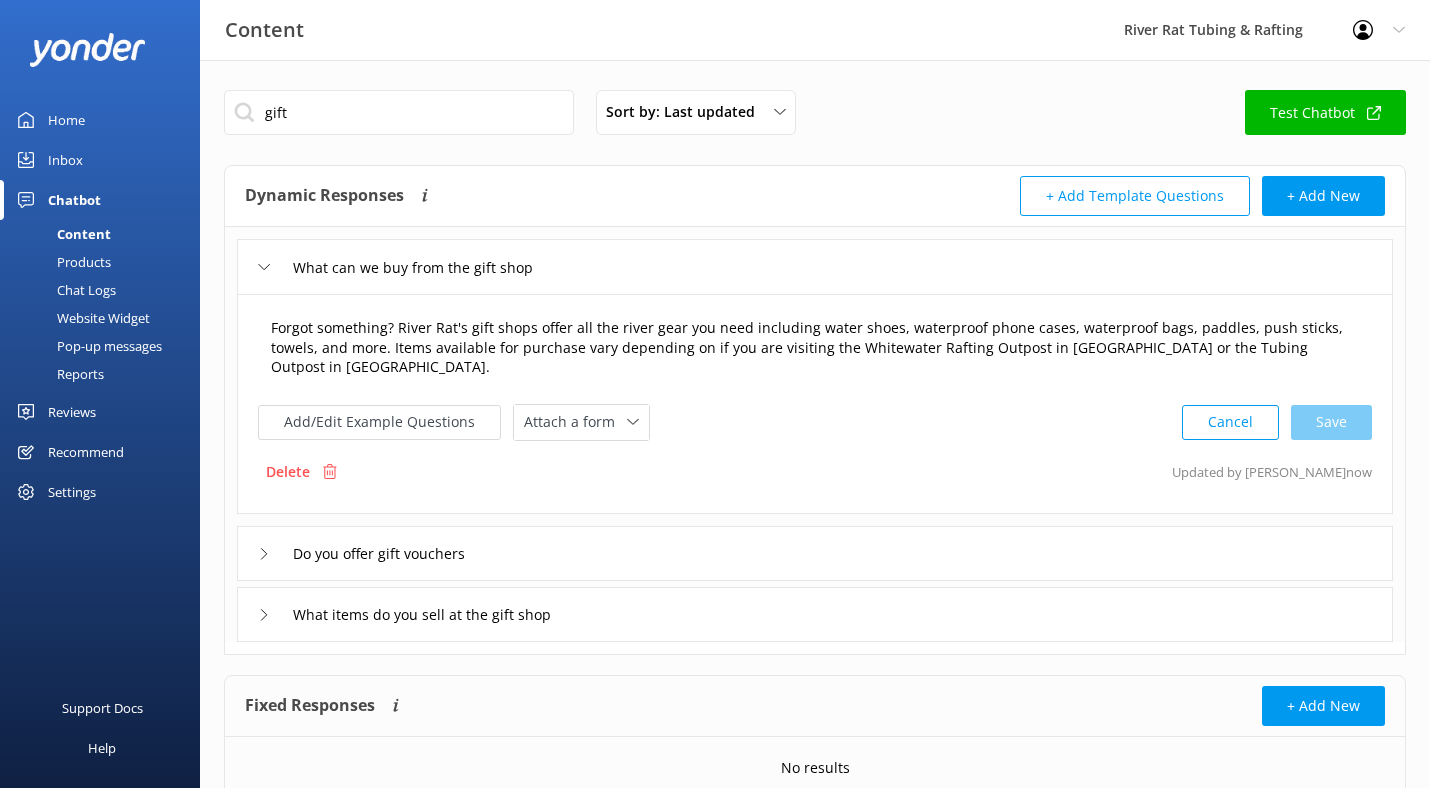 click on "Forgot something? River Rat's gift shops offer all the river gear you need including water shoes, waterproof phone cases, waterproof bags, paddles, push sticks, towels, and more. Items available for purchase vary depending on if you are visiting the Whitewater Rafting Outpost in Hartford or the Tubing Outpost in Townsend." at bounding box center (815, 348) 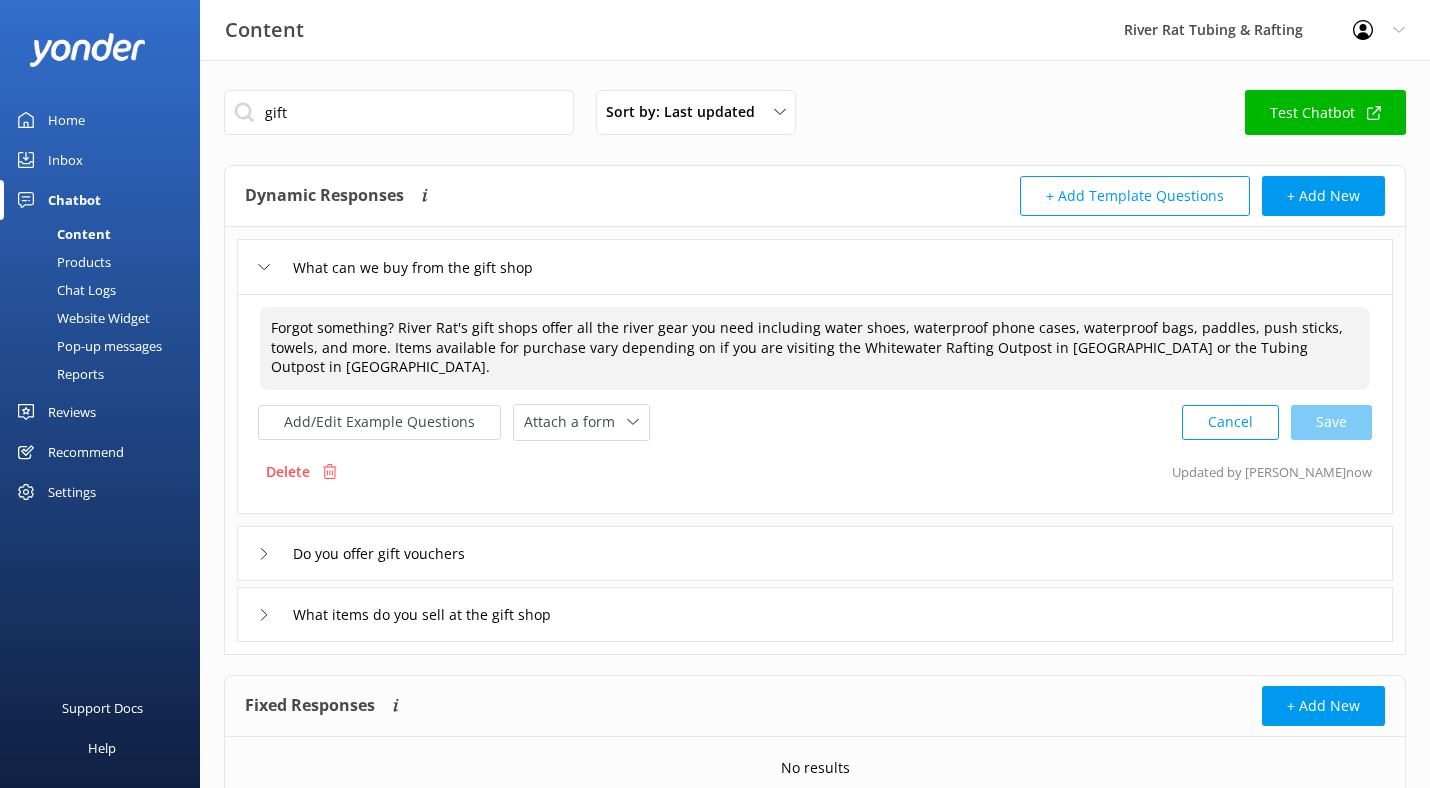 paste on "Check out the full selection at https://smokymtnriverrat.com/rafting-gift-shop/." 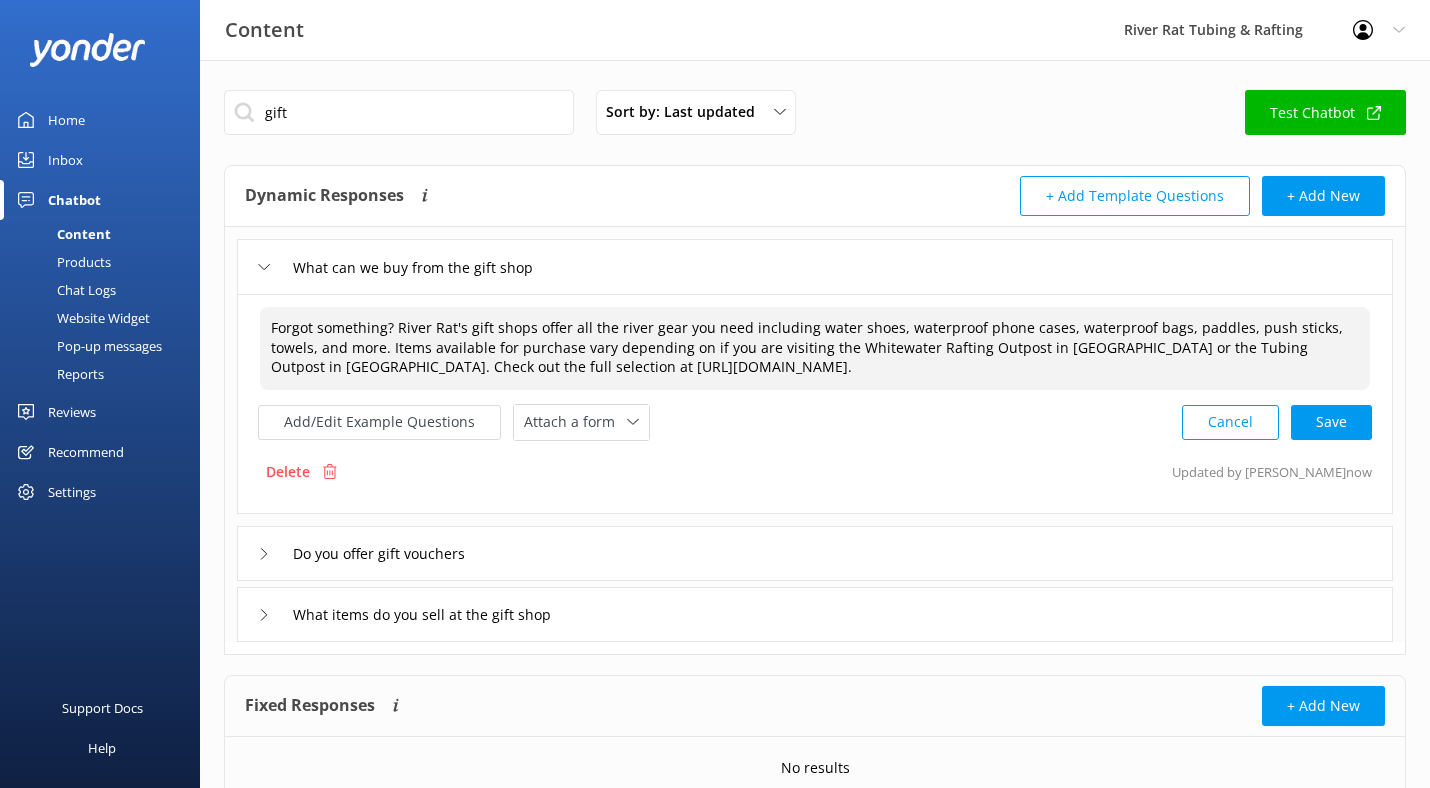 click on "Forgot something? River Rat's gift shops offer all the river gear you need including water shoes, waterproof phone cases, waterproof bags, paddles, push sticks, towels, and more. Items available for purchase vary depending on if you are visiting the Whitewater Rafting Outpost in Hartford or the Tubing Outpost in Townsend. Check out the full selection at https://smokymtnriverrat.com/rafting-gift-shop/." at bounding box center (815, 348) 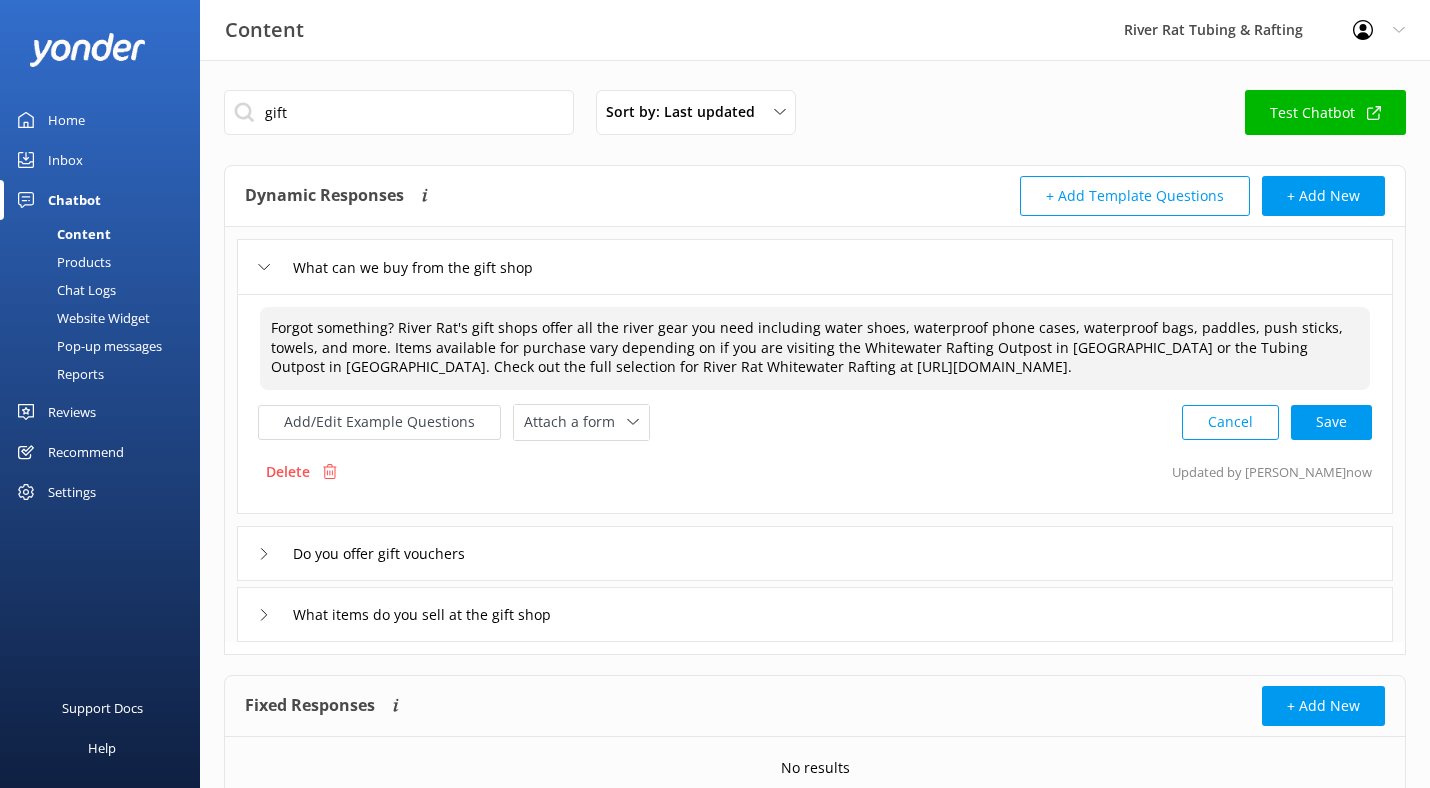 click on "Forgot something? River Rat's gift shops offer all the river gear you need including water shoes, waterproof phone cases, waterproof bags, paddles, push sticks, towels, and more. Items available for purchase vary depending on if you are visiting the Whitewater Rafting Outpost in Hartford or the Tubing Outpost in Townsend. Check out the full selection for River Rat Whitewater Rafting at https://smokymtnriverrat.com/rafting-gift-shop/." at bounding box center (815, 348) 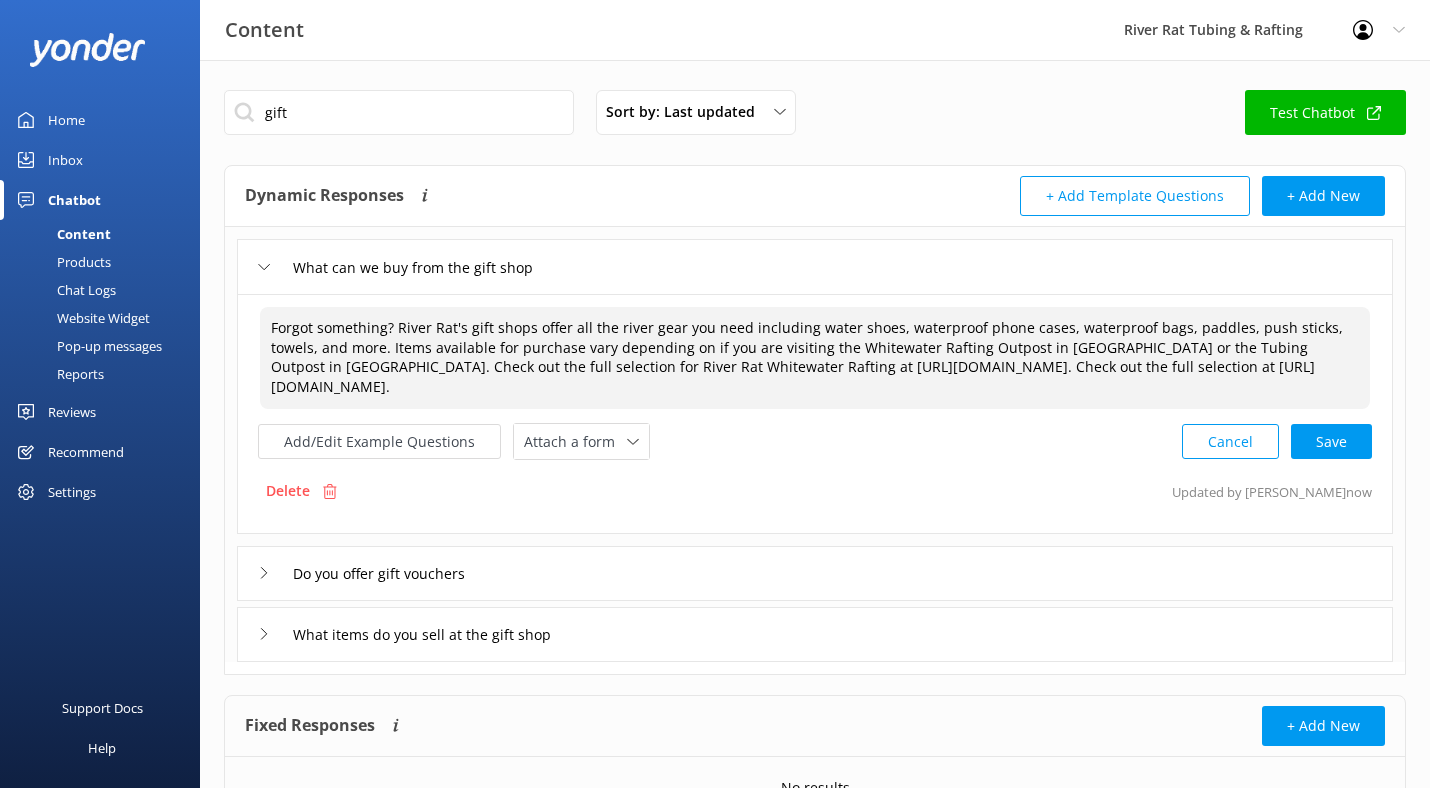 click on "Forgot something? River Rat's gift shops offer all the river gear you need including water shoes, waterproof phone cases, waterproof bags, paddles, push sticks, towels, and more. Items available for purchase vary depending on if you are visiting the Whitewater Rafting Outpost in Hartford or the Tubing Outpost in Townsend. Check out the full selection for River Rat Whitewater Rafting at https://smokymtnriverrat.com/rafting-gift-shop/. Check out the full selection at https://smokymtnriverrat.com/rafting-gift-shop/." at bounding box center (815, 358) 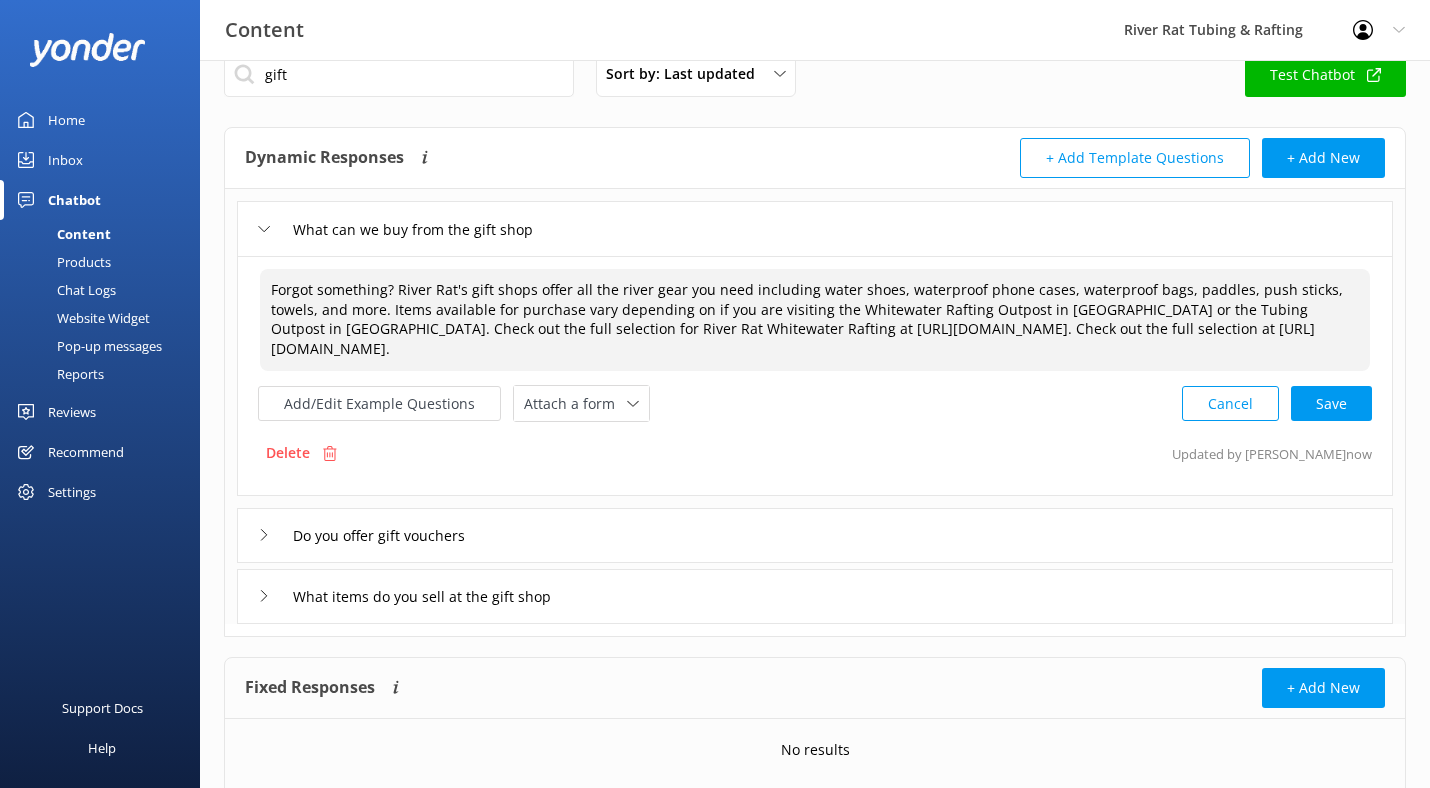 type on "Forgot something? River Rat's gift shops offer all the river gear you need including water shoes, waterproof phone cases, waterproof bags, paddles, push sticks, towels, and more. Items available for purchase vary depending on if you are visiting the Whitewater Rafting Outpost in Hartford or the Tubing Outpost in Townsend. Check out the full selection for River Rat Whitewater Rafting at https://smokymtnriverrat.com/rafting-gift-shop/. Check out the full selection at https://smokymtnriverrat.com/rafting-gift-shop/." 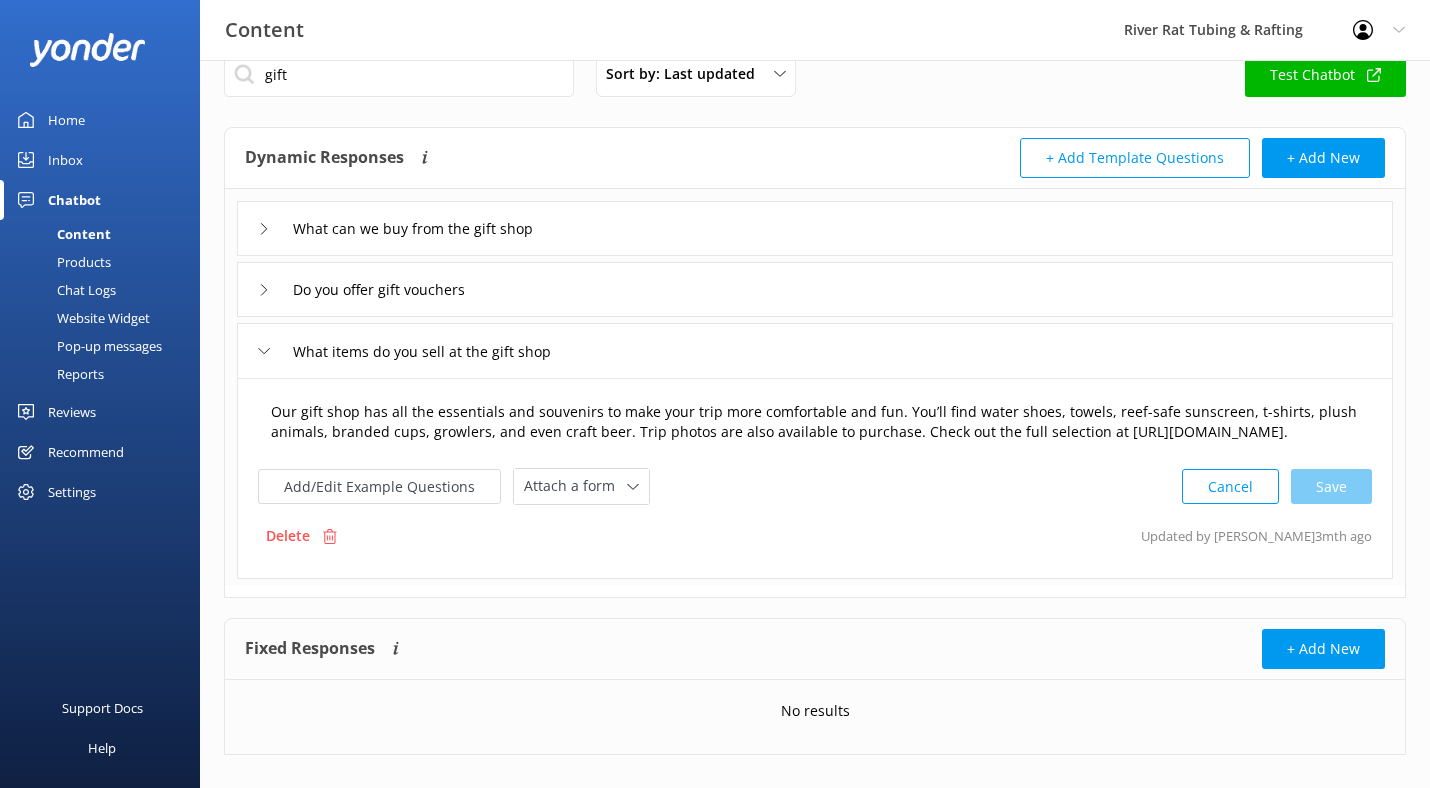 click on "Our gift shop has all the essentials and souvenirs to make your trip more comfortable and fun. You’ll find water shoes, towels, reef-safe sunscreen, t-shirts, plush animals, branded cups, growlers, and even craft beer. Trip photos are also available to purchase. Check out the full selection at https://smokymtnriverrat.com/rafting-gift-shop/." at bounding box center (815, 422) 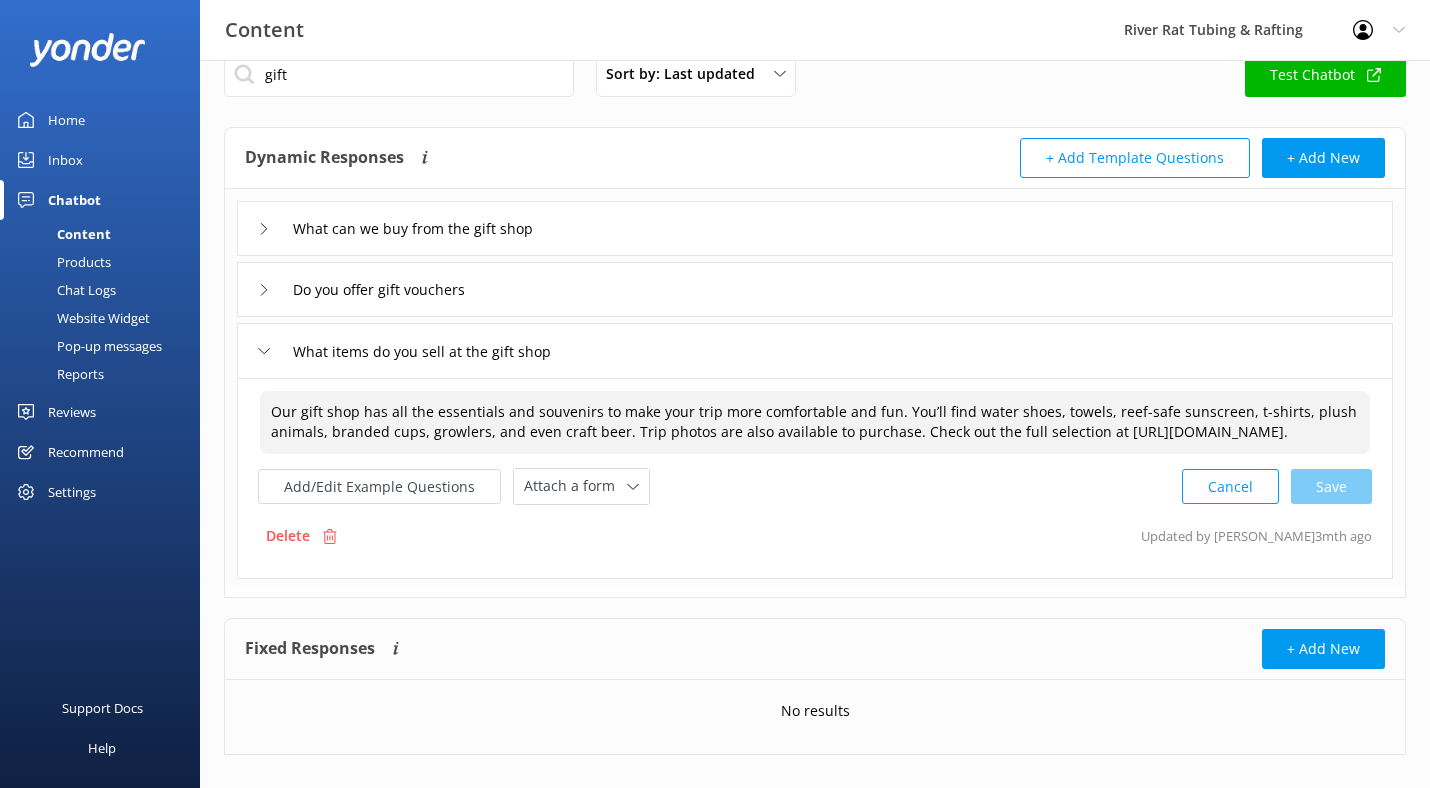 click on "Our gift shop has all the essentials and souvenirs to make your trip more comfortable and fun. You’ll find water shoes, towels, reef-safe sunscreen, t-shirts, plush animals, branded cups, growlers, and even craft beer. Trip photos are also available to purchase. Check out the full selection at https://smokymtnriverrat.com/rafting-gift-shop/." at bounding box center [815, 422] 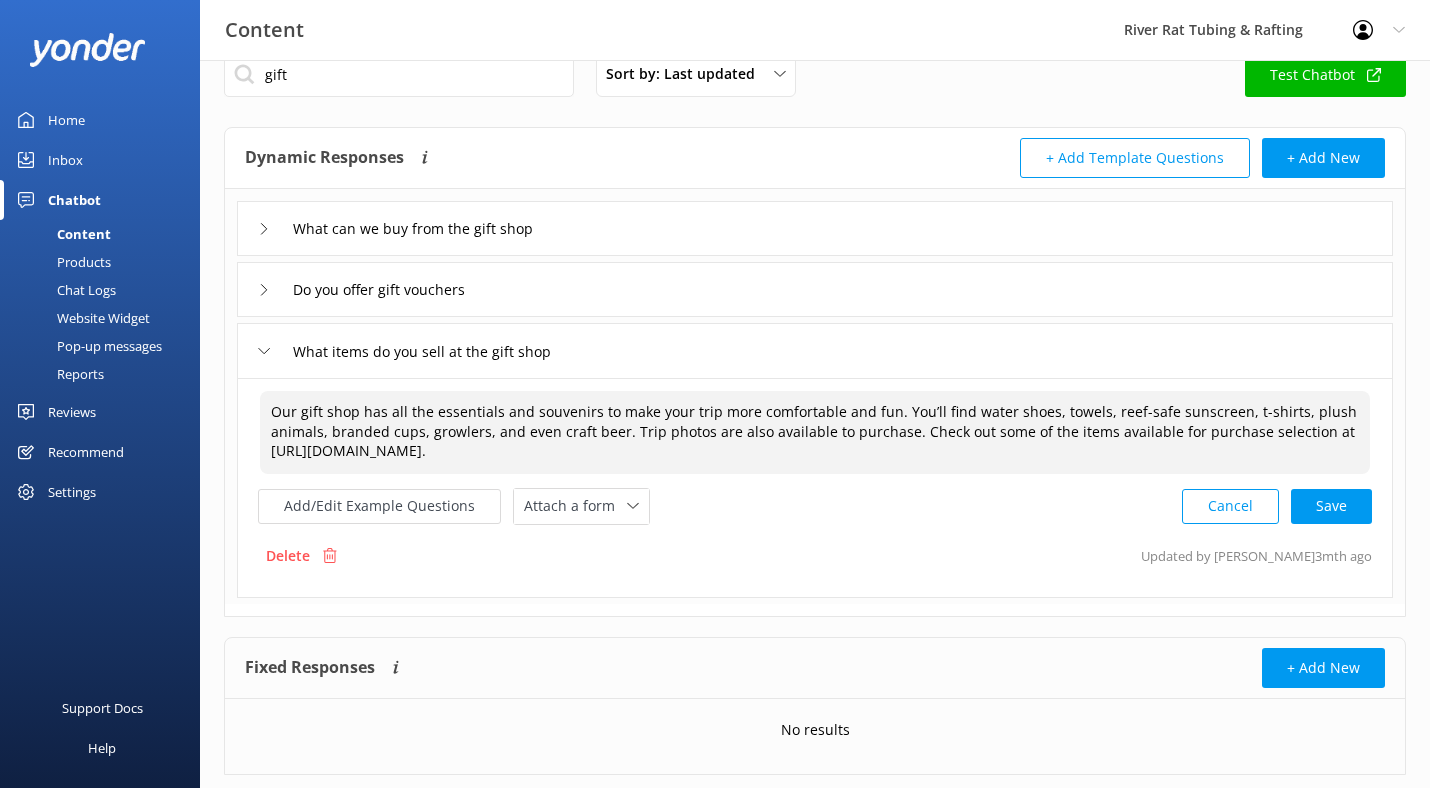 click on "Our gift shop has all the essentials and souvenirs to make your trip more comfortable and fun. You’ll find water shoes, towels, reef-safe sunscreen, t-shirts, plush animals, branded cups, growlers, and even craft beer. Trip photos are also available to purchase. Check out some of the items available for purchase selection at https://smokymtnriverrat.com/rafting-gift-shop/." at bounding box center (815, 432) 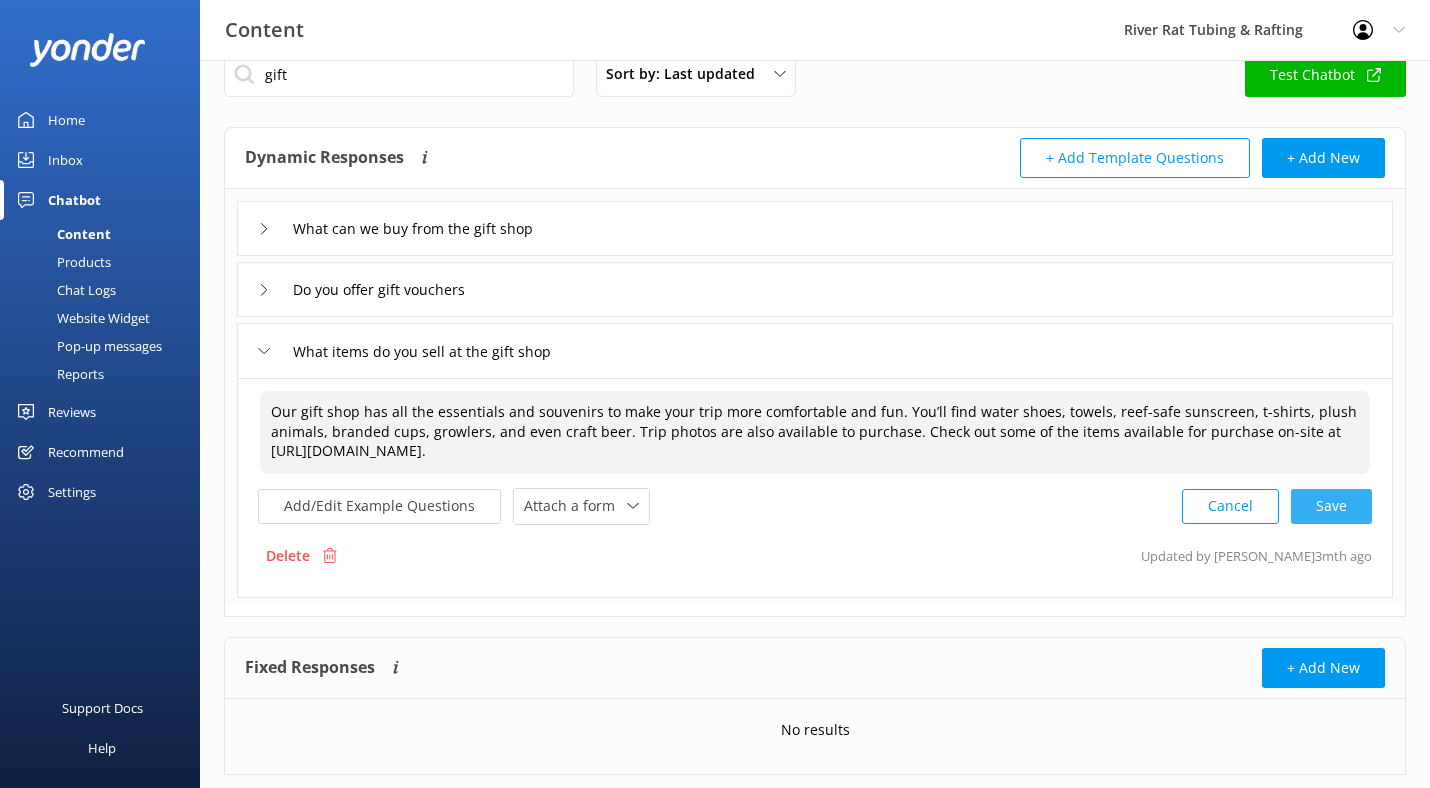 click on "Cancel Save" at bounding box center [1277, 506] 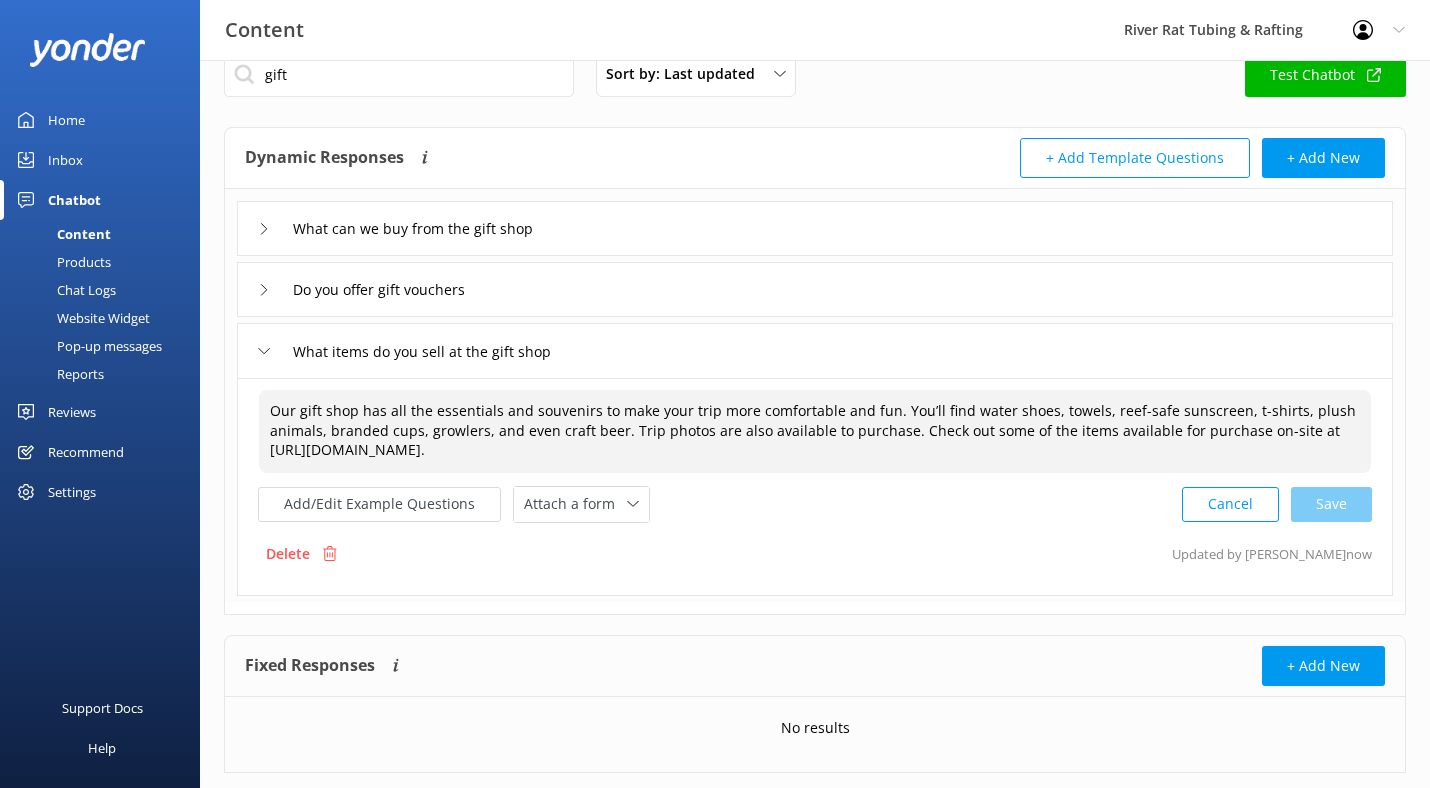 type on "Our gift shop has all the essentials and souvenirs to make your trip more comfortable and fun. You’ll find water shoes, towels, reef-safe sunscreen, t-shirts, plush animals, branded cups, growlers, and even craft beer. Trip photos are also available to purchase. Check out some of the items available for purchase on-site at https://smokymtnriverrat.com/rafting-gift-shop/." 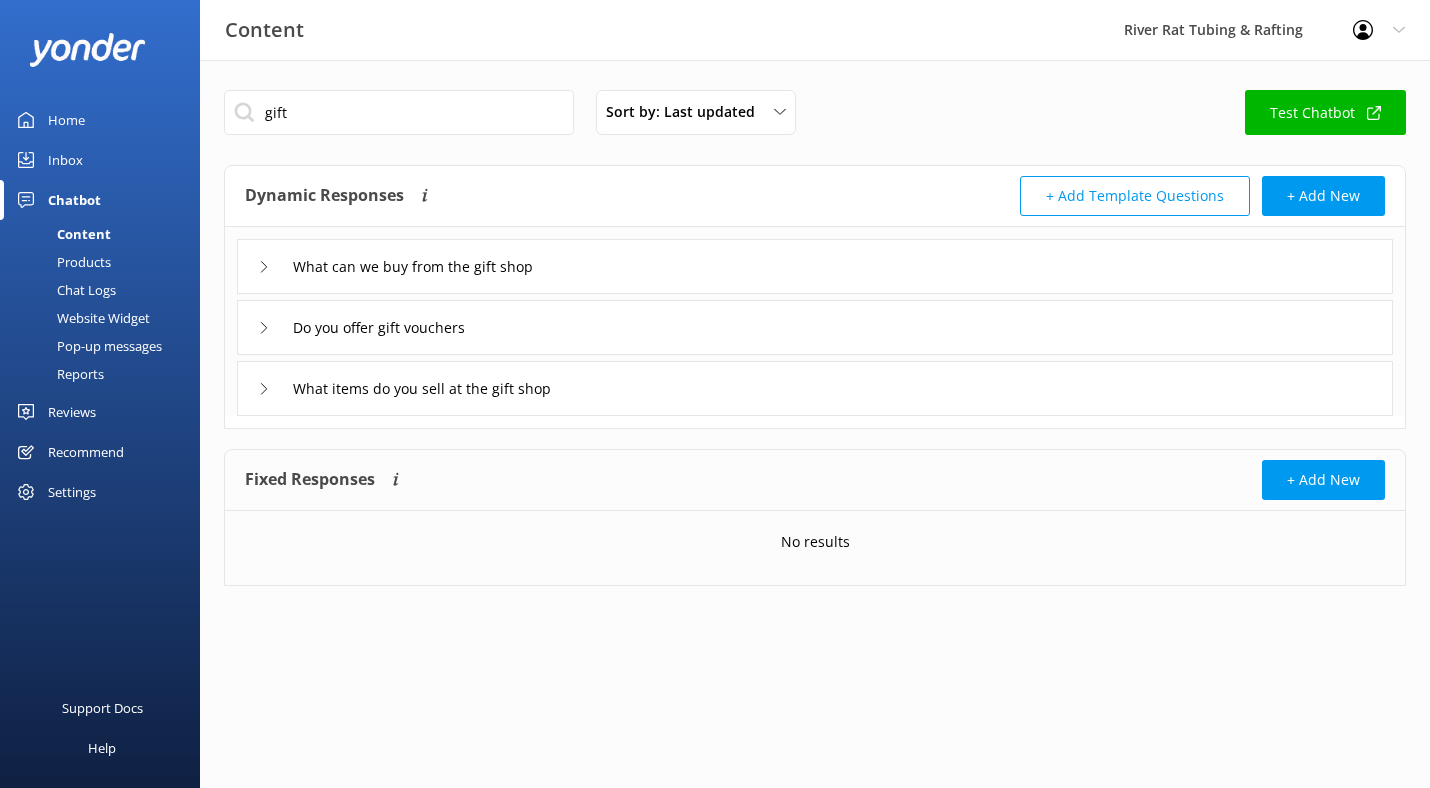 scroll, scrollTop: 0, scrollLeft: 0, axis: both 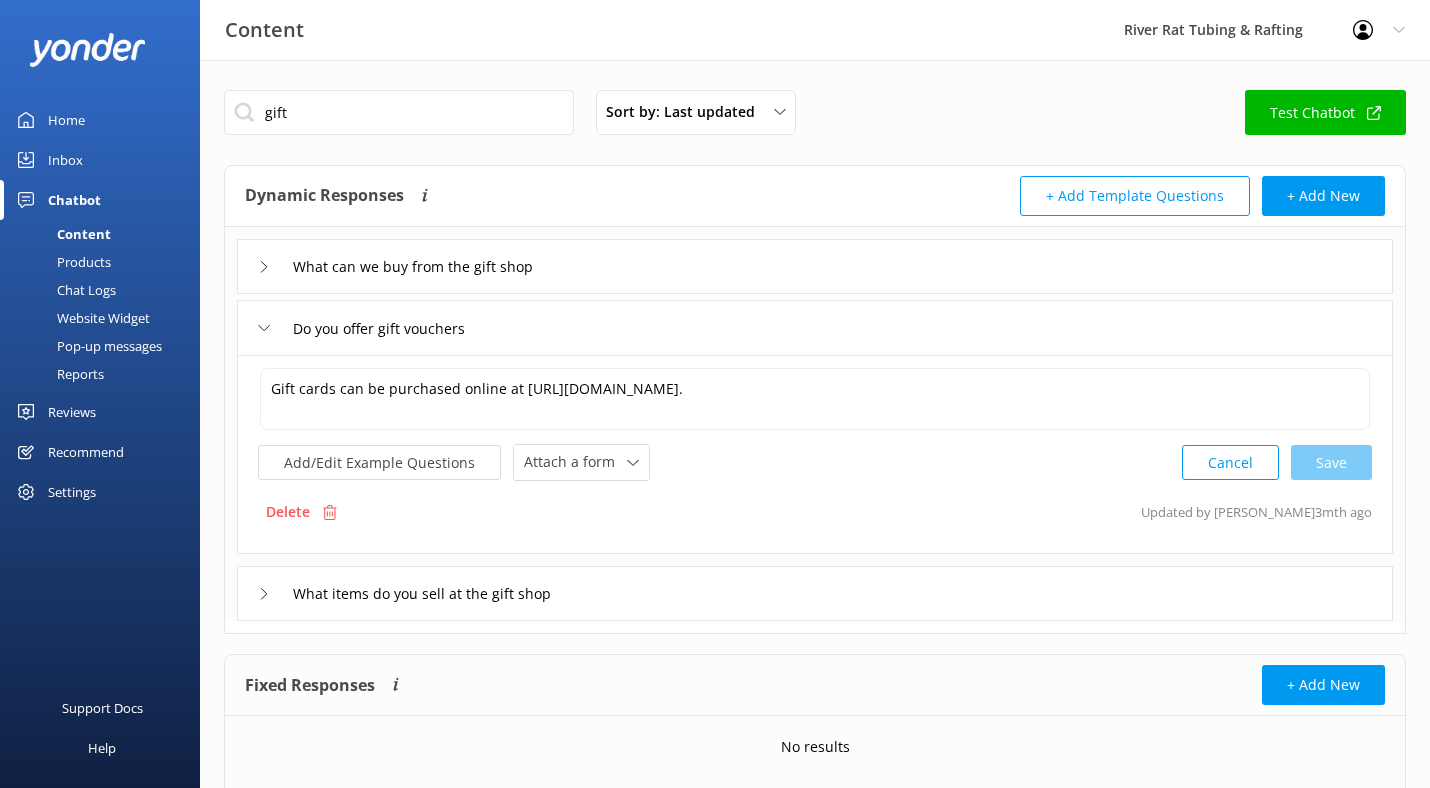 click 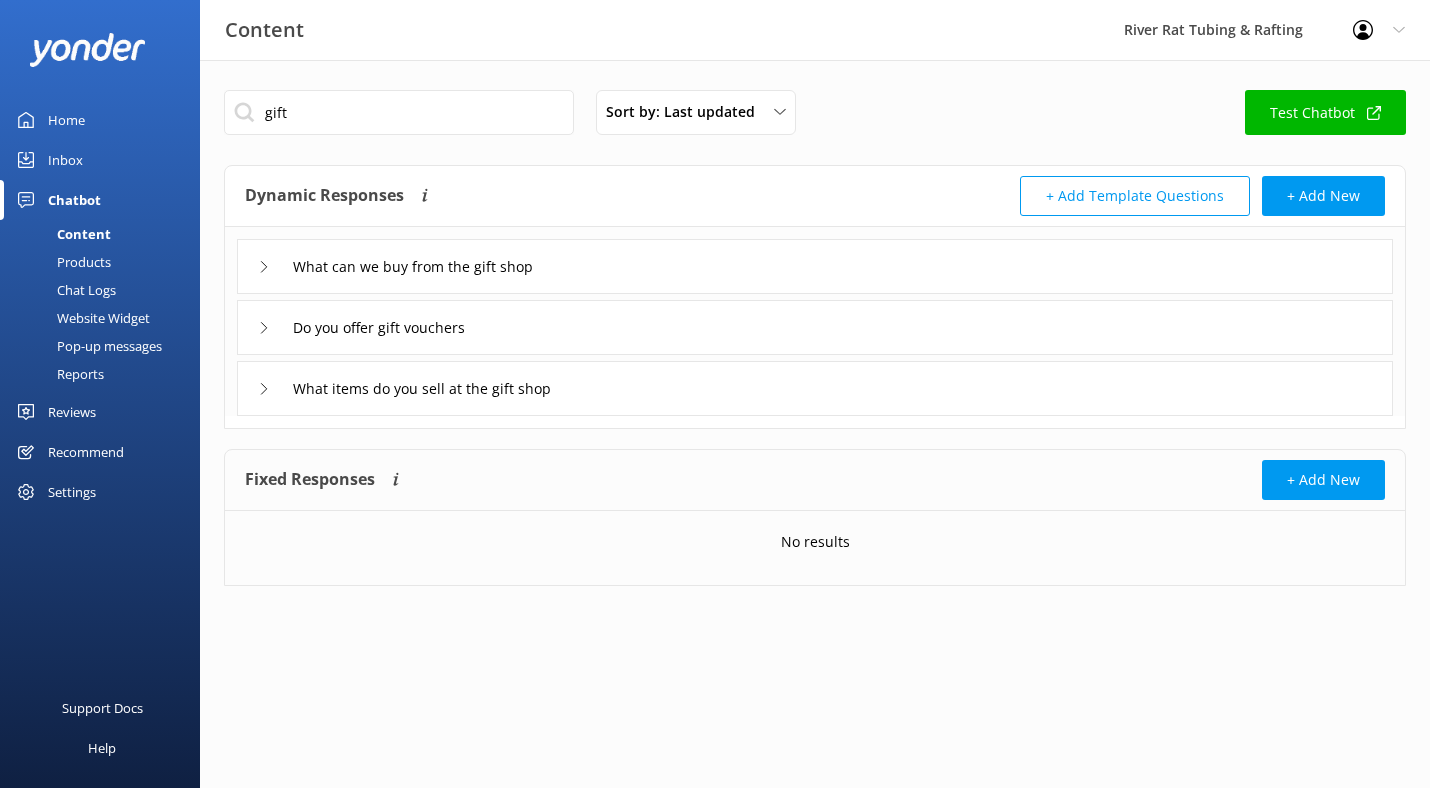 click 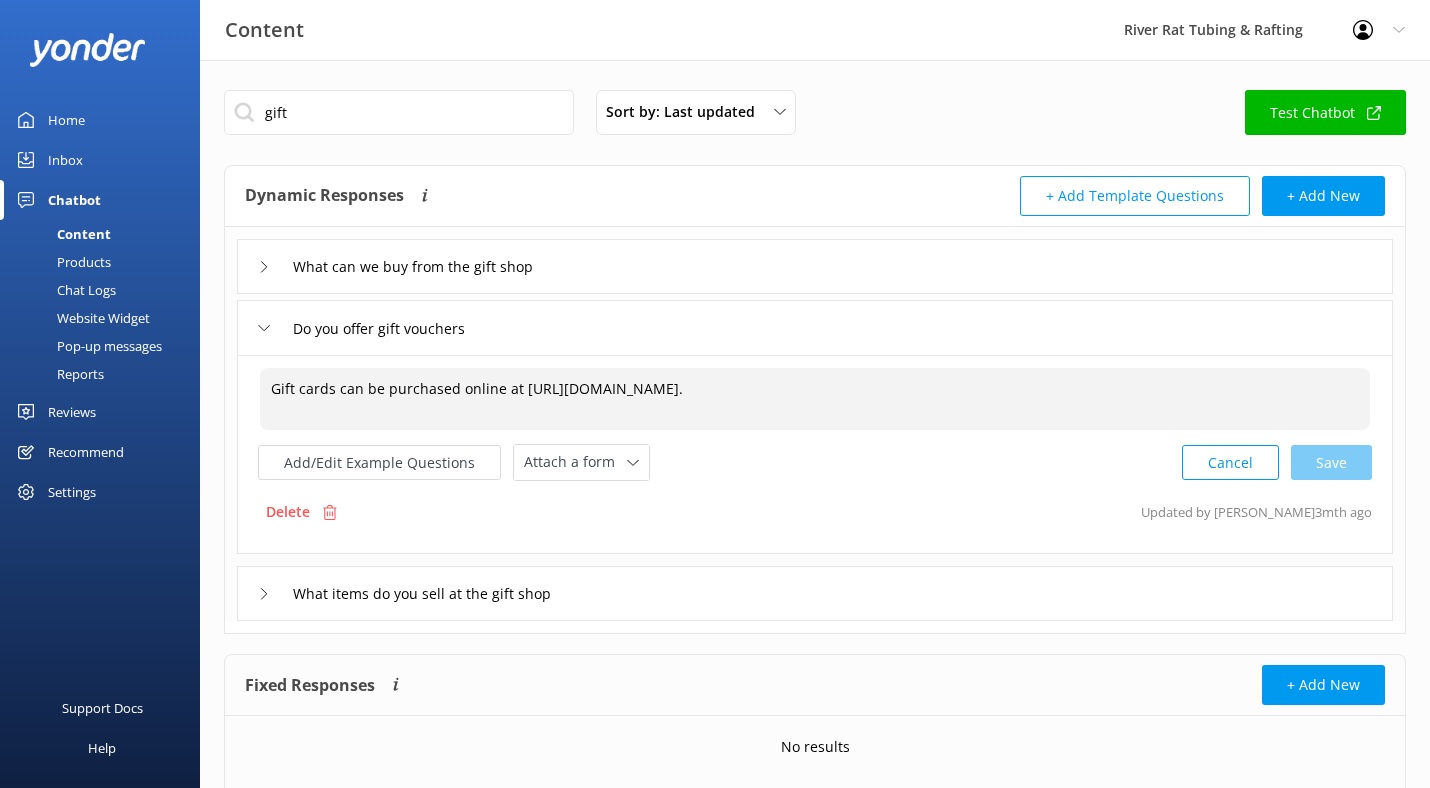click on "Gift cards can be purchased online at https://smokymtnriverrat.com/book-now-2022/." at bounding box center (815, 399) 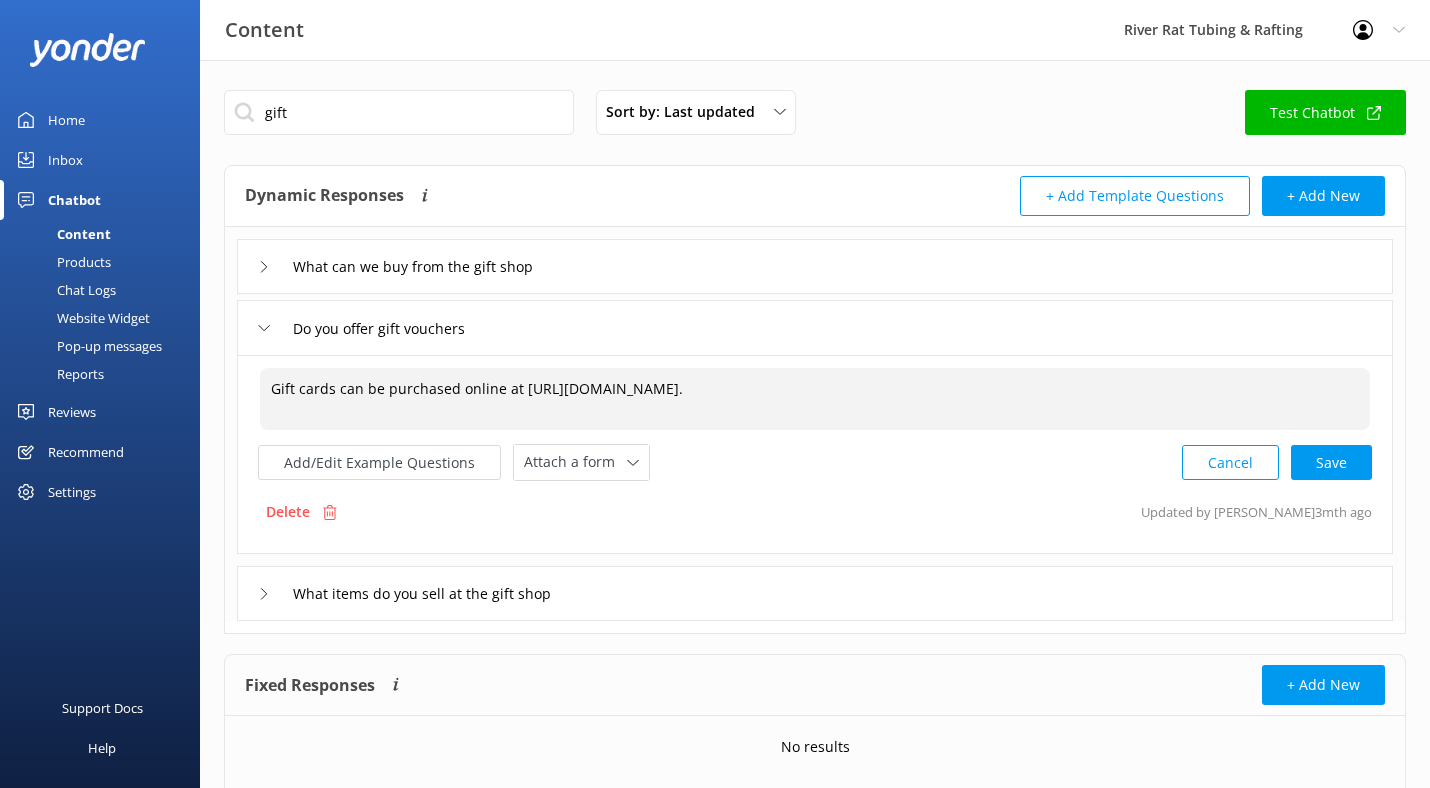 click on "Gift cards can be purchased online at https://smokymtnriverrat.com/book-now/." at bounding box center (815, 399) 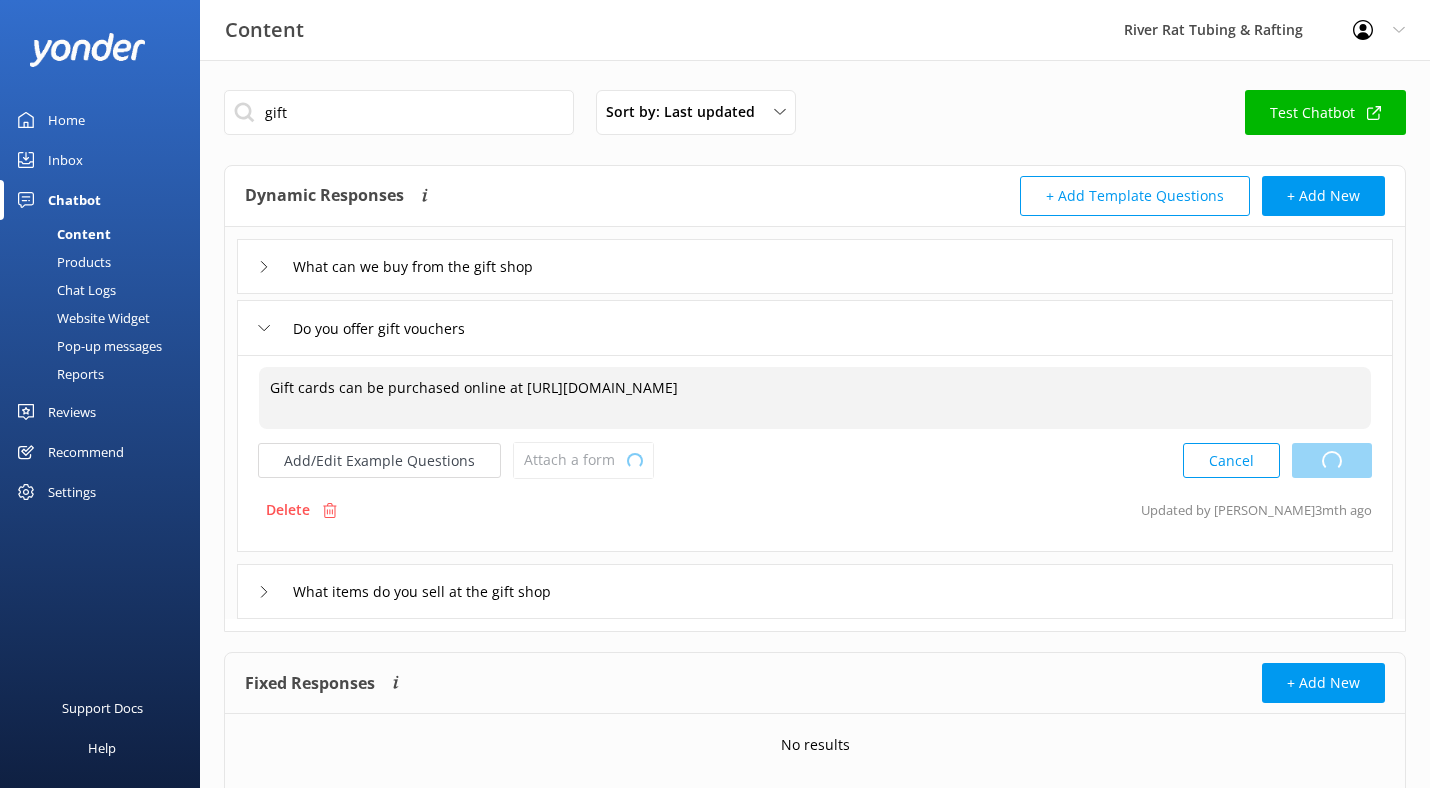 click on "Cancel Loading.." at bounding box center (1277, 460) 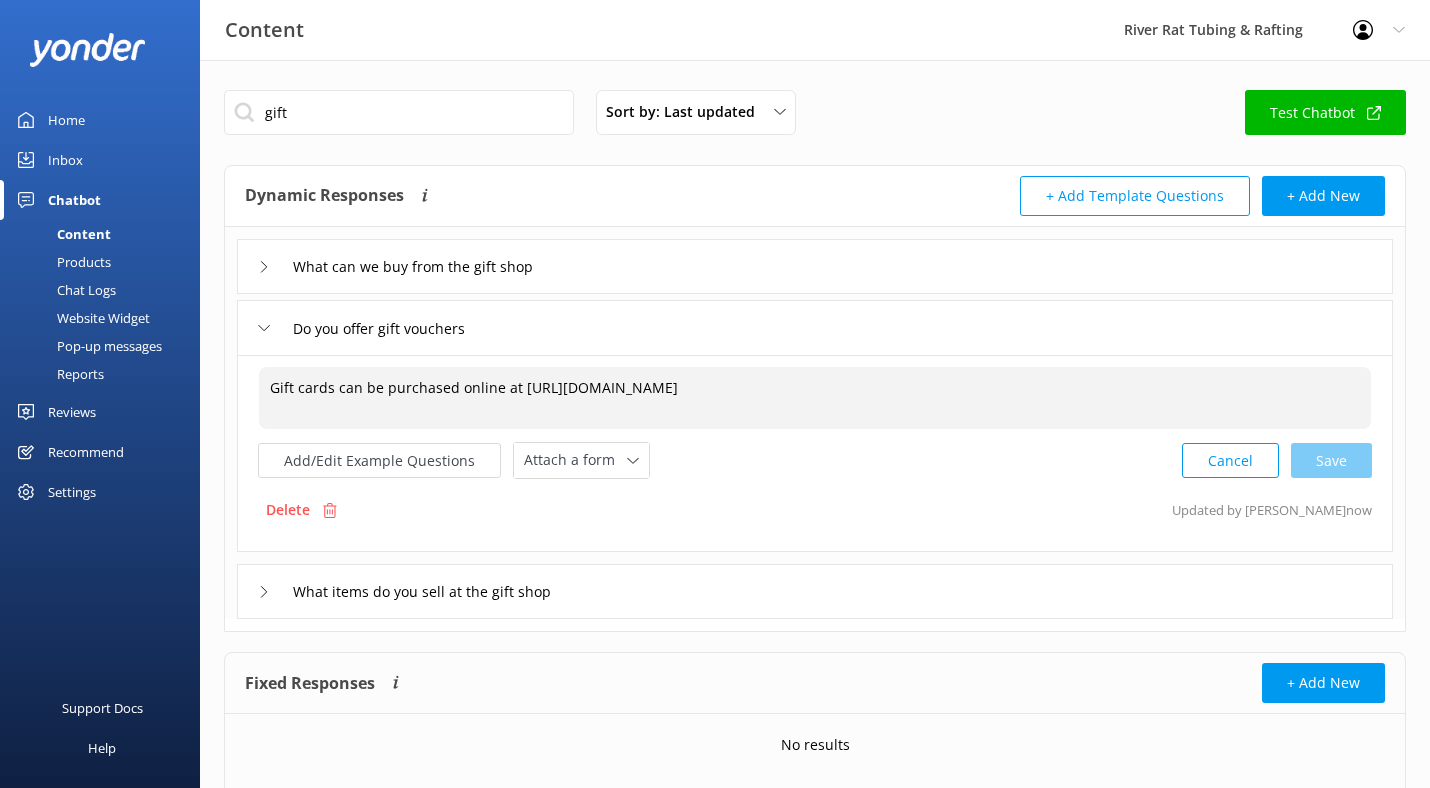 type on "Gift cards can be purchased online at https://smokymtnriverrat.com/book-now/" 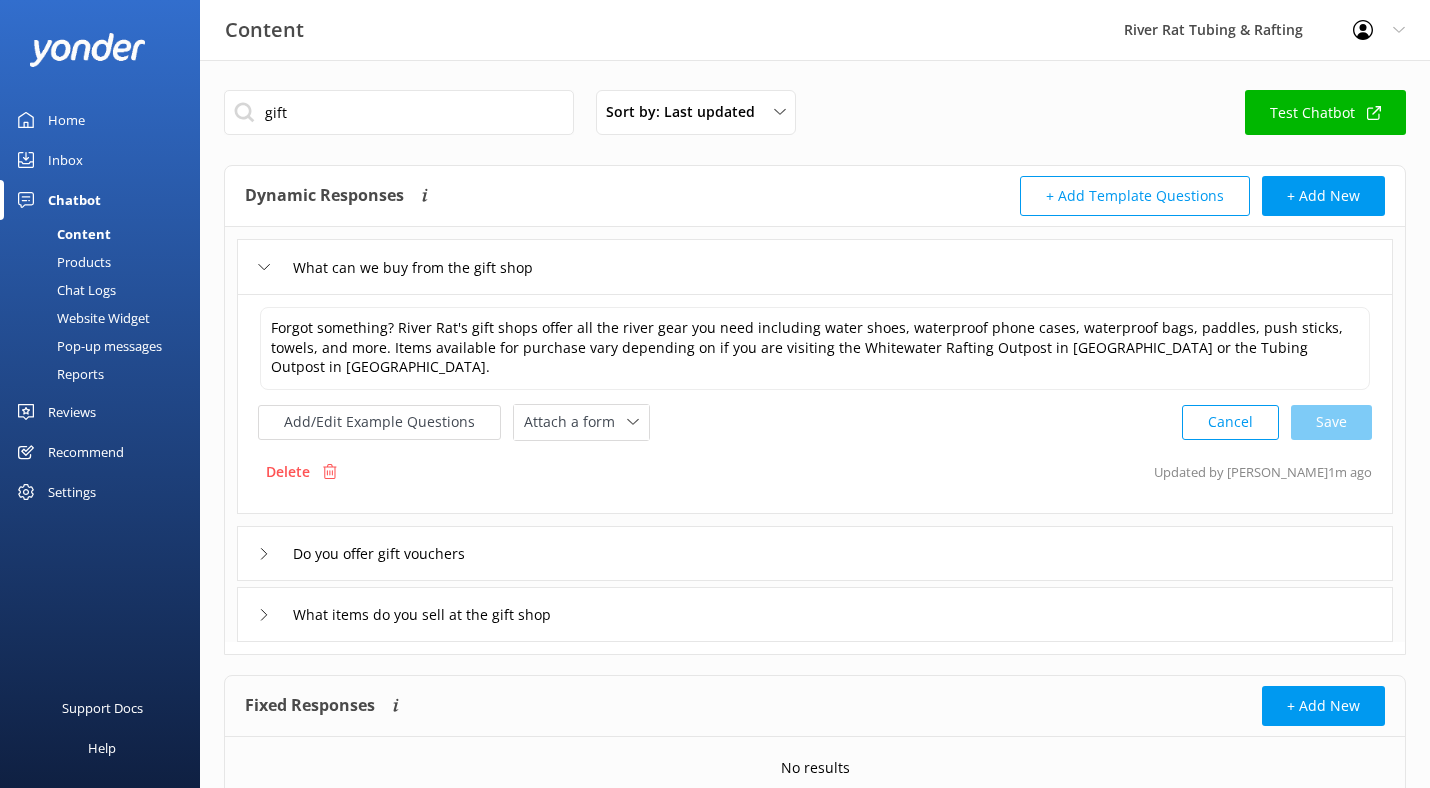 click on "Content" at bounding box center [61, 234] 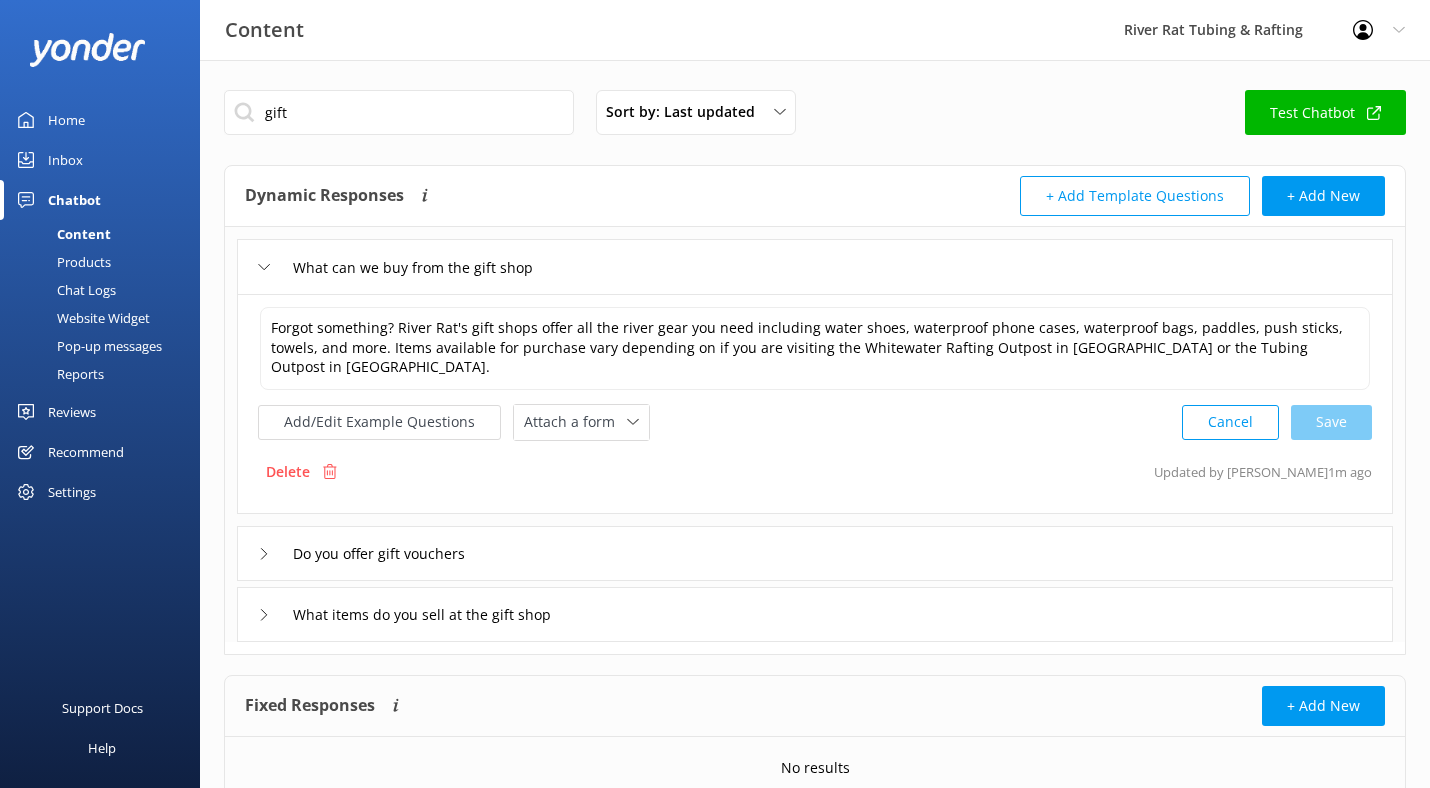 click on "Inbox" at bounding box center [65, 160] 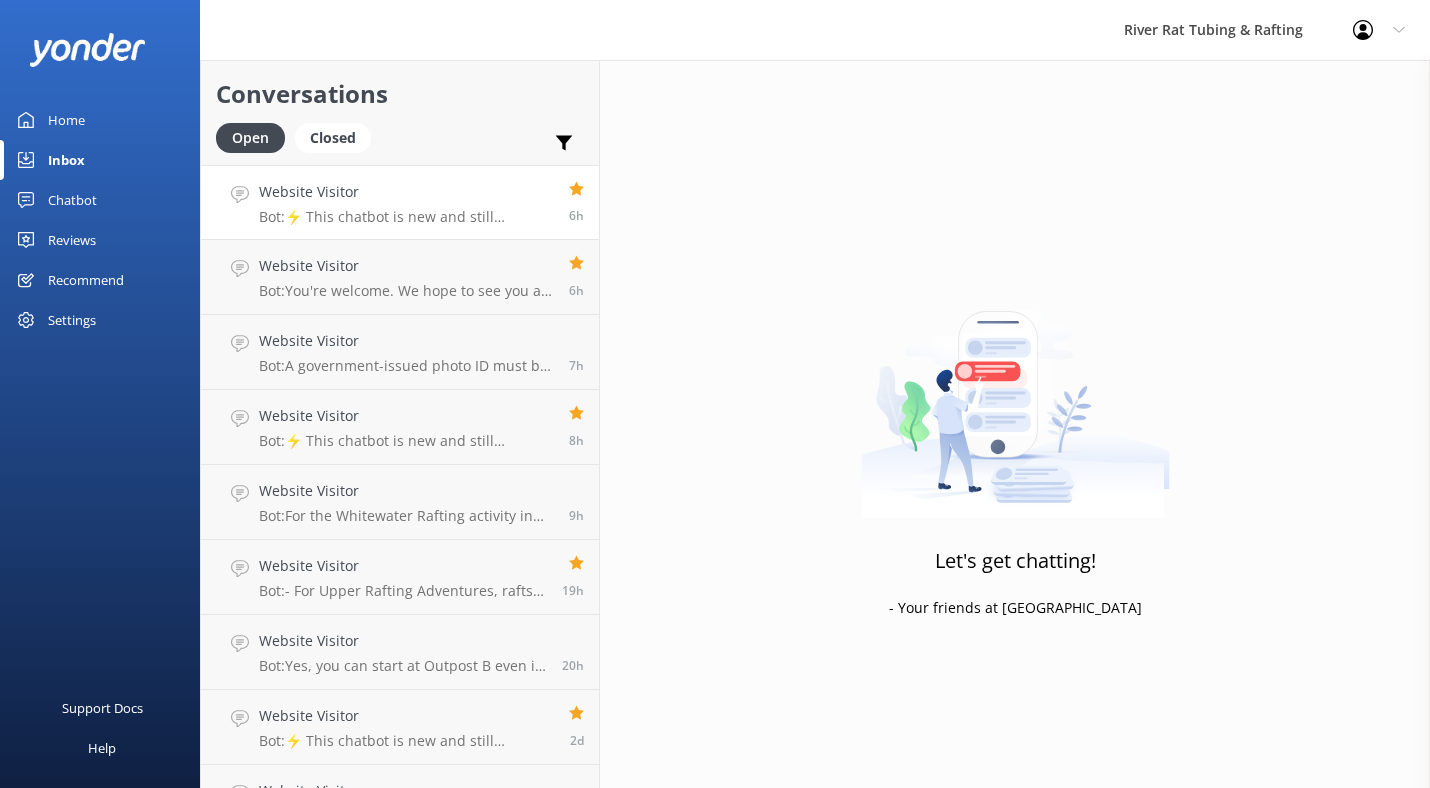 click on "Website Visitor Bot:  ⚡ This chatbot is new and still learning. You're welcome to ask a new question and our automated FAQ bot might be able to help. OR you can Call Us at (865) 448-8888 or fill out this Contact Us form: https://smokymtnriverrat.com/contact-us/ 6h" at bounding box center (400, 202) 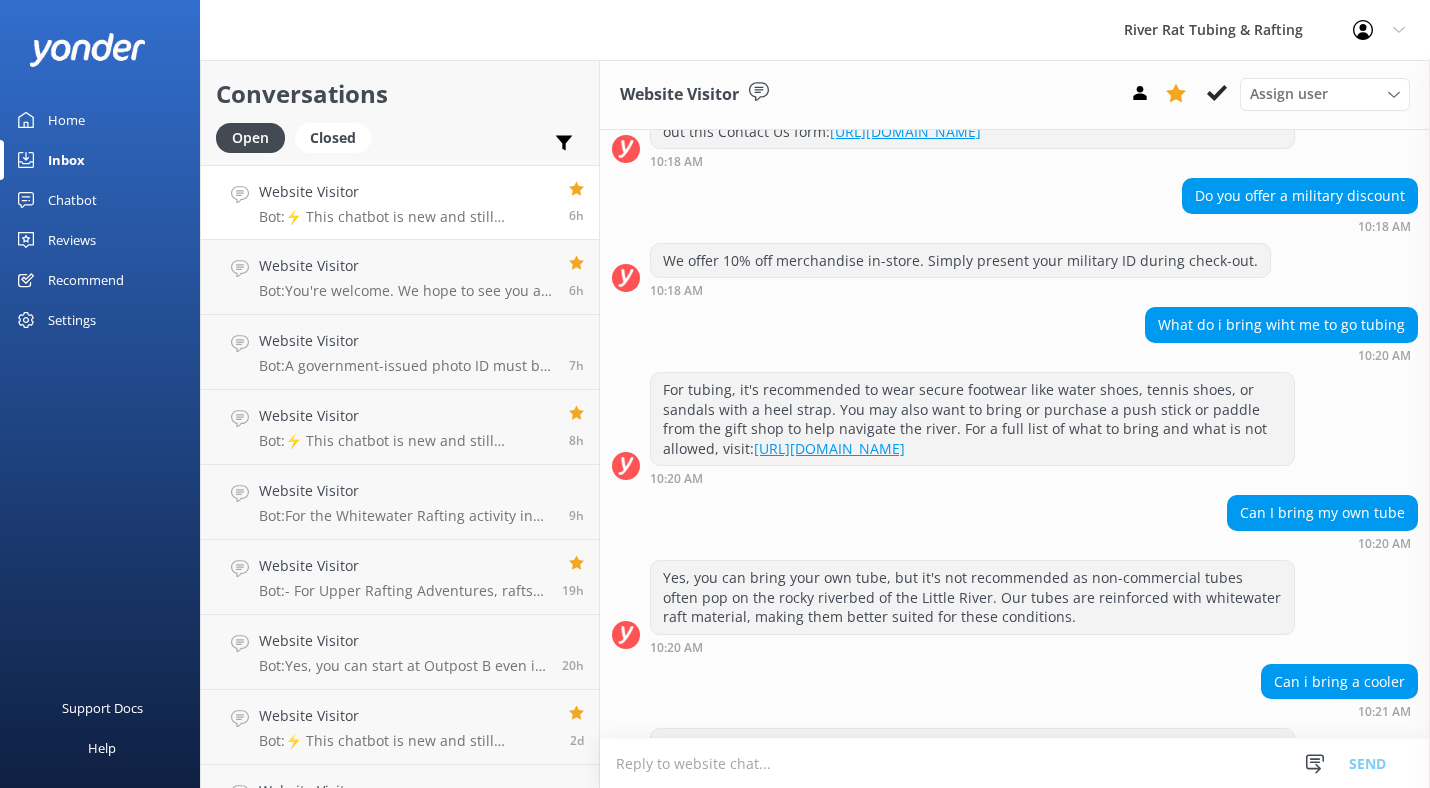 scroll, scrollTop: 1665, scrollLeft: 0, axis: vertical 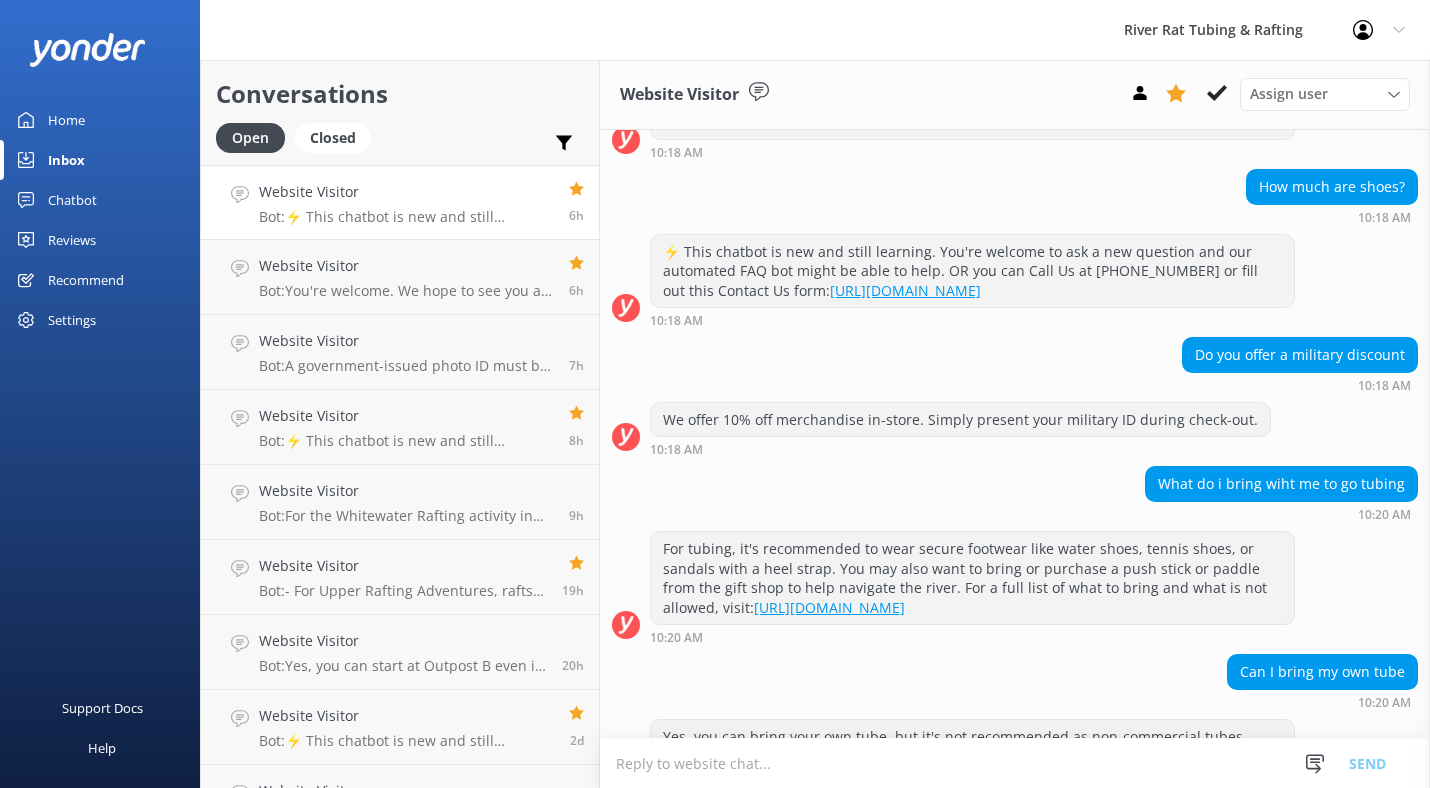 click on "Home" at bounding box center (66, 120) 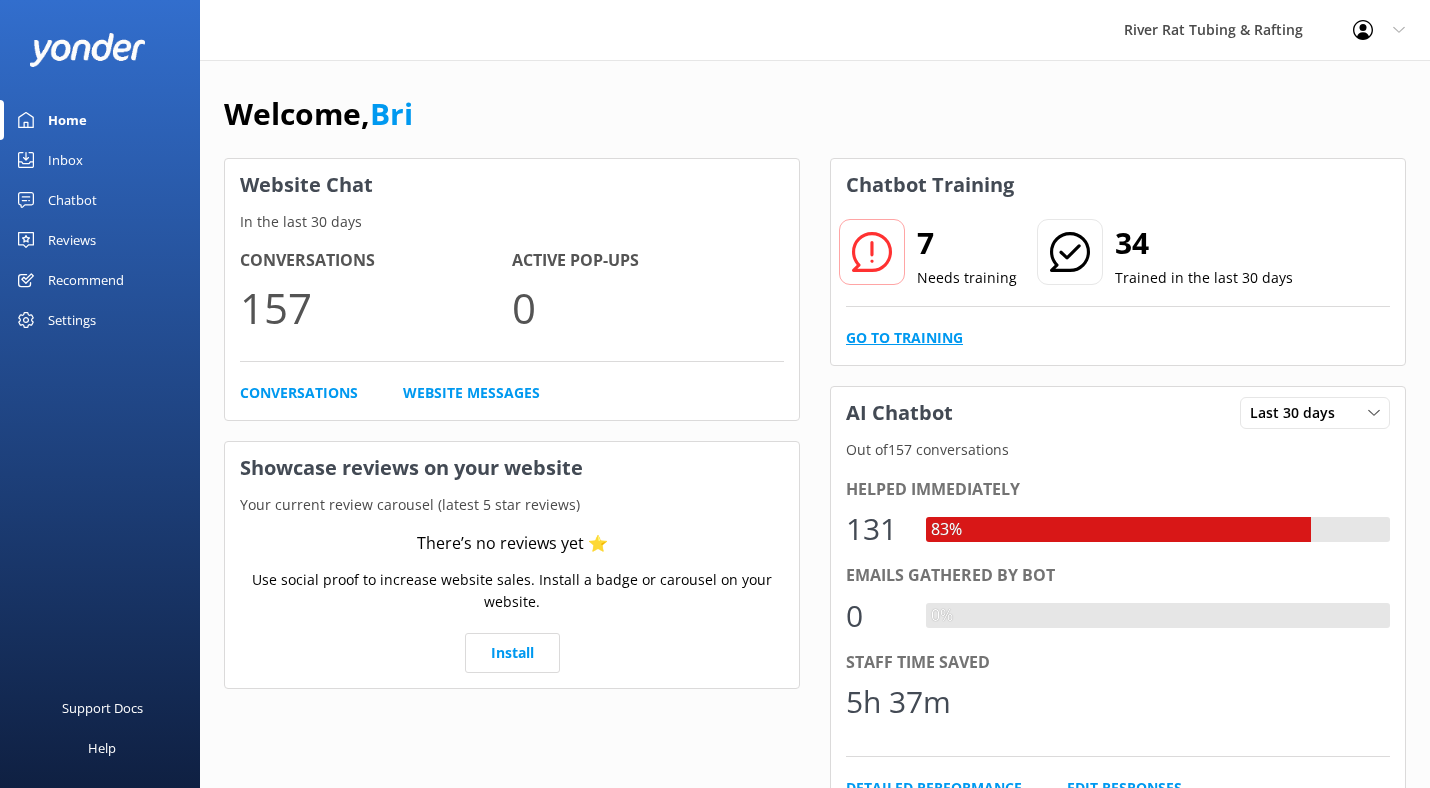 click on "Go to Training" at bounding box center [904, 338] 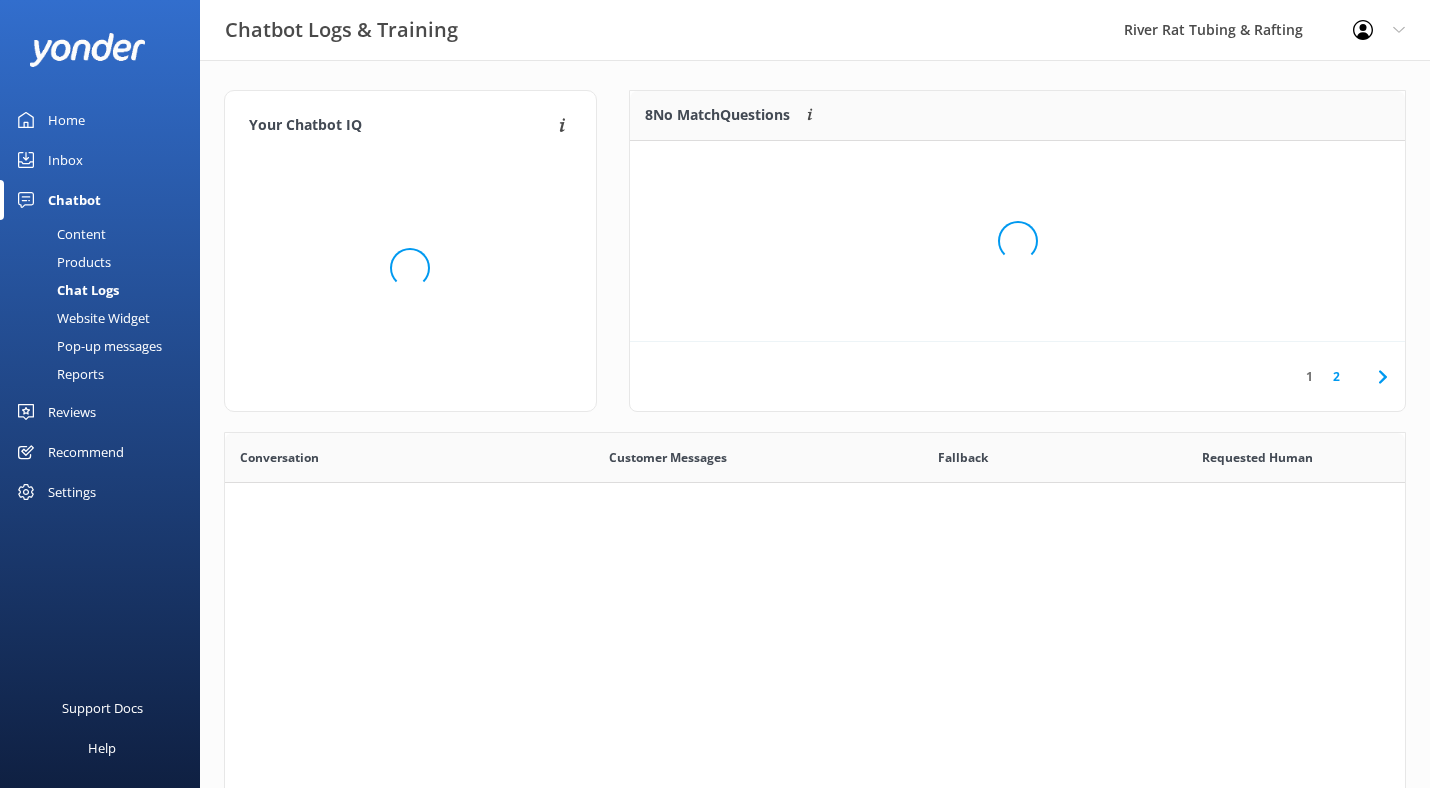 scroll, scrollTop: 1, scrollLeft: 0, axis: vertical 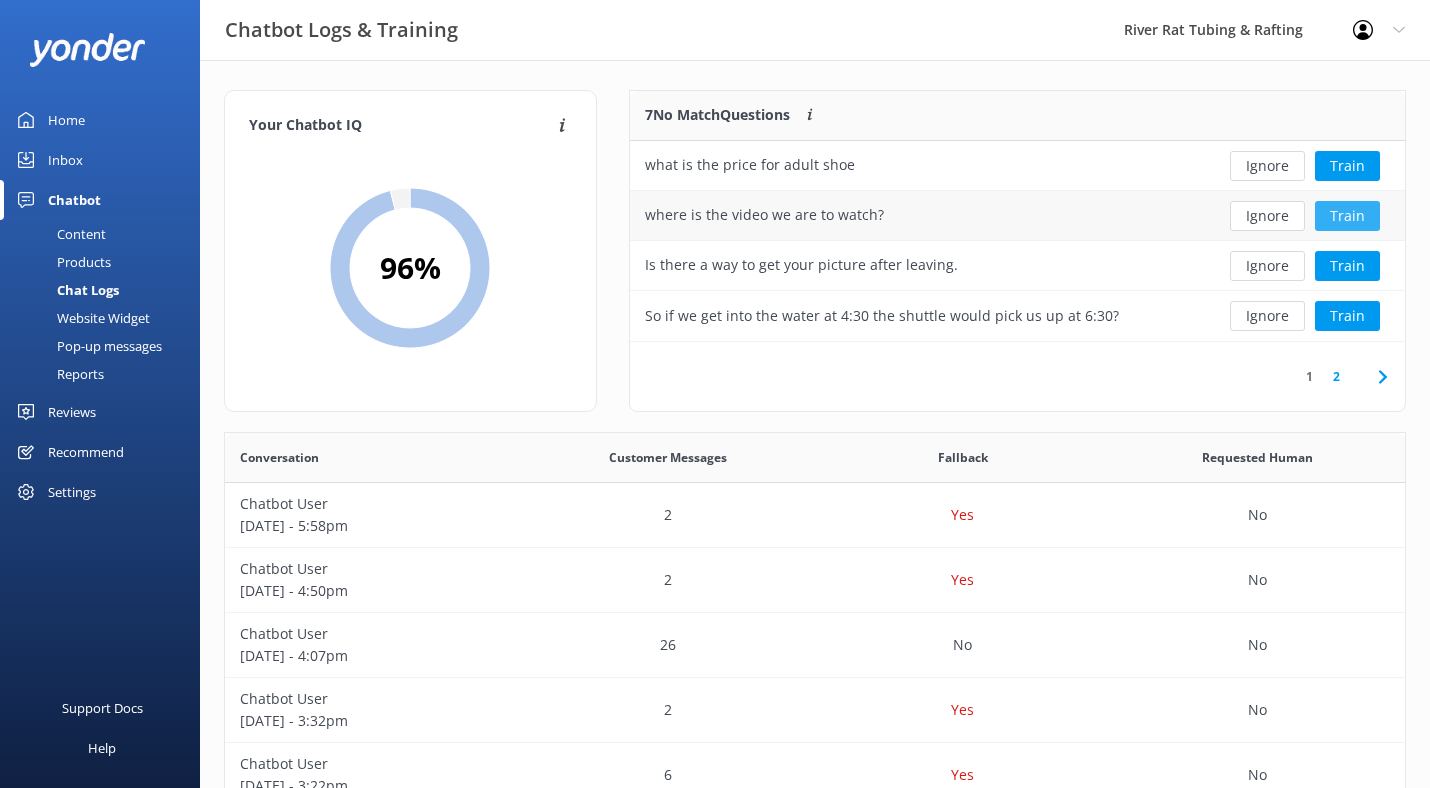click on "Train" at bounding box center [1347, 216] 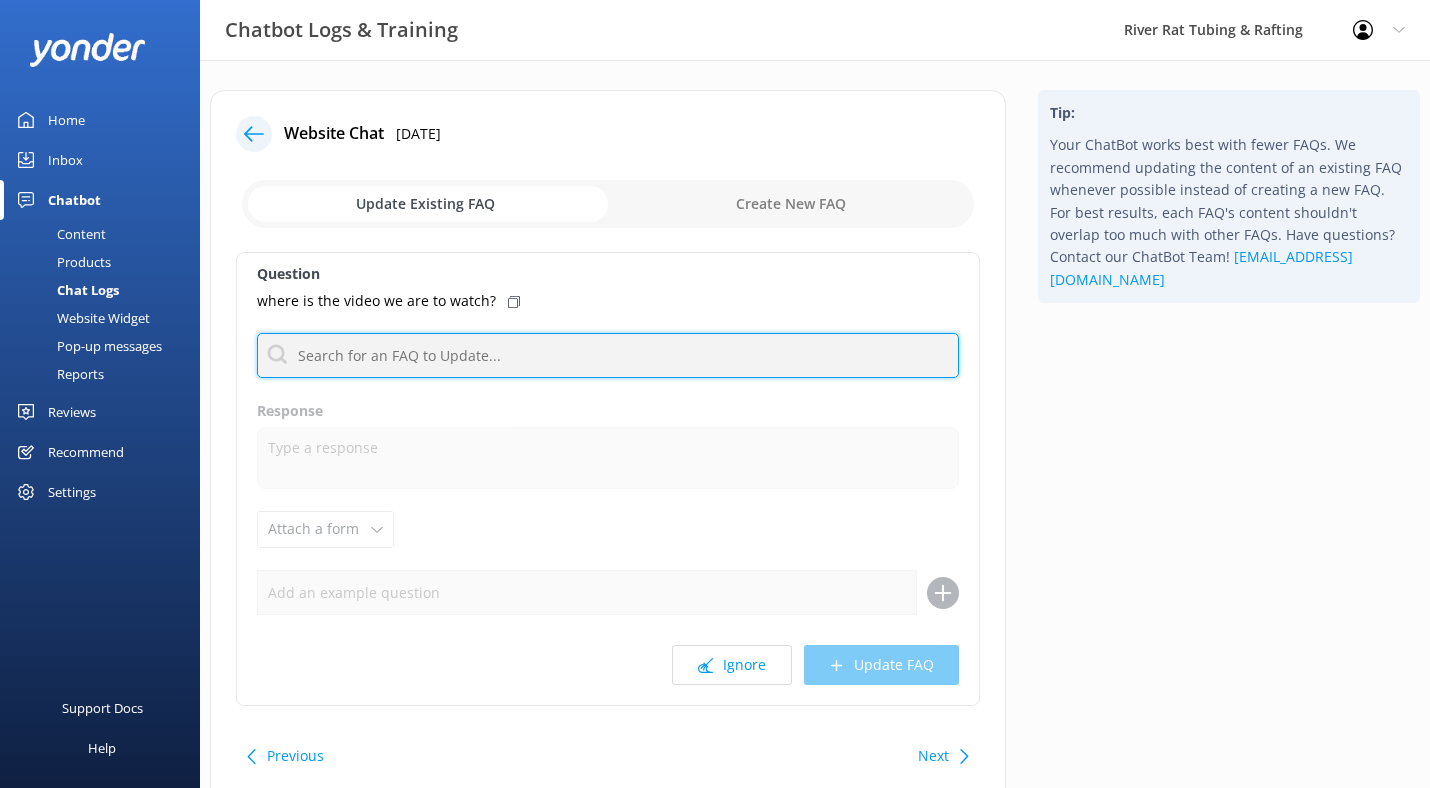 click at bounding box center [608, 355] 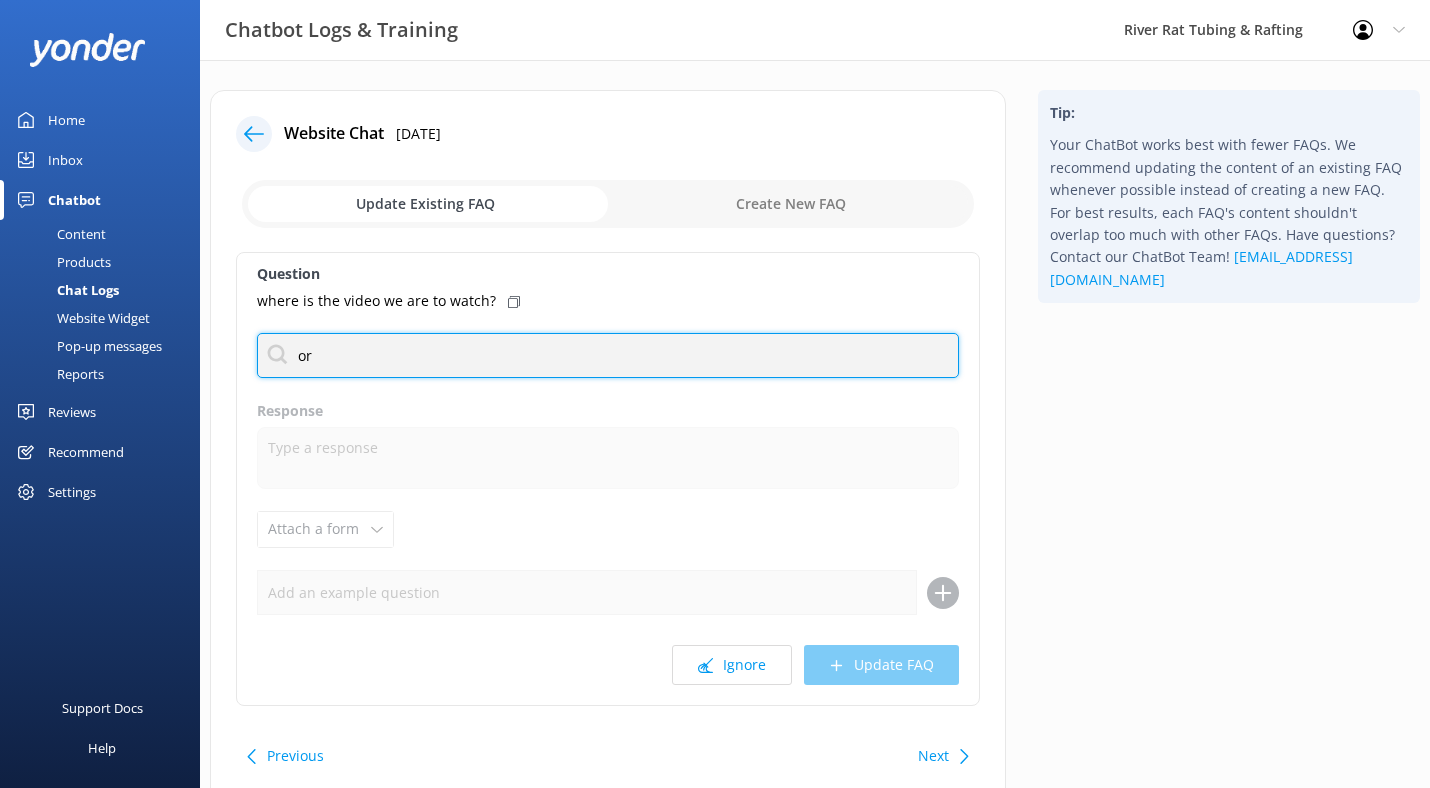 type on "o" 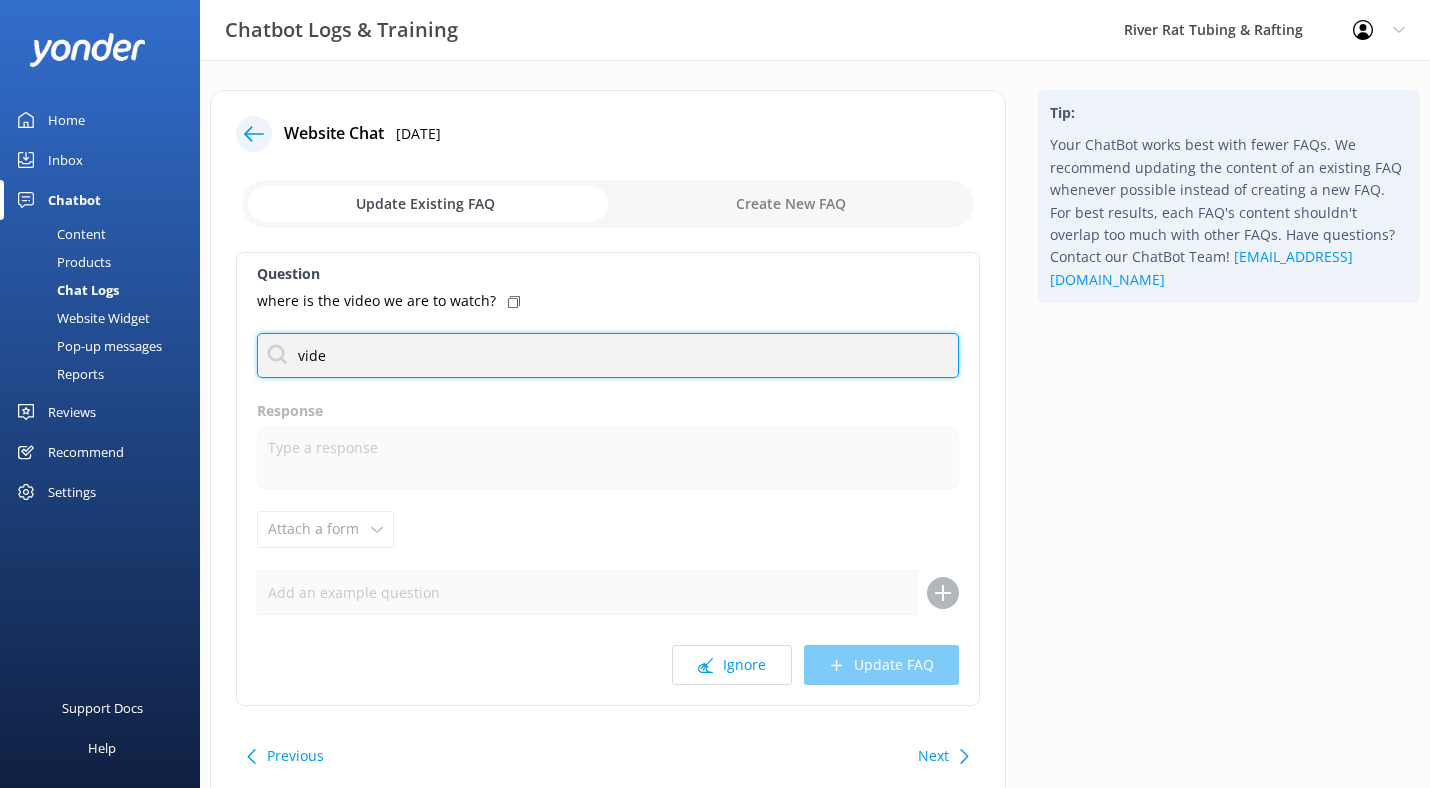 type on "video" 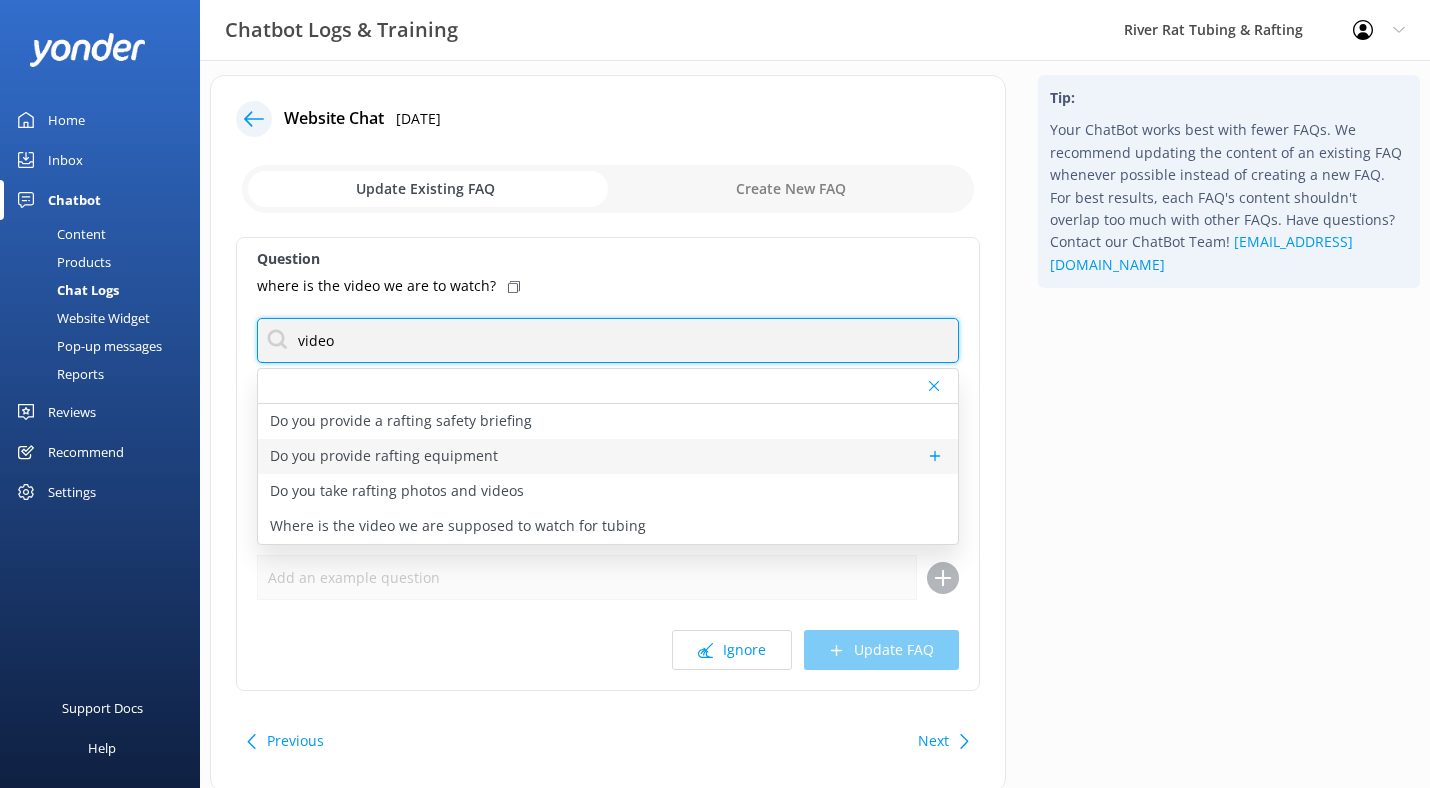 scroll, scrollTop: 21, scrollLeft: 0, axis: vertical 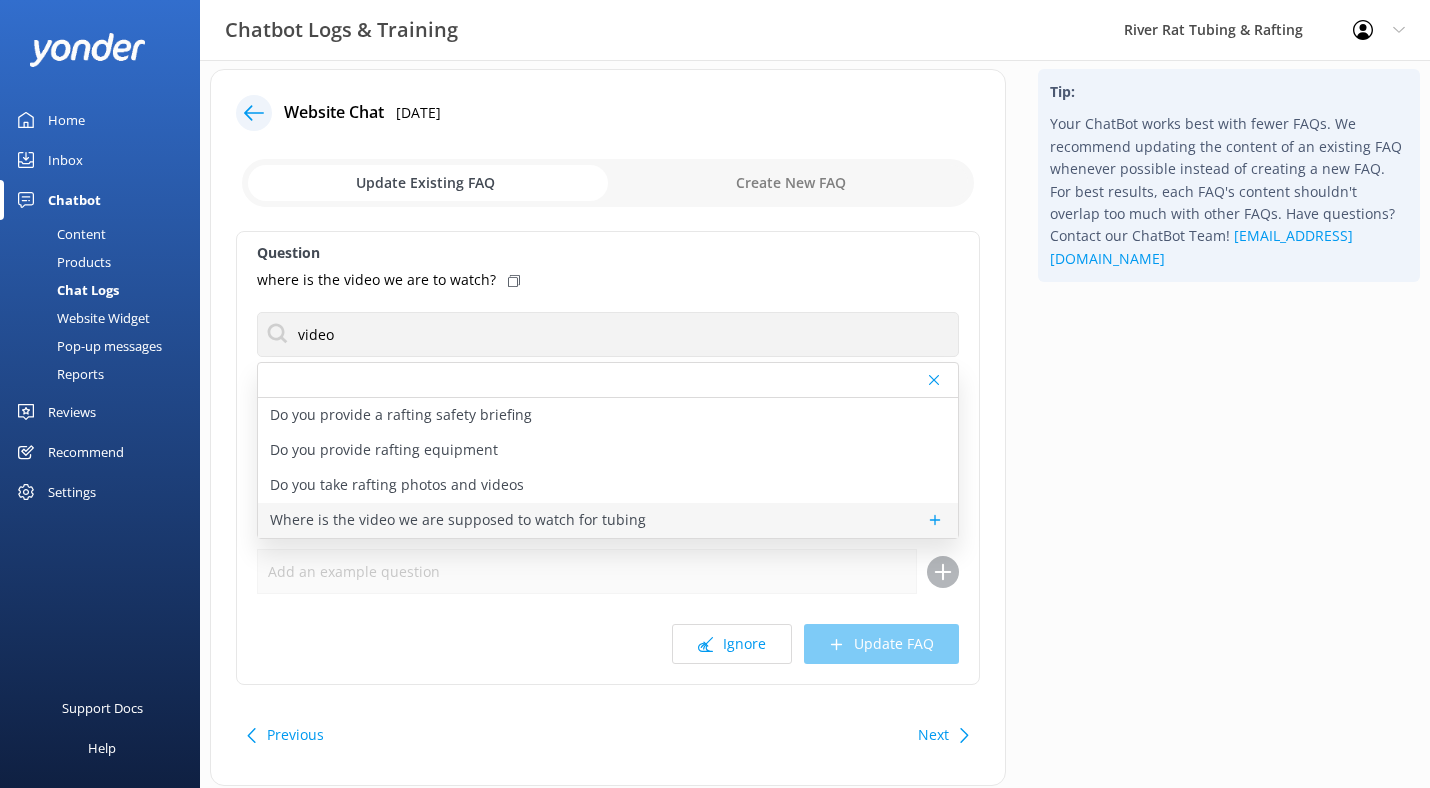 click on "Where is the video we are supposed to watch for tubing" at bounding box center (458, 520) 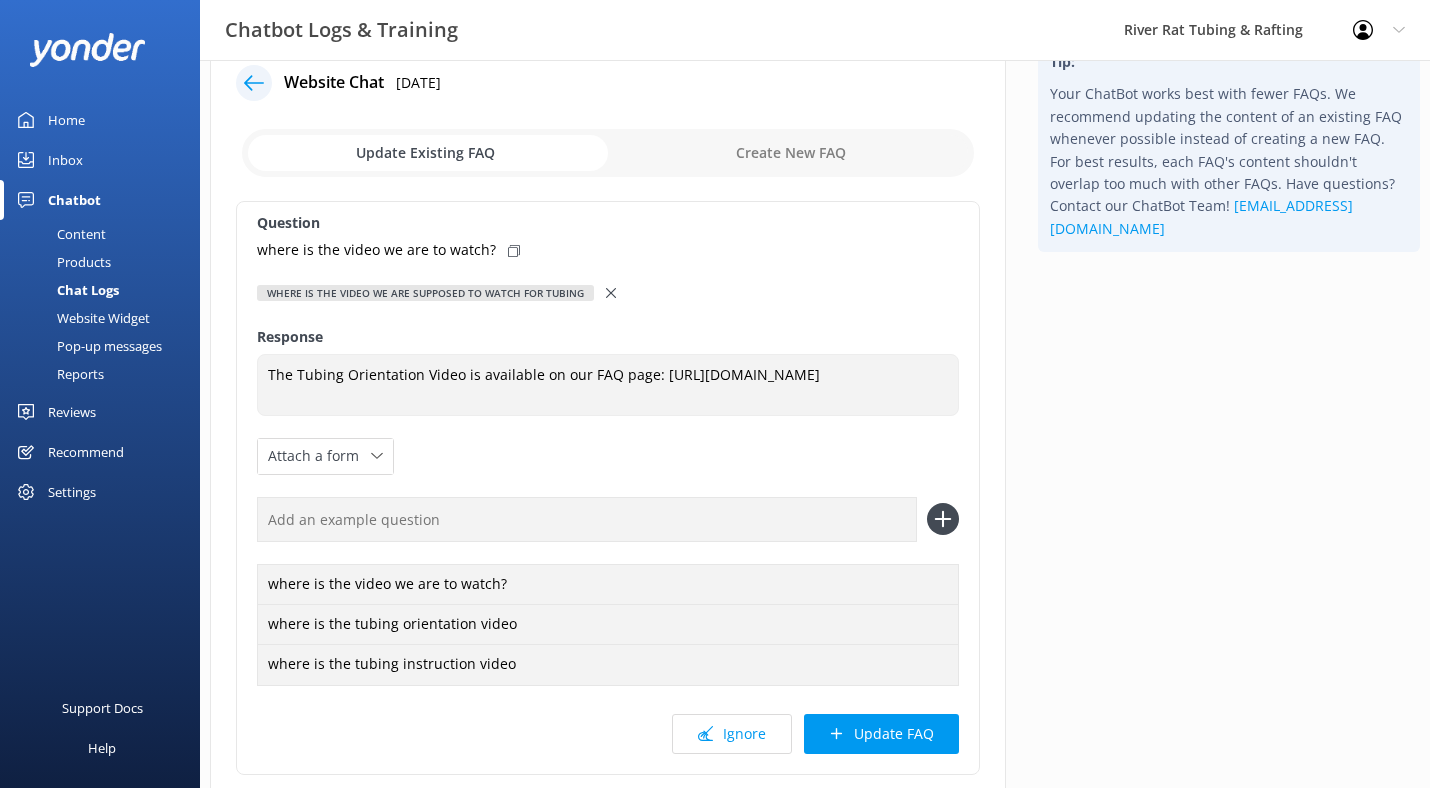 scroll, scrollTop: 59, scrollLeft: 0, axis: vertical 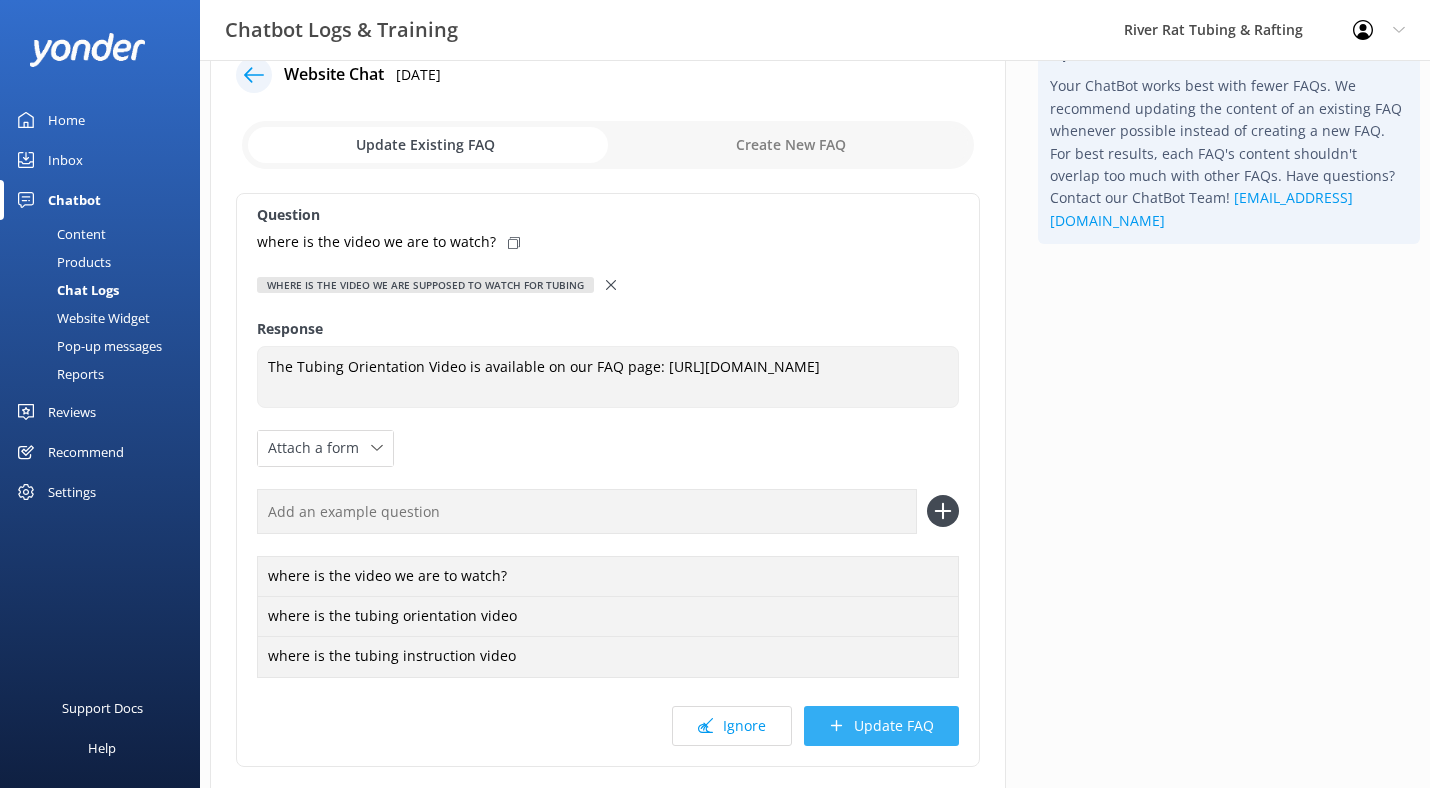 click on "Update FAQ" at bounding box center (881, 726) 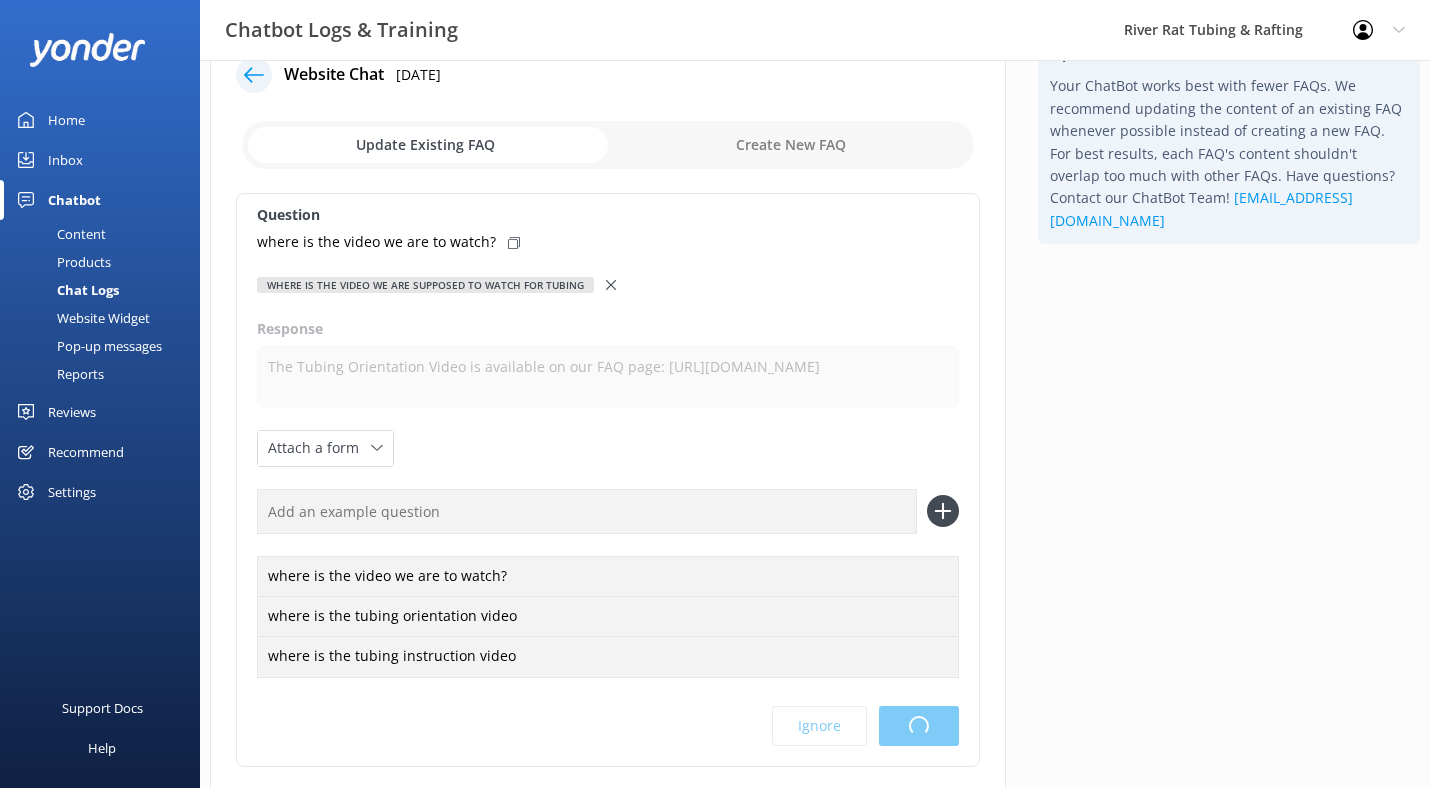 scroll, scrollTop: 0, scrollLeft: 0, axis: both 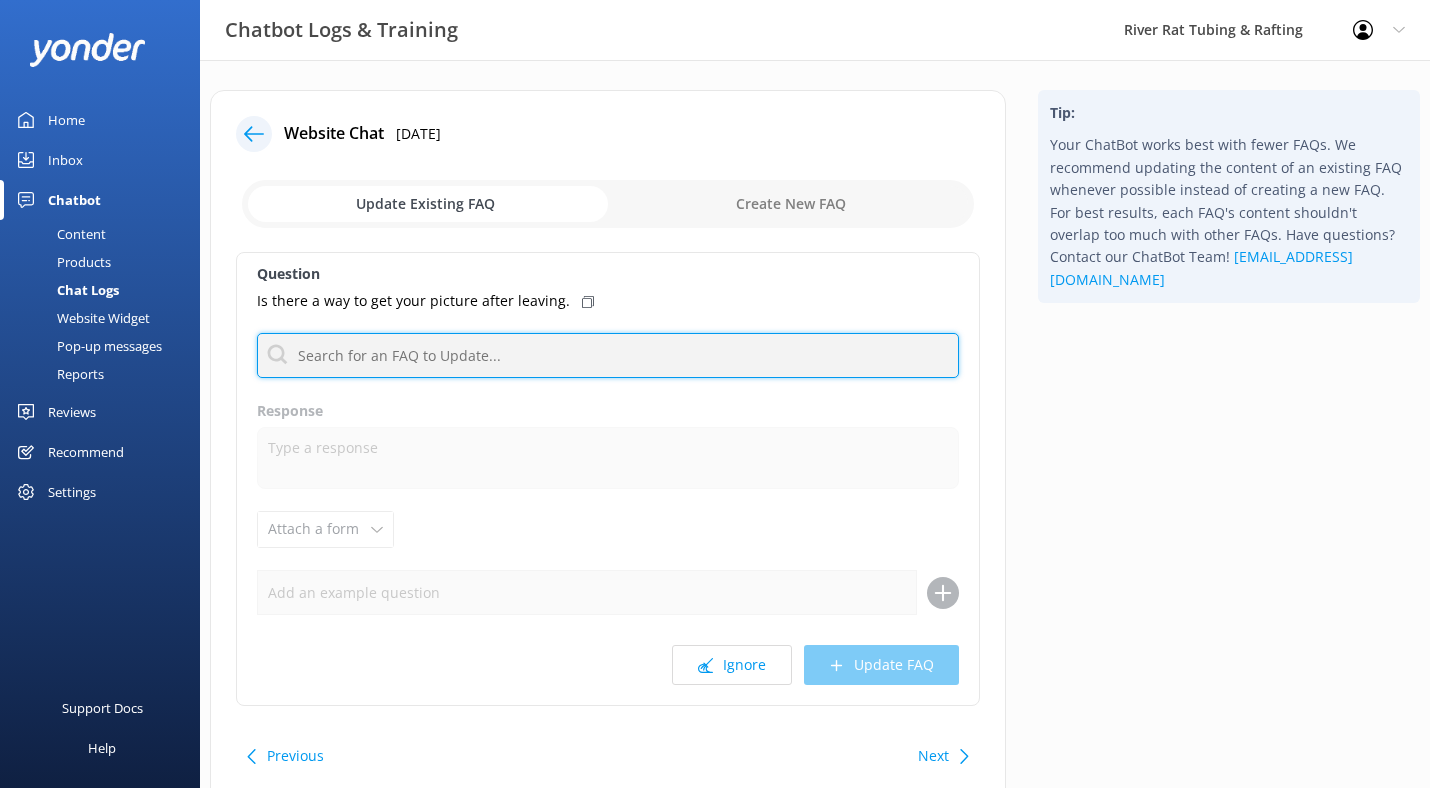 click at bounding box center [608, 355] 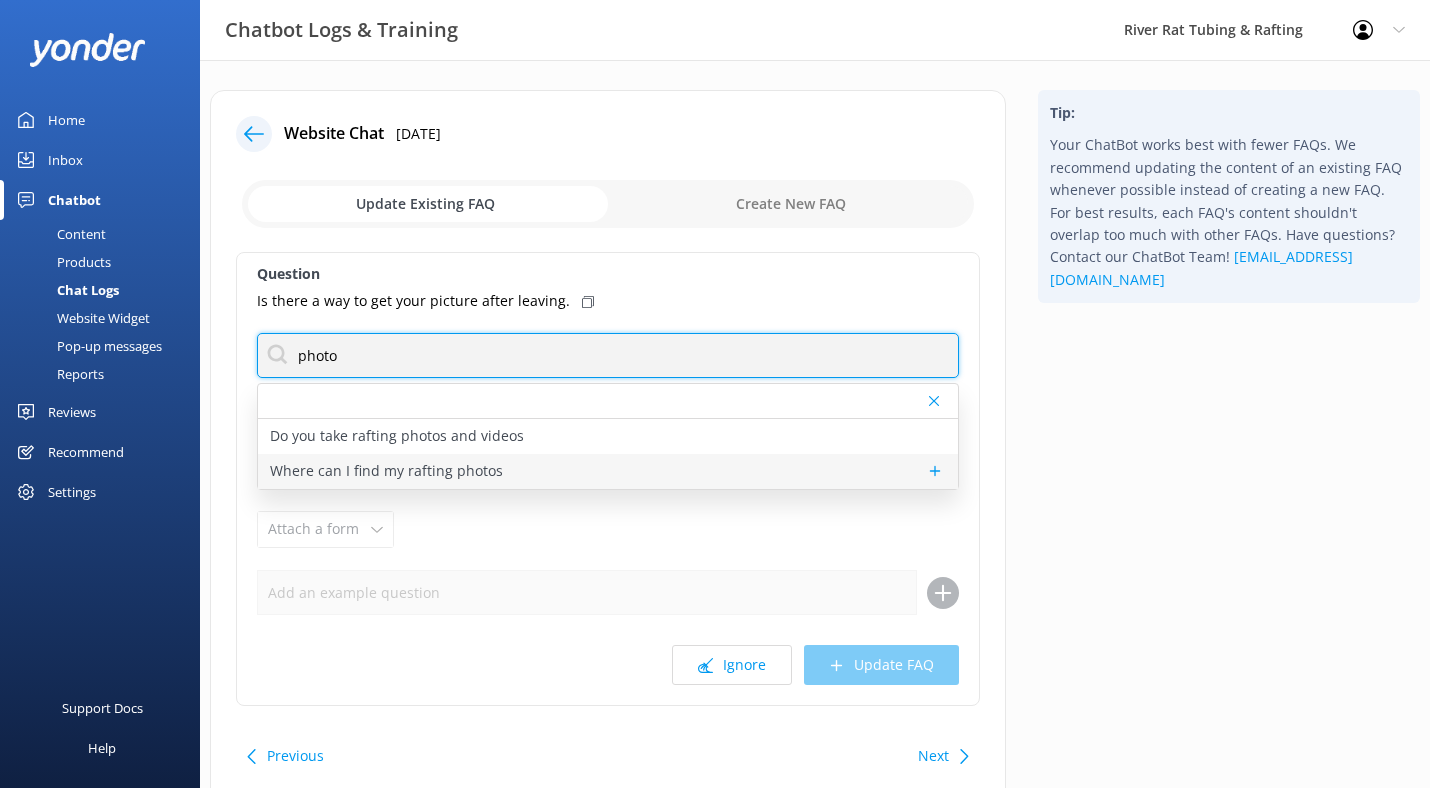 type on "photo" 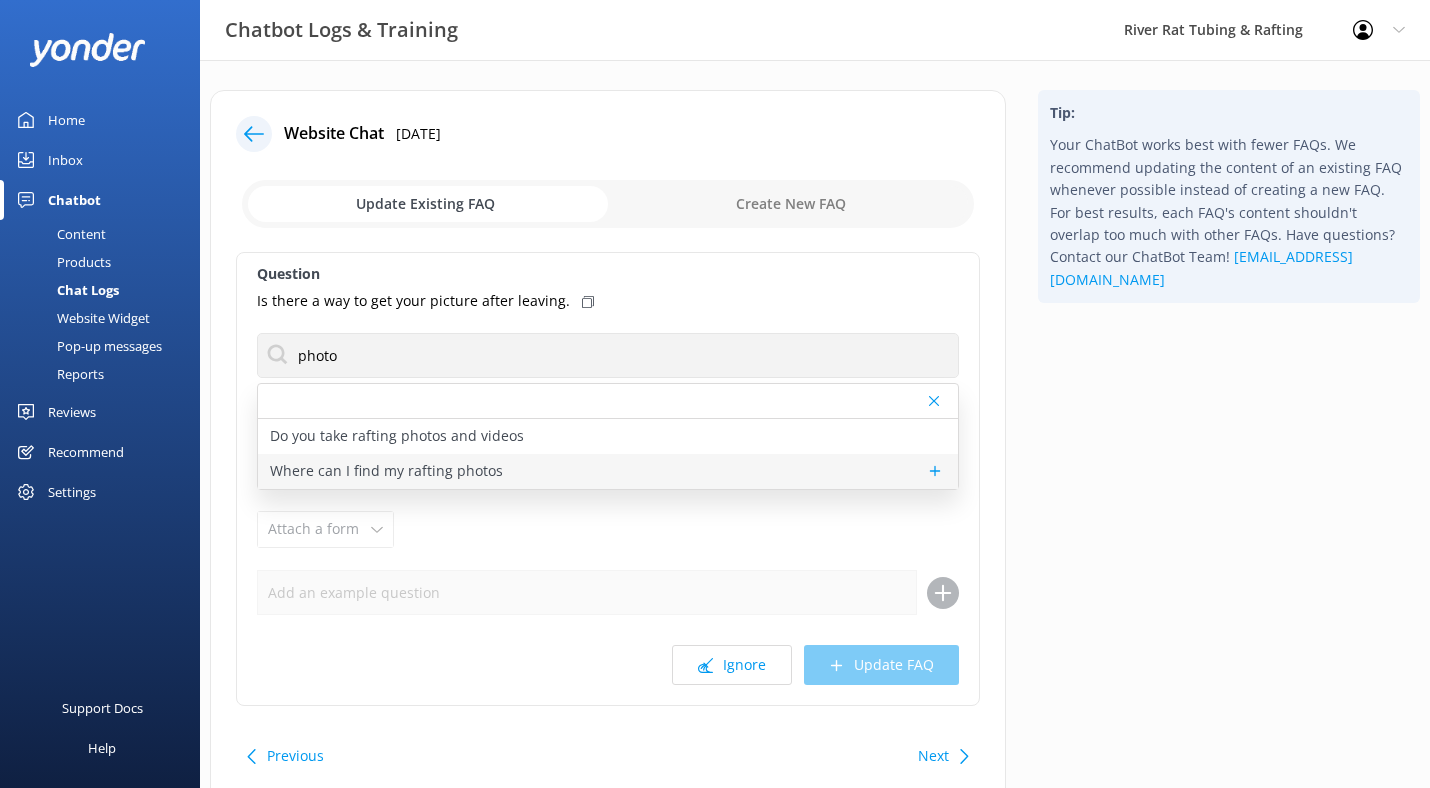 click on "Where can I find my rafting photos" at bounding box center (386, 471) 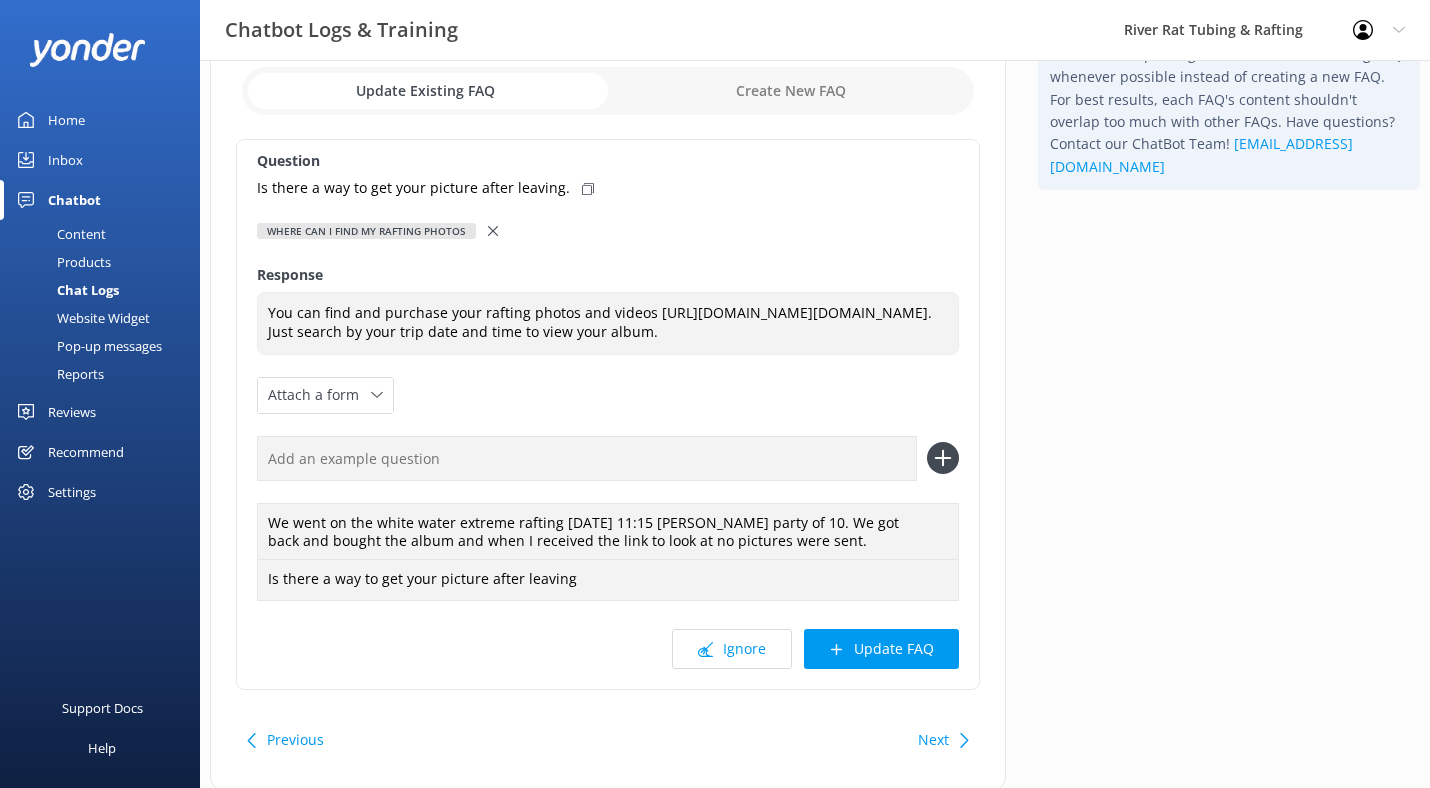 scroll, scrollTop: 144, scrollLeft: 0, axis: vertical 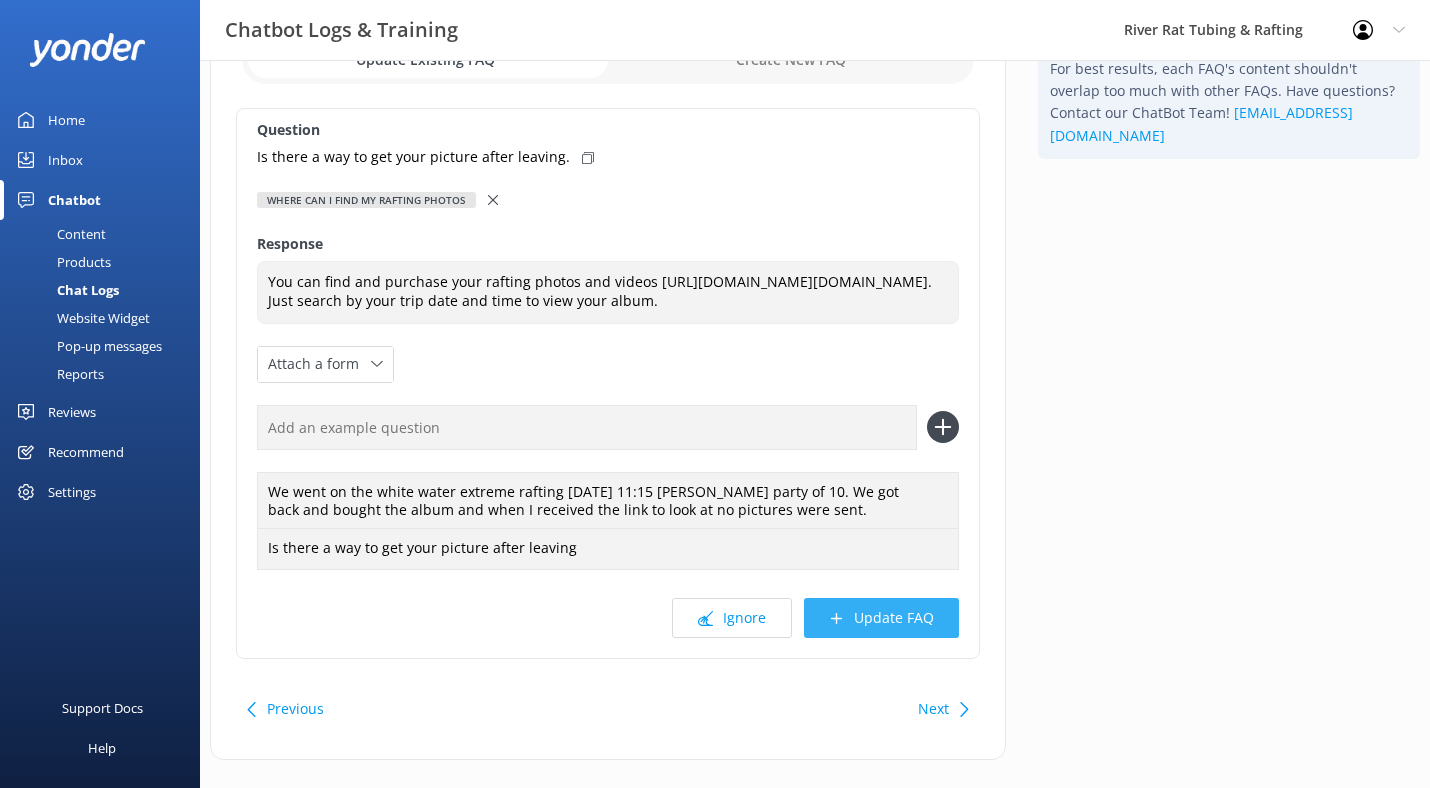 click on "Update FAQ" at bounding box center (881, 618) 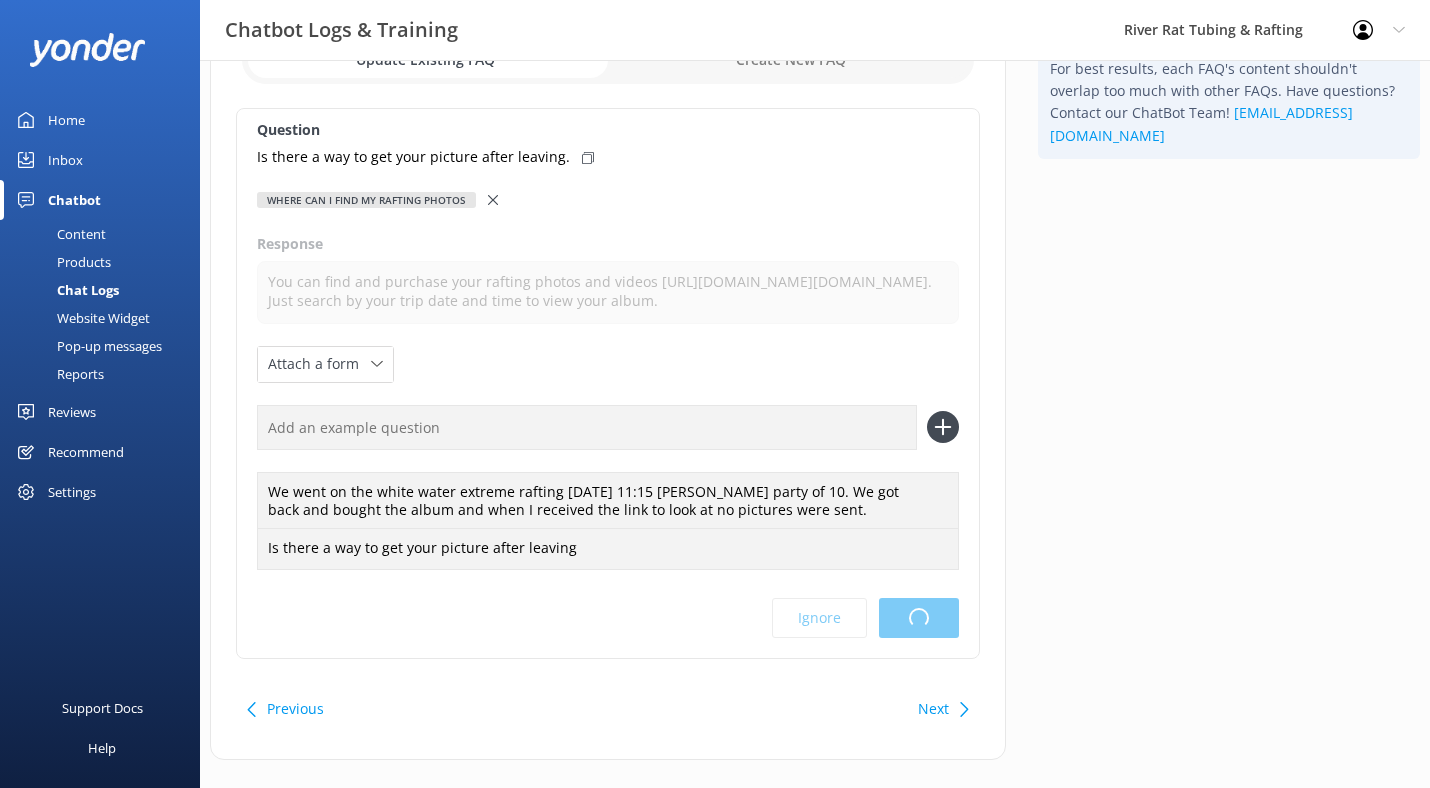 scroll, scrollTop: 0, scrollLeft: 0, axis: both 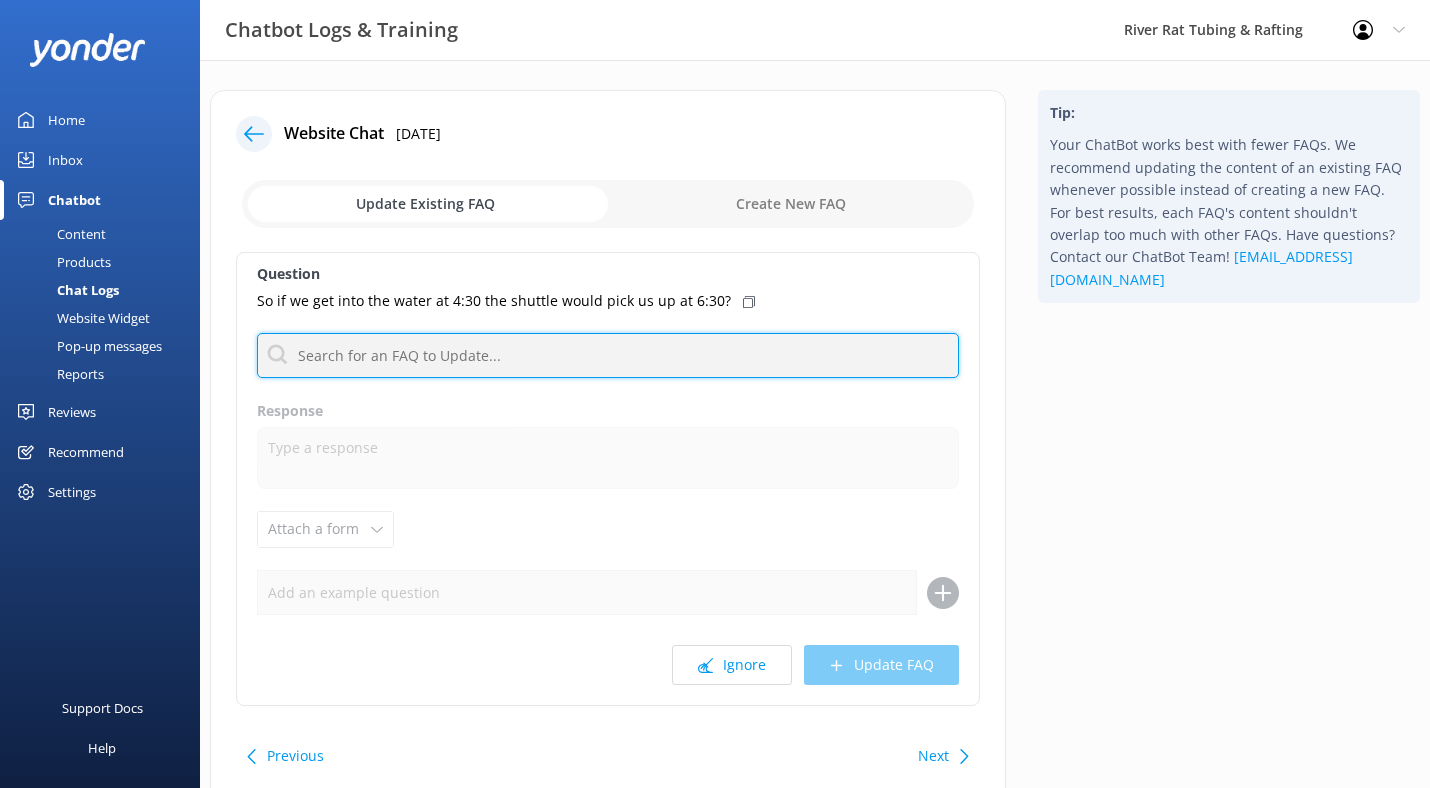 click at bounding box center [608, 355] 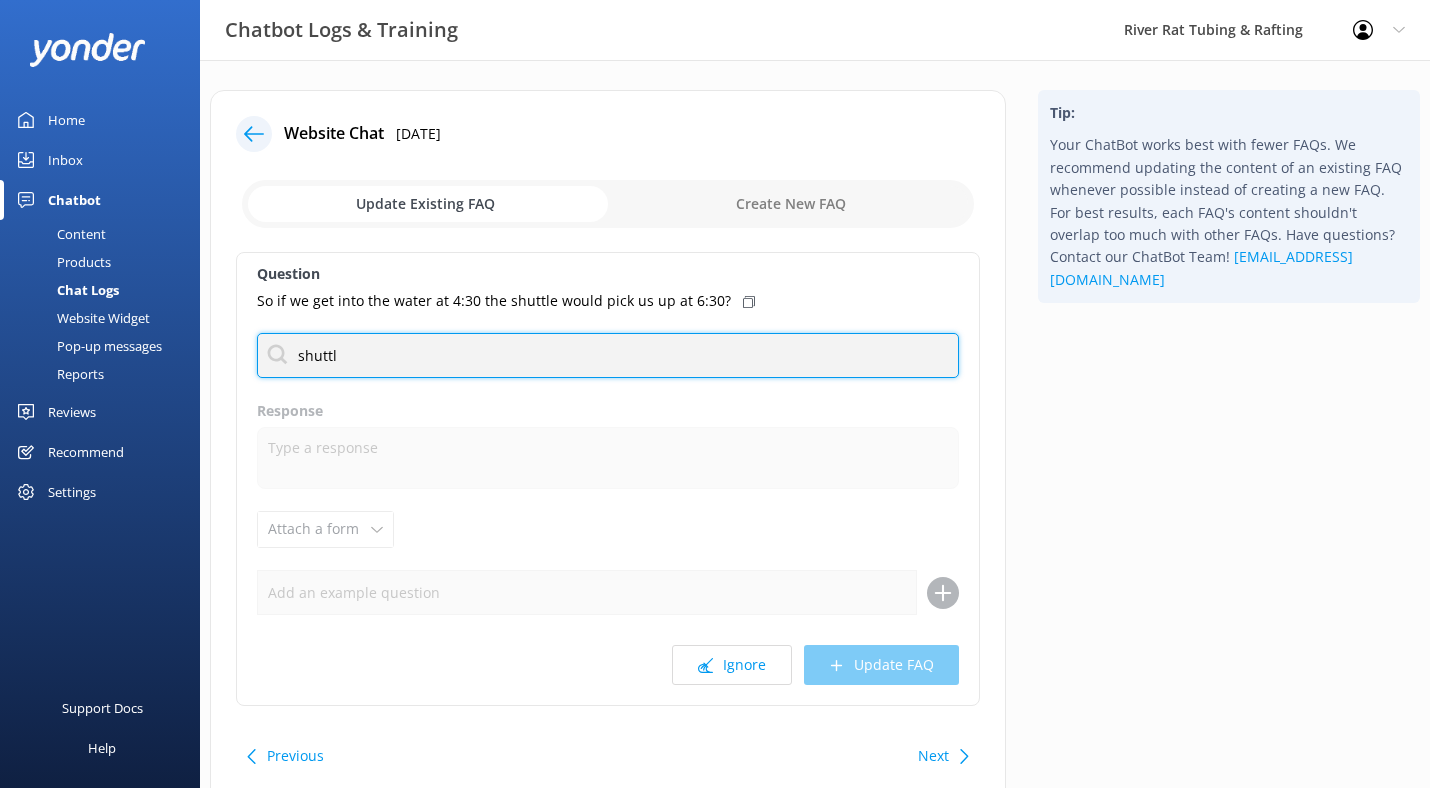 type on "shuttle" 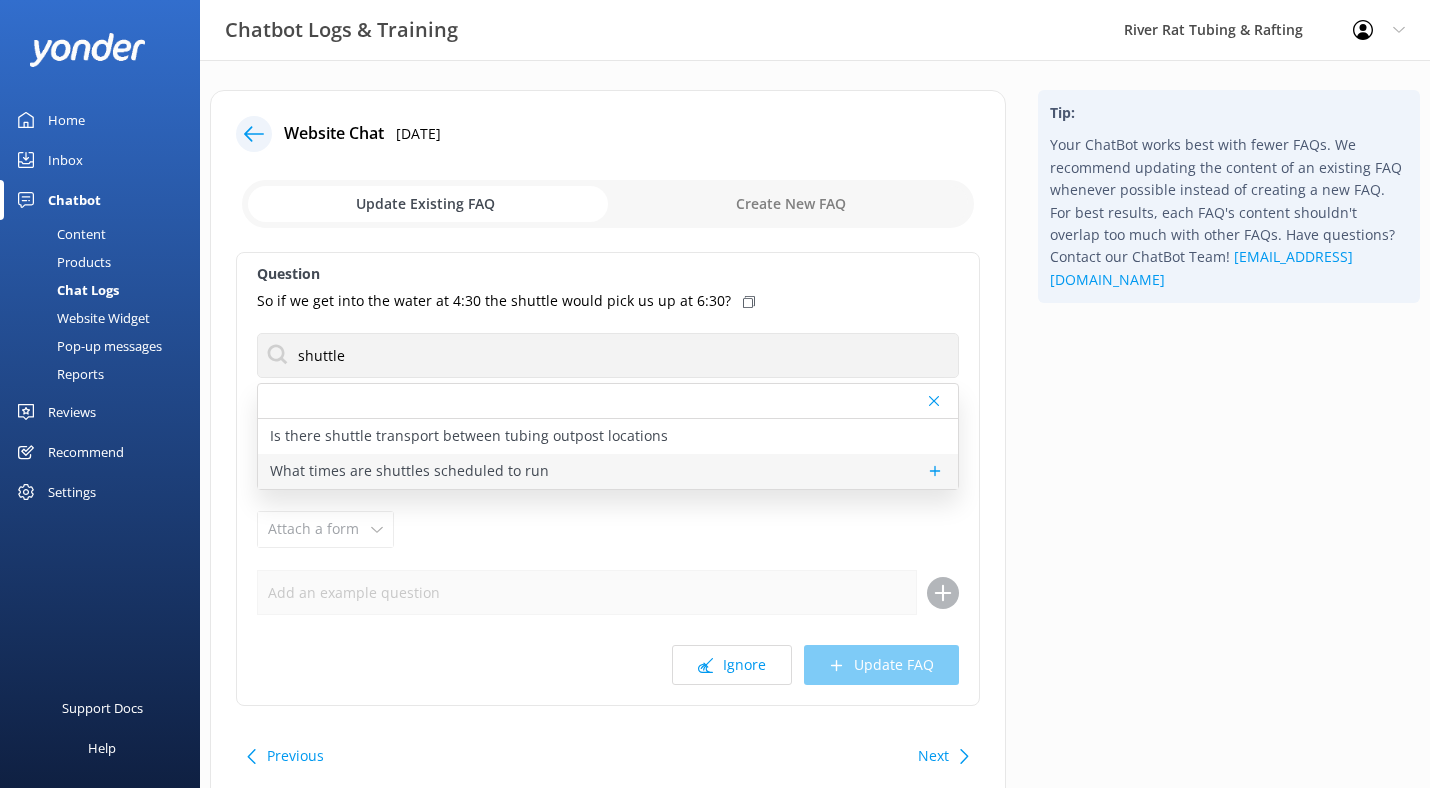 click on "What times are shuttles scheduled to run" at bounding box center [409, 471] 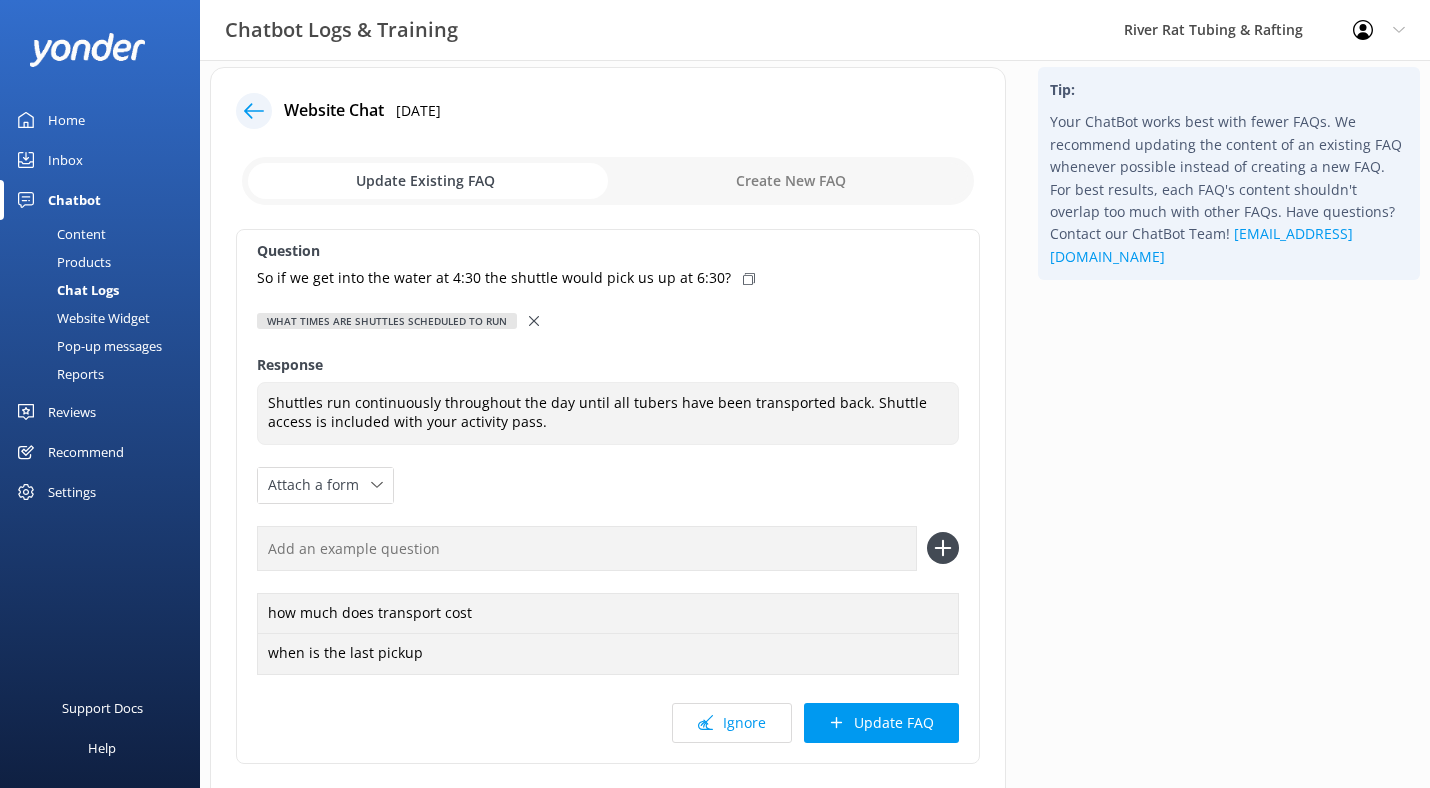 scroll, scrollTop: 29, scrollLeft: 0, axis: vertical 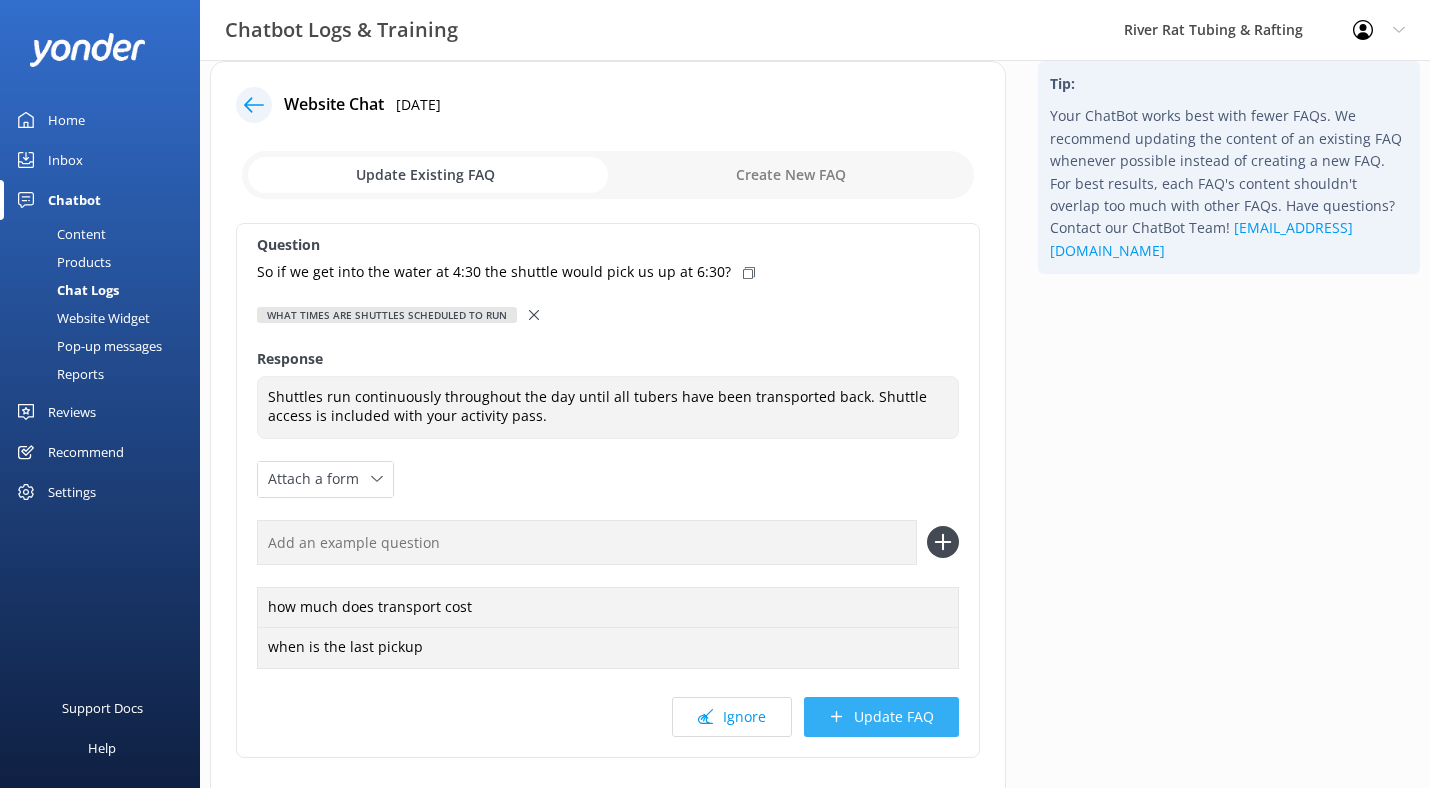 click on "Update FAQ" at bounding box center (881, 717) 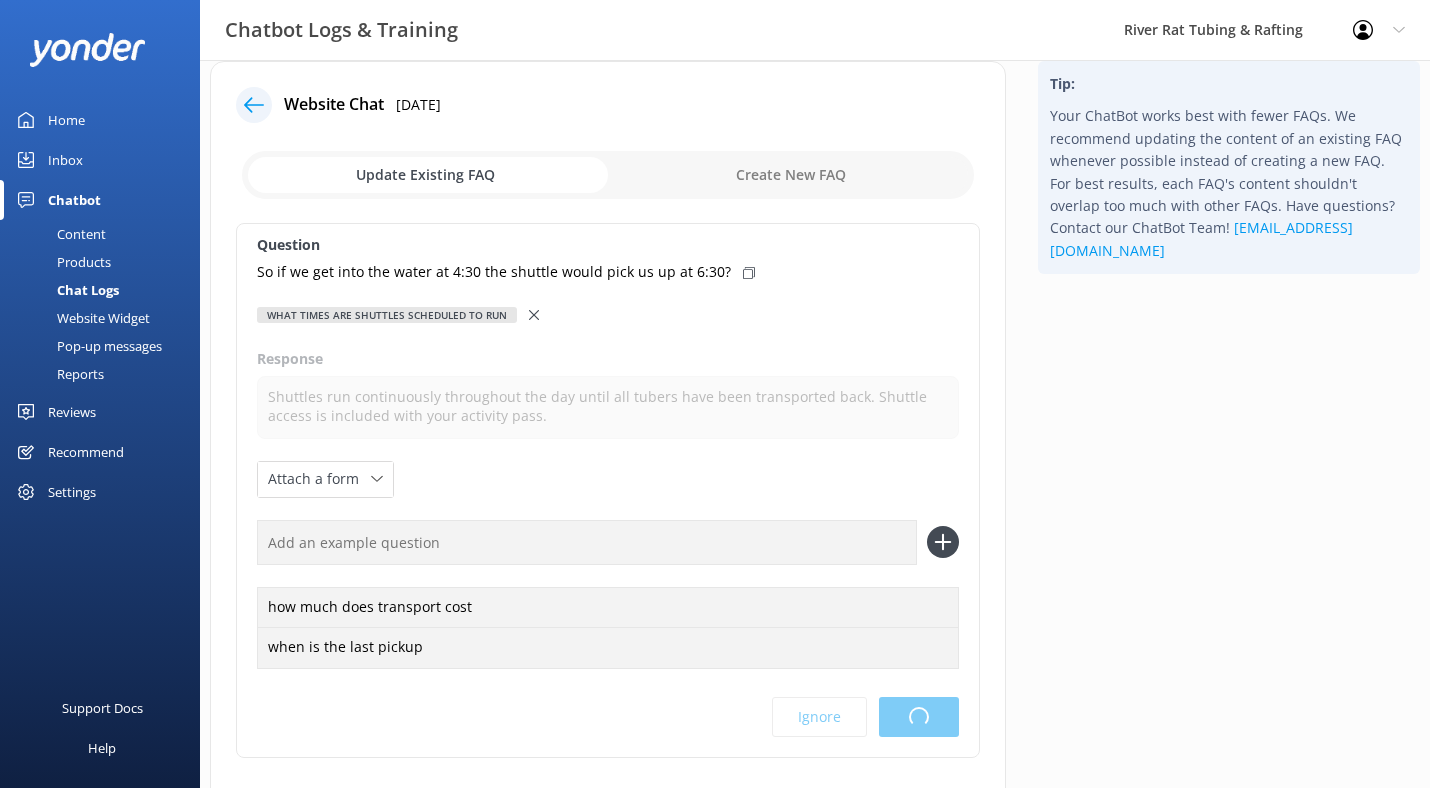 scroll, scrollTop: 0, scrollLeft: 0, axis: both 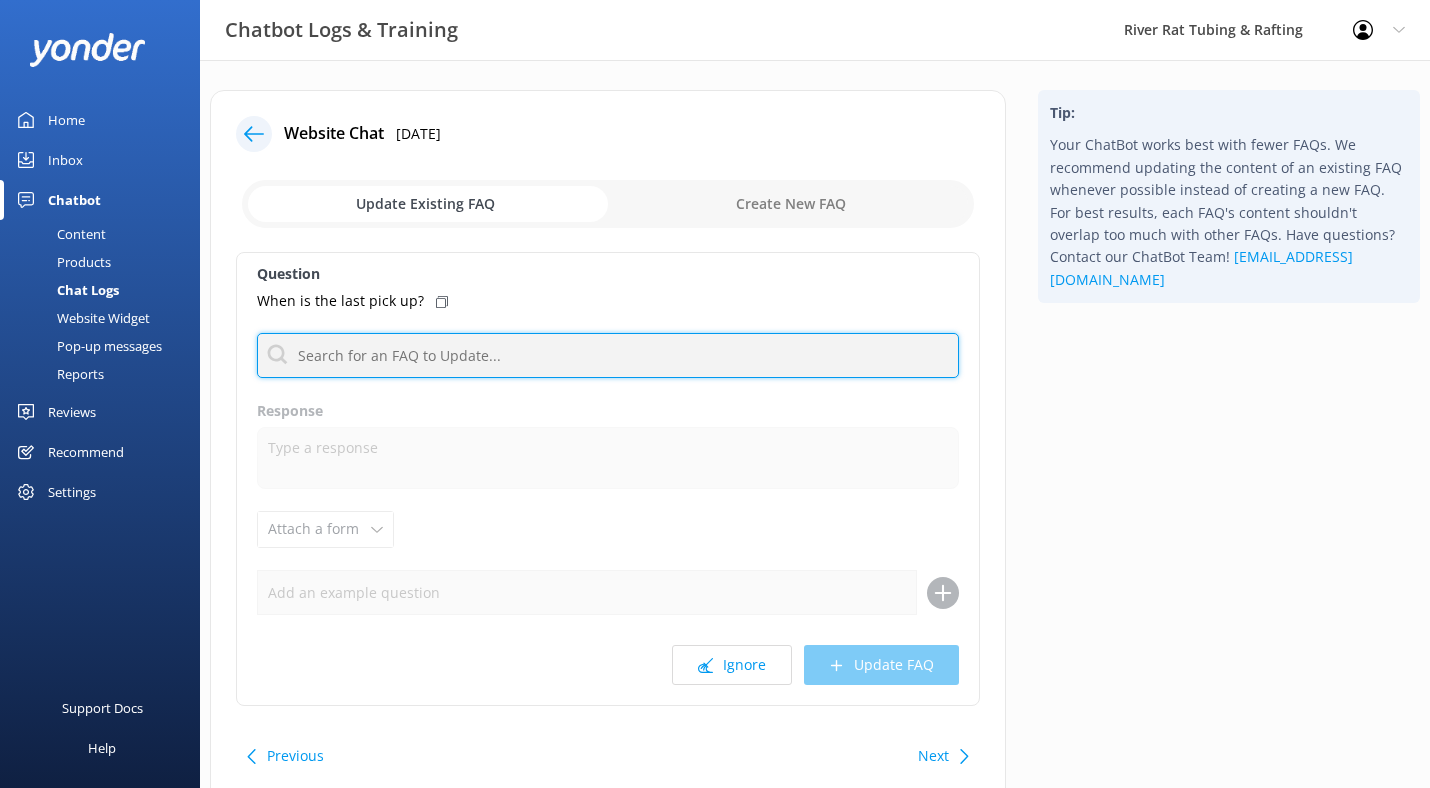 click at bounding box center [608, 355] 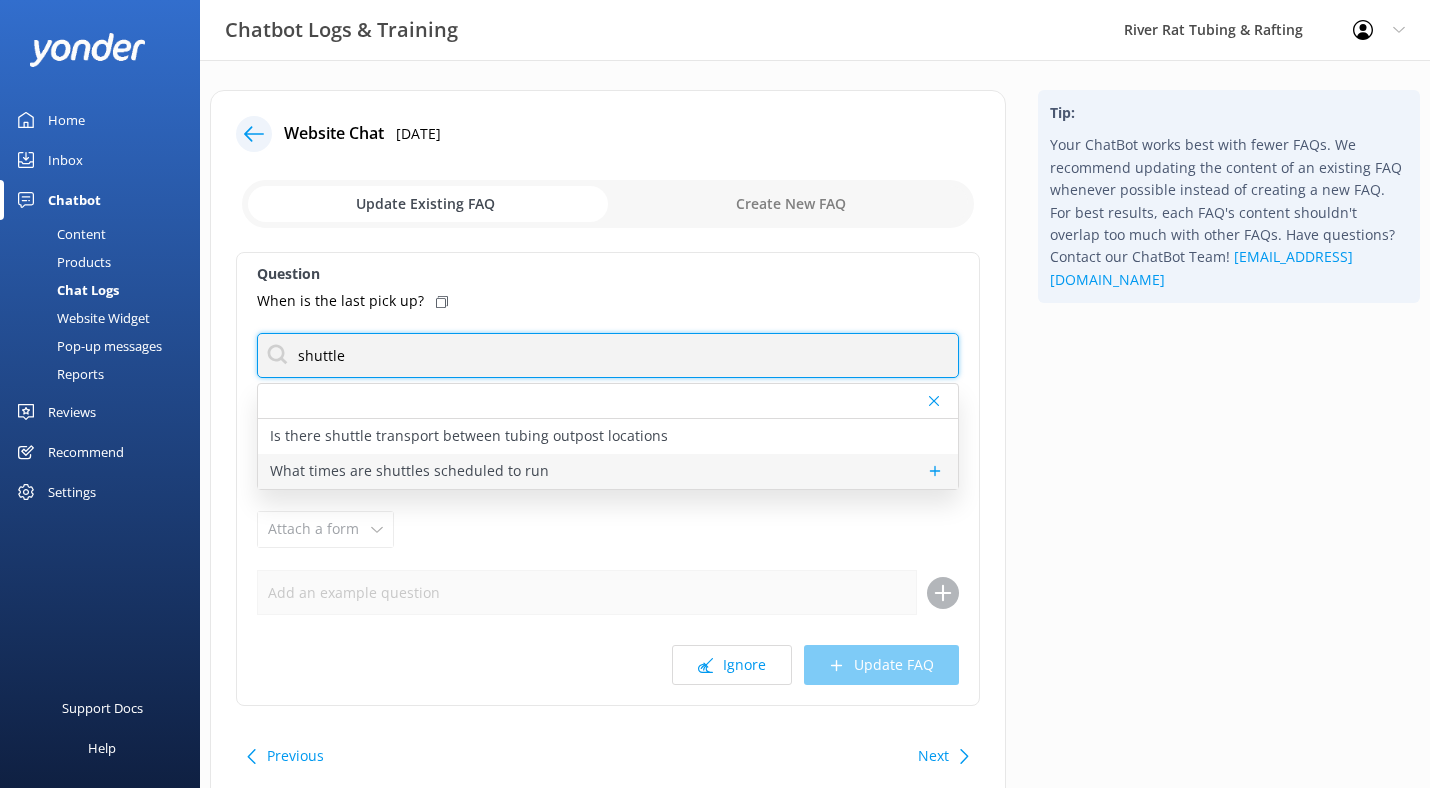 type on "shuttle" 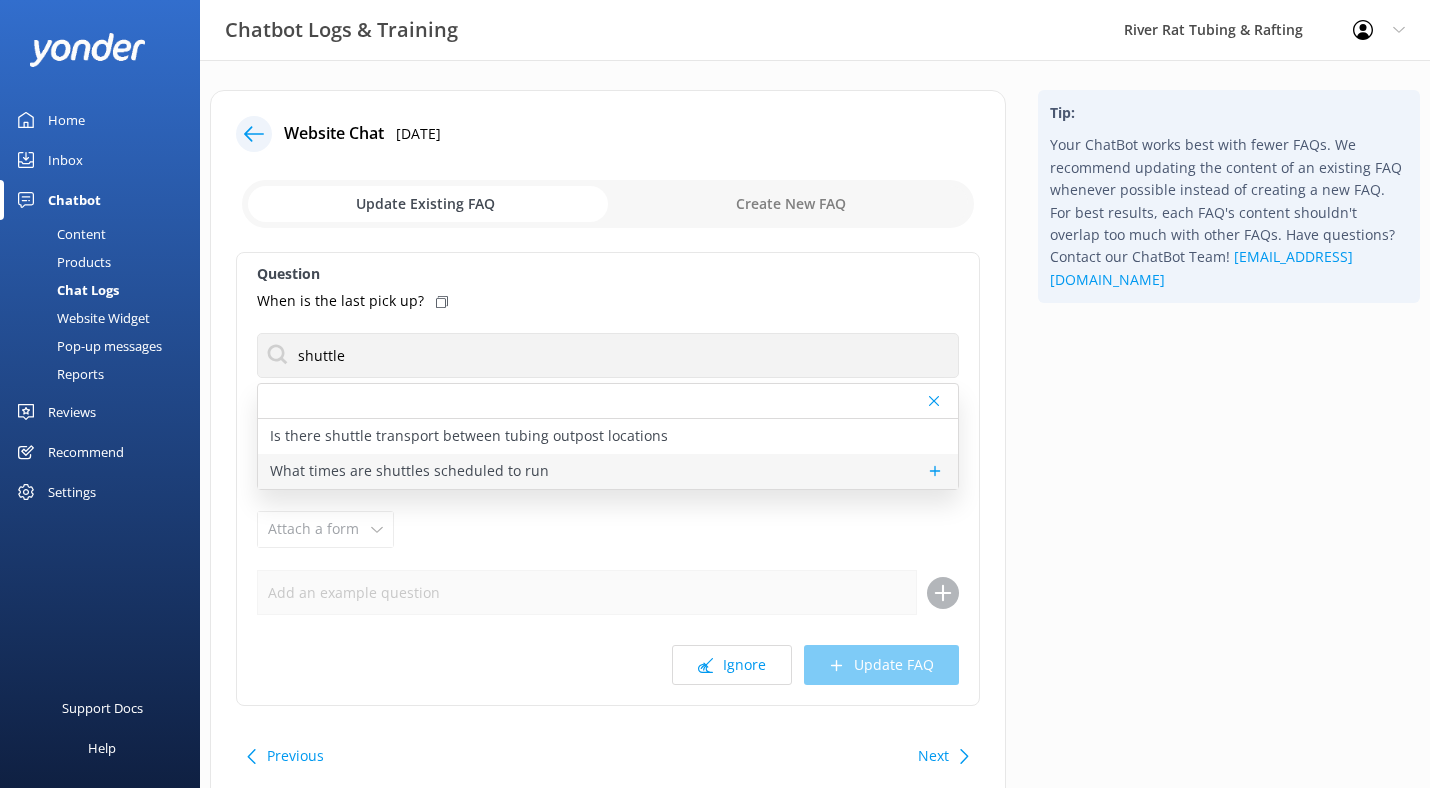click on "What times are shuttles scheduled to run" at bounding box center [409, 471] 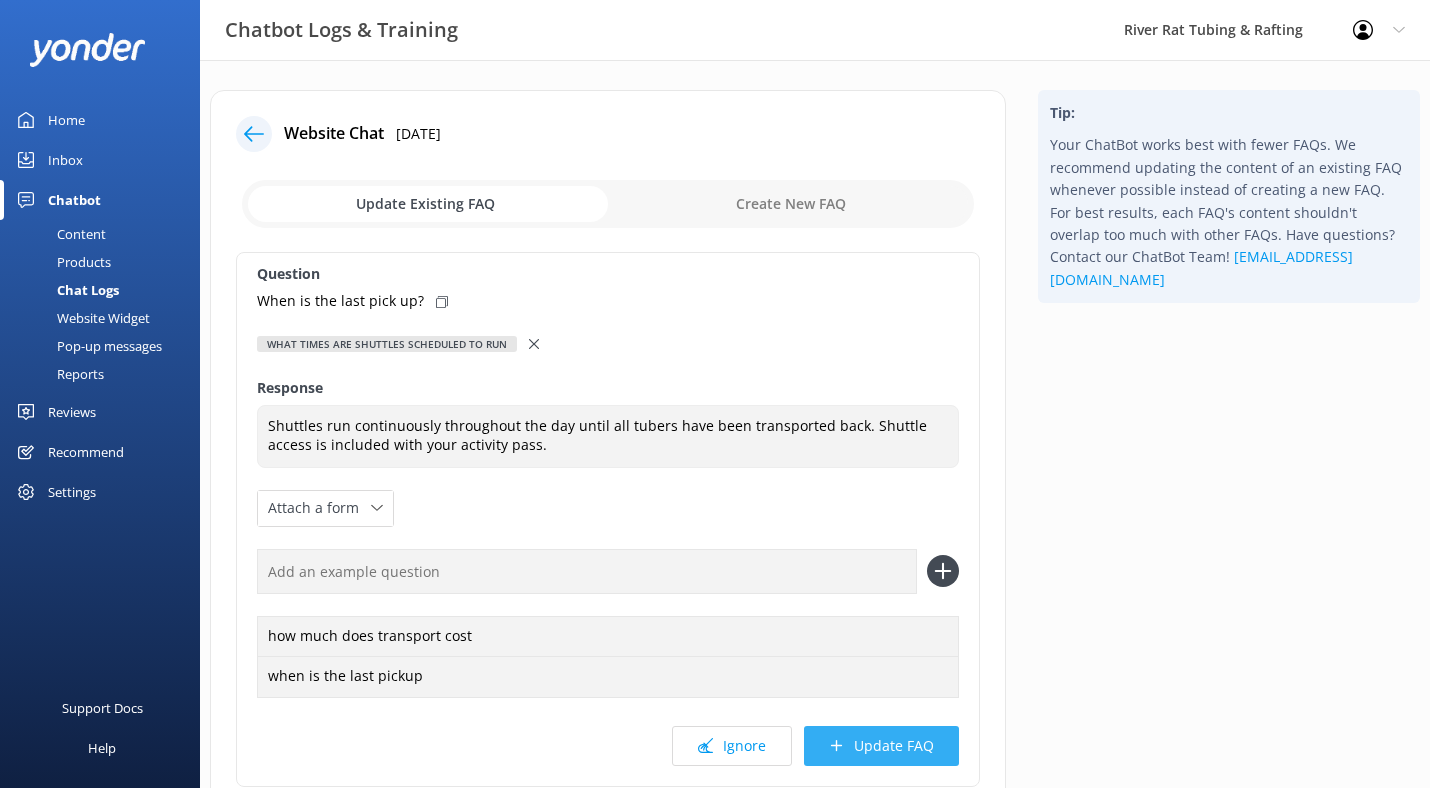 click on "Update FAQ" at bounding box center [881, 746] 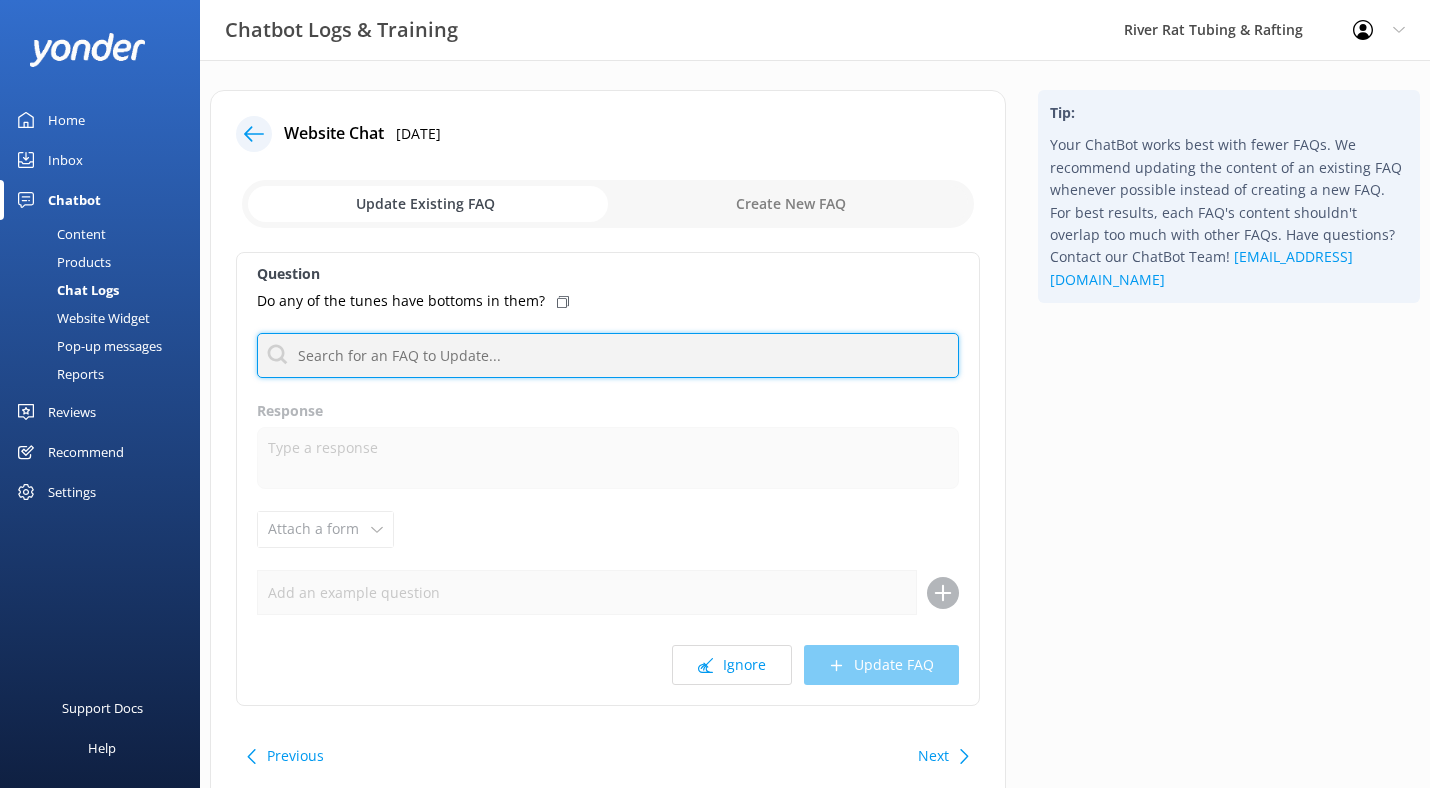 click at bounding box center (608, 355) 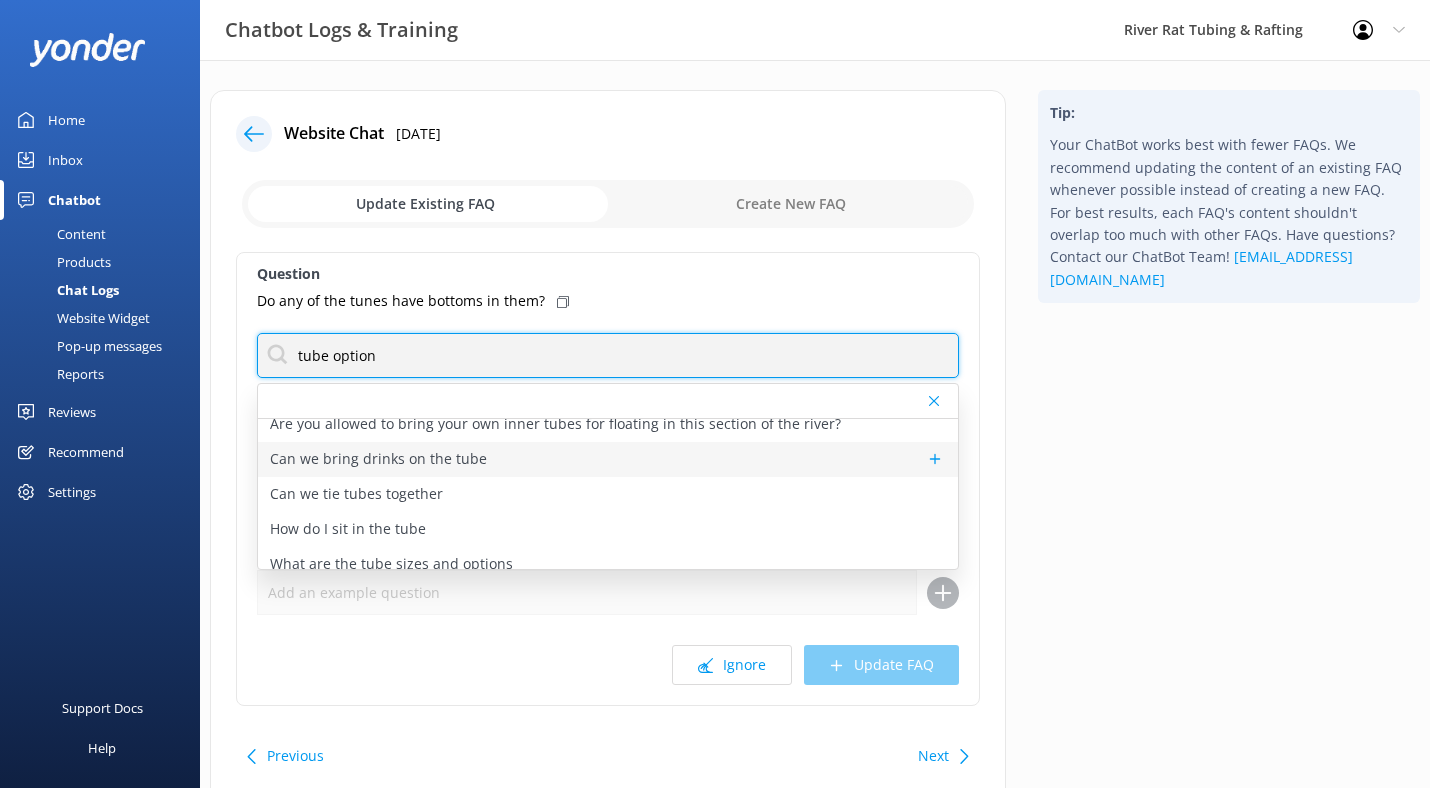 scroll, scrollTop: 25, scrollLeft: 0, axis: vertical 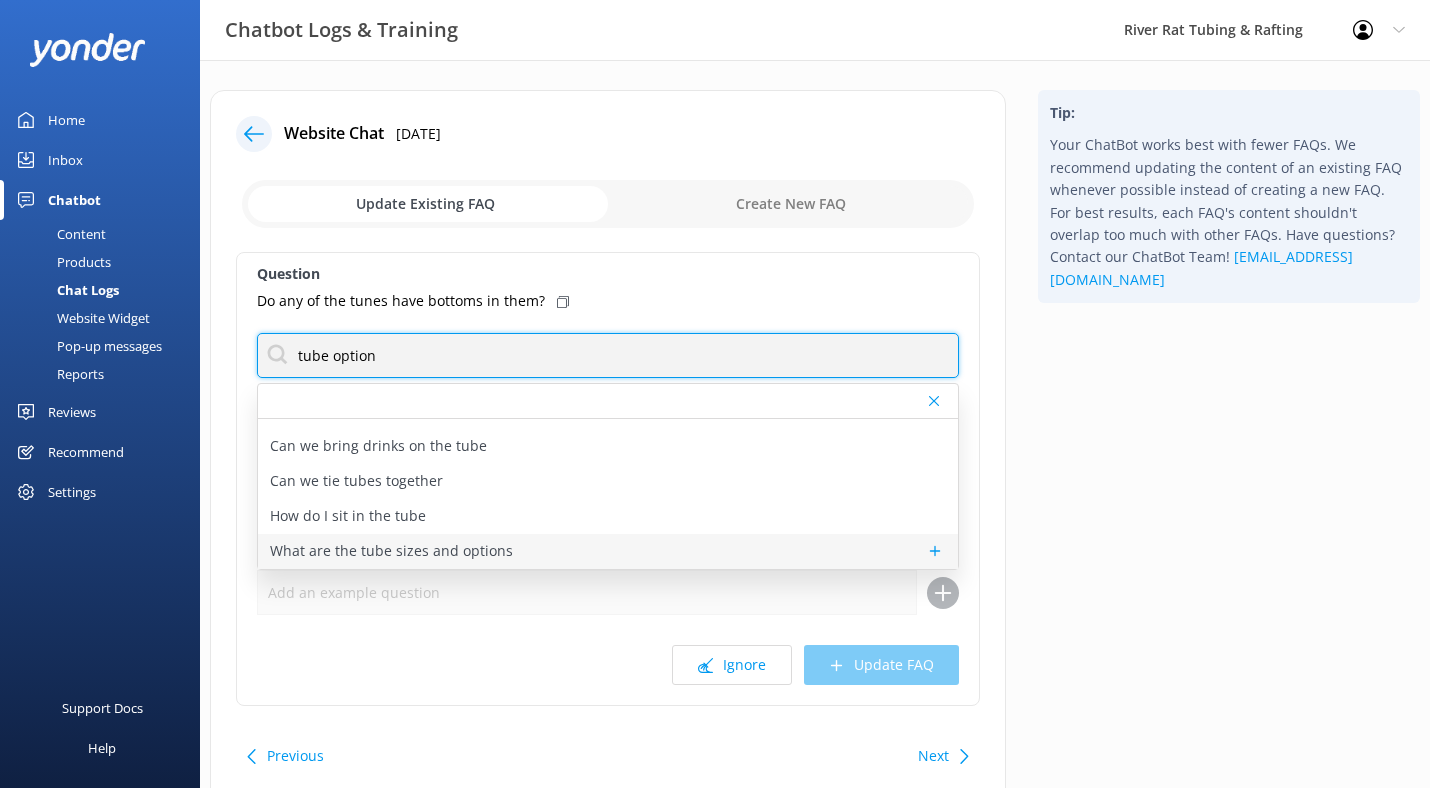 type on "tube option" 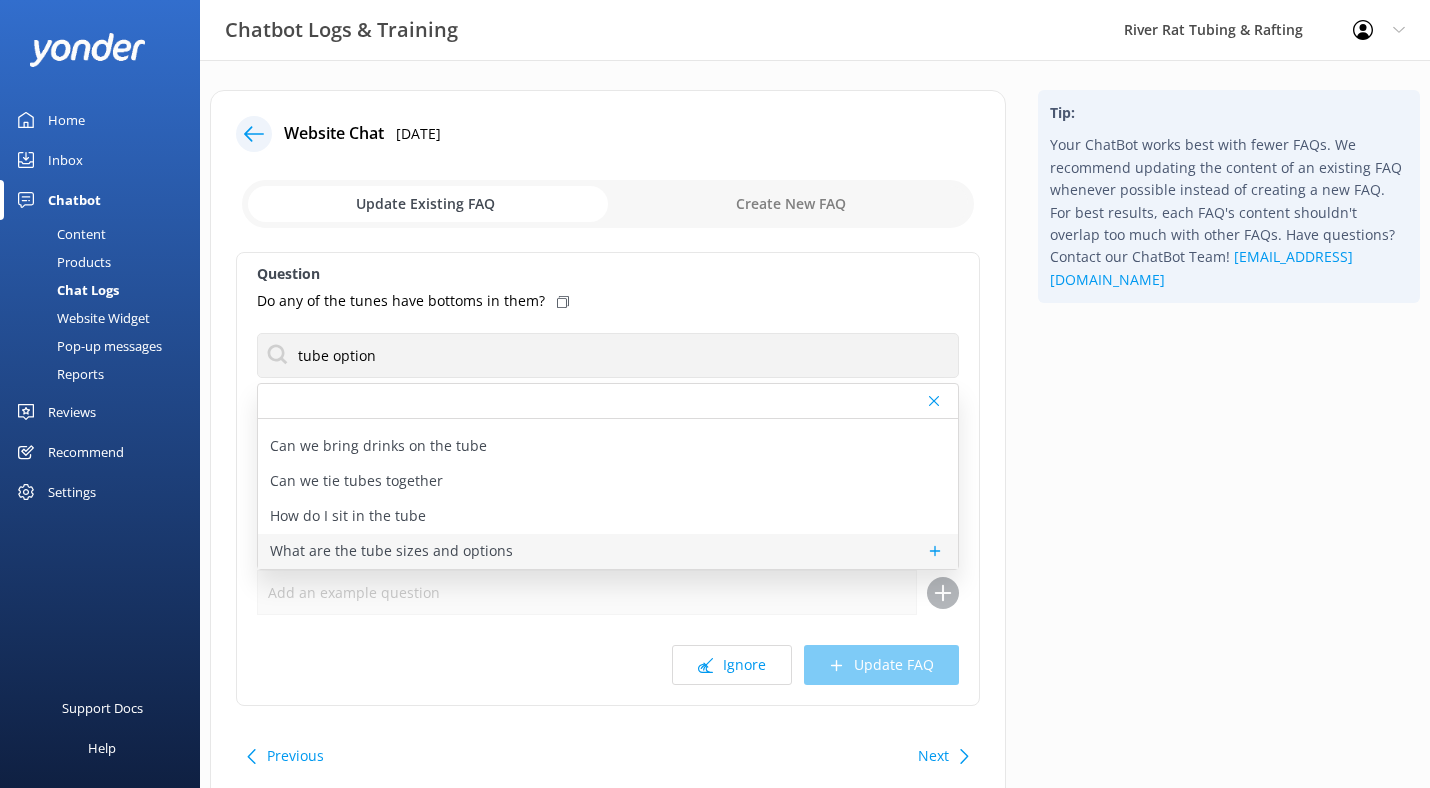 click on "What are the tube sizes and options" at bounding box center [391, 551] 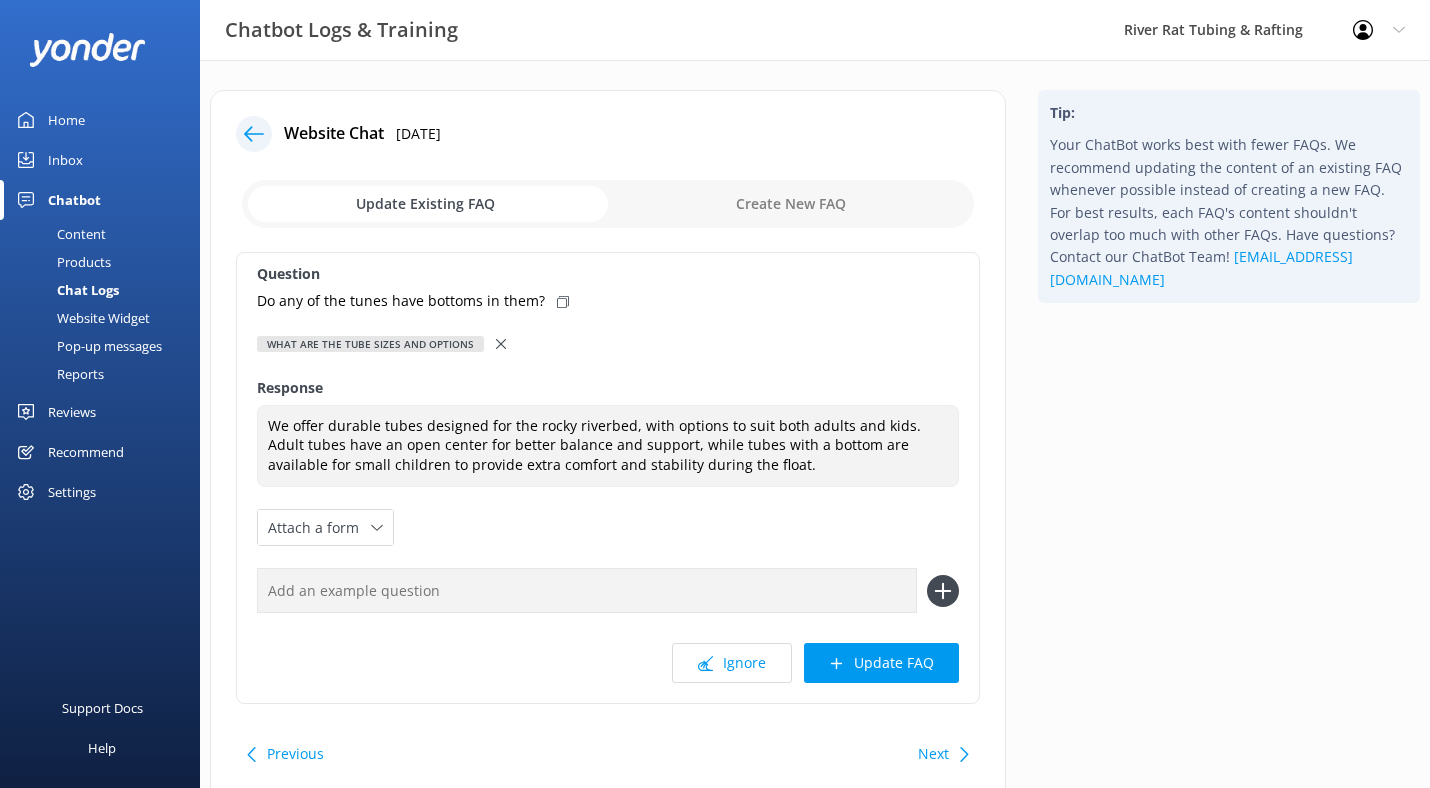 scroll, scrollTop: 7, scrollLeft: 0, axis: vertical 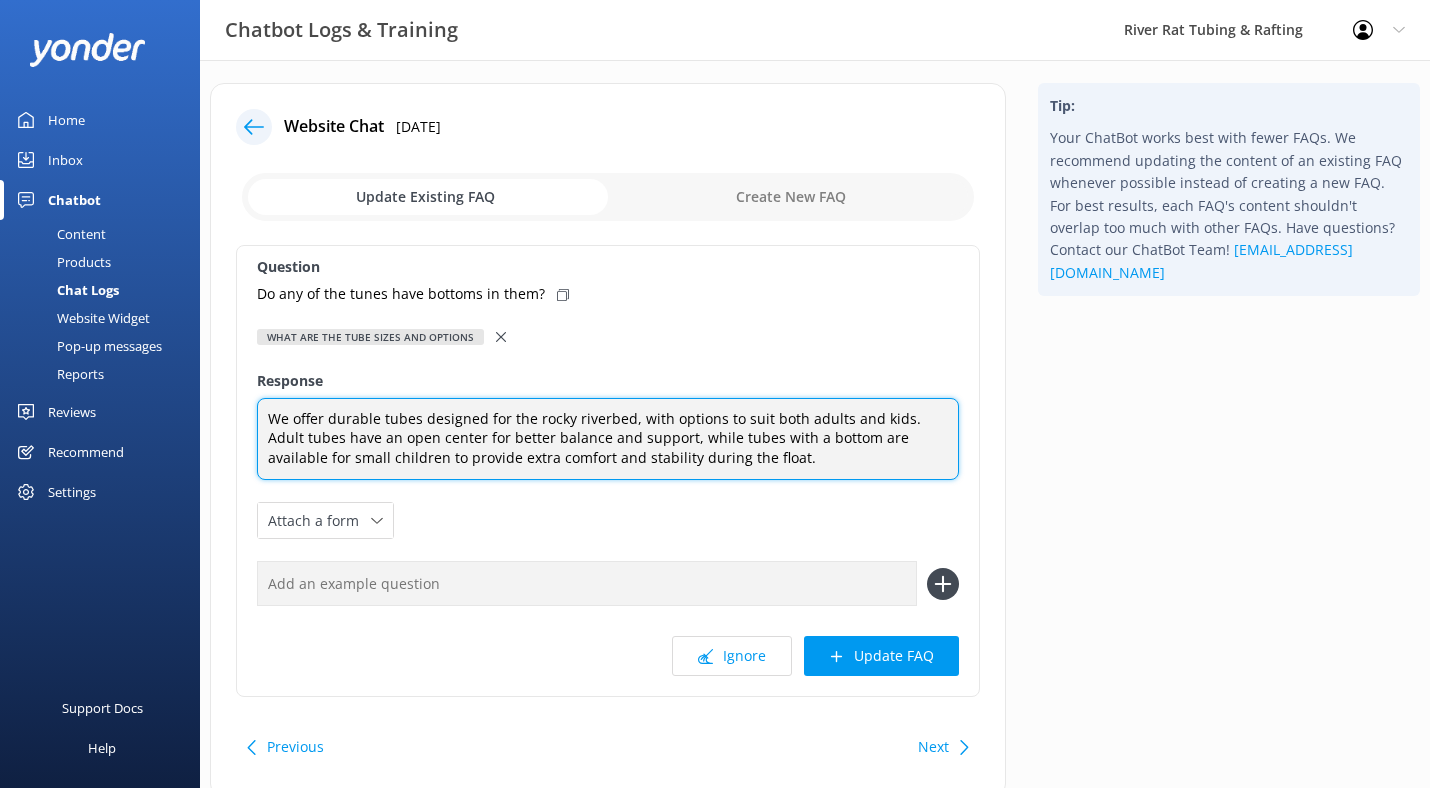click on "We offer durable tubes designed for the rocky riverbed, with options to suit both adults and kids. Adult tubes have an open center for better balance and support, while tubes with a bottom are available for small children to provide extra comfort and stability during the float." at bounding box center [608, 439] 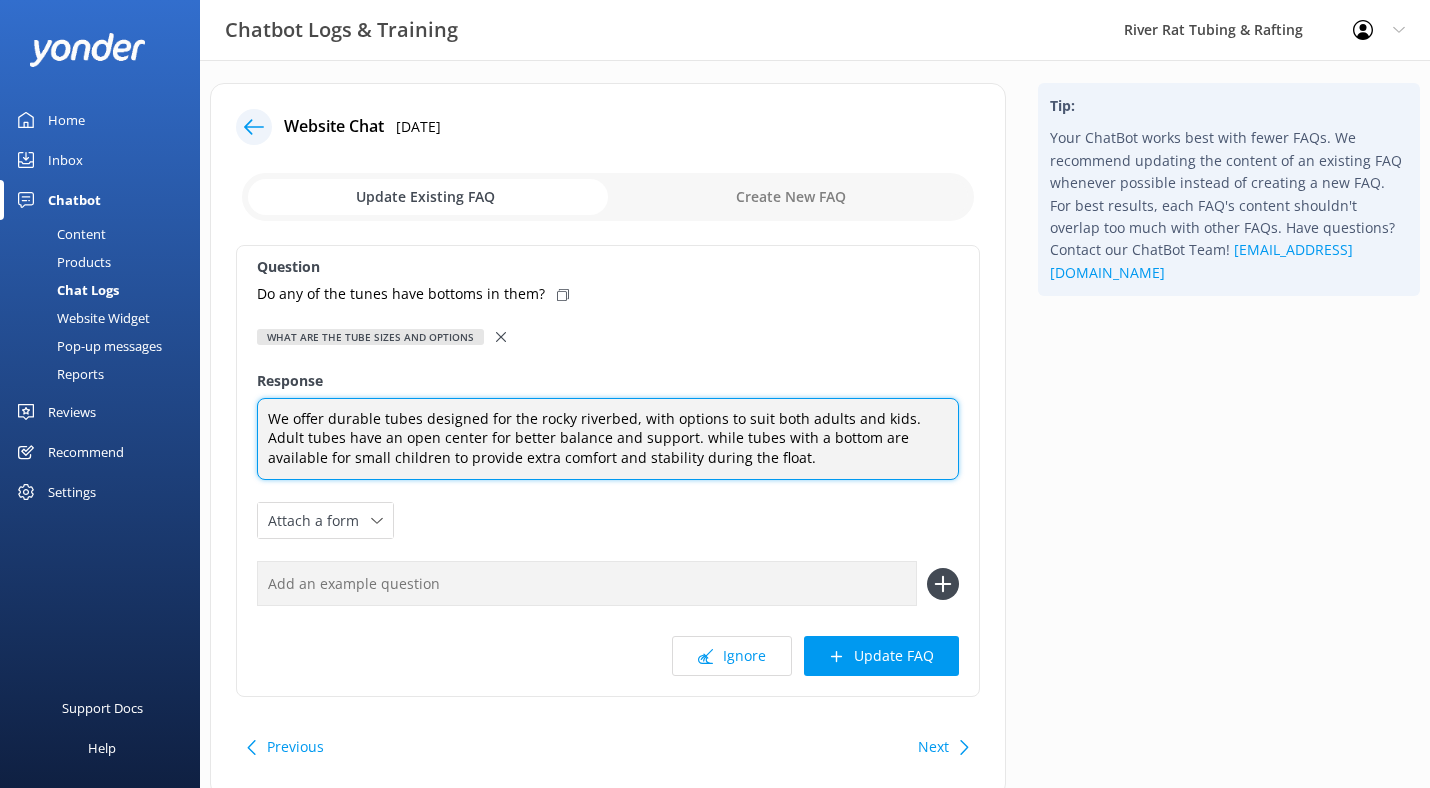 click on "We offer durable tubes designed for the rocky riverbed, with options to suit both adults and kids. Adult tubes have an open center for better balance and support. while tubes with a bottom are available for small children to provide extra comfort and stability during the float." at bounding box center [608, 439] 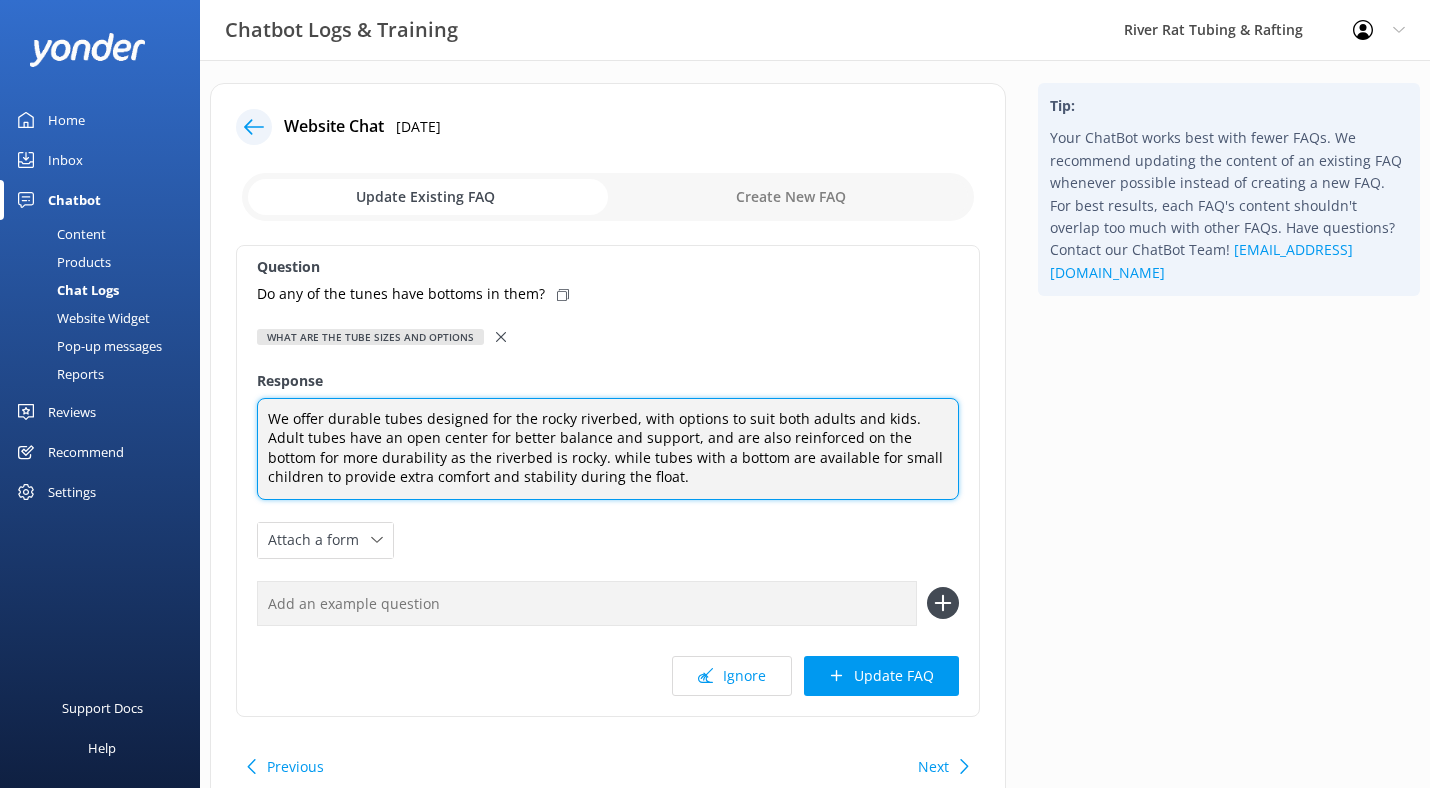 drag, startPoint x: 572, startPoint y: 461, endPoint x: 533, endPoint y: 463, distance: 39.051247 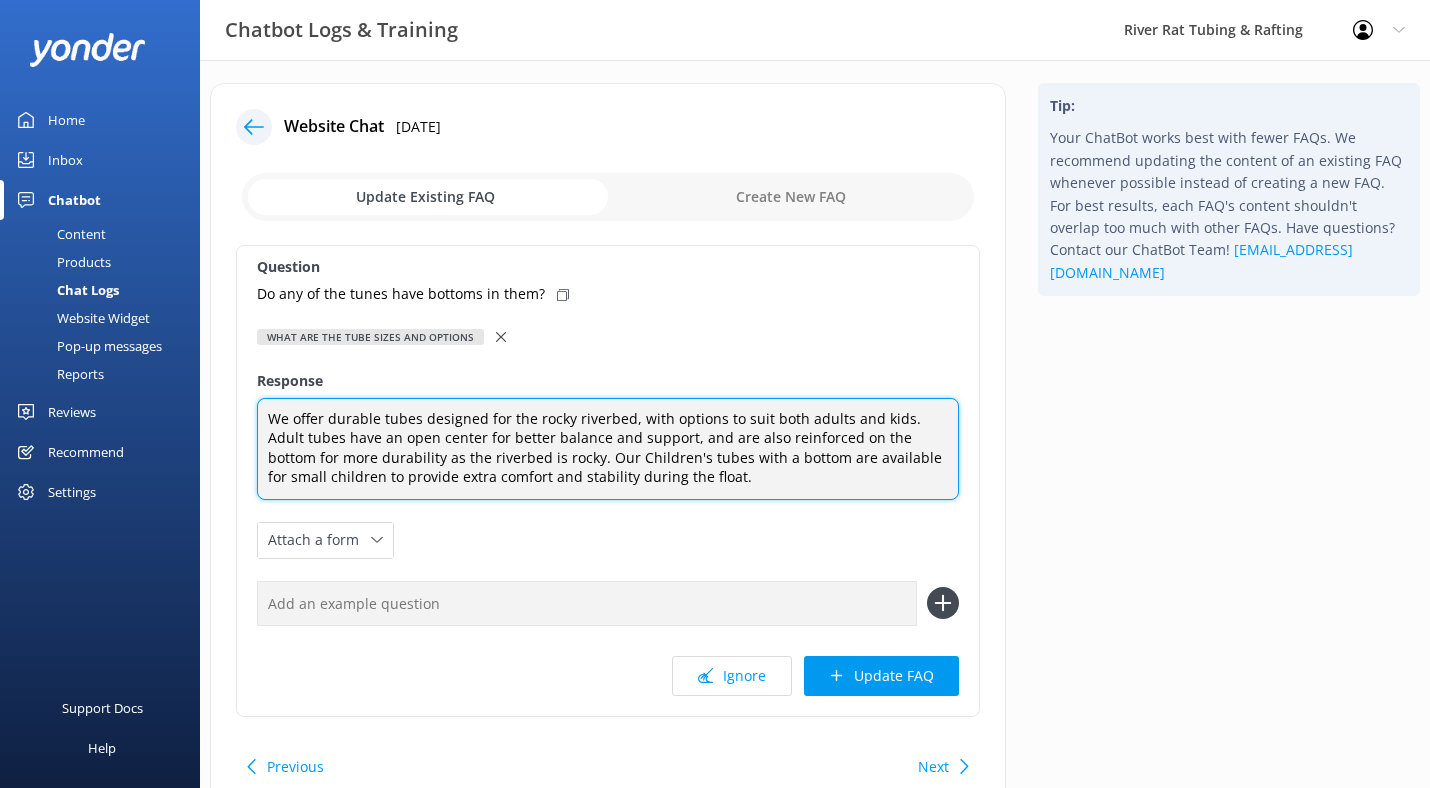 click on "We offer durable tubes designed for the rocky riverbed, with options to suit both adults and kids. Adult tubes have an open center for better balance and support, and are also reinforced on the bottom for more durability as the riverbed is rocky. Our Children's tubes with a bottom are available for small children to provide extra comfort and stability during the float." at bounding box center [608, 449] 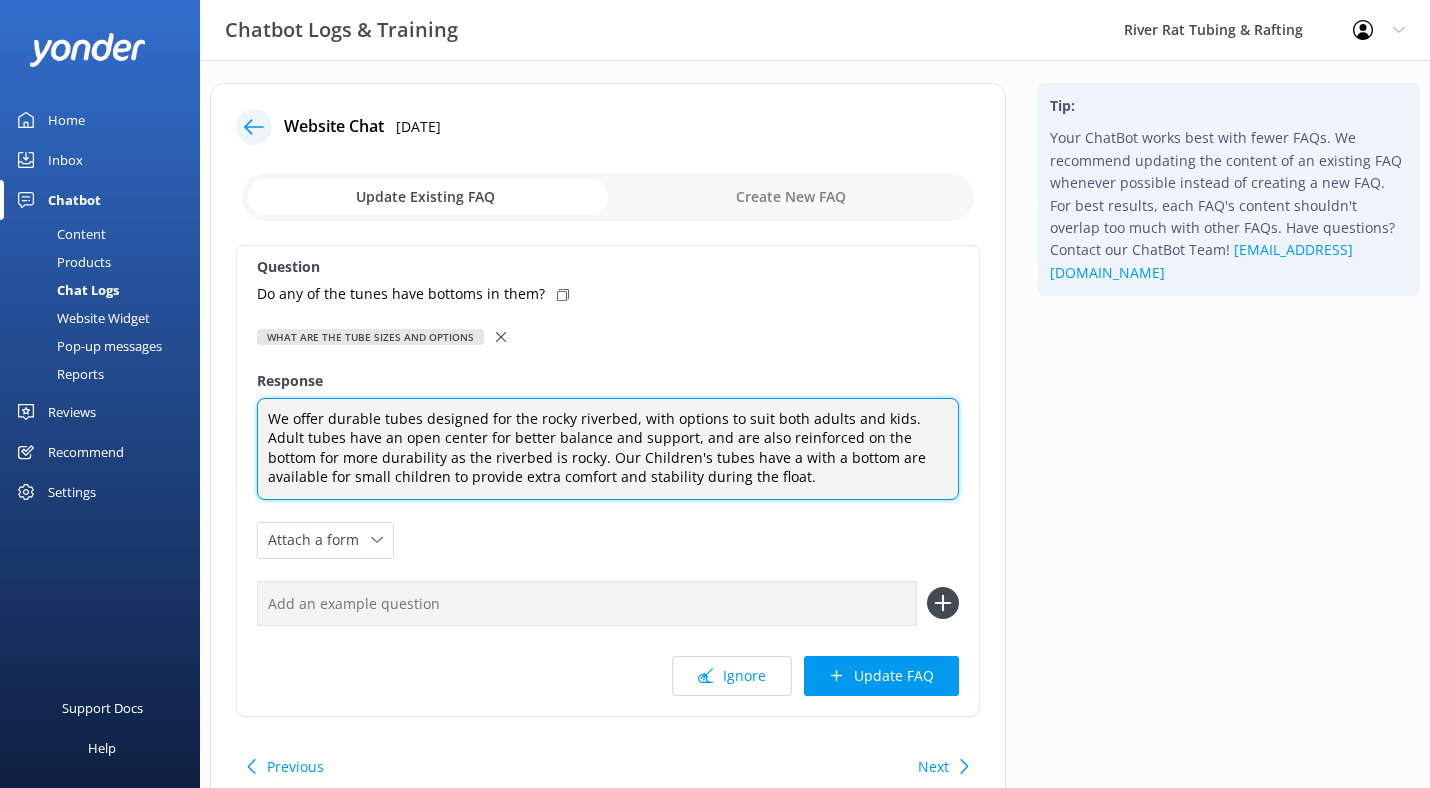 click on "We offer durable tubes designed for the rocky riverbed, with options to suit both adults and kids. Adult tubes have an open center for better balance and support, and are also reinforced on the bottom for more durability as the riverbed is rocky. Our Children's tubes have a with a bottom are available for small children to provide extra comfort and stability during the float." at bounding box center (608, 449) 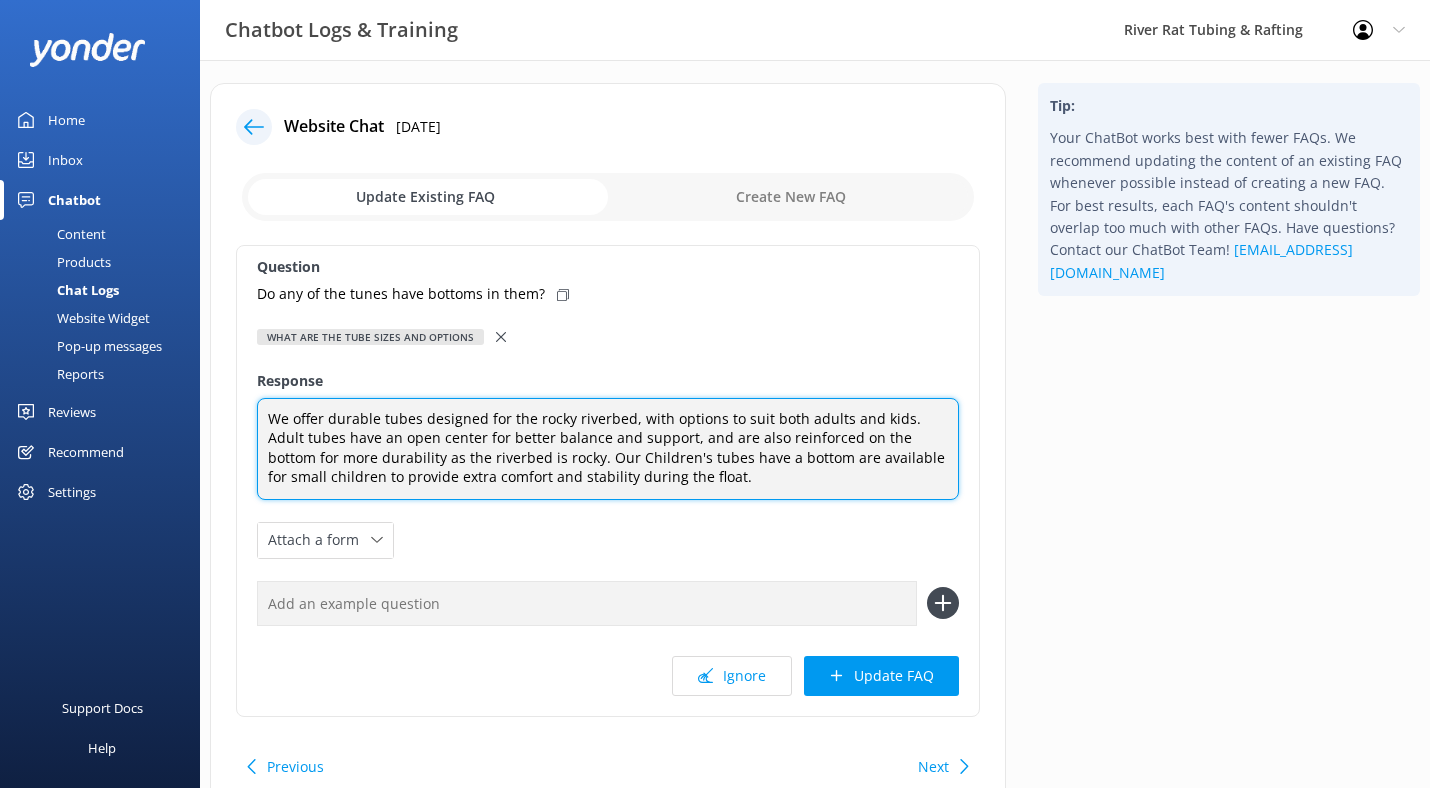 click on "We offer durable tubes designed for the rocky riverbed, with options to suit both adults and kids. Adult tubes have an open center for better balance and support, and are also reinforced on the bottom for more durability as the riverbed is rocky. Our Children's tubes have a bottom are available for small children to provide extra comfort and stability during the float." at bounding box center [608, 449] 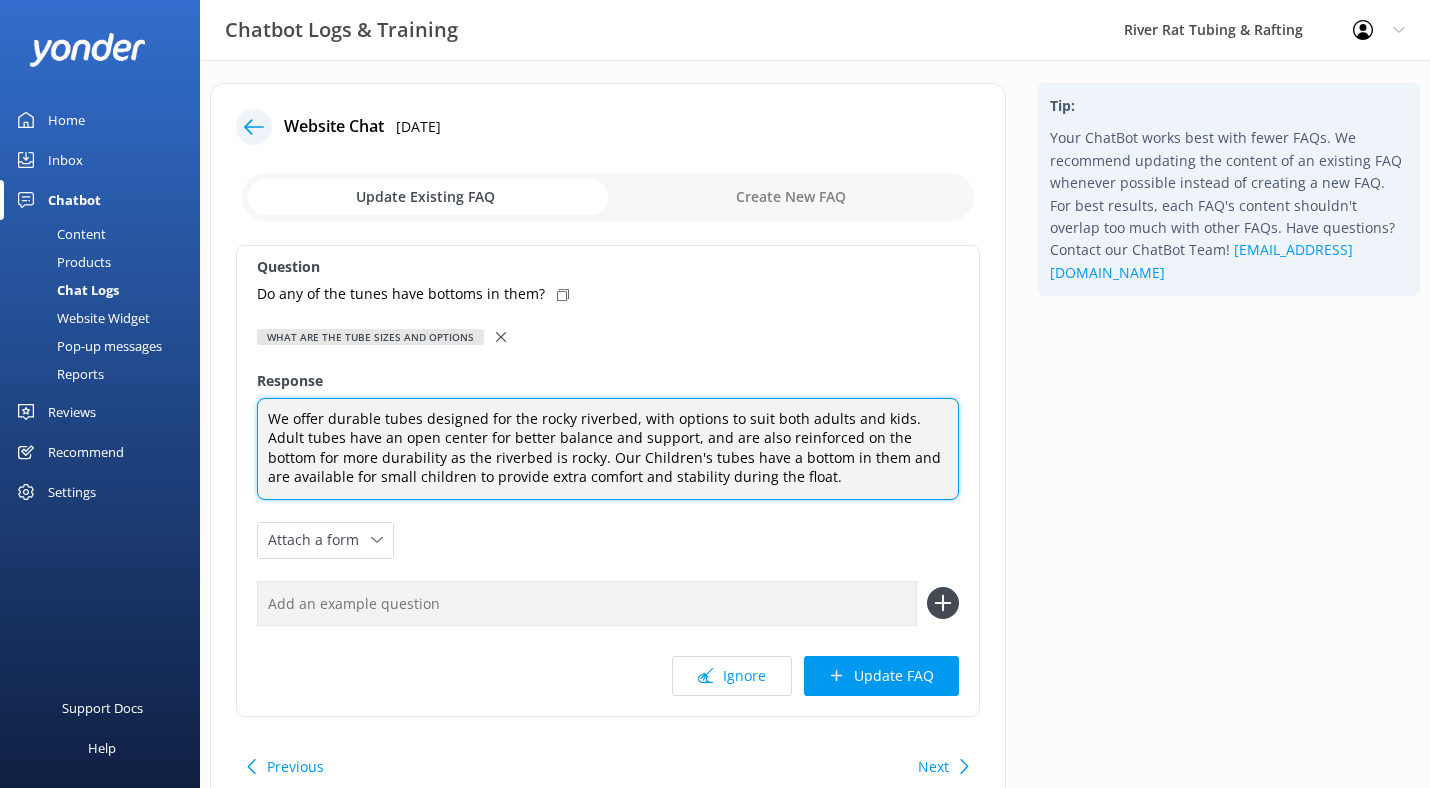 click on "We offer durable tubes designed for the rocky riverbed, with options to suit both adults and kids. Adult tubes have an open center for better balance and support, and are also reinforced on the bottom for more durability as the riverbed is rocky. Our Children's tubes have a bottom in them and are available for small children to provide extra comfort and stability during the float." at bounding box center (608, 449) 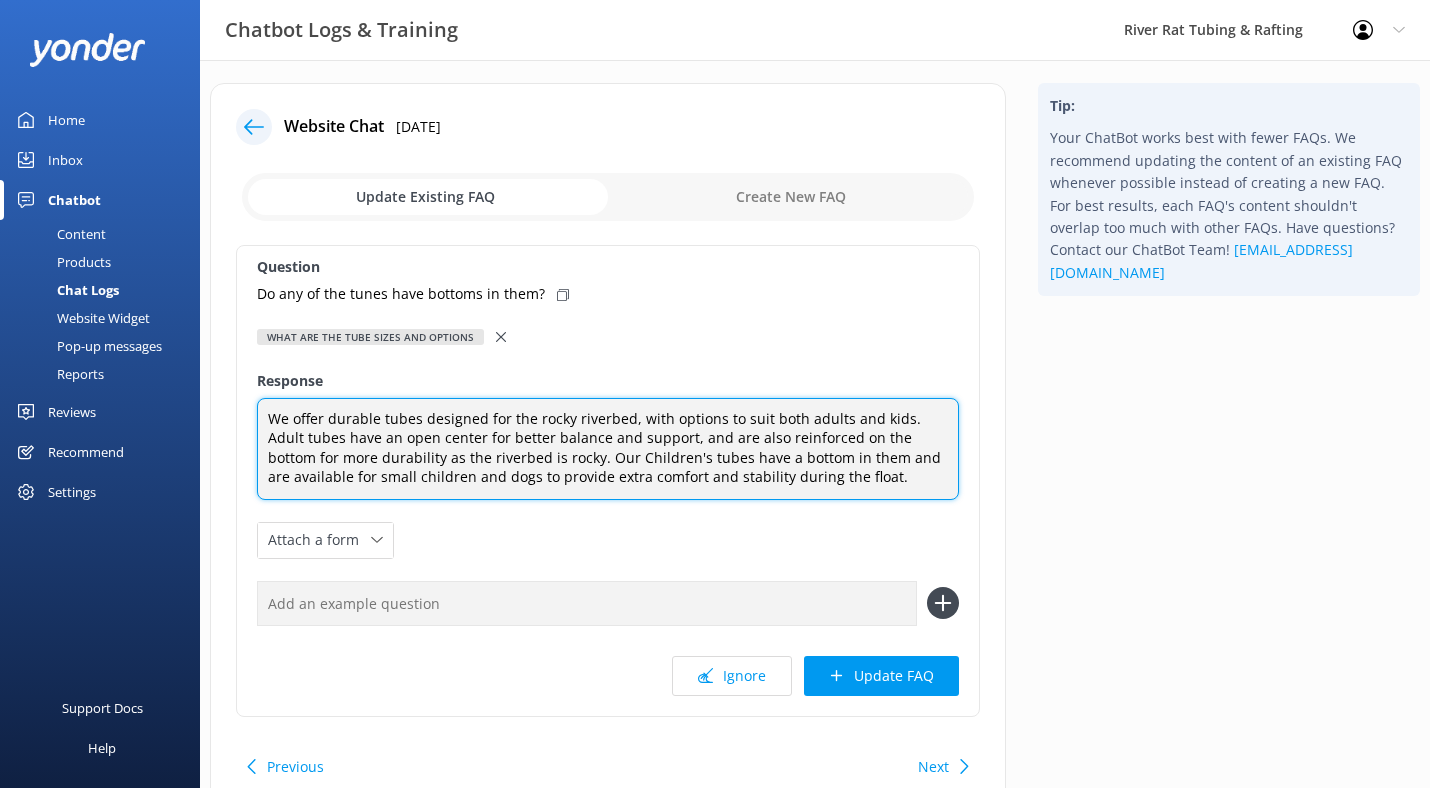 click on "We offer durable tubes designed for the rocky riverbed, with options to suit both adults and kids. Adult tubes have an open center for better balance and support, and are also reinforced on the bottom for more durability as the riverbed is rocky. Our Children's tubes have a bottom in them and are available for small children and dogs to provide extra comfort and stability during the float." at bounding box center (608, 449) 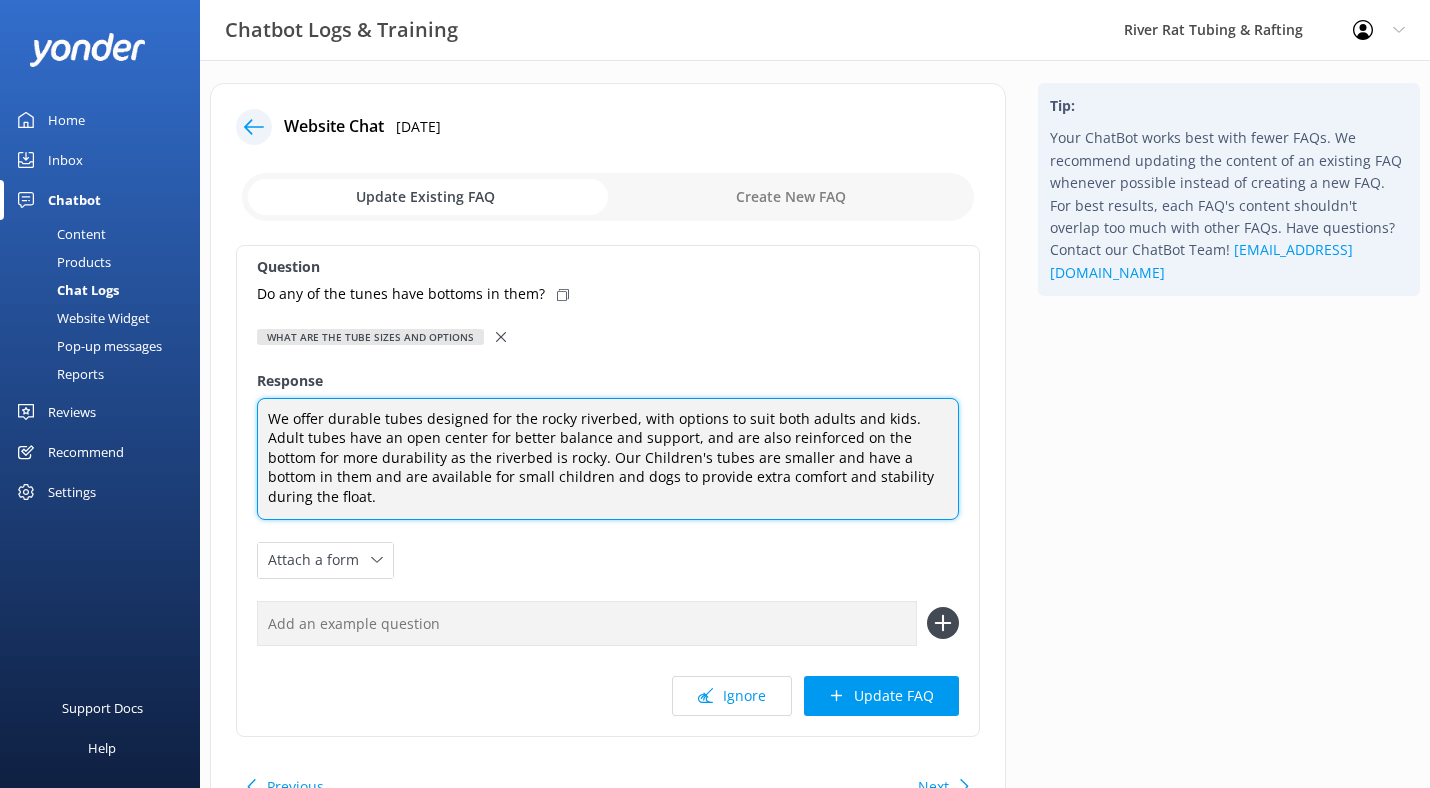 click on "We offer durable tubes designed for the rocky riverbed, with options to suit both adults and kids. Adult tubes have an open center for better balance and support, and are also reinforced on the bottom for more durability as the riverbed is rocky. Our Children's tubes are smaller and have a bottom in them and are available for small children and dogs to provide extra comfort and stability during the float." at bounding box center (608, 459) 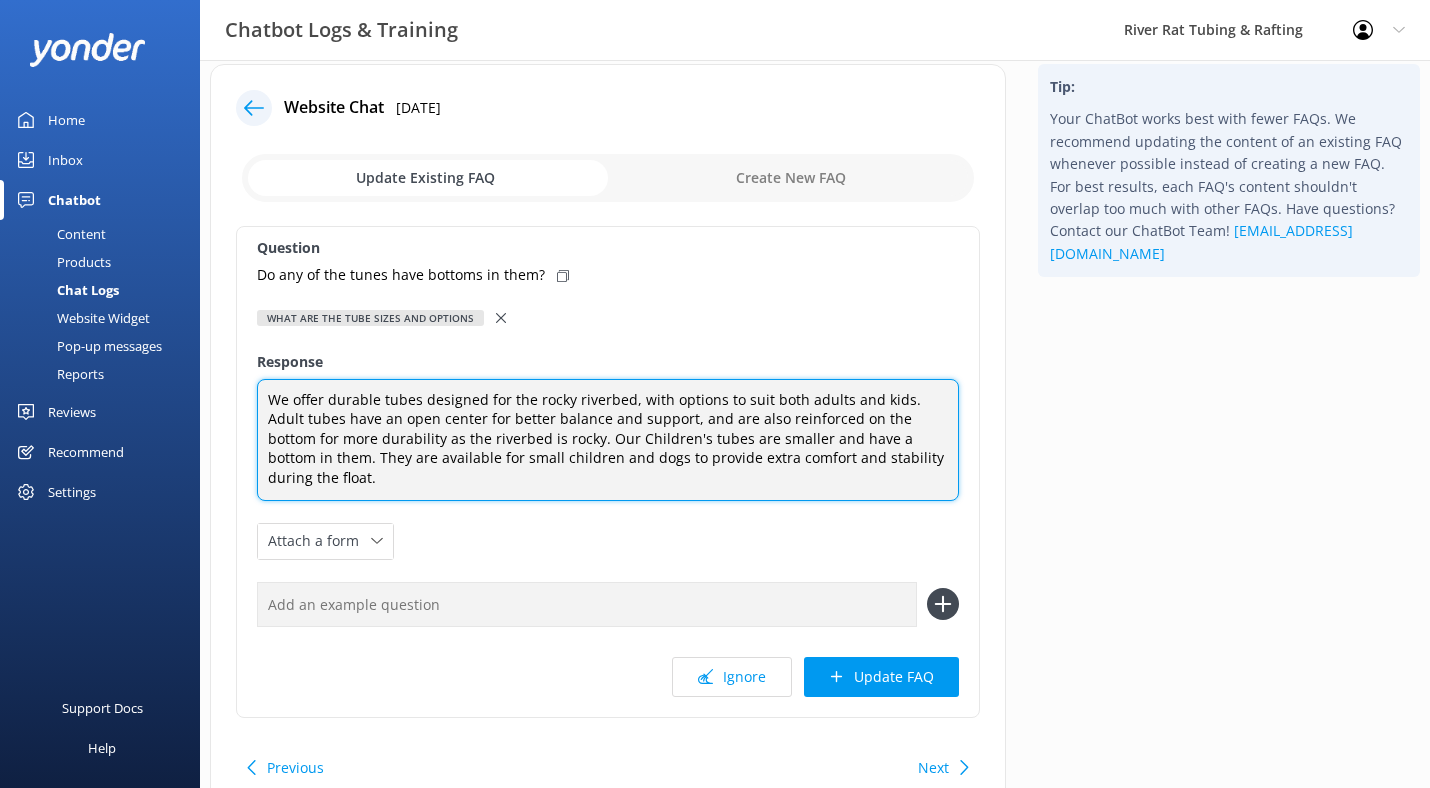 scroll, scrollTop: 21, scrollLeft: 0, axis: vertical 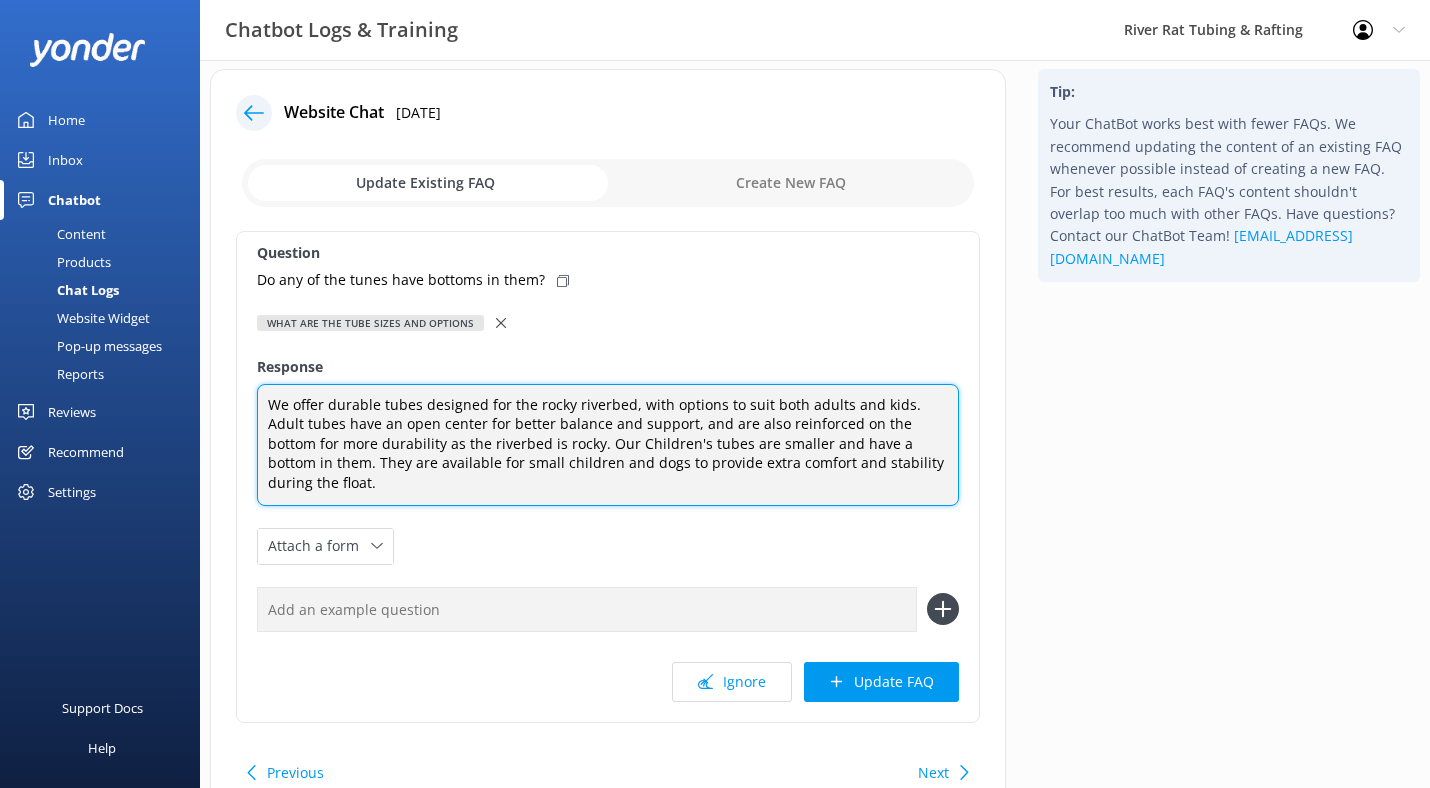 click on "We offer durable tubes designed for the rocky riverbed, with options to suit both adults and kids. Adult tubes have an open center for better balance and support, and are also reinforced on the bottom for more durability as the riverbed is rocky. Our Children's tubes are smaller and have a bottom in them. They are available for small children and dogs to provide extra comfort and stability during the float." at bounding box center (608, 445) 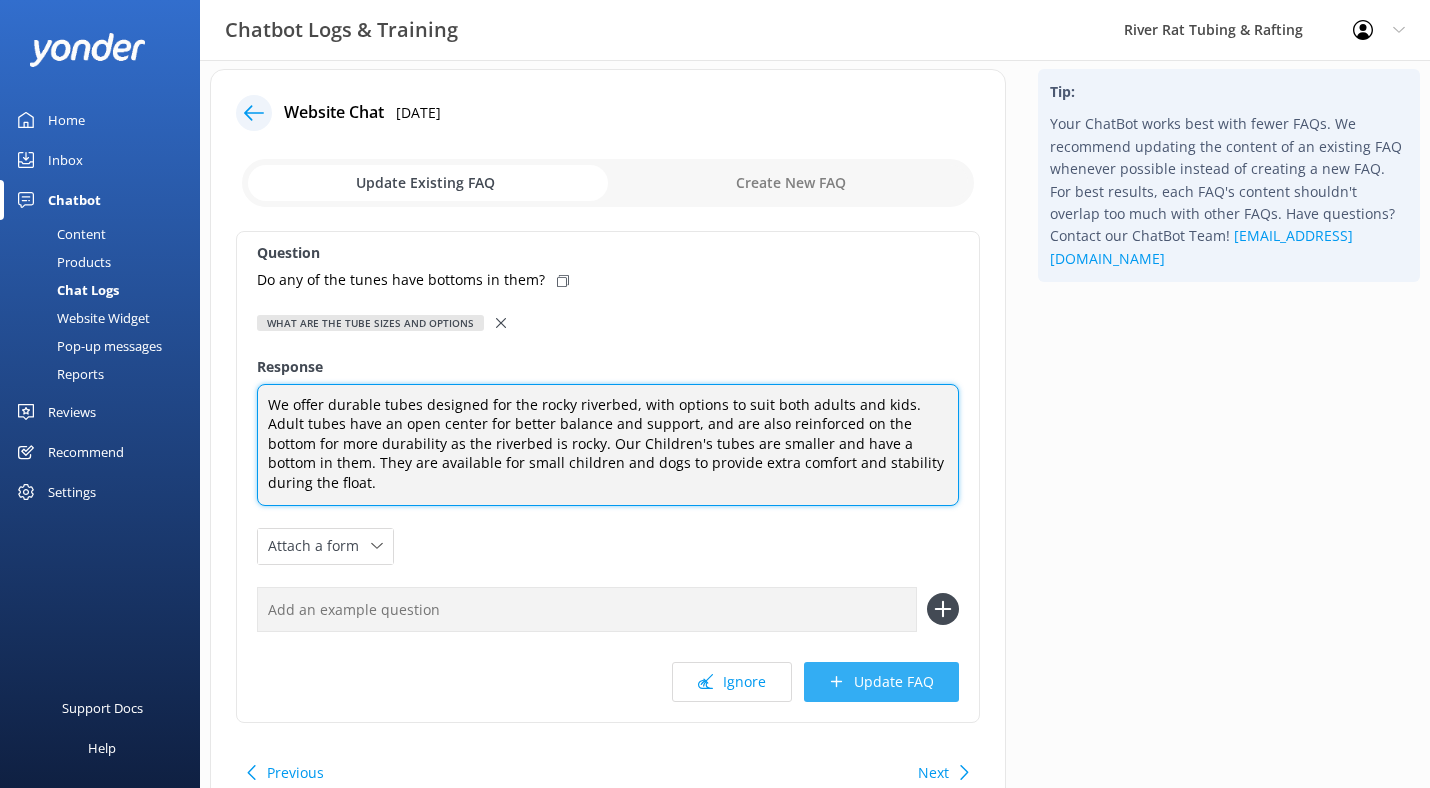 type on "We offer durable tubes designed for the rocky riverbed, with options to suit both adults and kids. Adult tubes have an open center for better balance and support, and are also reinforced on the bottom for more durability as the riverbed is rocky. Our Children's tubes are smaller and have a bottom in them. They are available for small children and dogs to provide extra comfort and stability during the float." 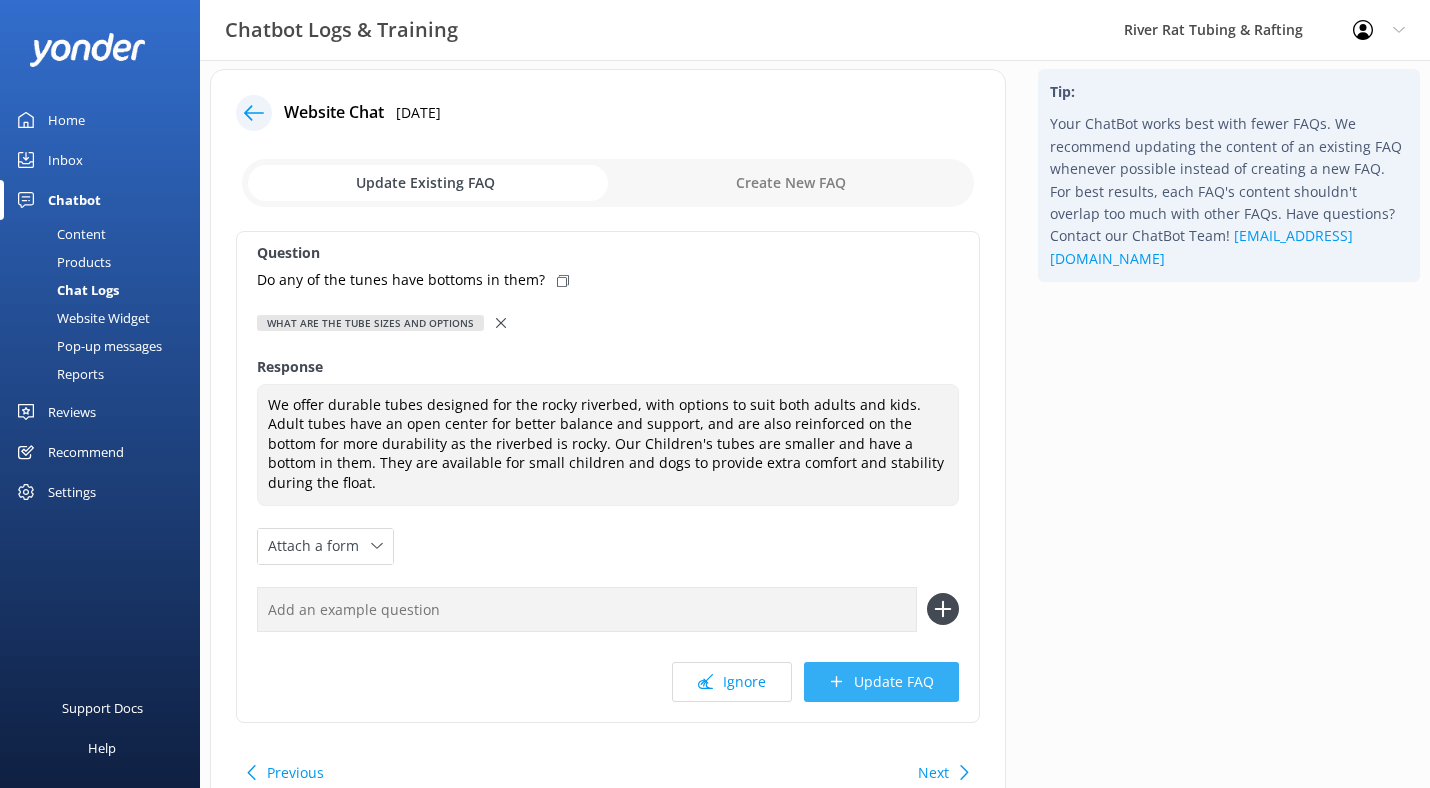 click on "Update FAQ" at bounding box center [881, 682] 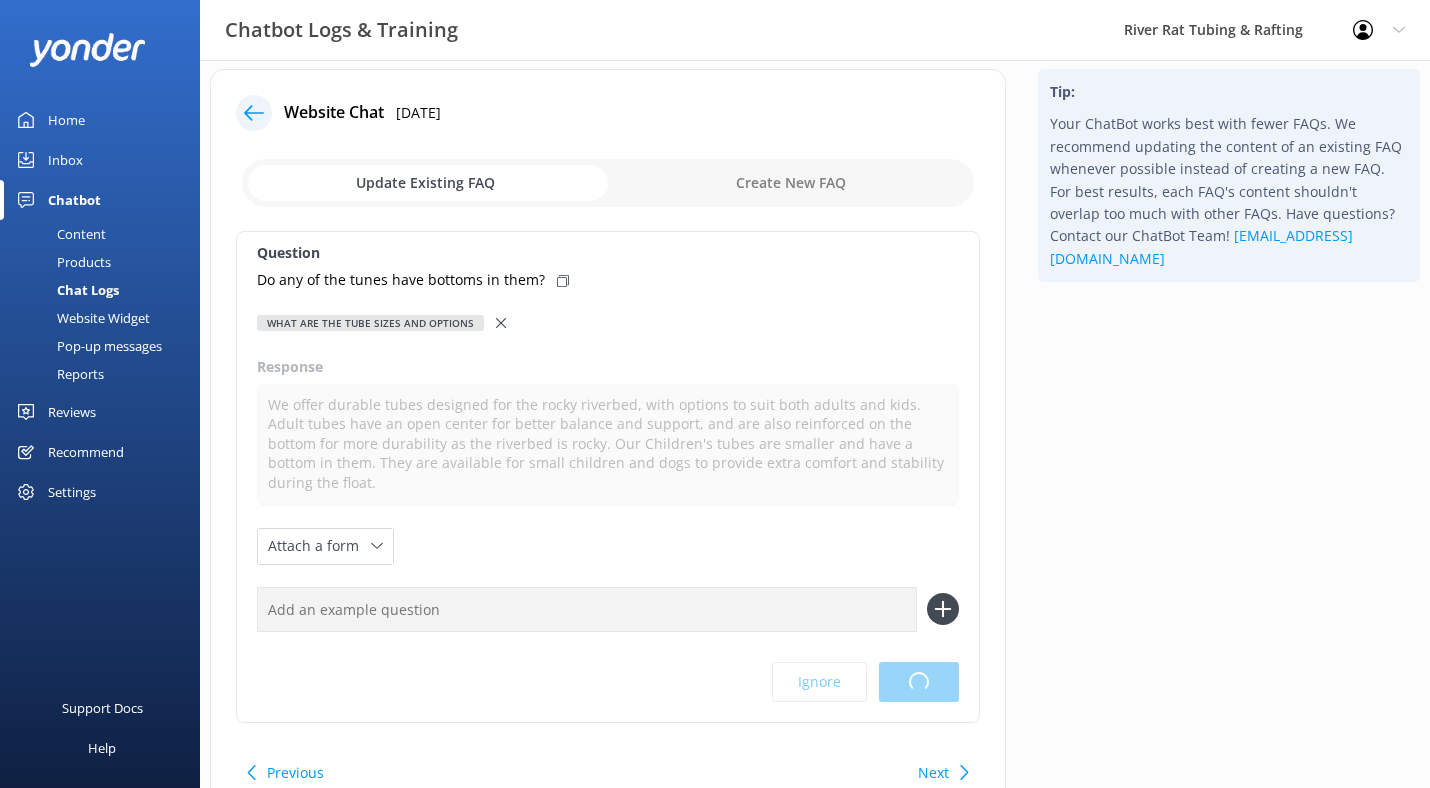 scroll, scrollTop: 0, scrollLeft: 0, axis: both 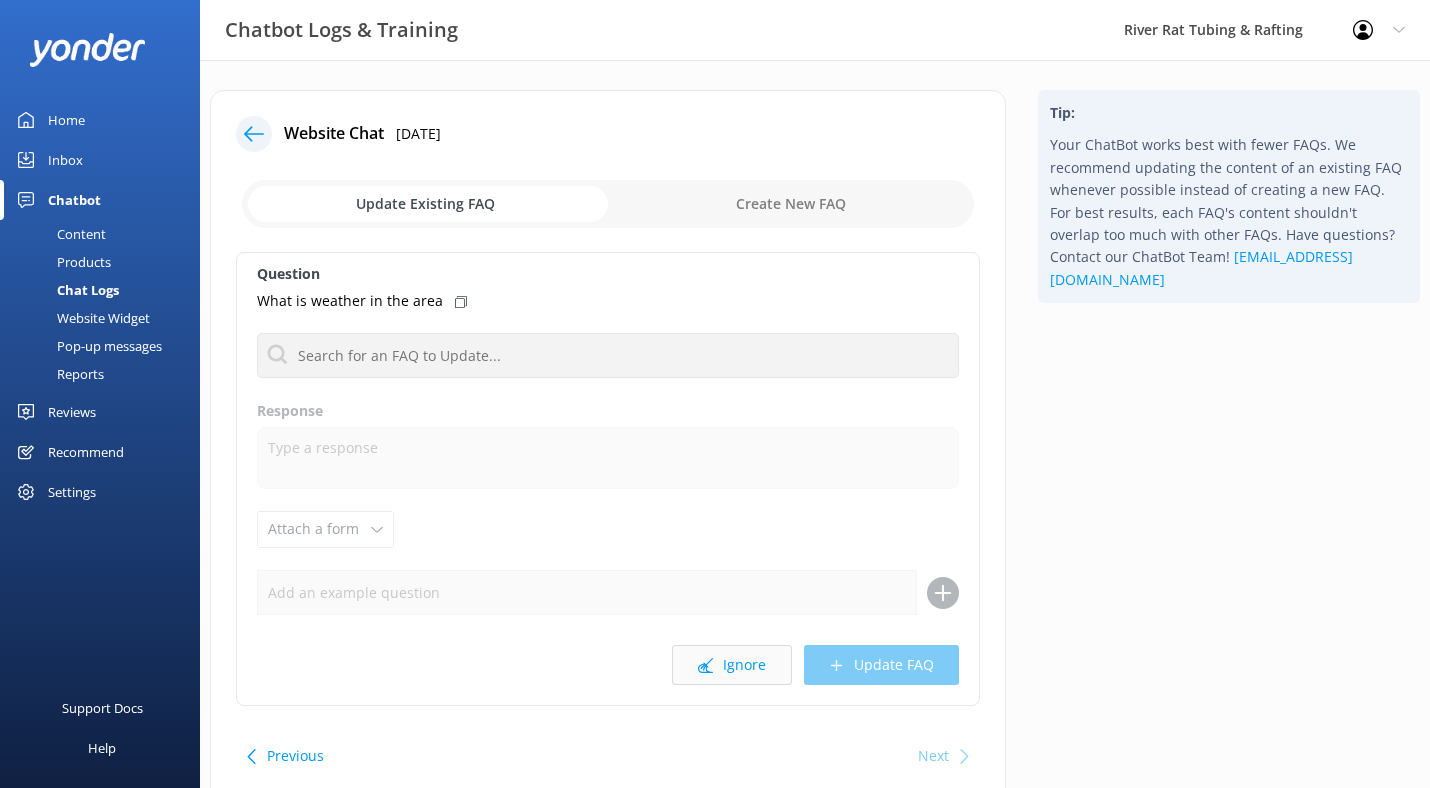 click on "Ignore" at bounding box center (732, 665) 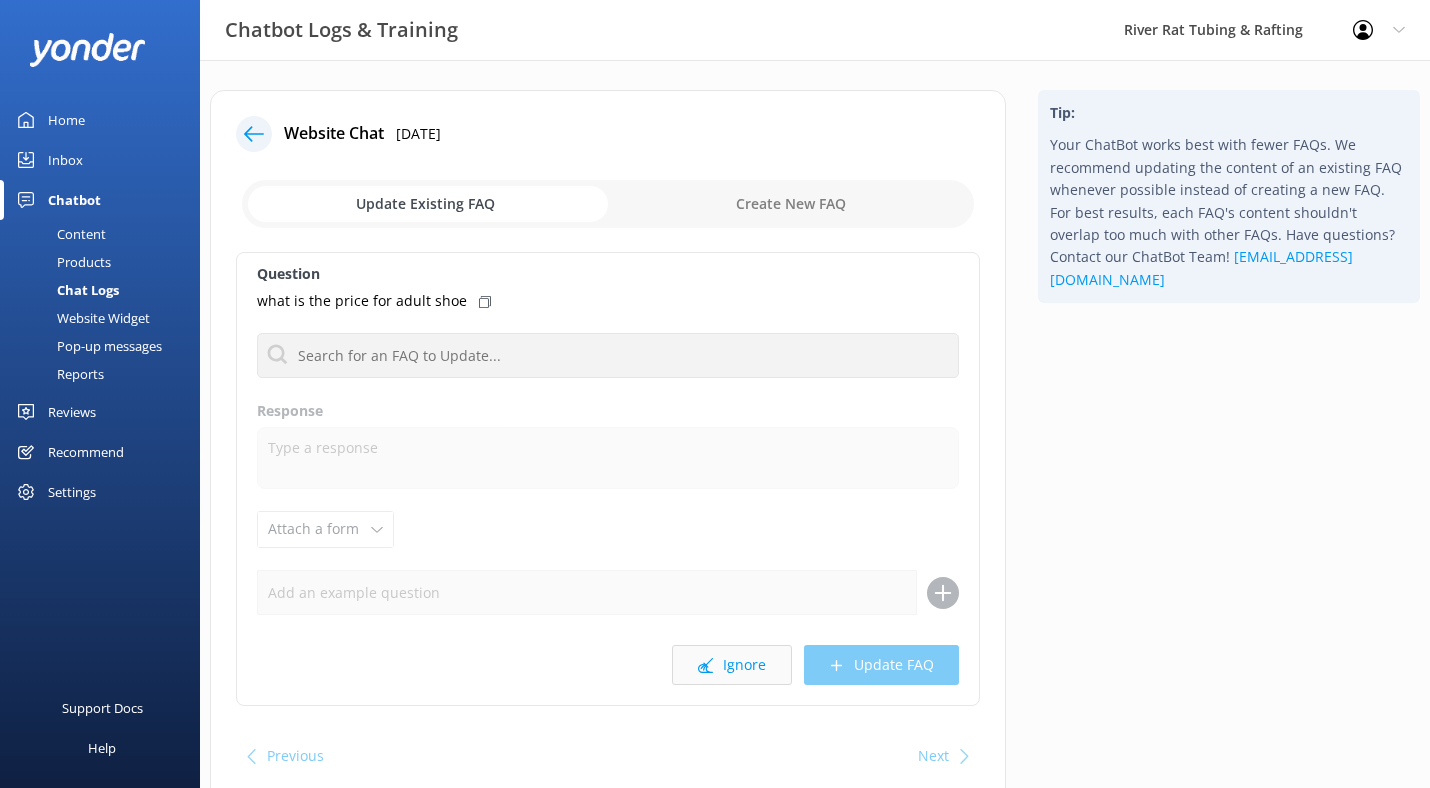 click on "Ignore" at bounding box center (732, 665) 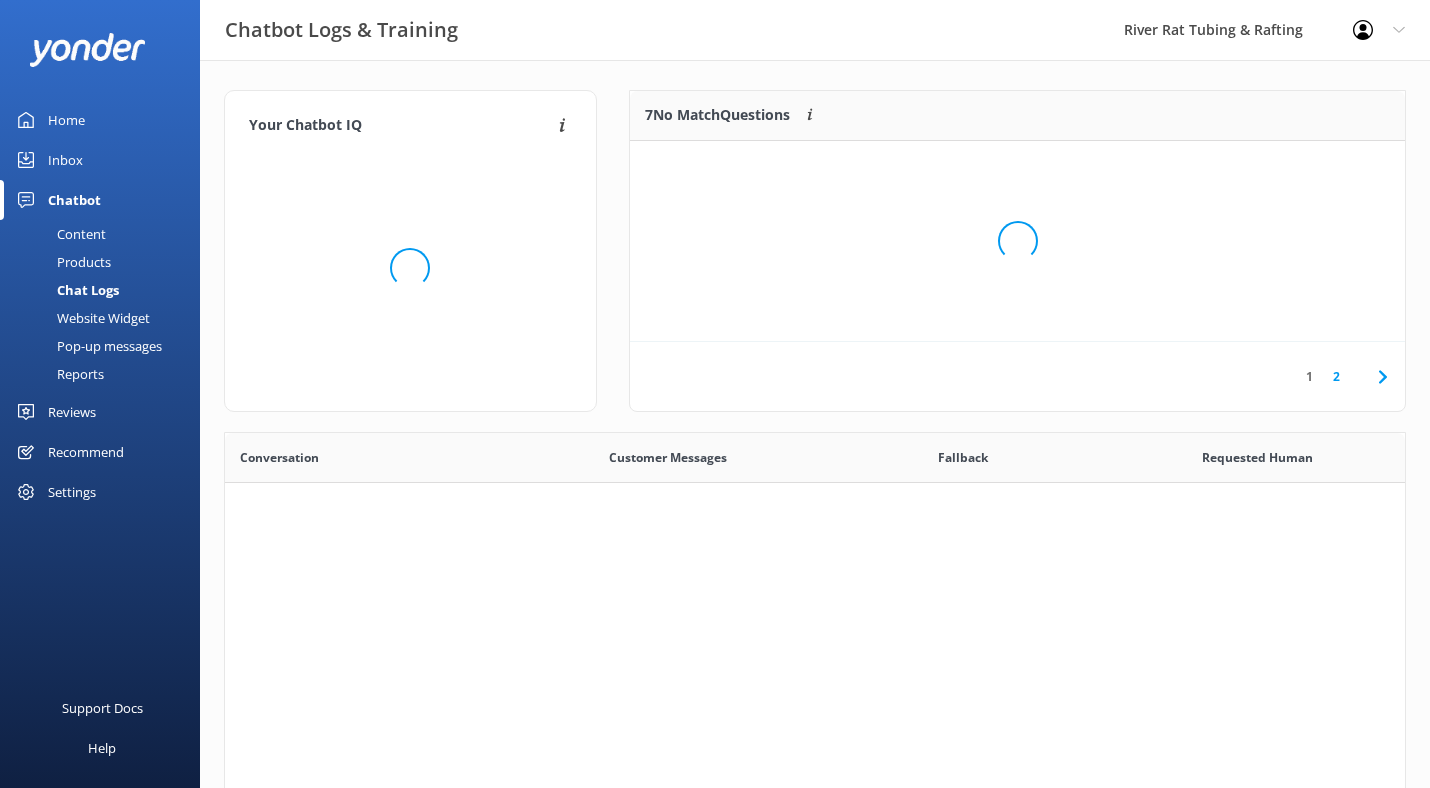 scroll, scrollTop: 1, scrollLeft: 0, axis: vertical 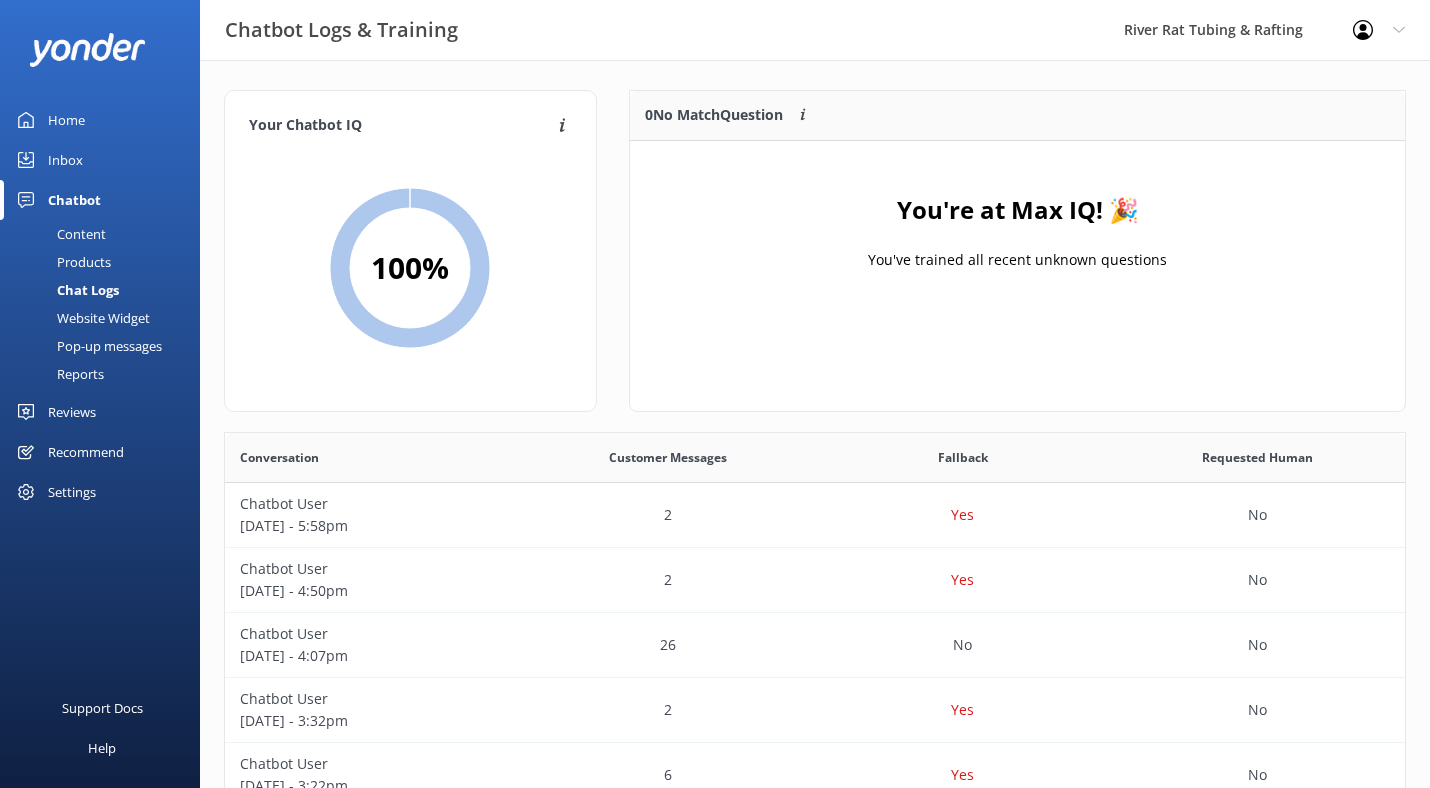 click on "Content" at bounding box center [59, 234] 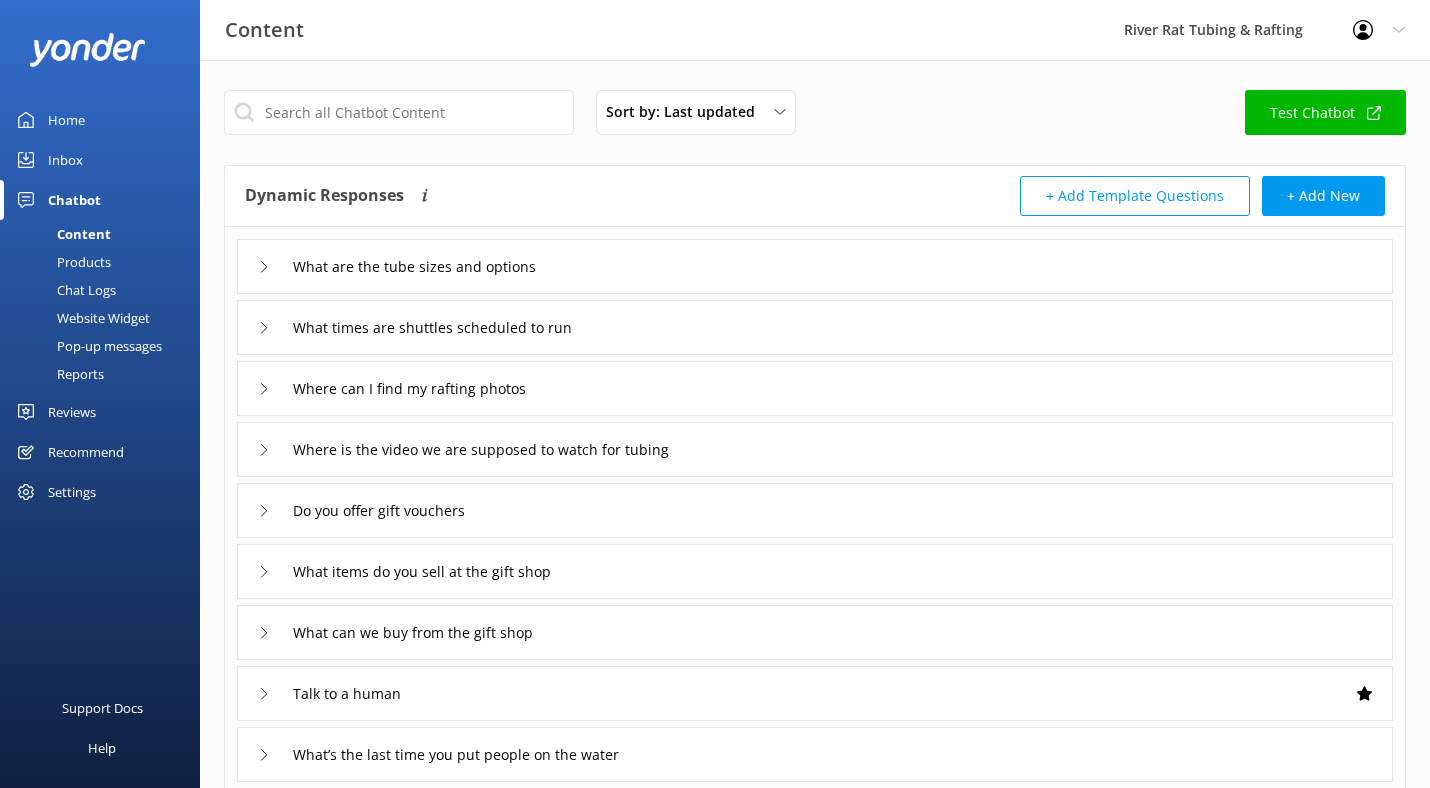 click on "Inbox" at bounding box center (65, 160) 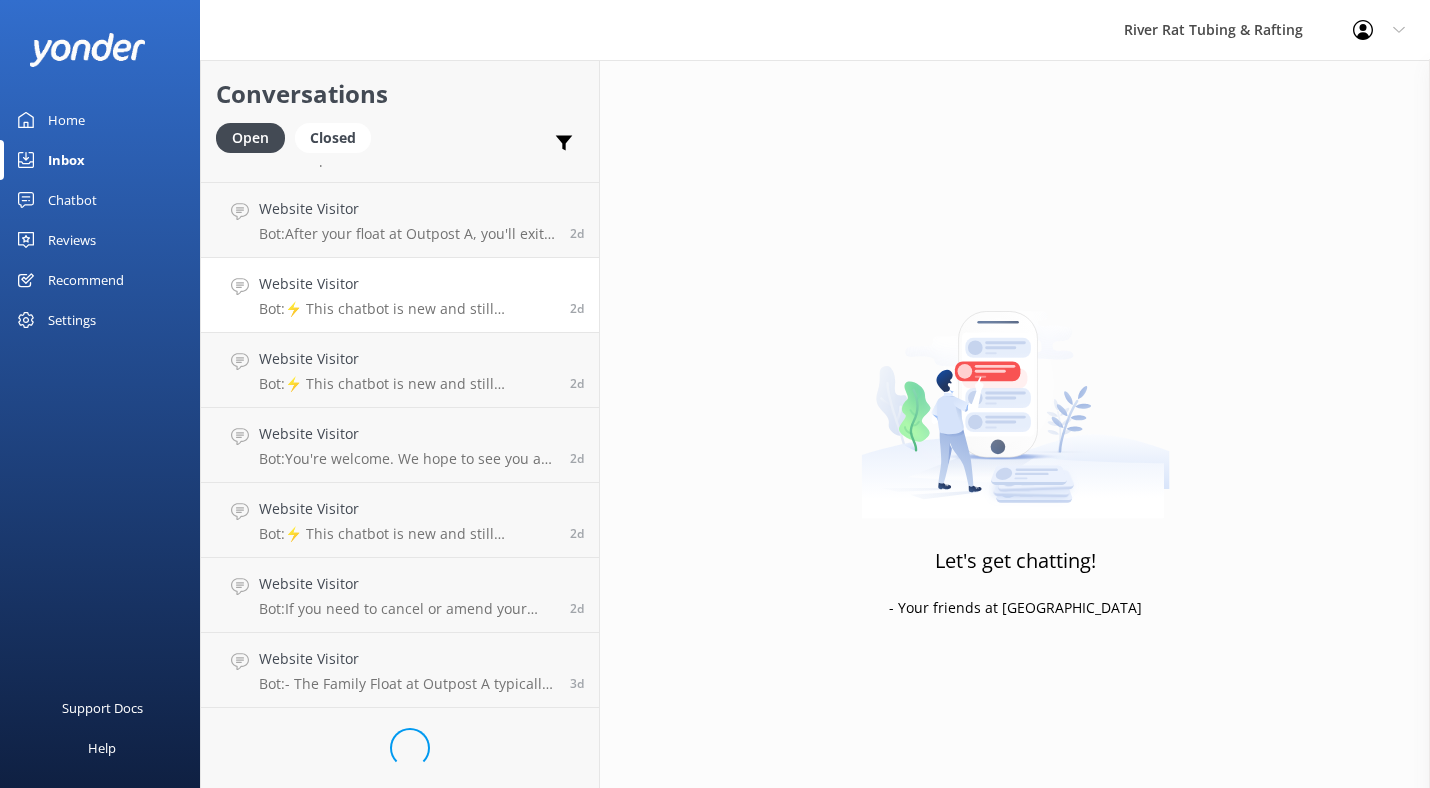 scroll, scrollTop: 0, scrollLeft: 0, axis: both 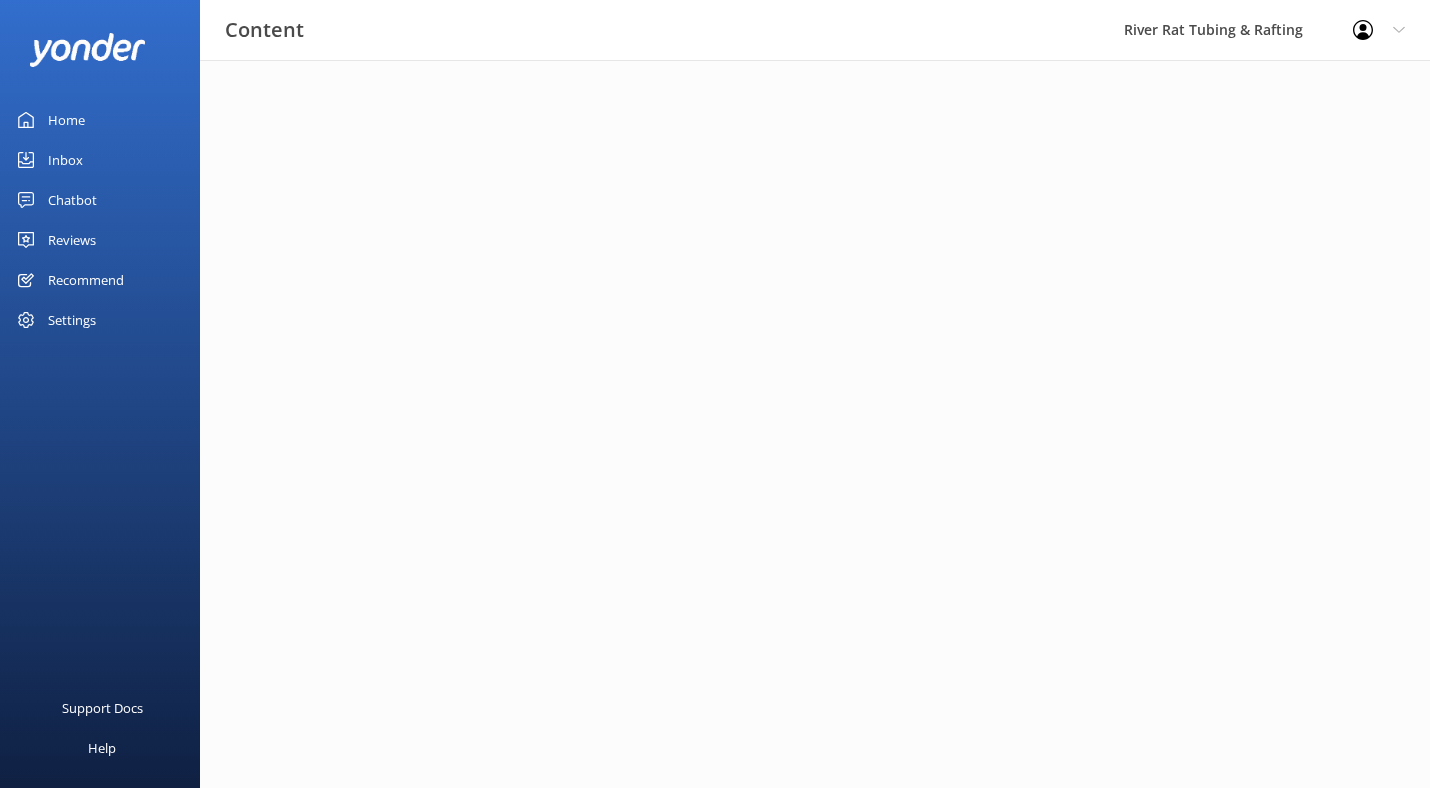 click on "Inbox" at bounding box center [65, 160] 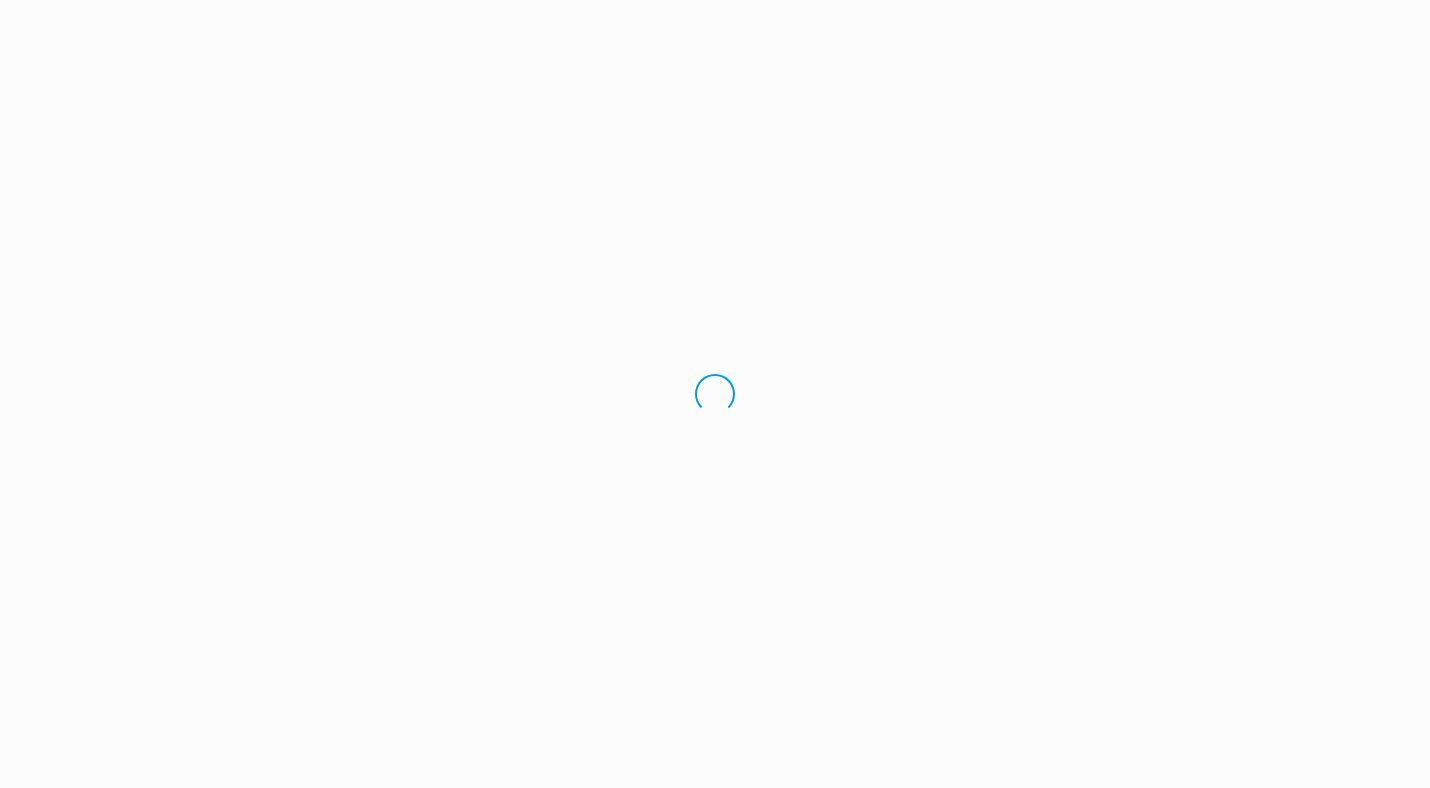 scroll, scrollTop: 0, scrollLeft: 0, axis: both 